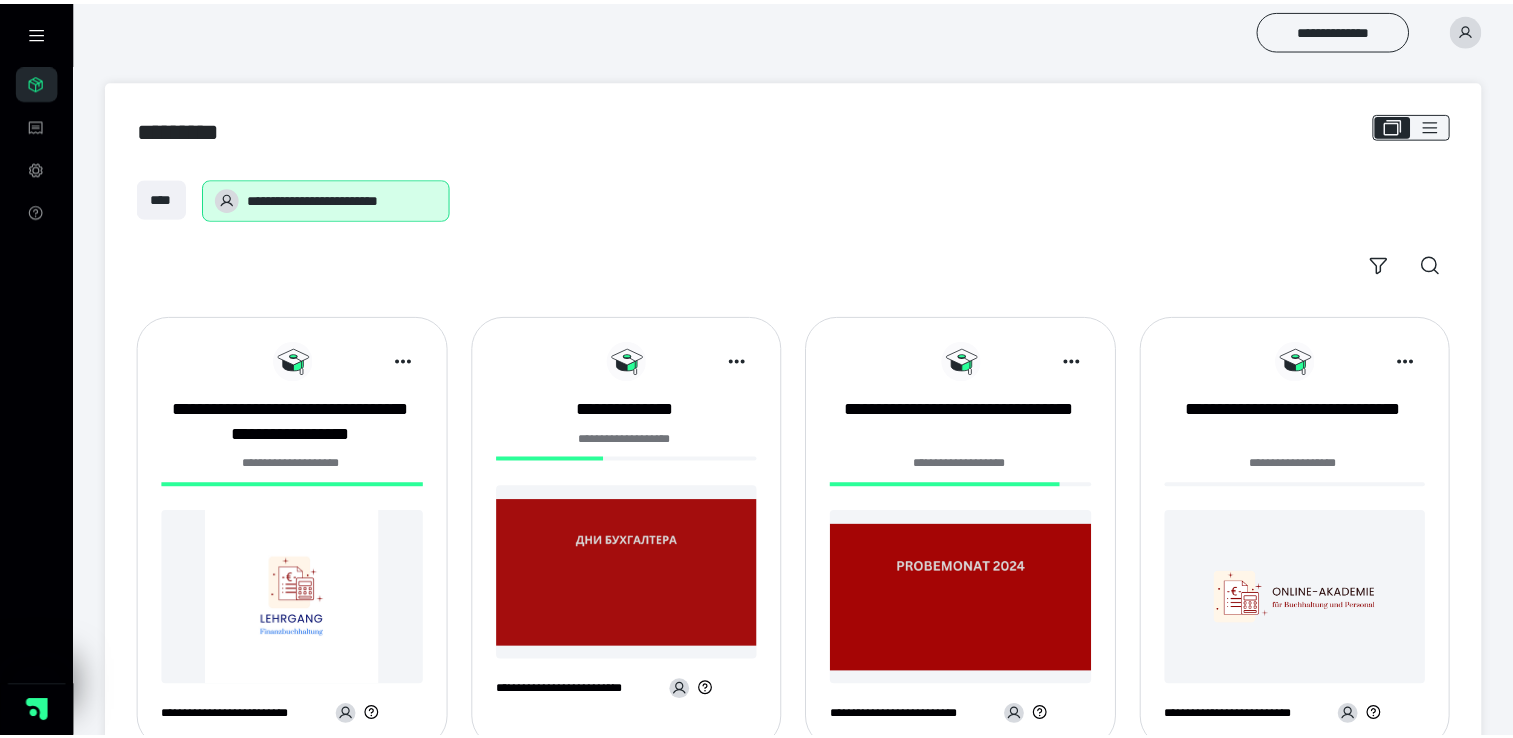 scroll, scrollTop: 0, scrollLeft: 0, axis: both 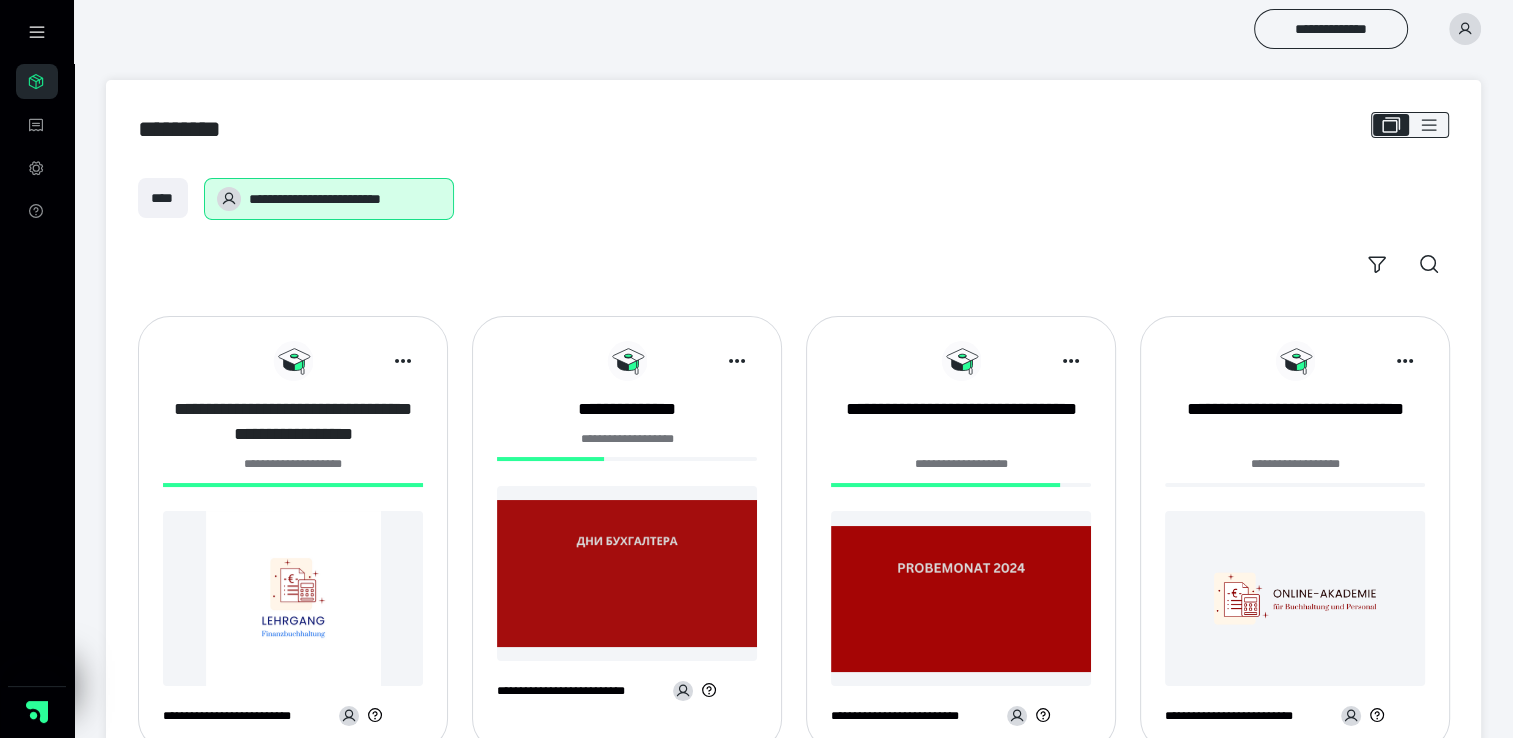 click on "**********" at bounding box center (293, 422) 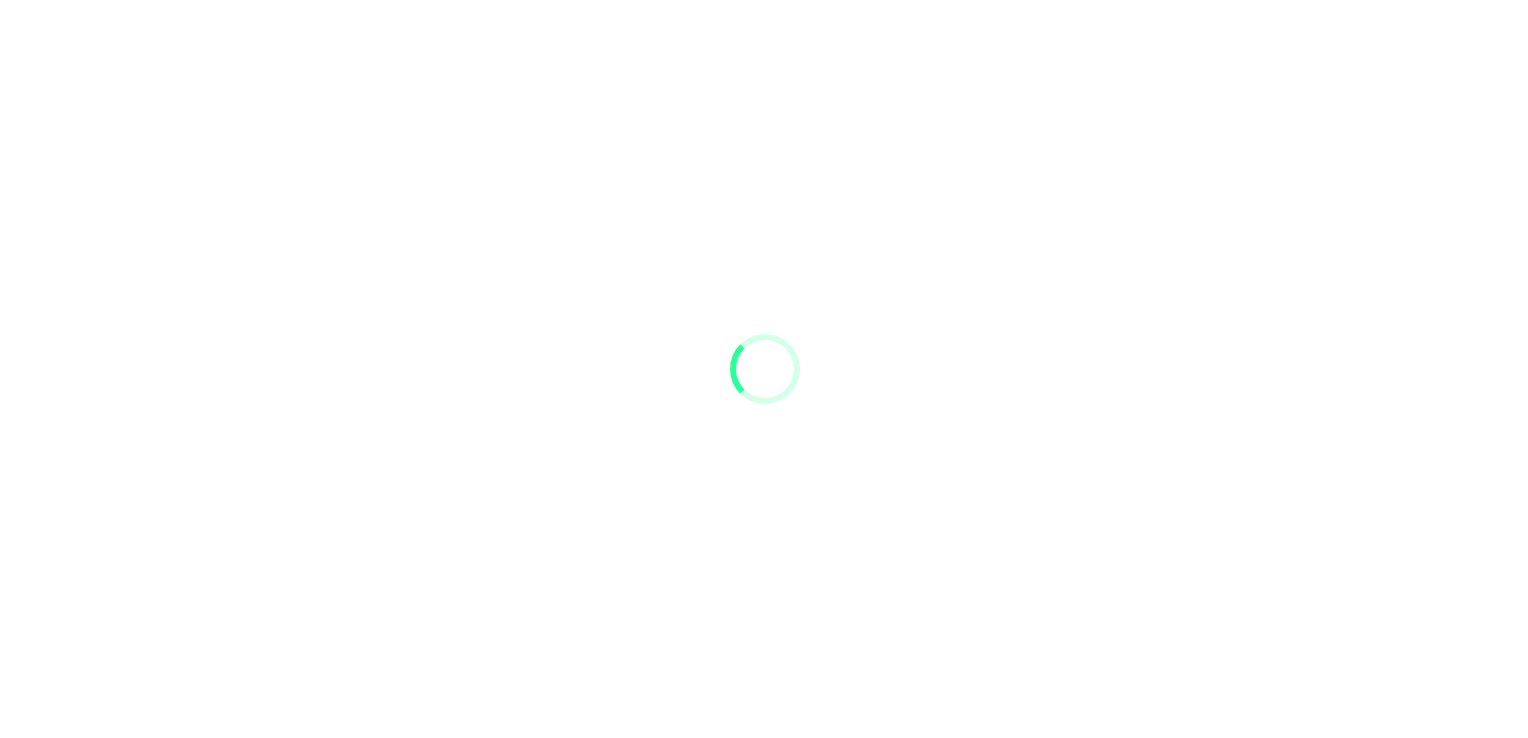 scroll, scrollTop: 0, scrollLeft: 0, axis: both 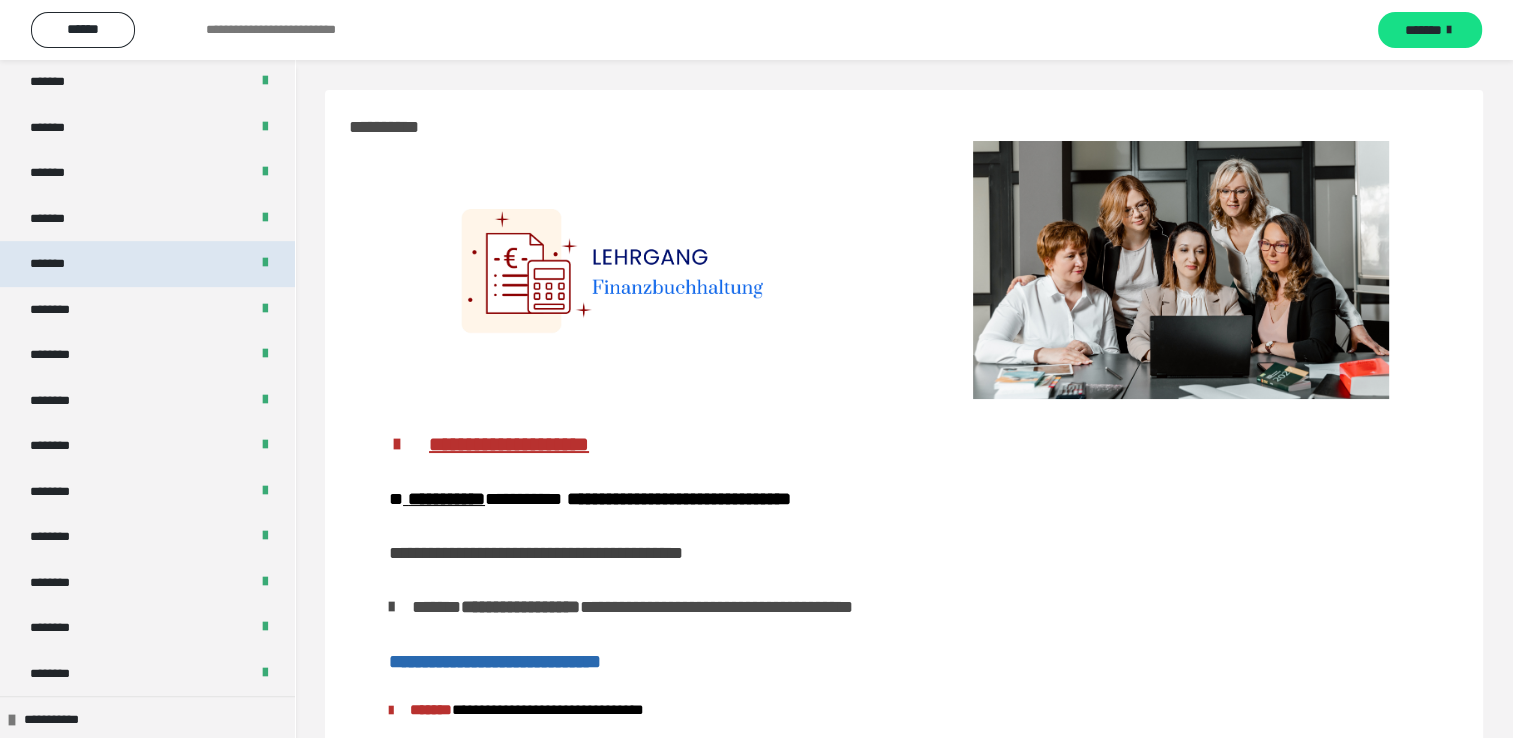 click on "*******" at bounding box center [147, 264] 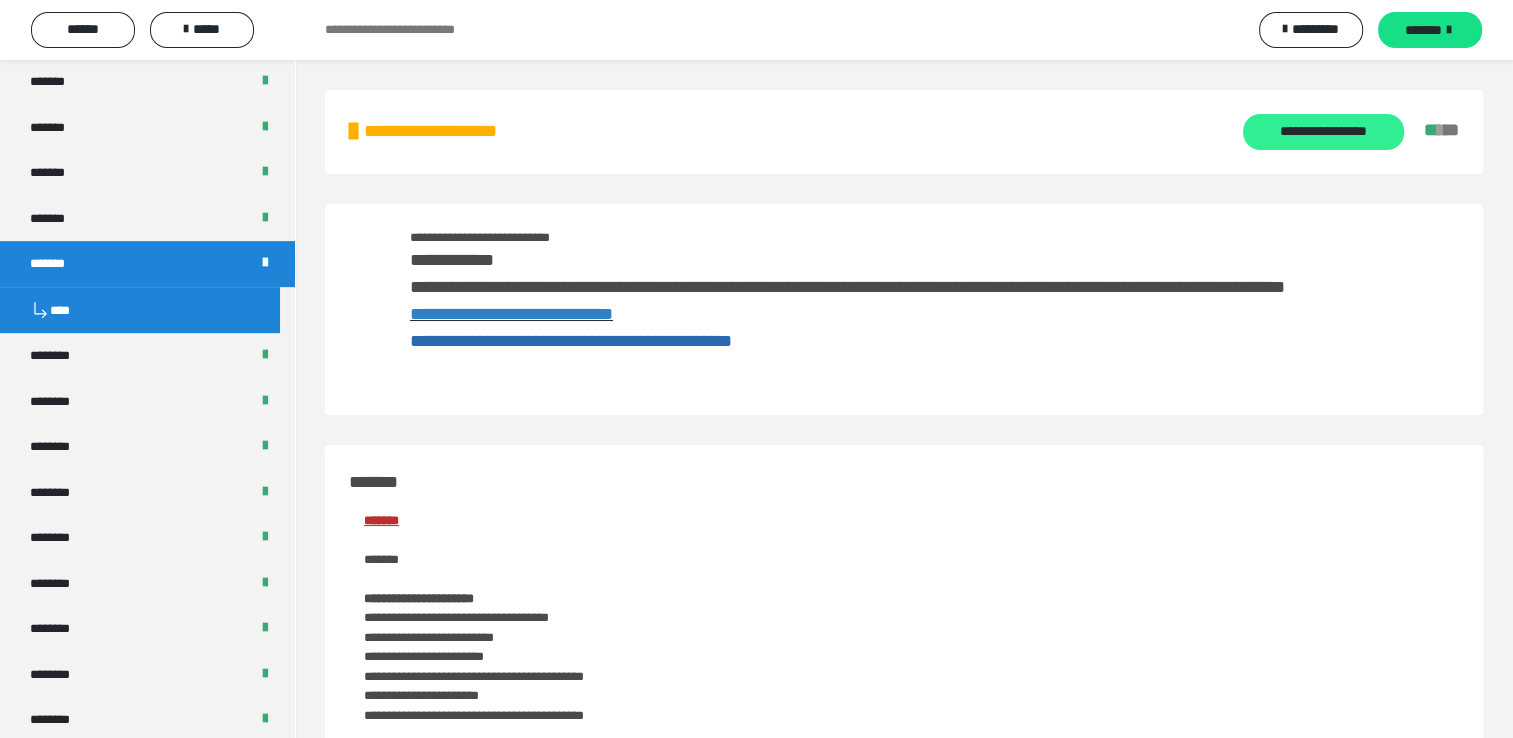 click on "**********" at bounding box center (1323, 132) 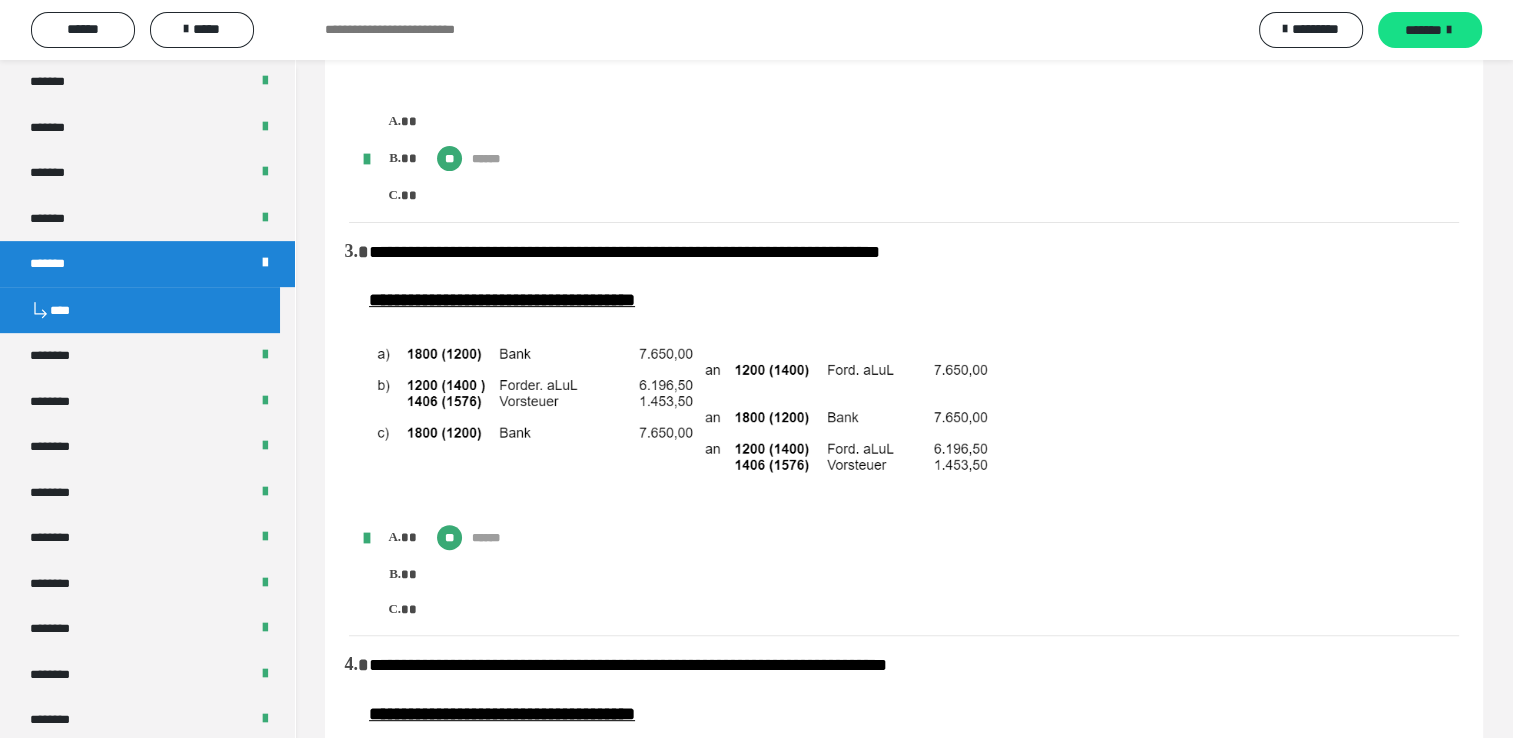 scroll, scrollTop: 733, scrollLeft: 0, axis: vertical 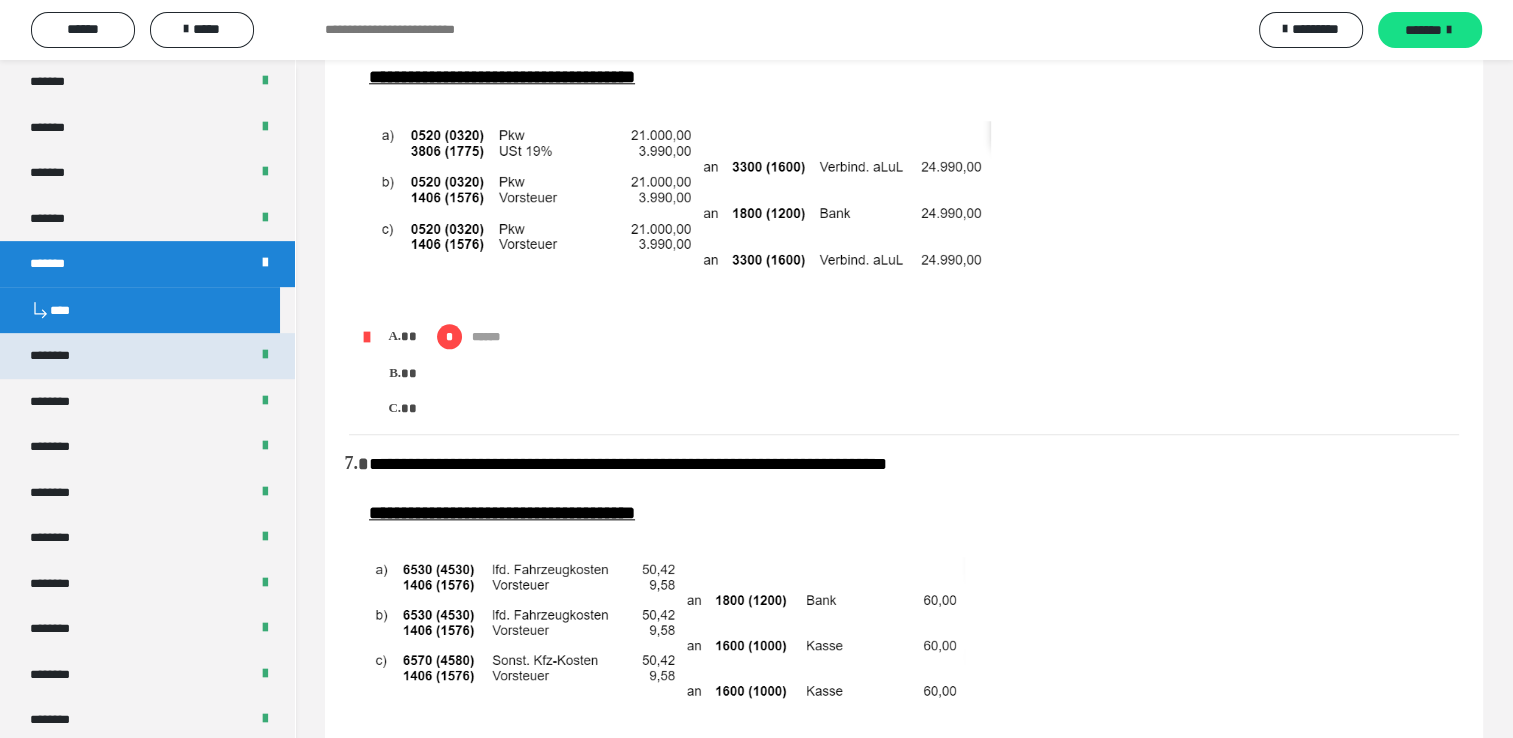 click on "********" at bounding box center [147, 356] 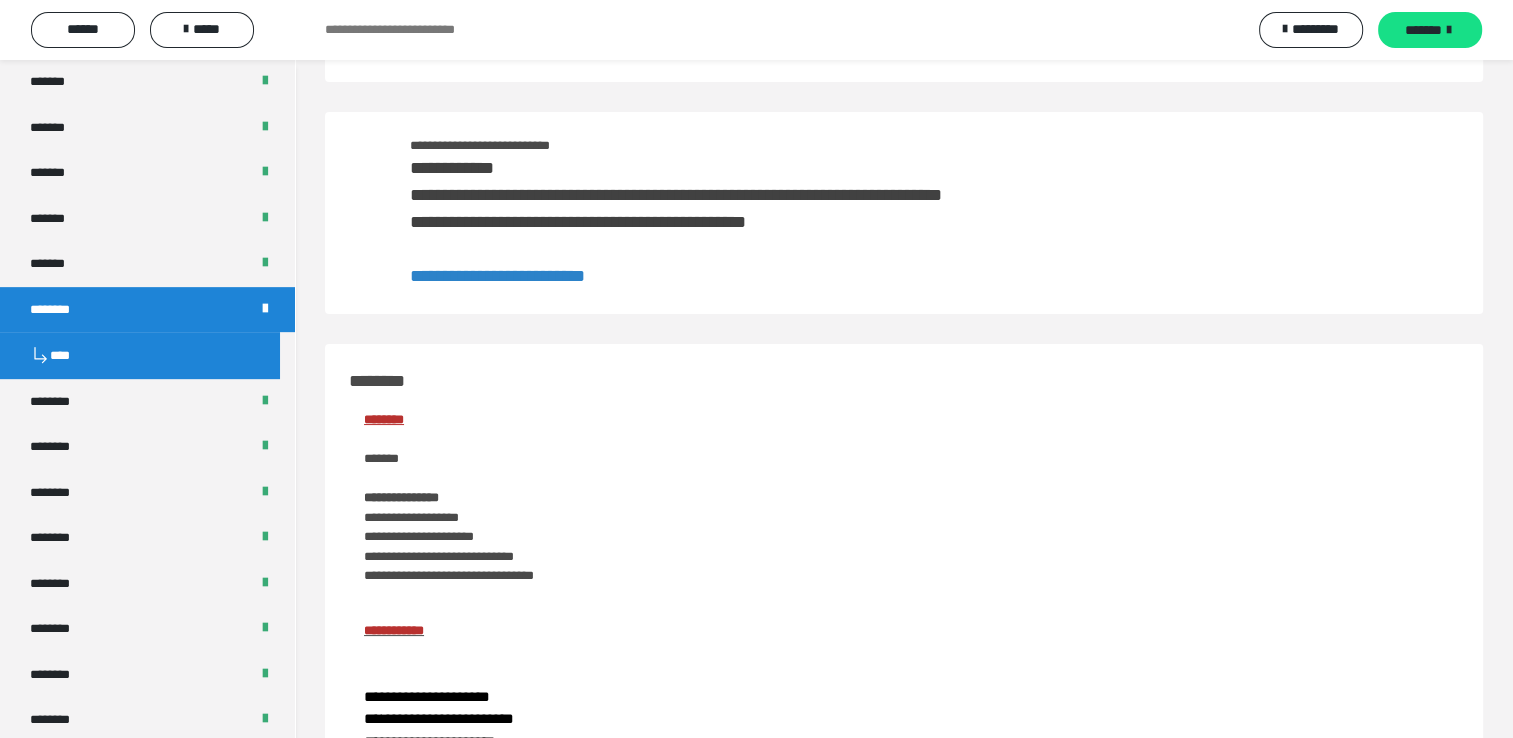 scroll, scrollTop: 0, scrollLeft: 0, axis: both 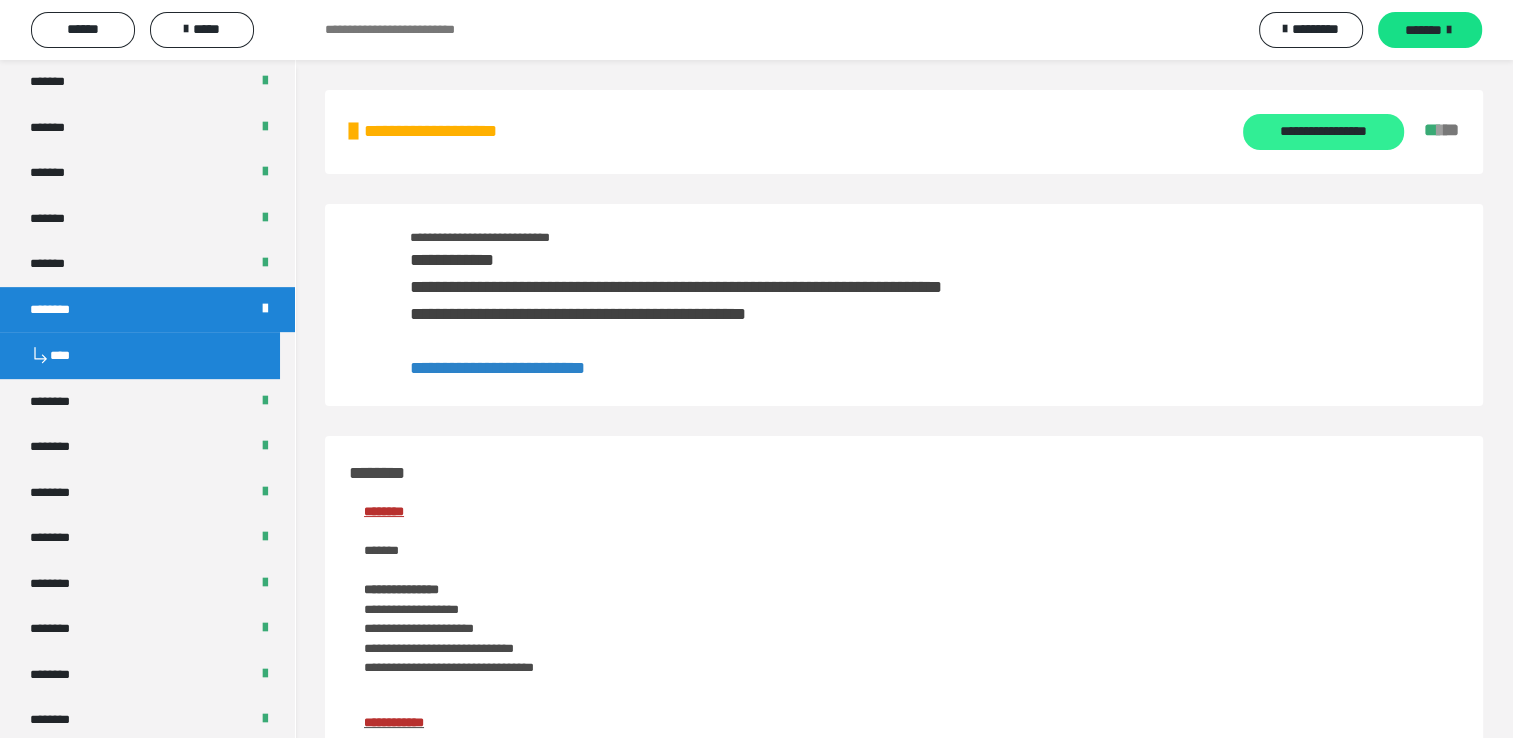 click on "**********" at bounding box center [1323, 132] 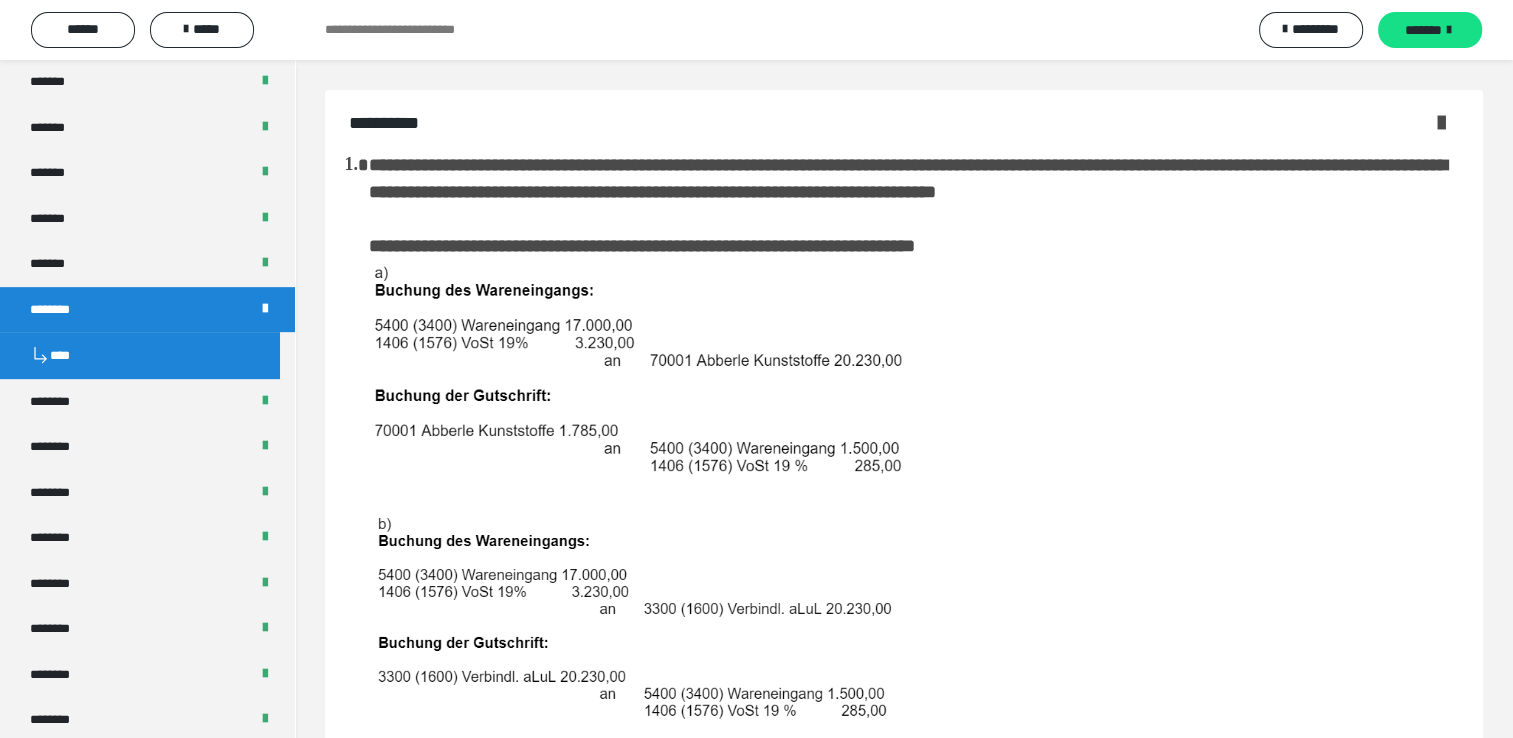 click at bounding box center (1441, 122) 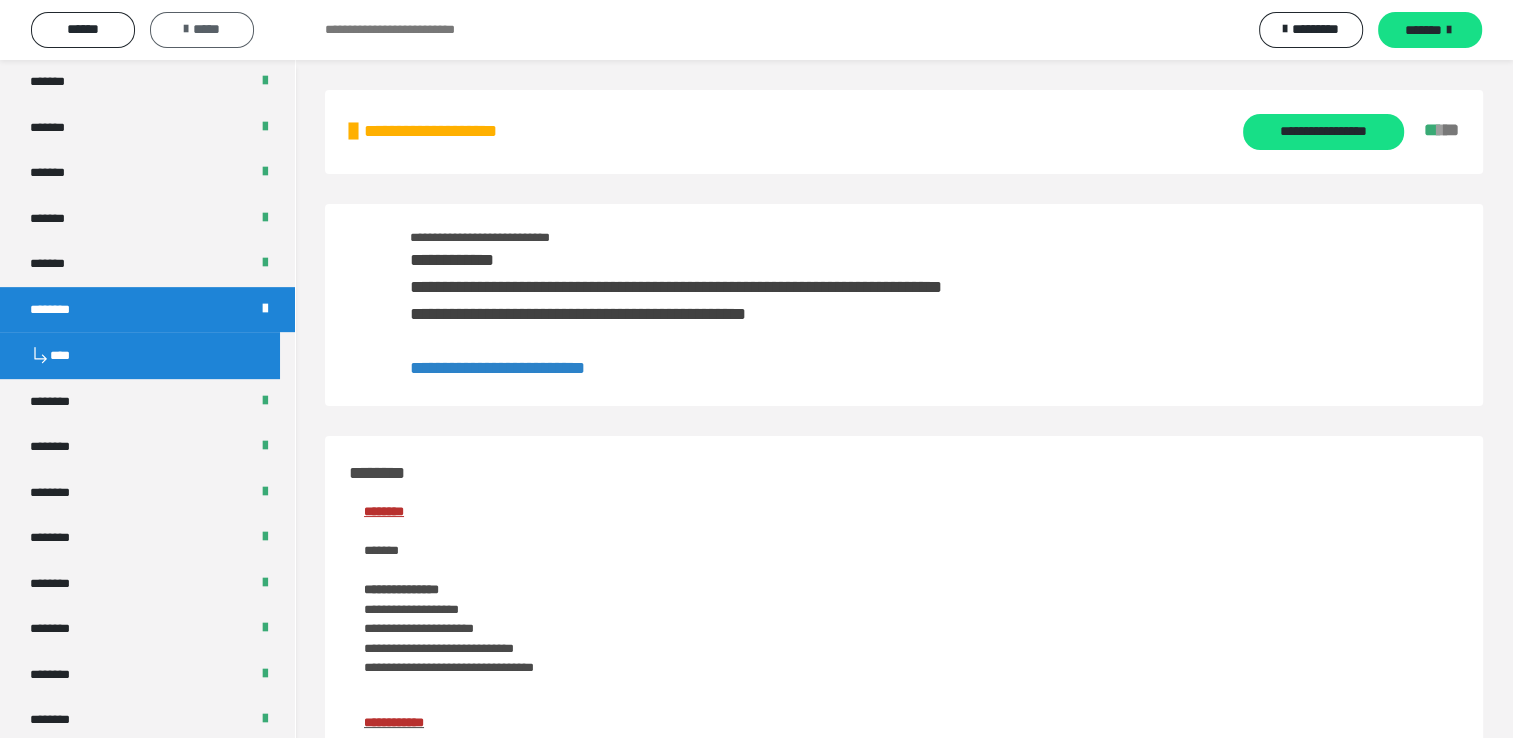 click on "*****" at bounding box center [202, 29] 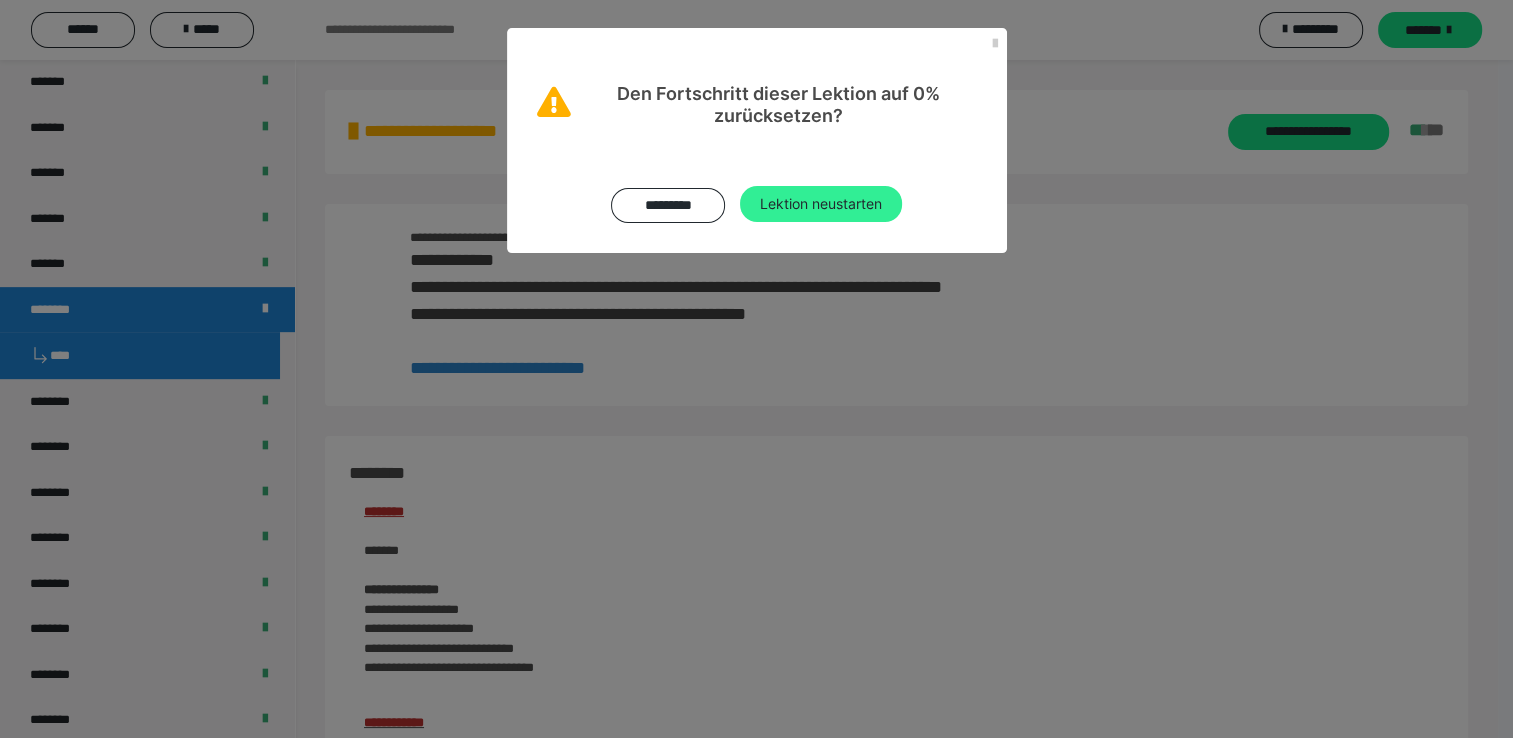 click on "Lektion neustarten" at bounding box center (821, 204) 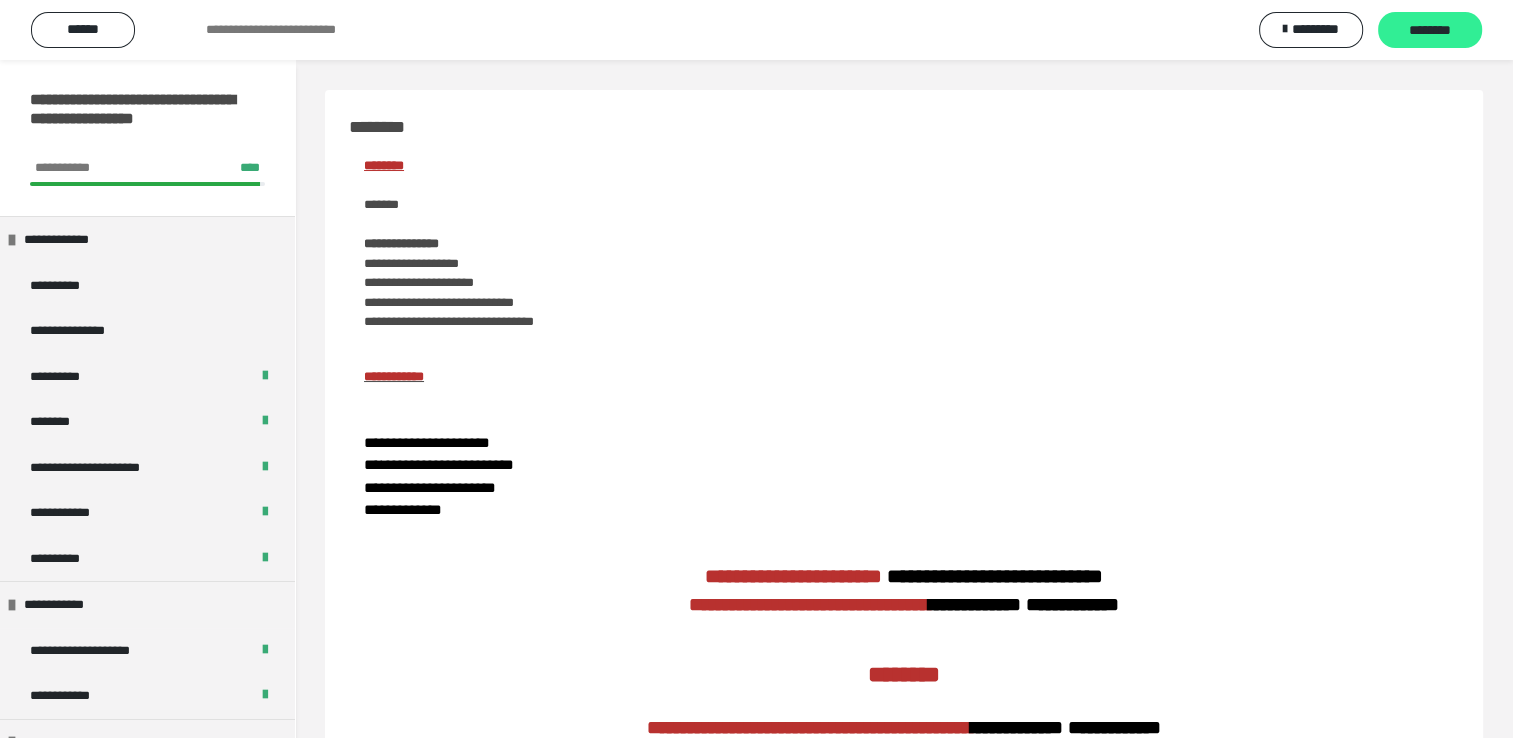 click on "********" at bounding box center (1430, 31) 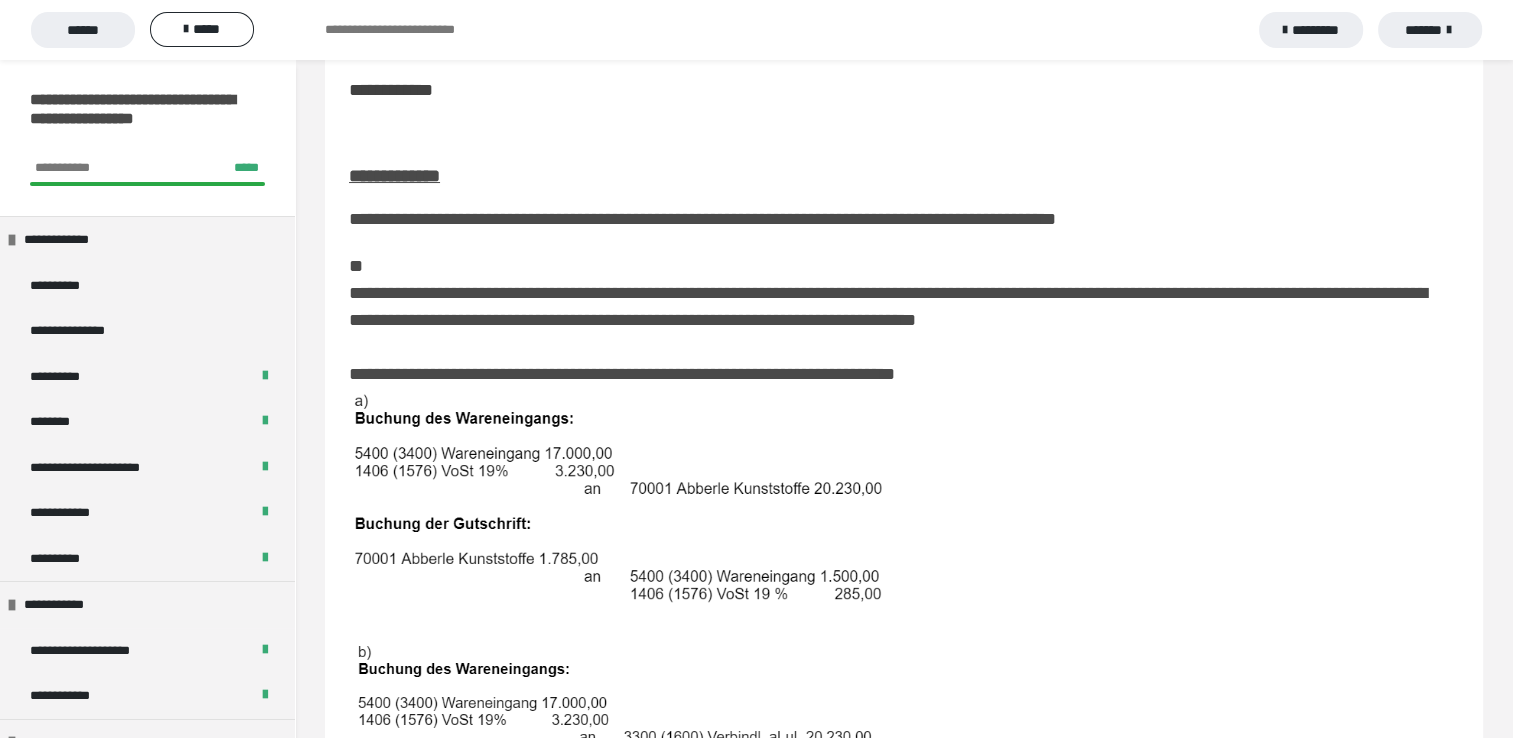 scroll, scrollTop: 200, scrollLeft: 0, axis: vertical 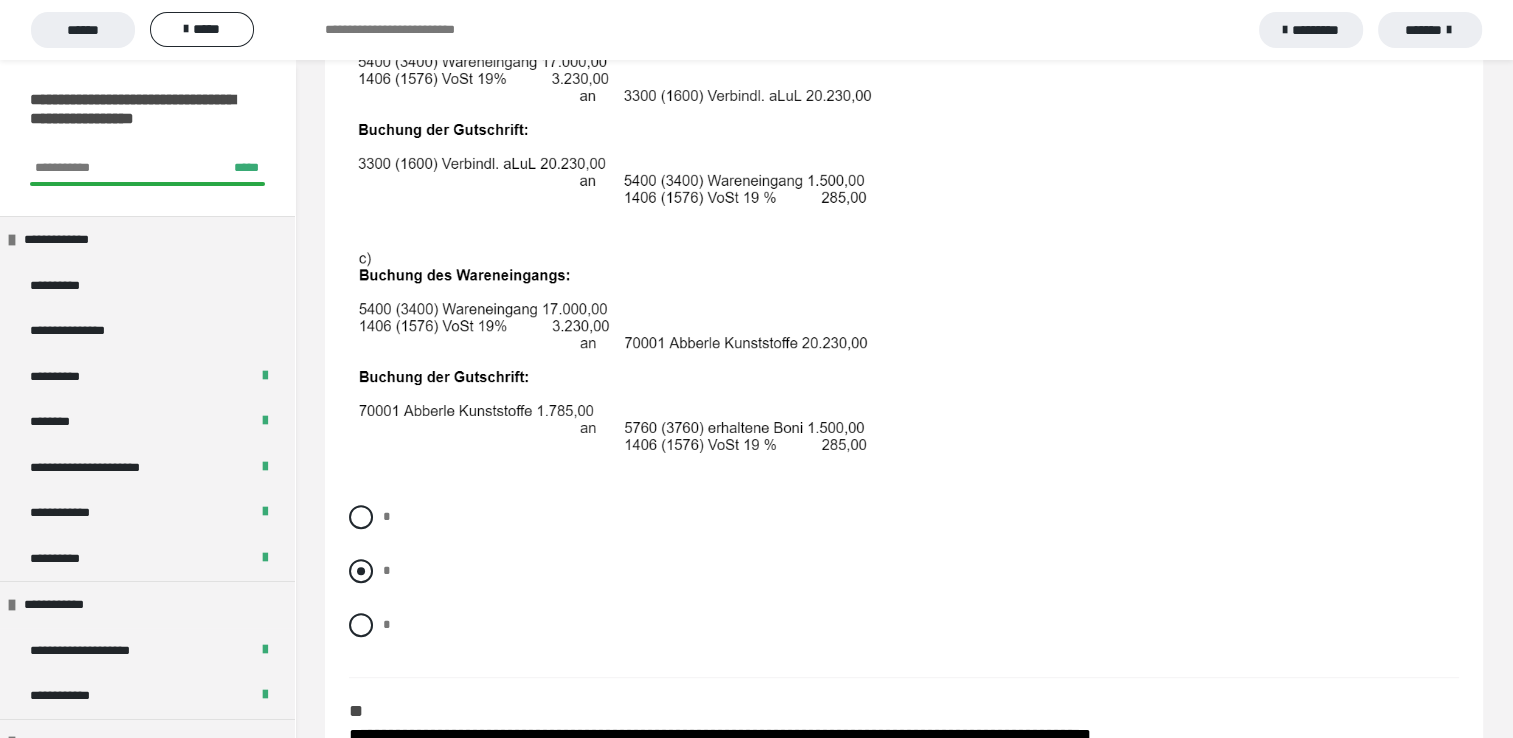 click at bounding box center (361, 571) 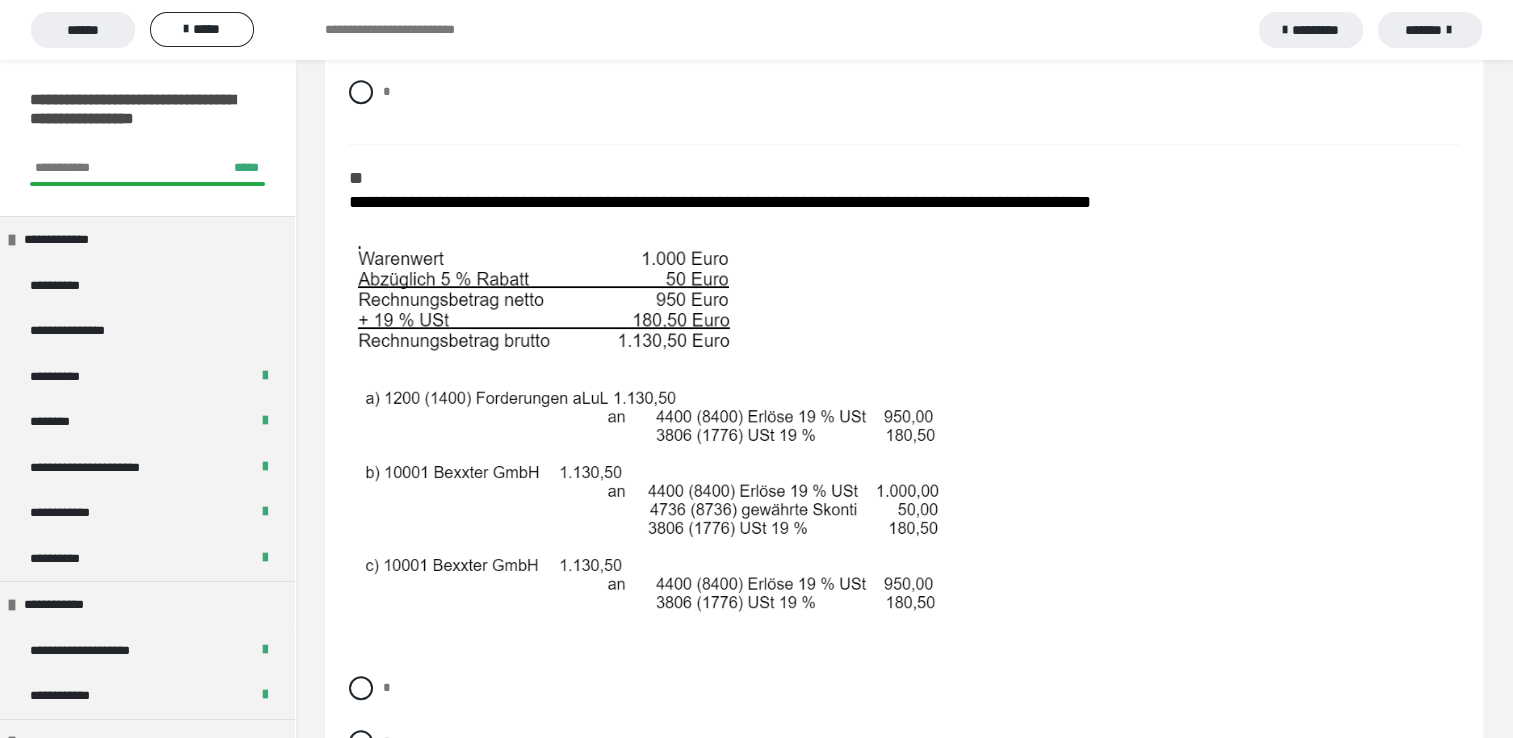 scroll, scrollTop: 1386, scrollLeft: 0, axis: vertical 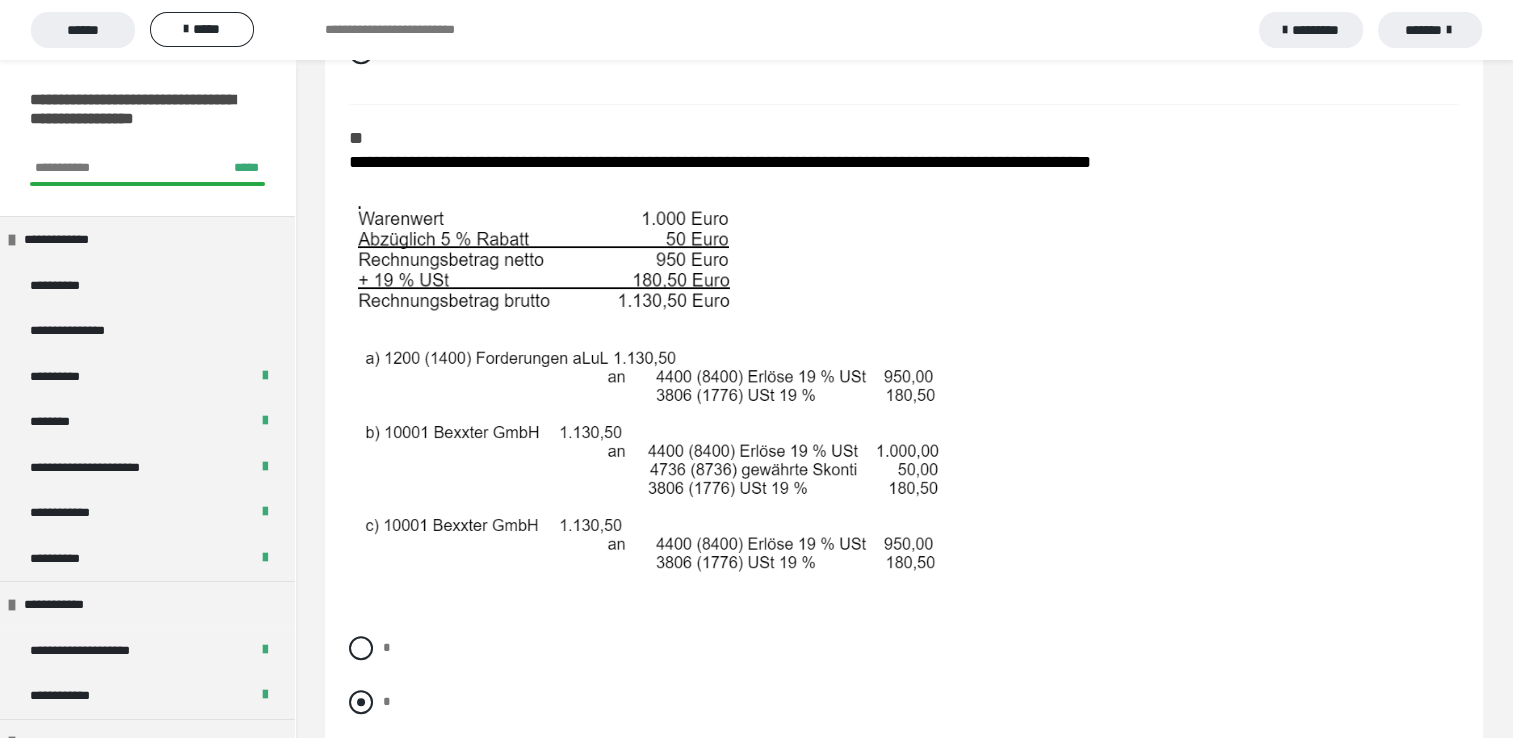 click at bounding box center [361, 702] 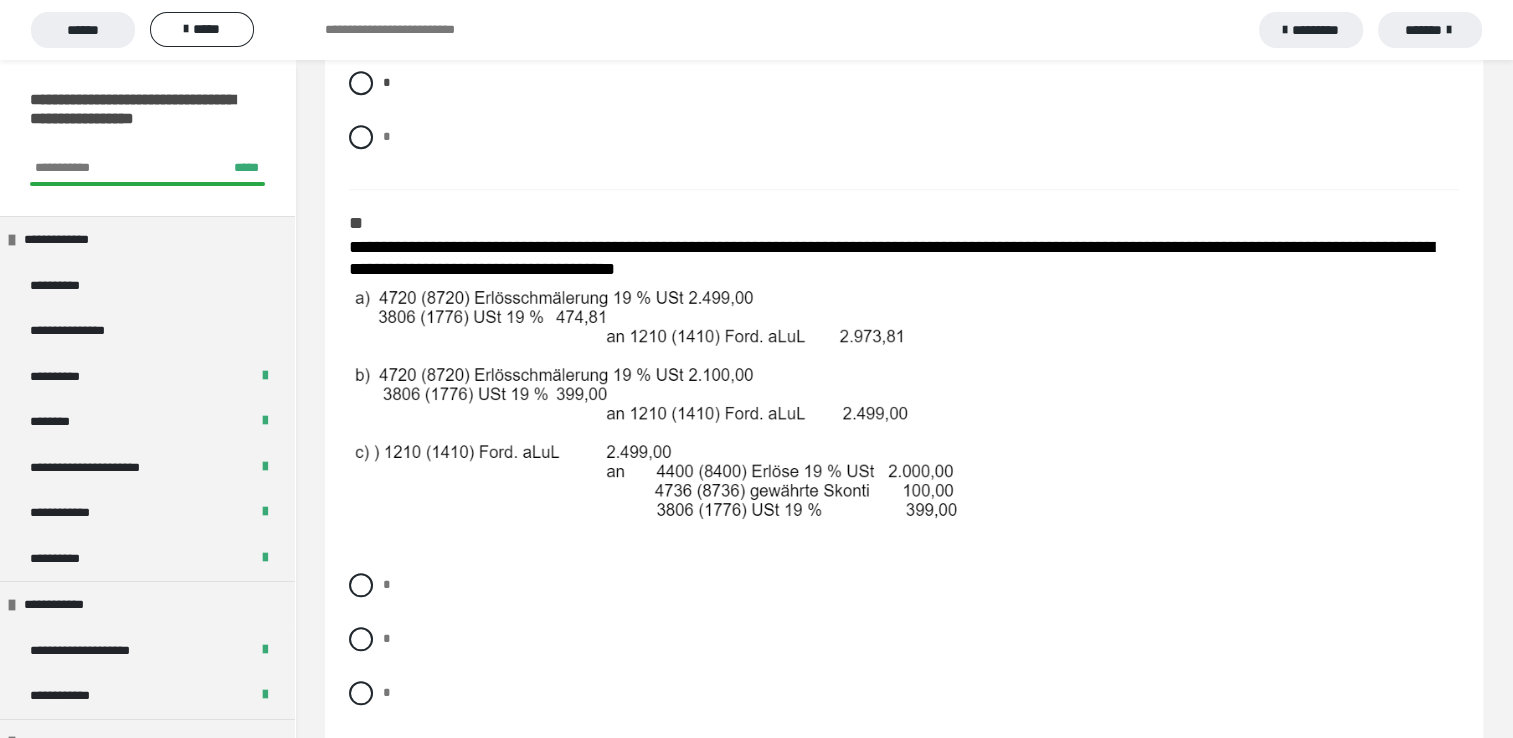 scroll, scrollTop: 2013, scrollLeft: 0, axis: vertical 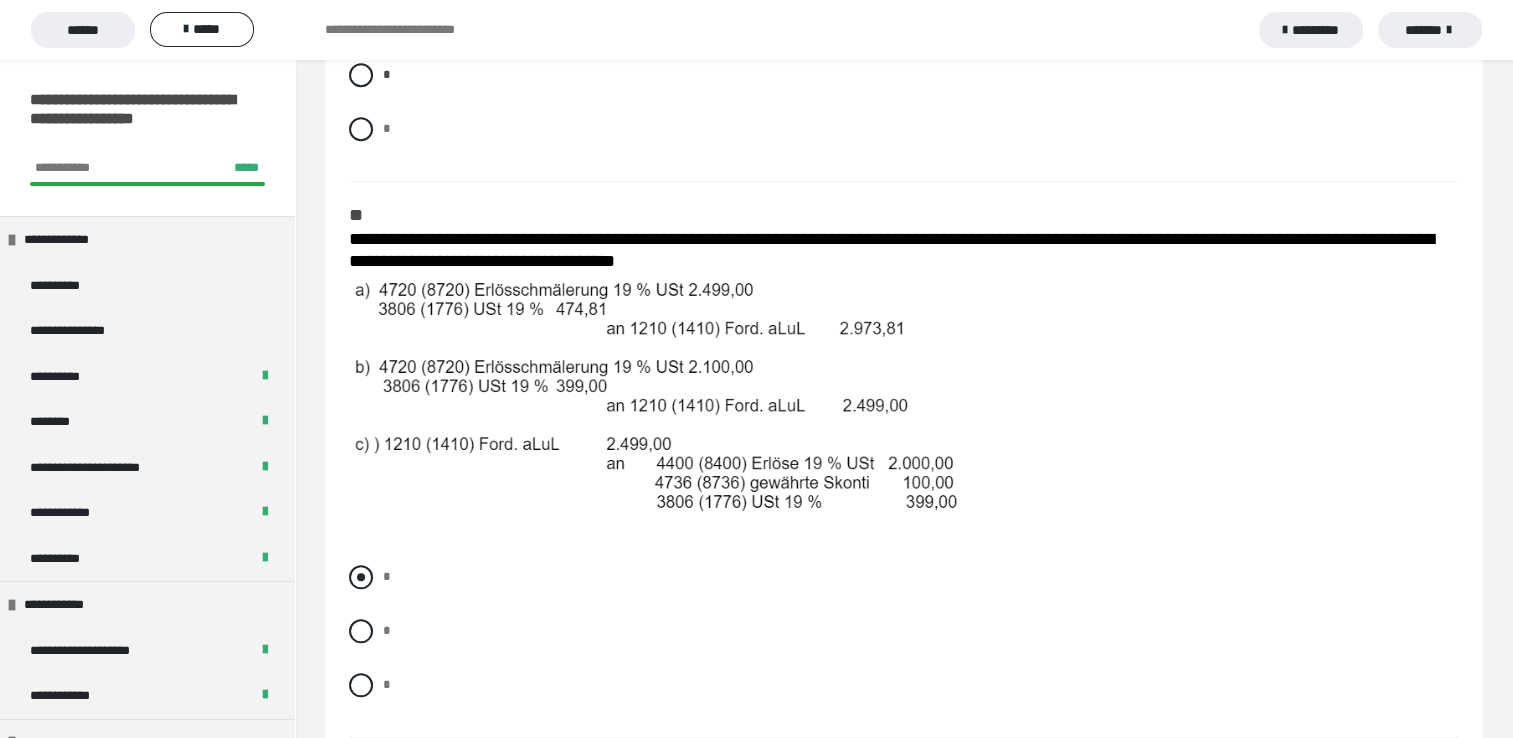 click at bounding box center [361, 577] 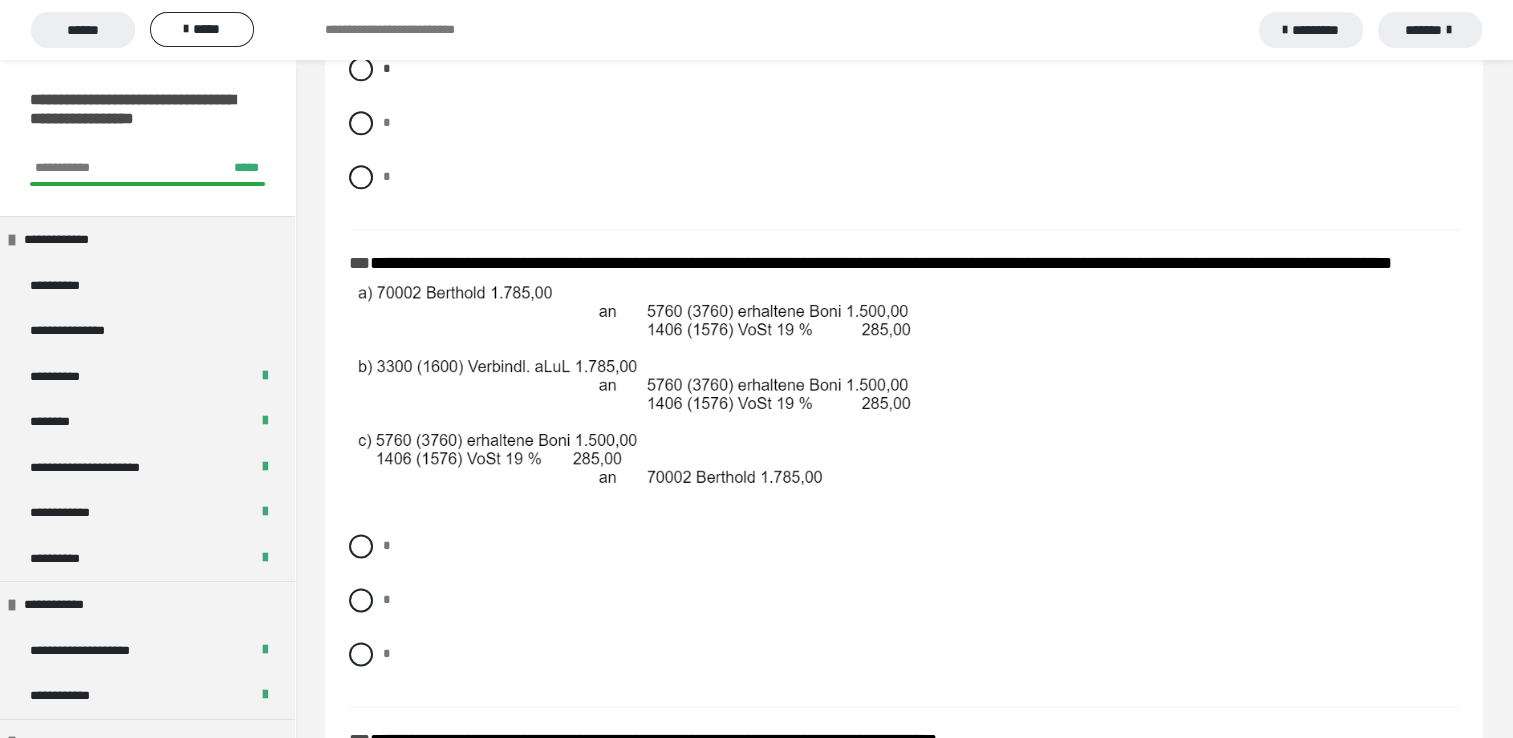 scroll, scrollTop: 2533, scrollLeft: 0, axis: vertical 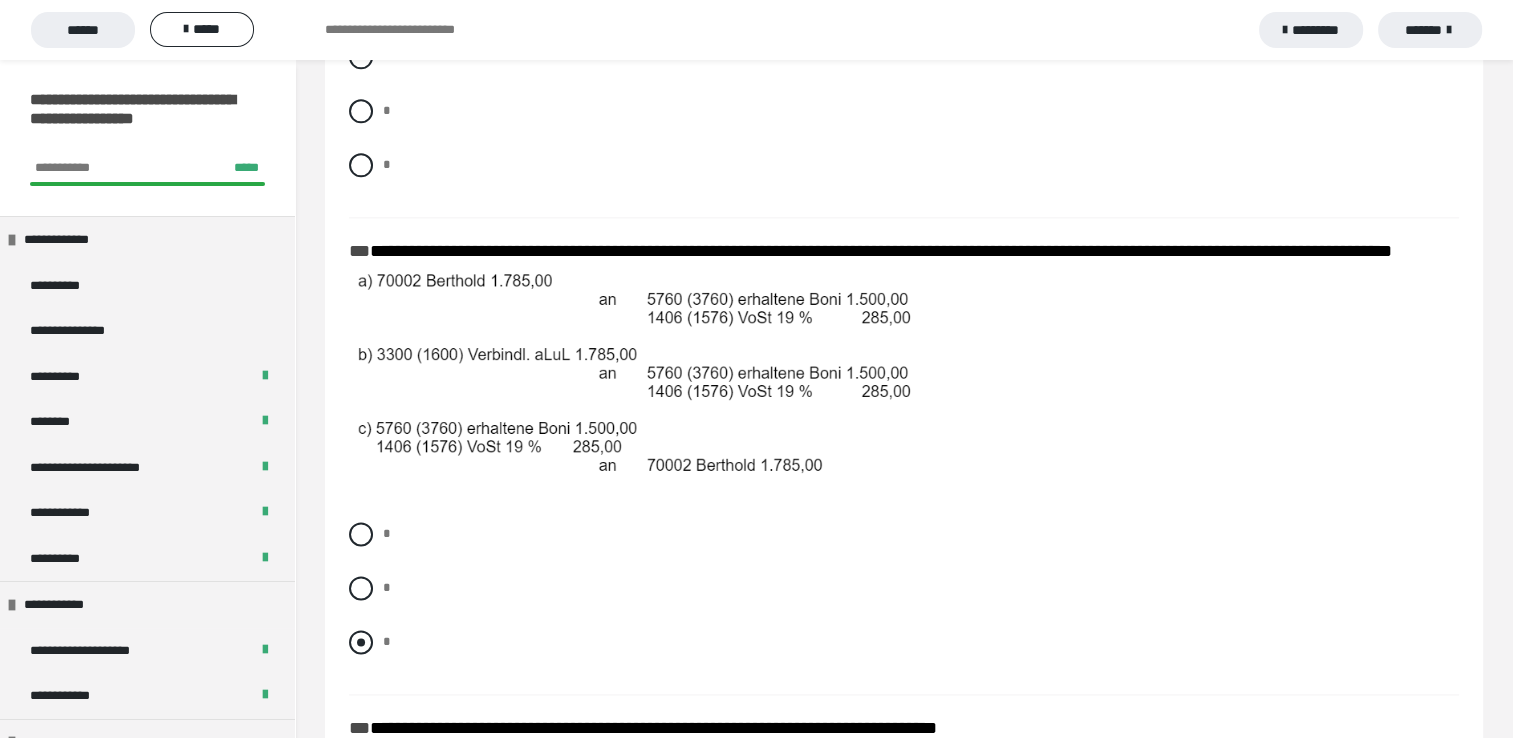 click at bounding box center (361, 642) 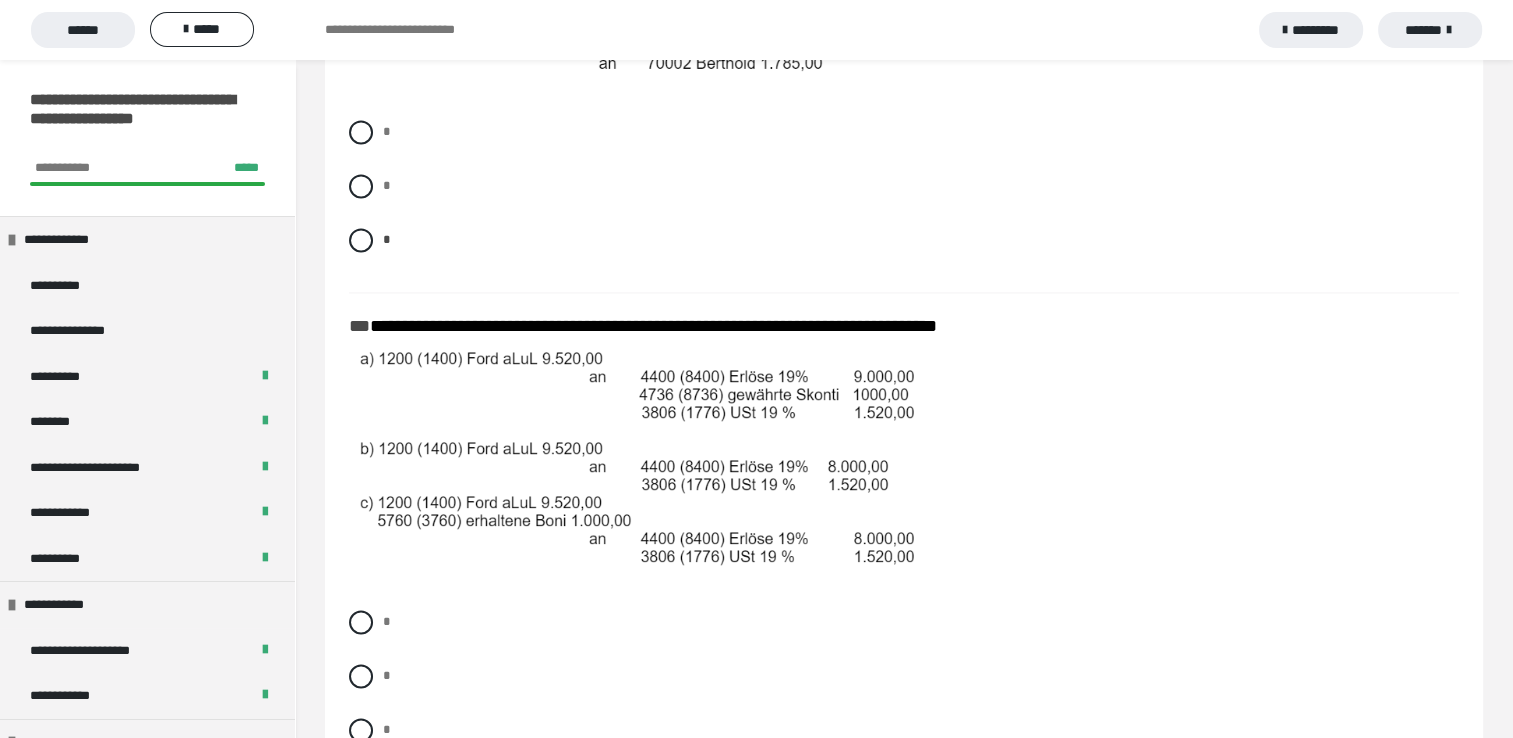 scroll, scrollTop: 2973, scrollLeft: 0, axis: vertical 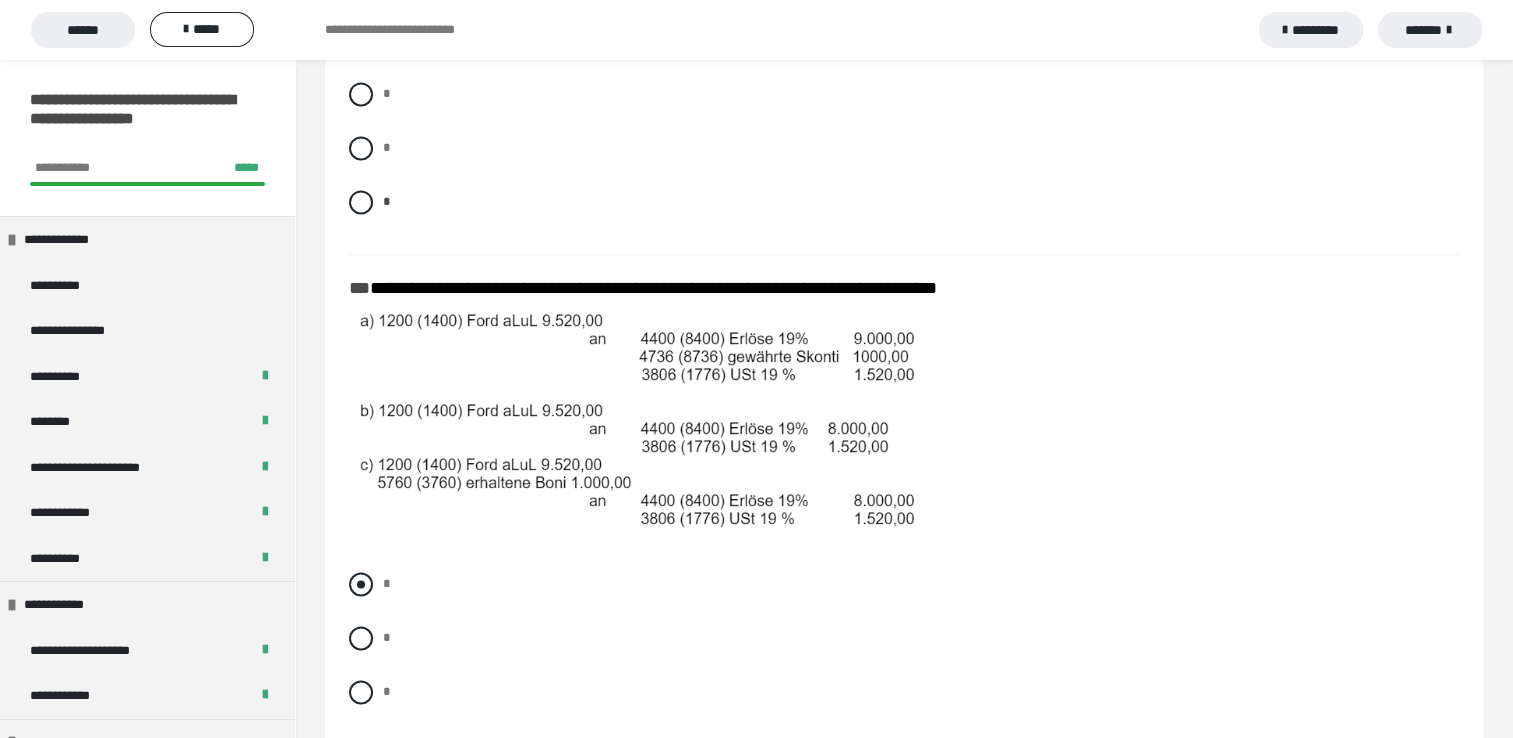 click at bounding box center (361, 584) 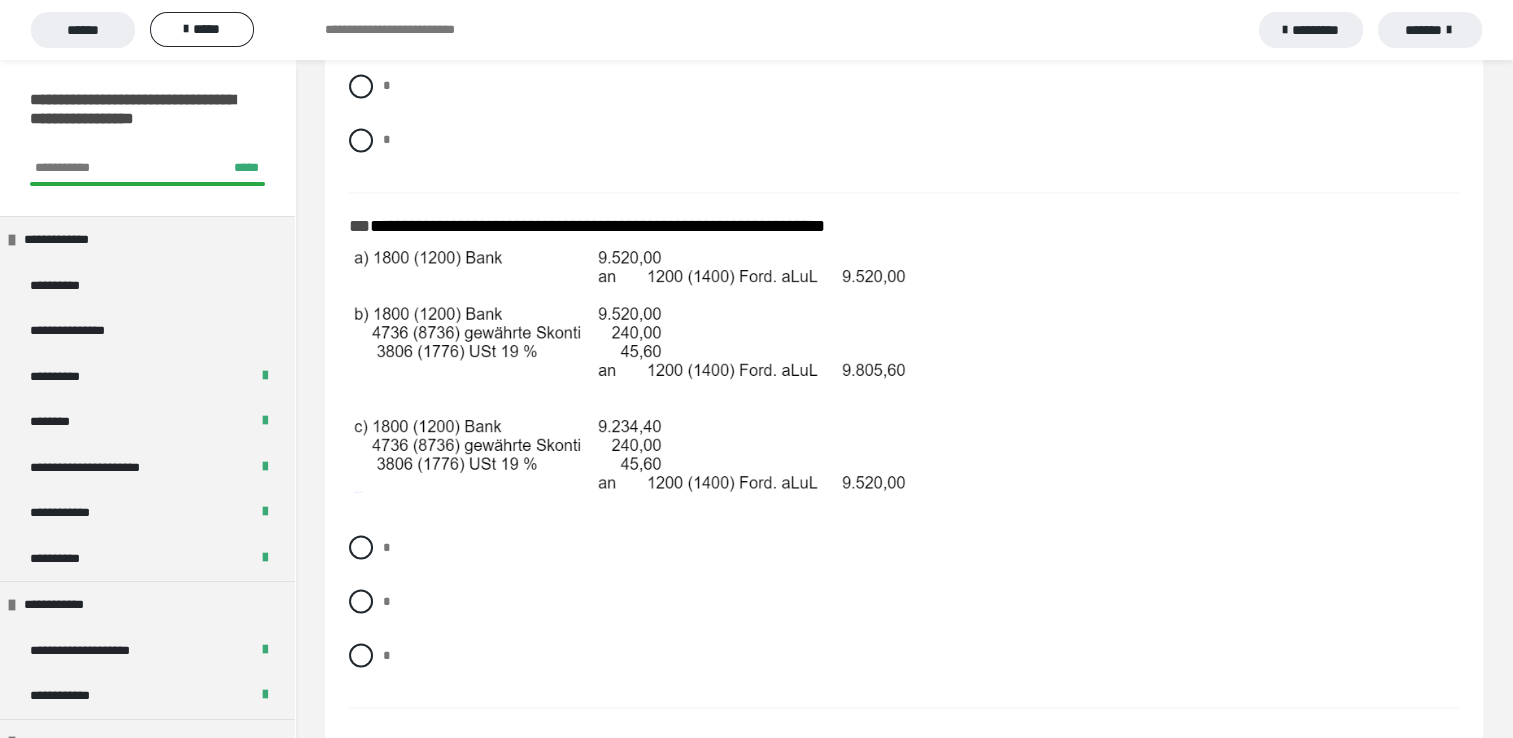 scroll, scrollTop: 3533, scrollLeft: 0, axis: vertical 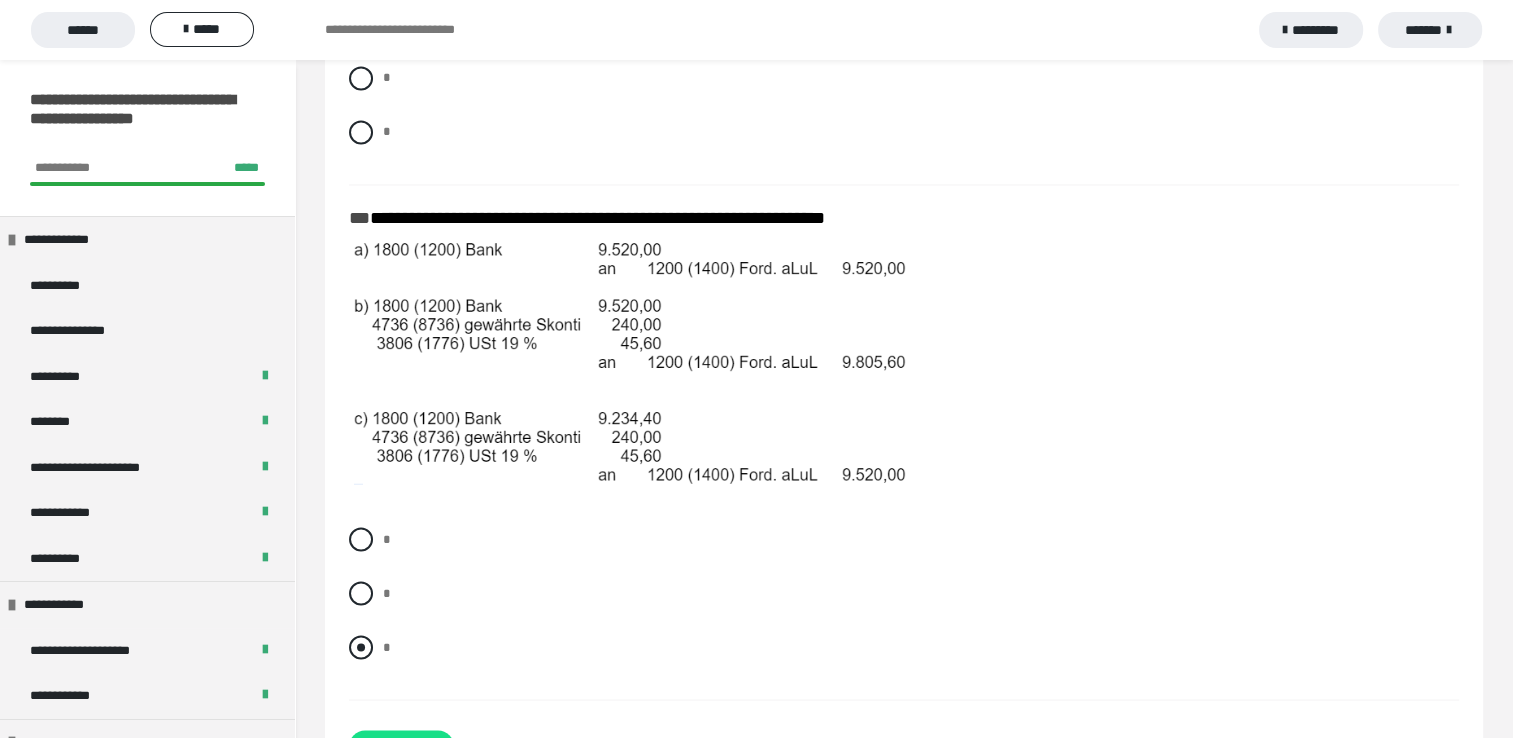 click at bounding box center (361, 647) 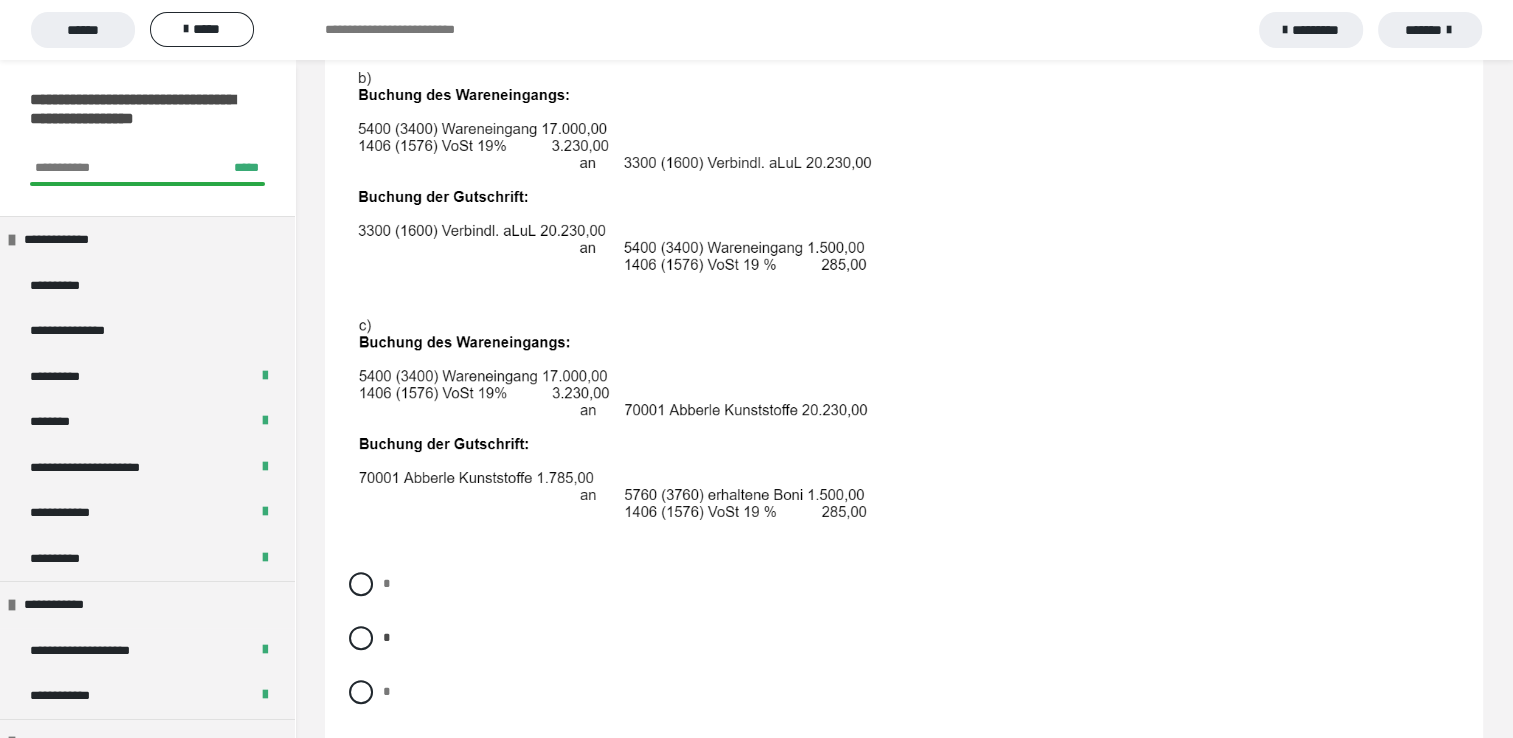 scroll, scrollTop: 706, scrollLeft: 0, axis: vertical 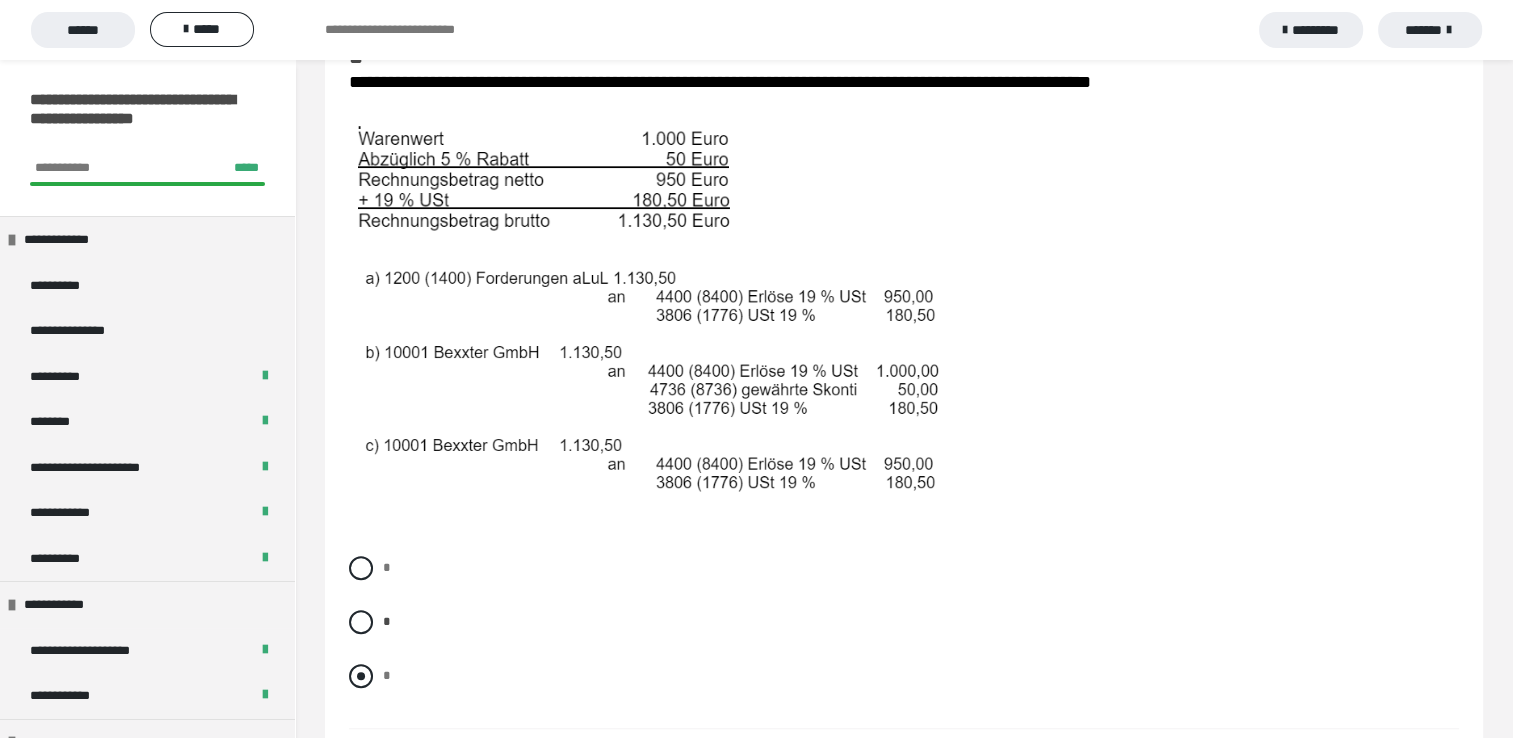 click at bounding box center [361, 676] 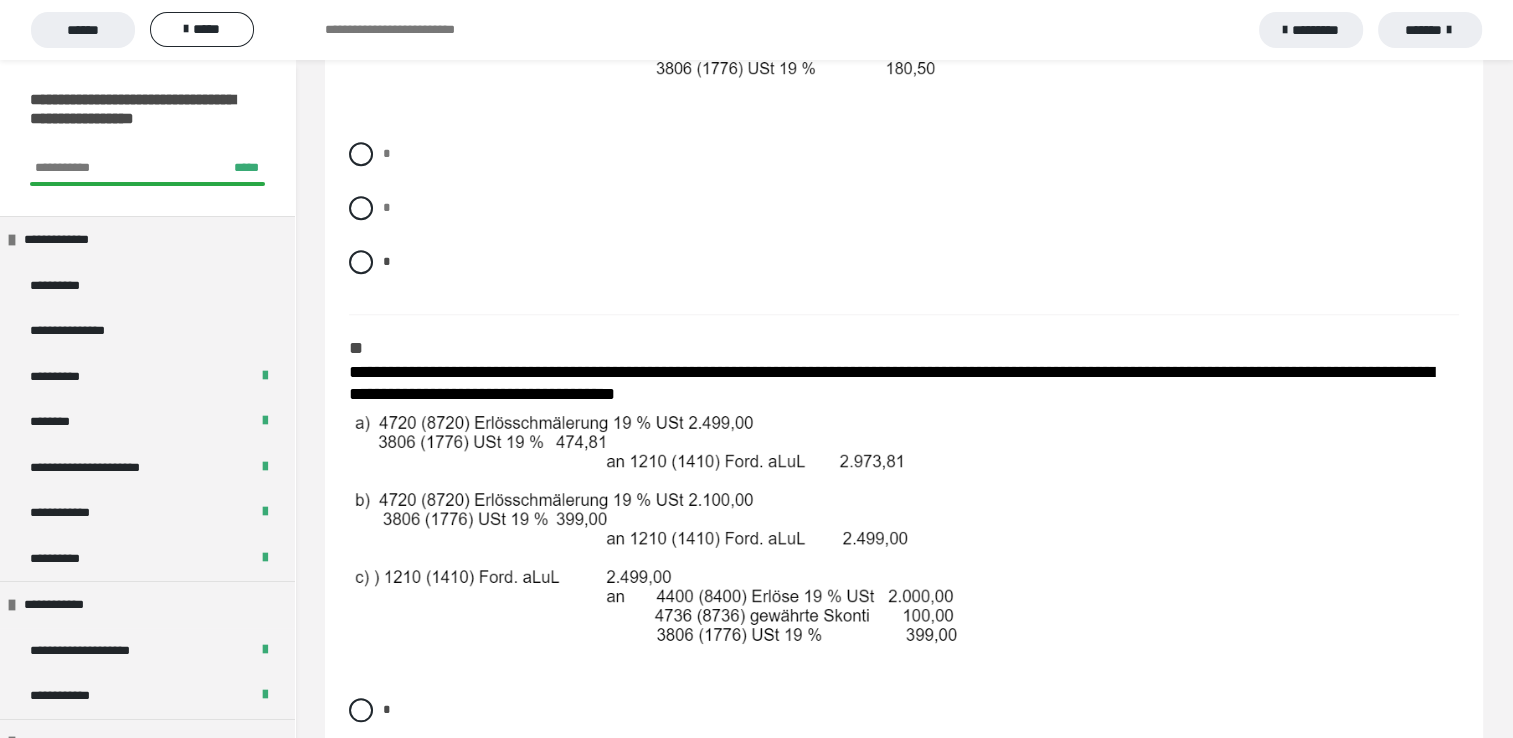 scroll, scrollTop: 1932, scrollLeft: 0, axis: vertical 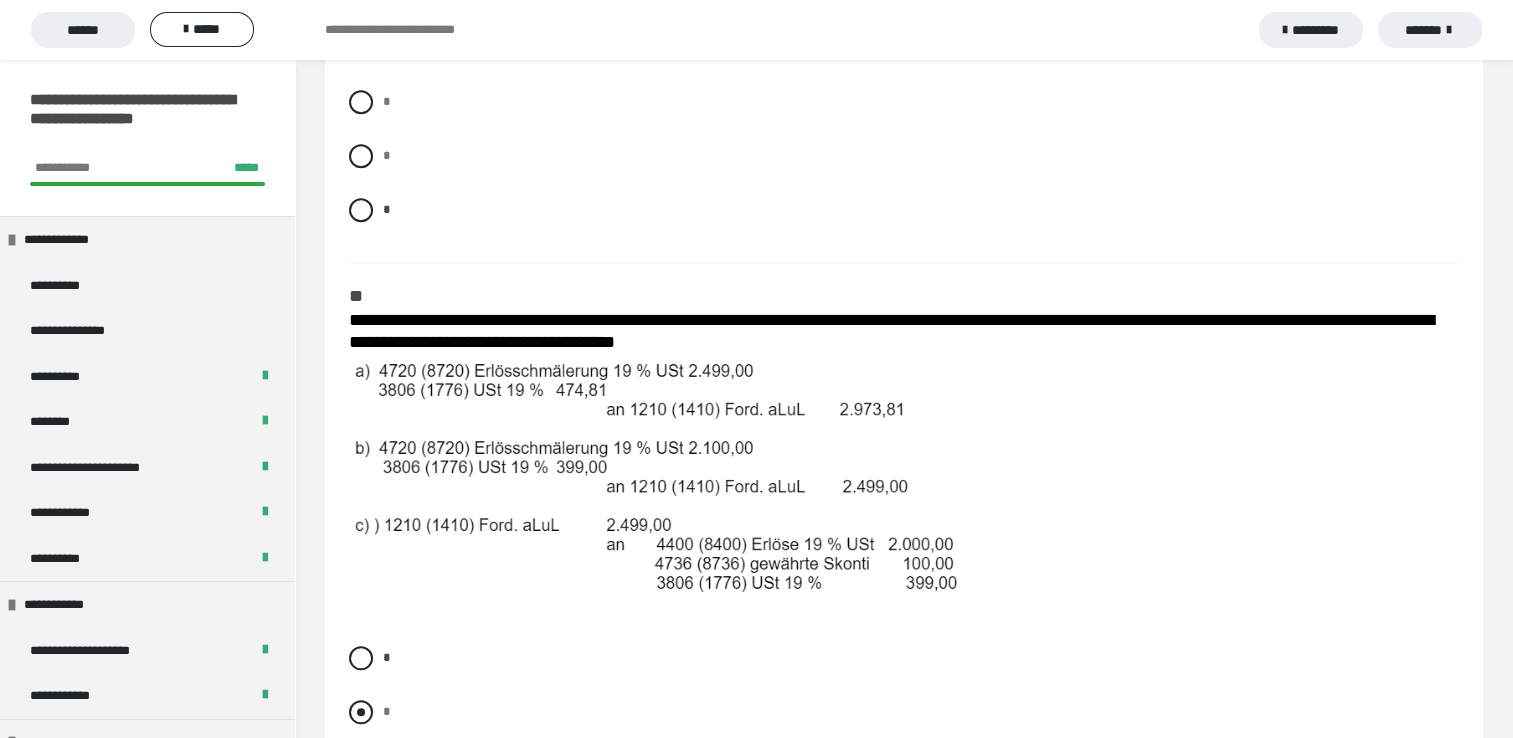 click at bounding box center [361, 712] 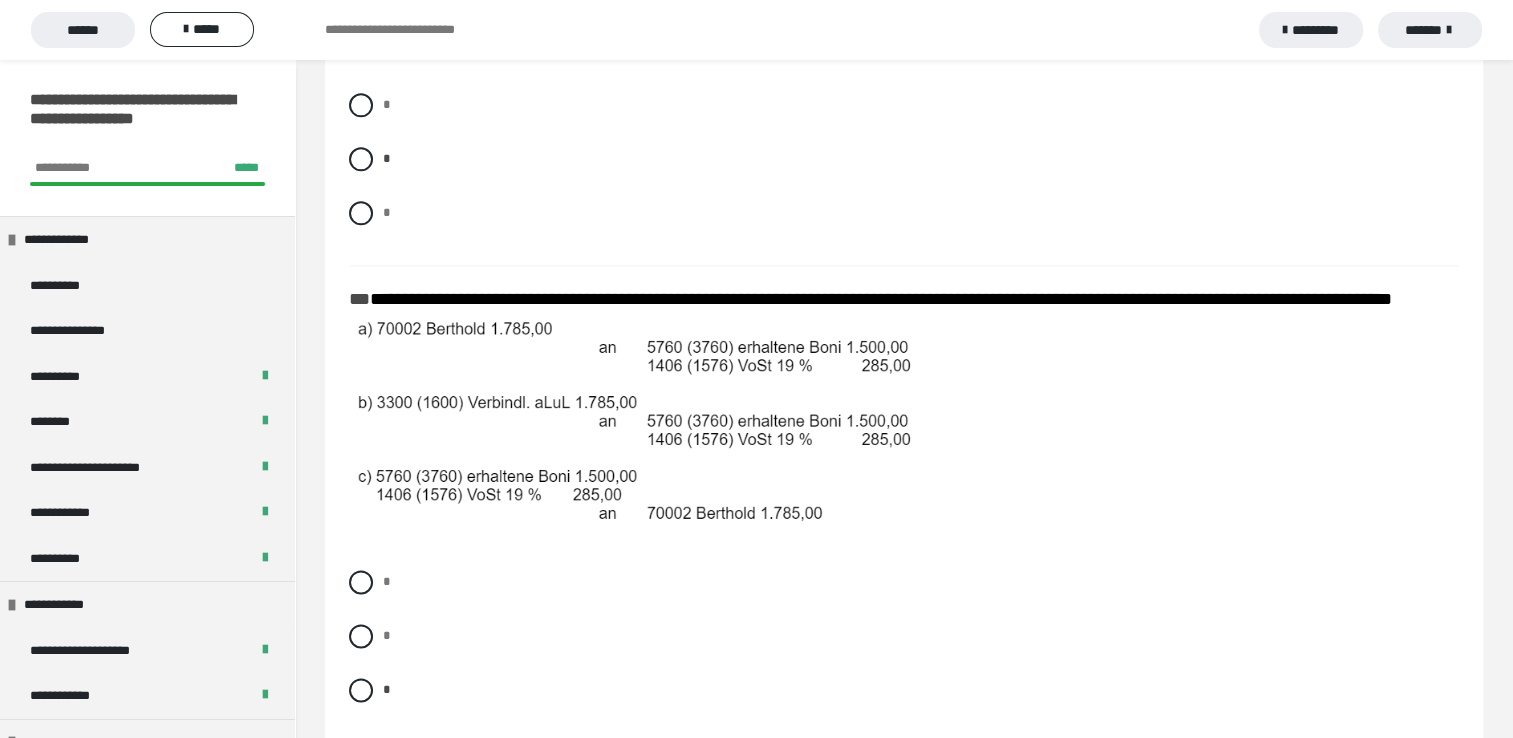 scroll, scrollTop: 2492, scrollLeft: 0, axis: vertical 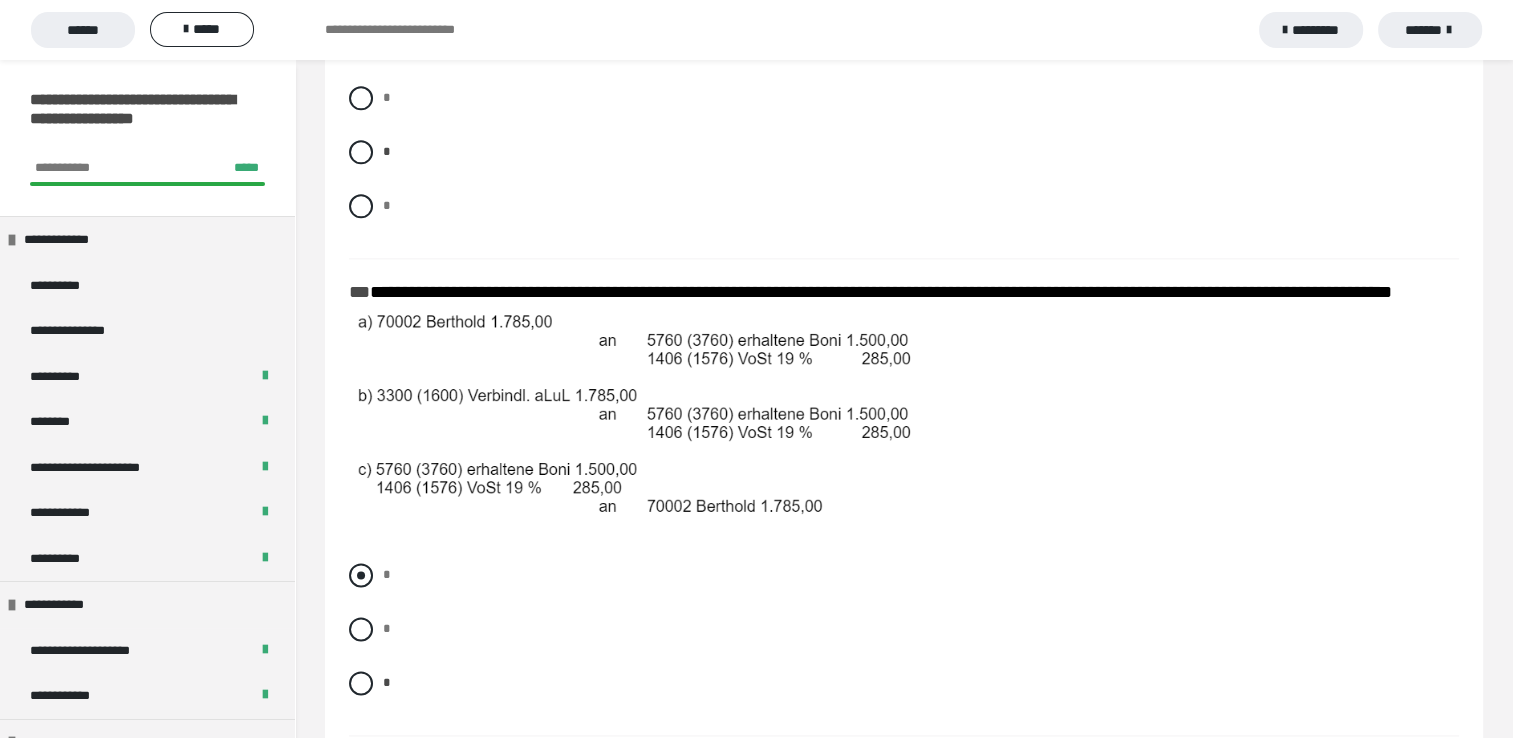 click at bounding box center (361, 575) 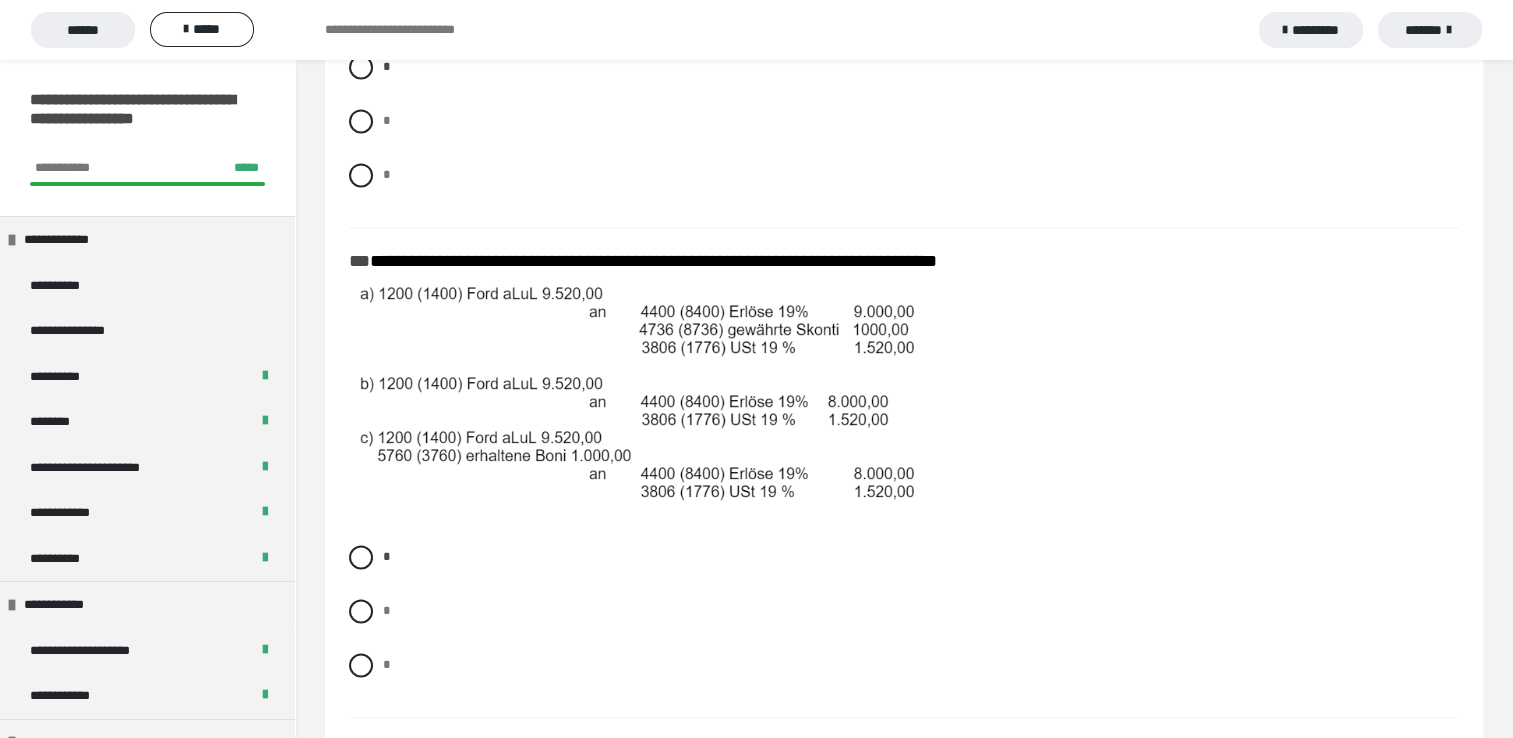 scroll, scrollTop: 3012, scrollLeft: 0, axis: vertical 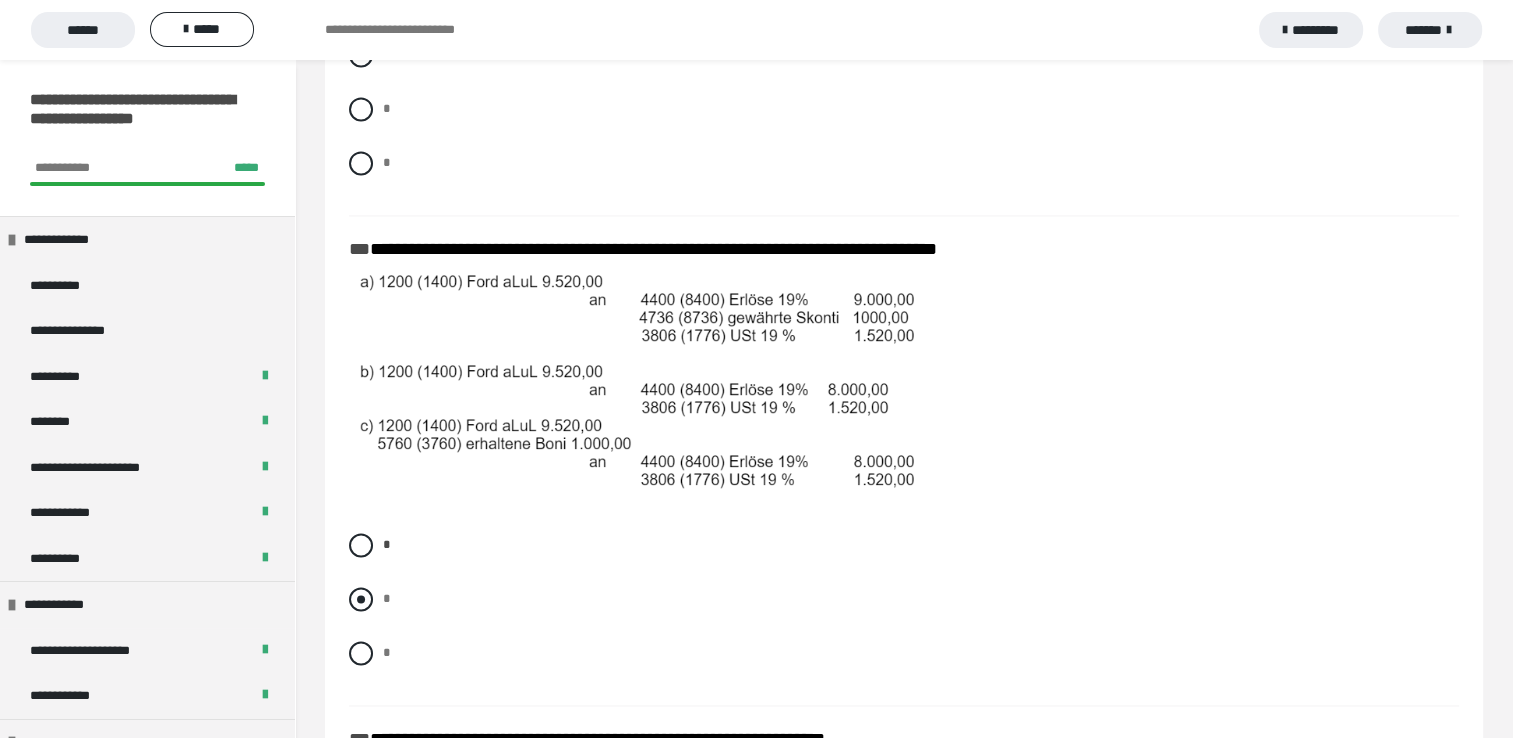 click at bounding box center (361, 599) 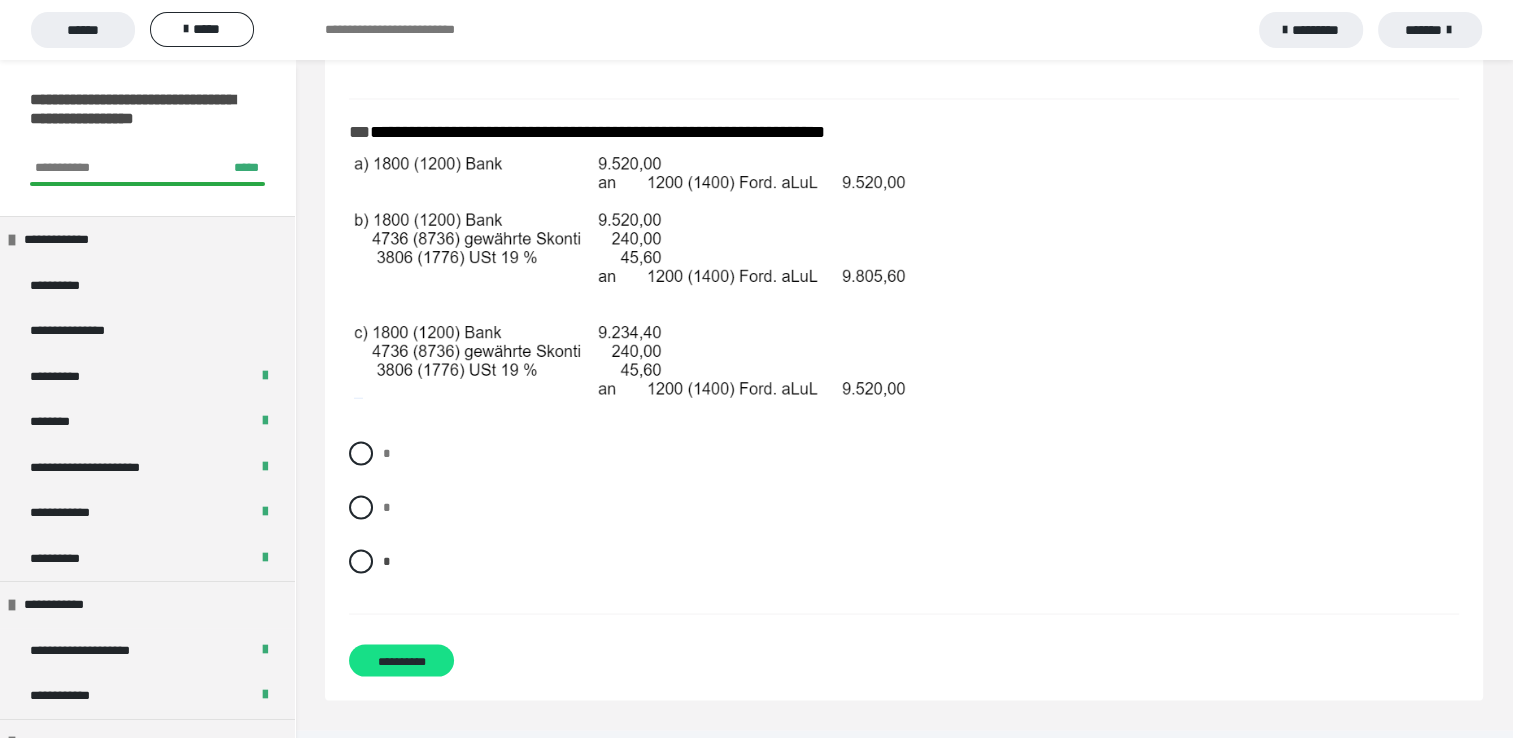 scroll, scrollTop: 3620, scrollLeft: 0, axis: vertical 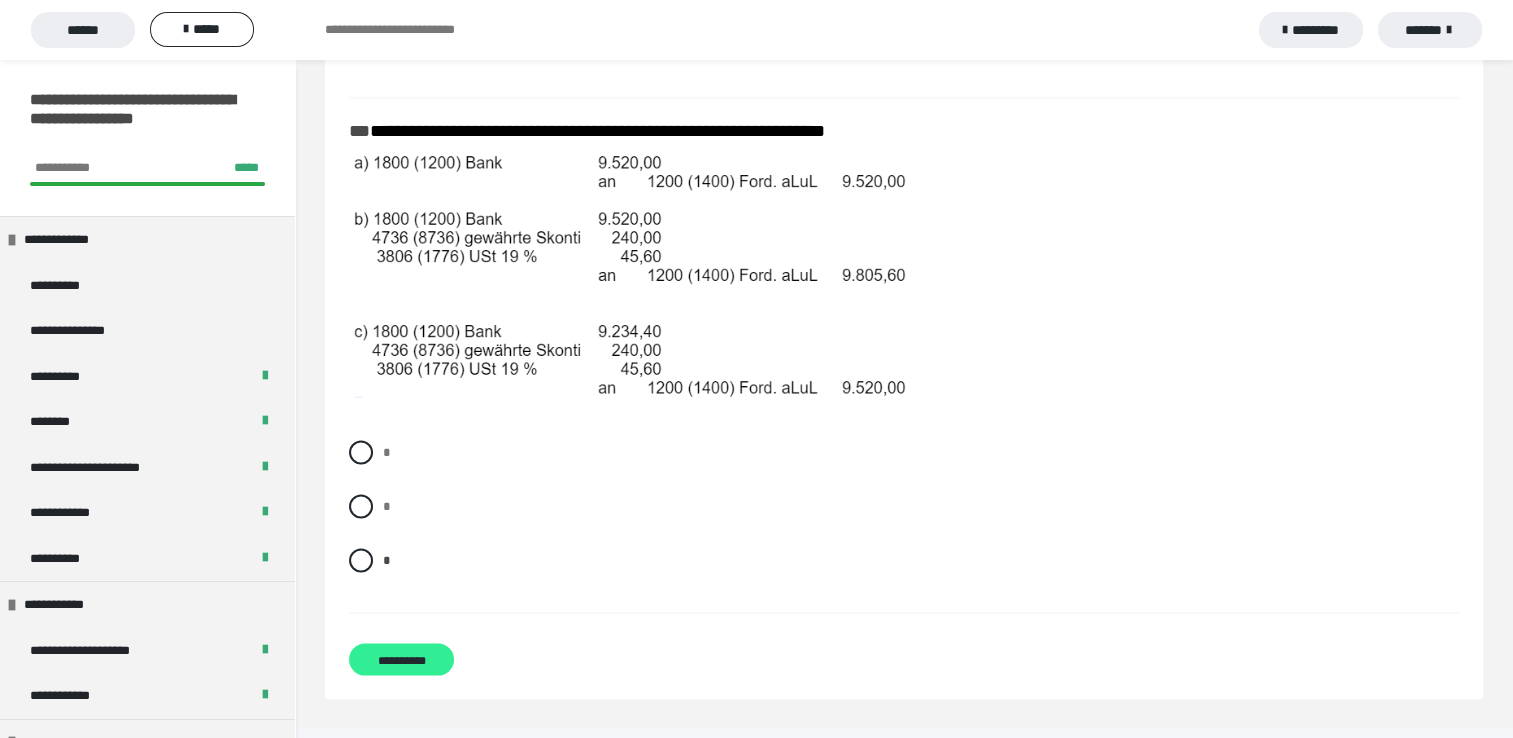 click on "**********" at bounding box center (401, 659) 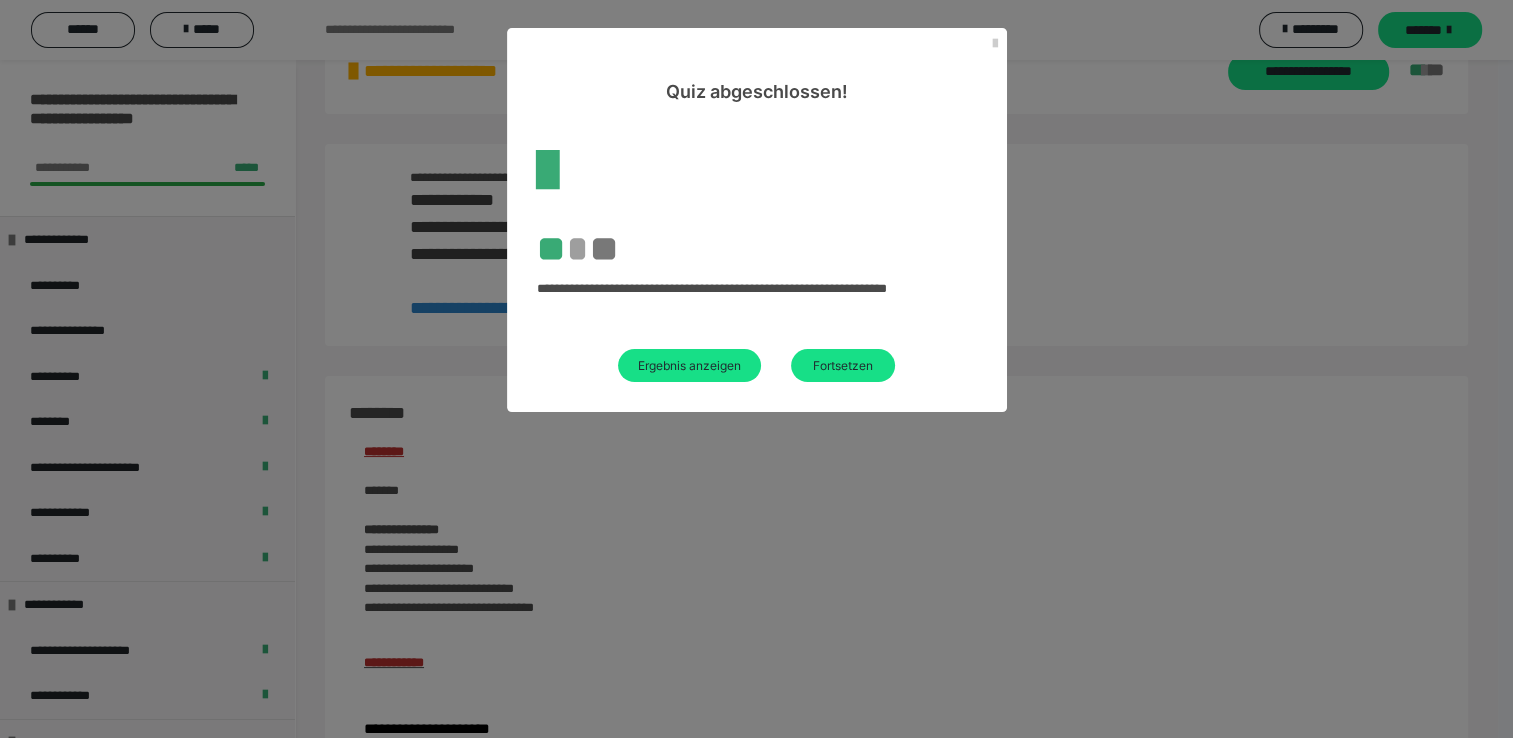 scroll, scrollTop: 2205, scrollLeft: 0, axis: vertical 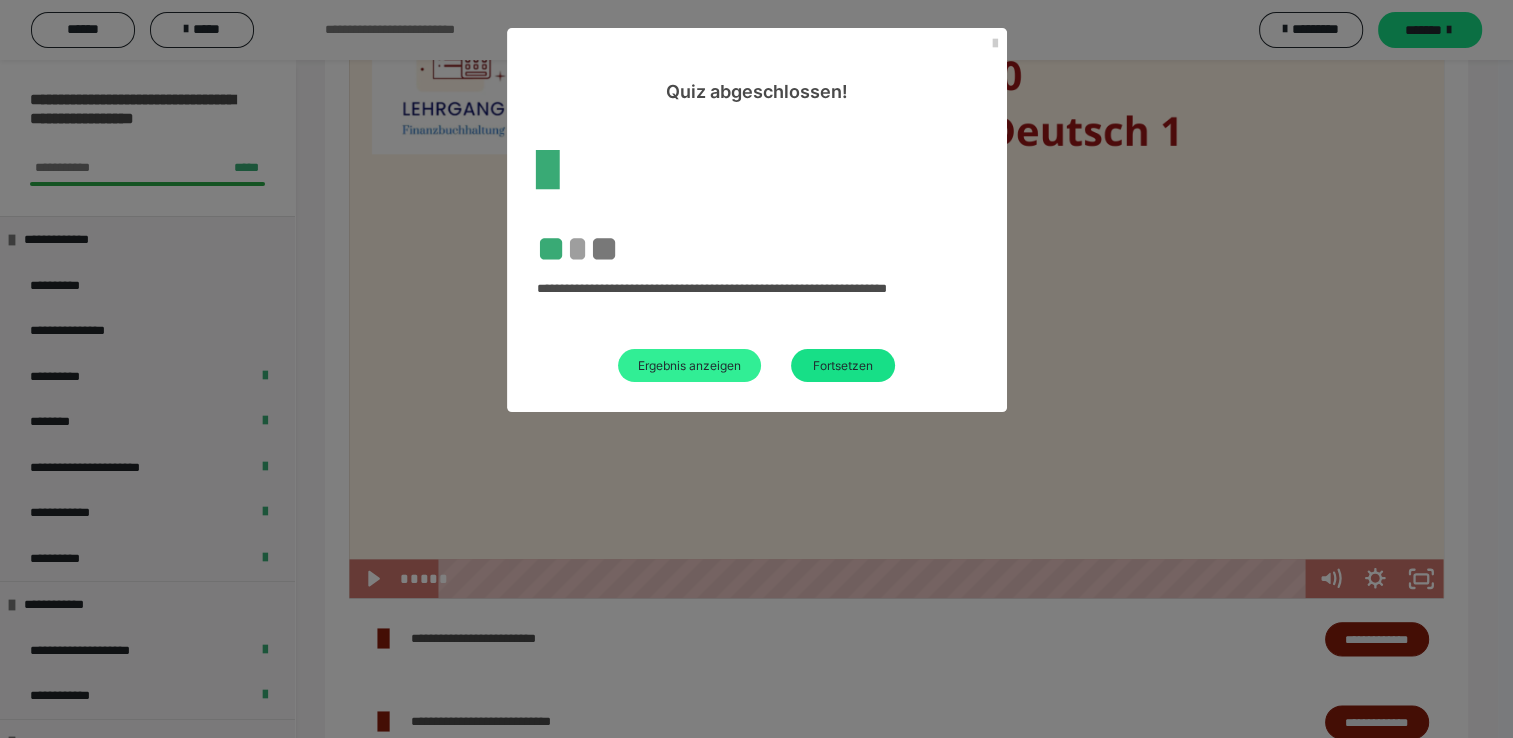 click on "Ergebnis anzeigen" at bounding box center [689, 365] 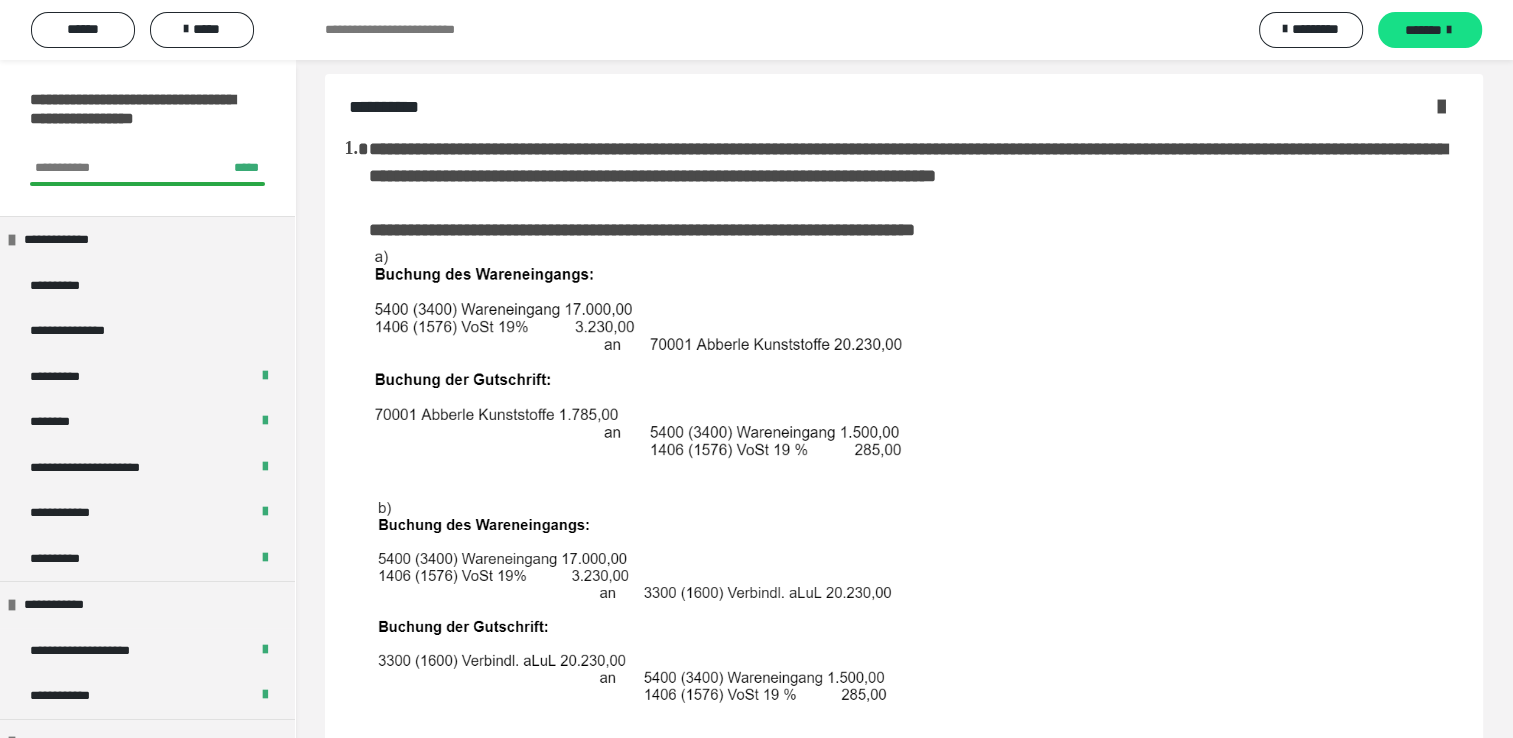 scroll, scrollTop: 0, scrollLeft: 0, axis: both 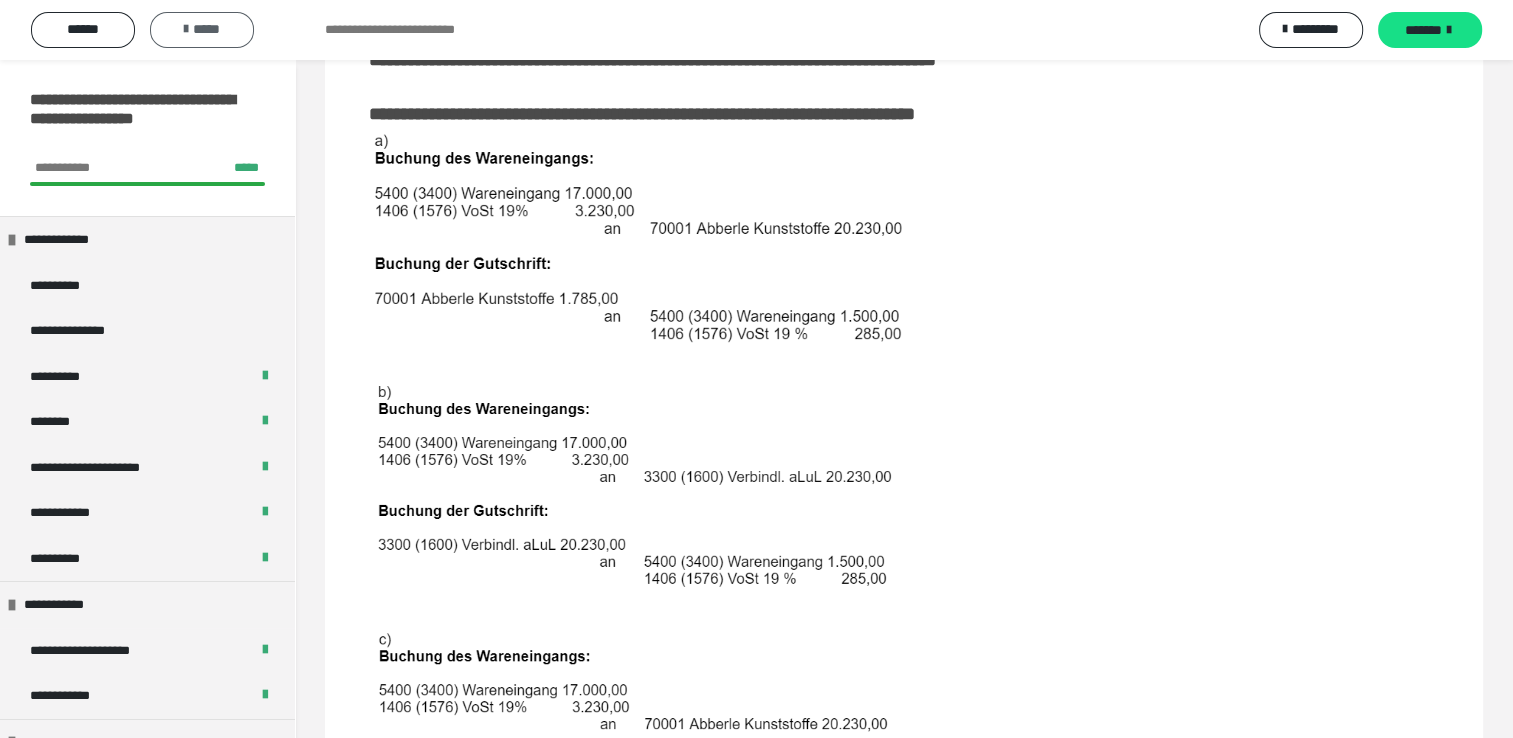 click on "*****" at bounding box center [202, 29] 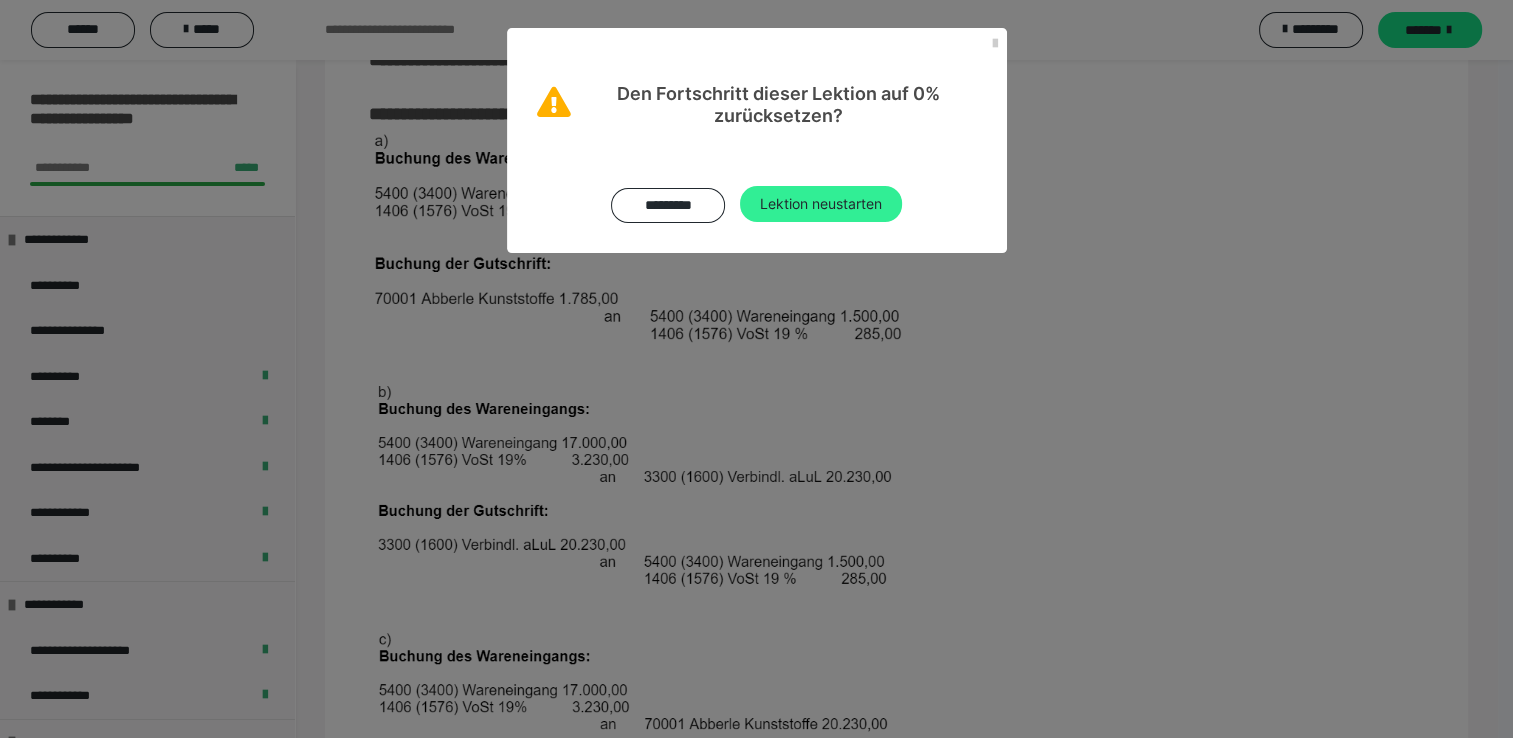 click on "Lektion neustarten" at bounding box center (821, 204) 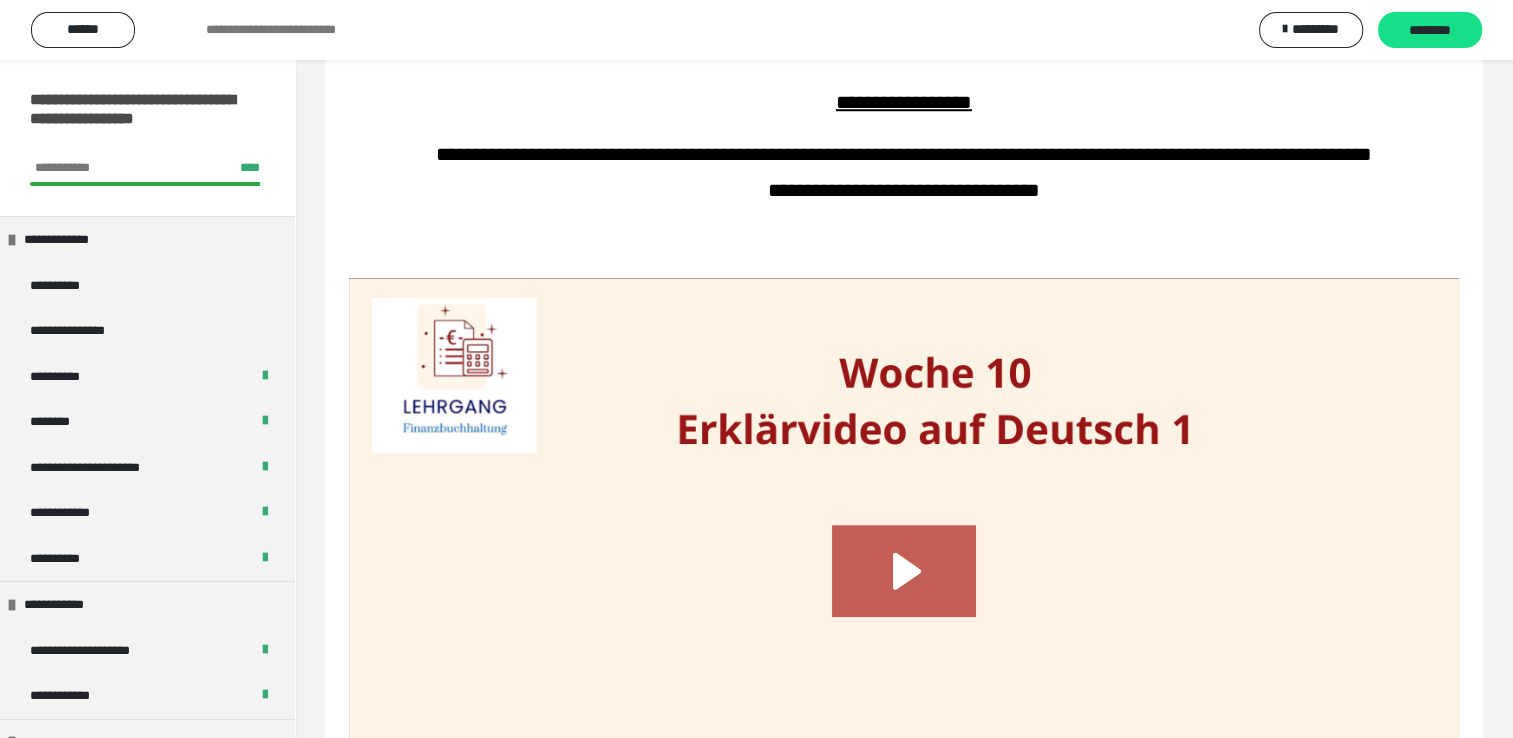 scroll, scrollTop: 1626, scrollLeft: 0, axis: vertical 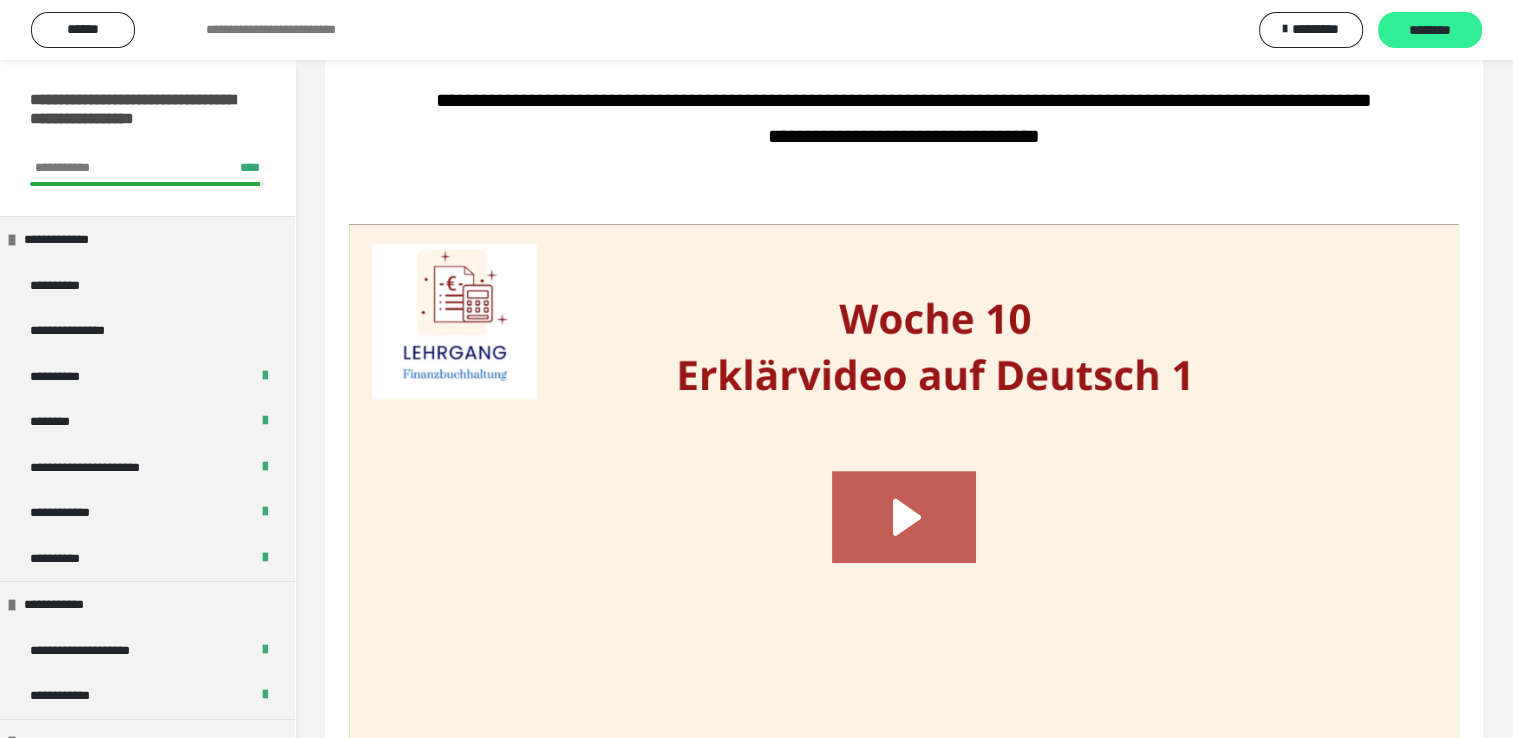 click on "********" at bounding box center [1430, 31] 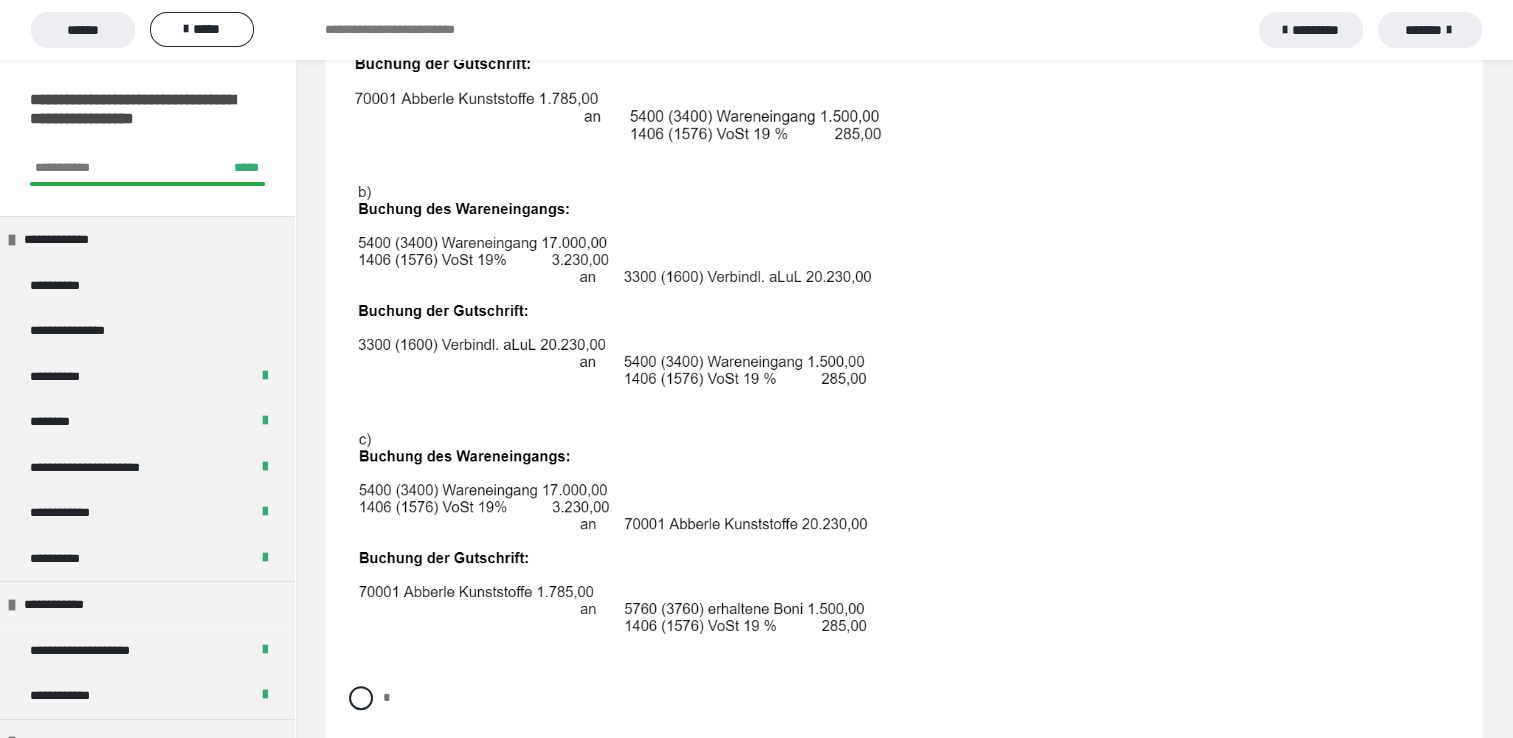 scroll, scrollTop: 640, scrollLeft: 0, axis: vertical 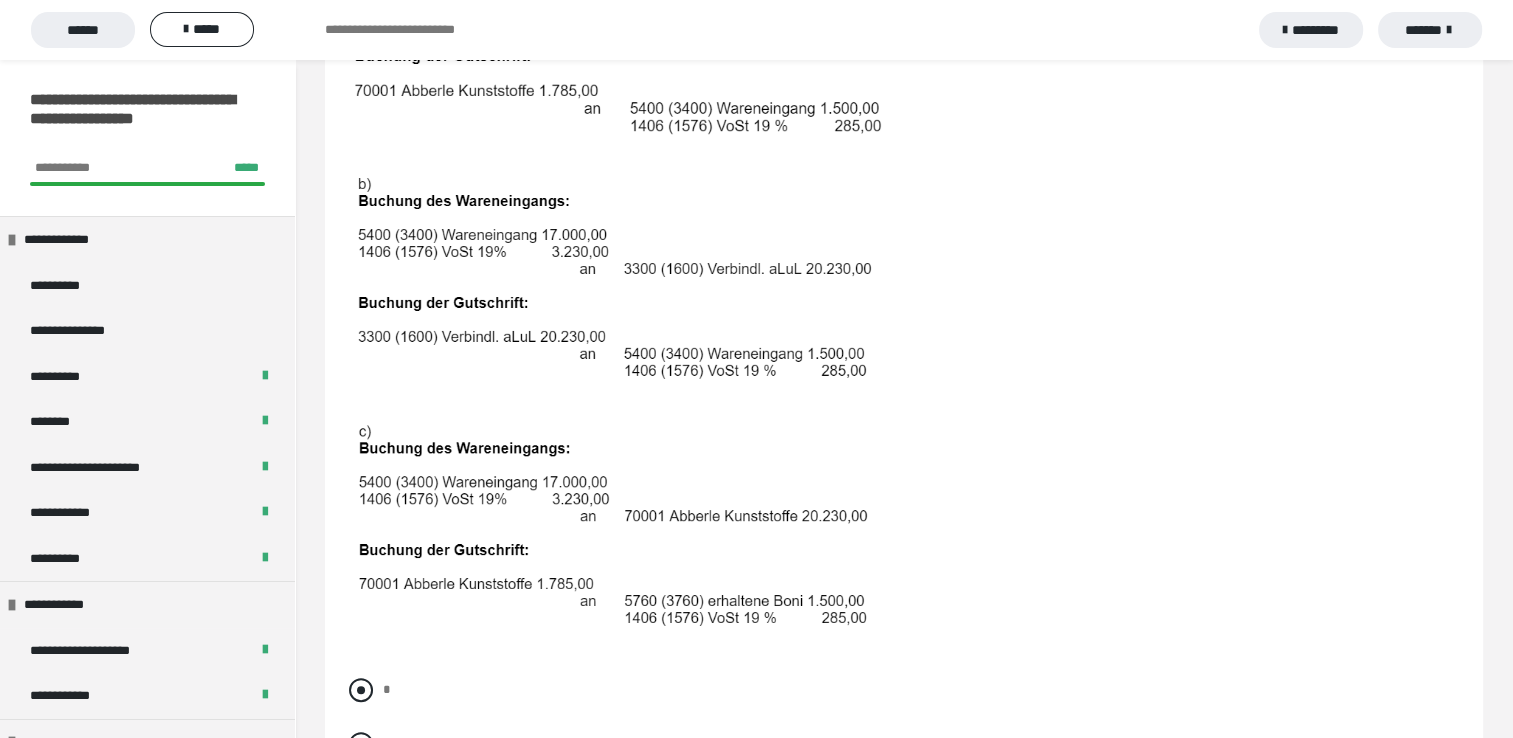 click on "*" at bounding box center [904, 690] 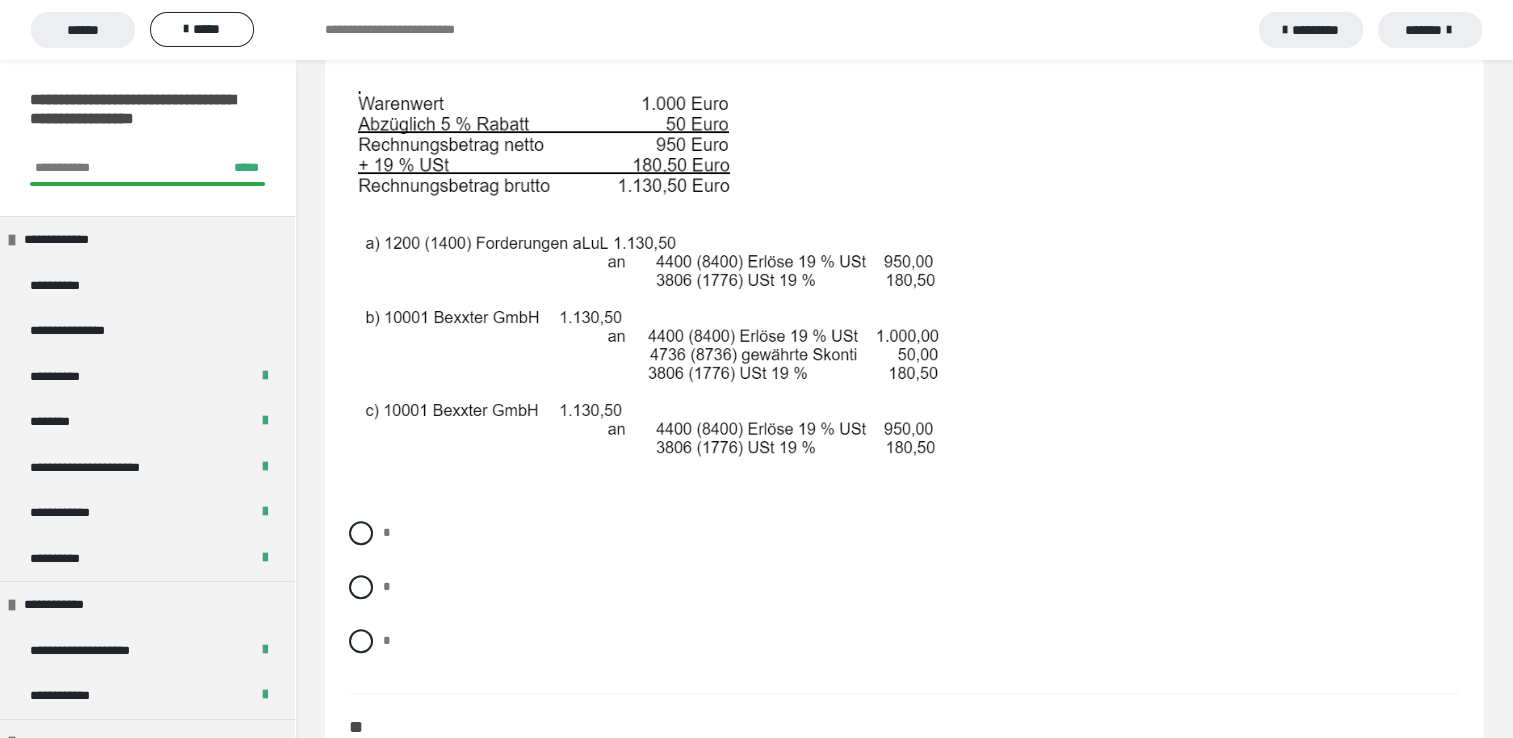 scroll, scrollTop: 1507, scrollLeft: 0, axis: vertical 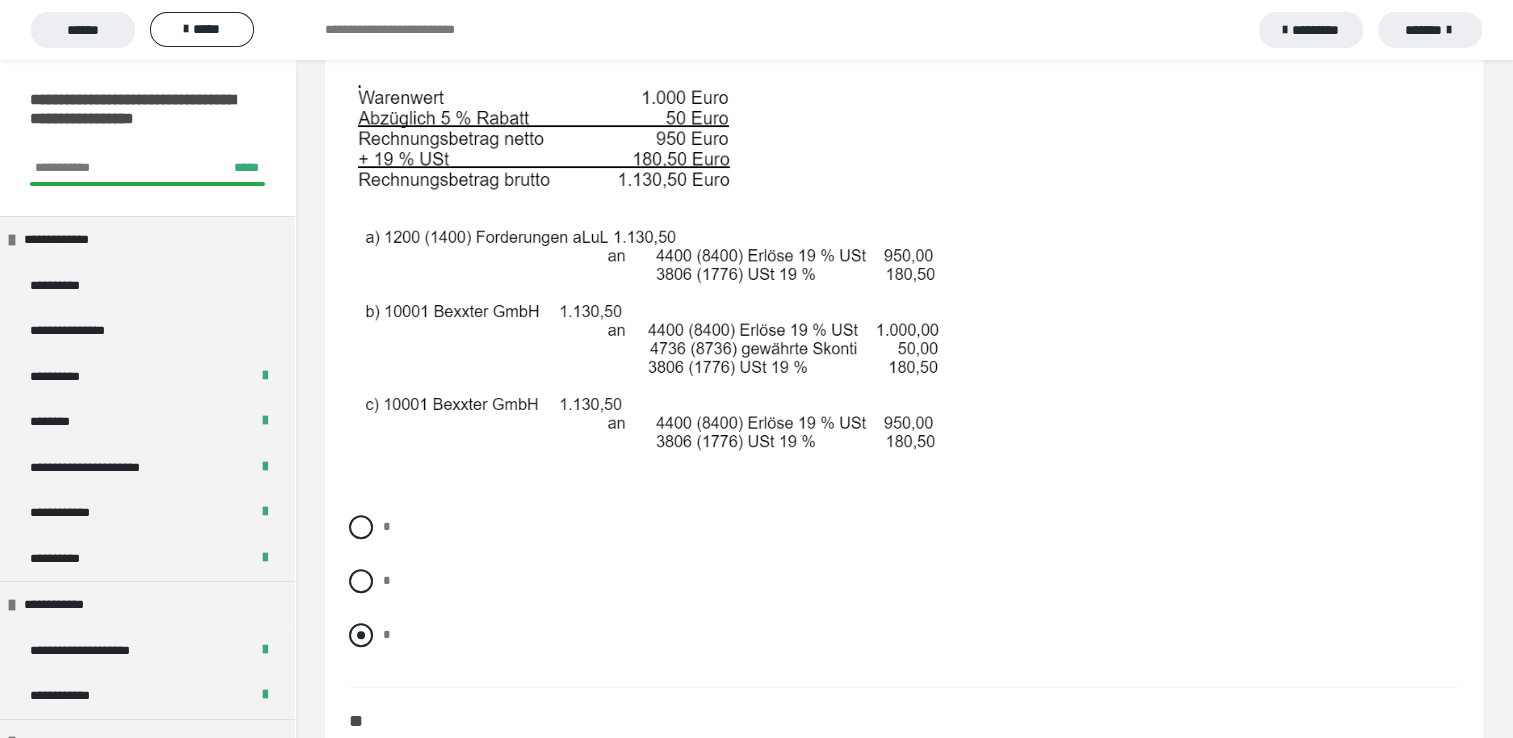 click at bounding box center (361, 635) 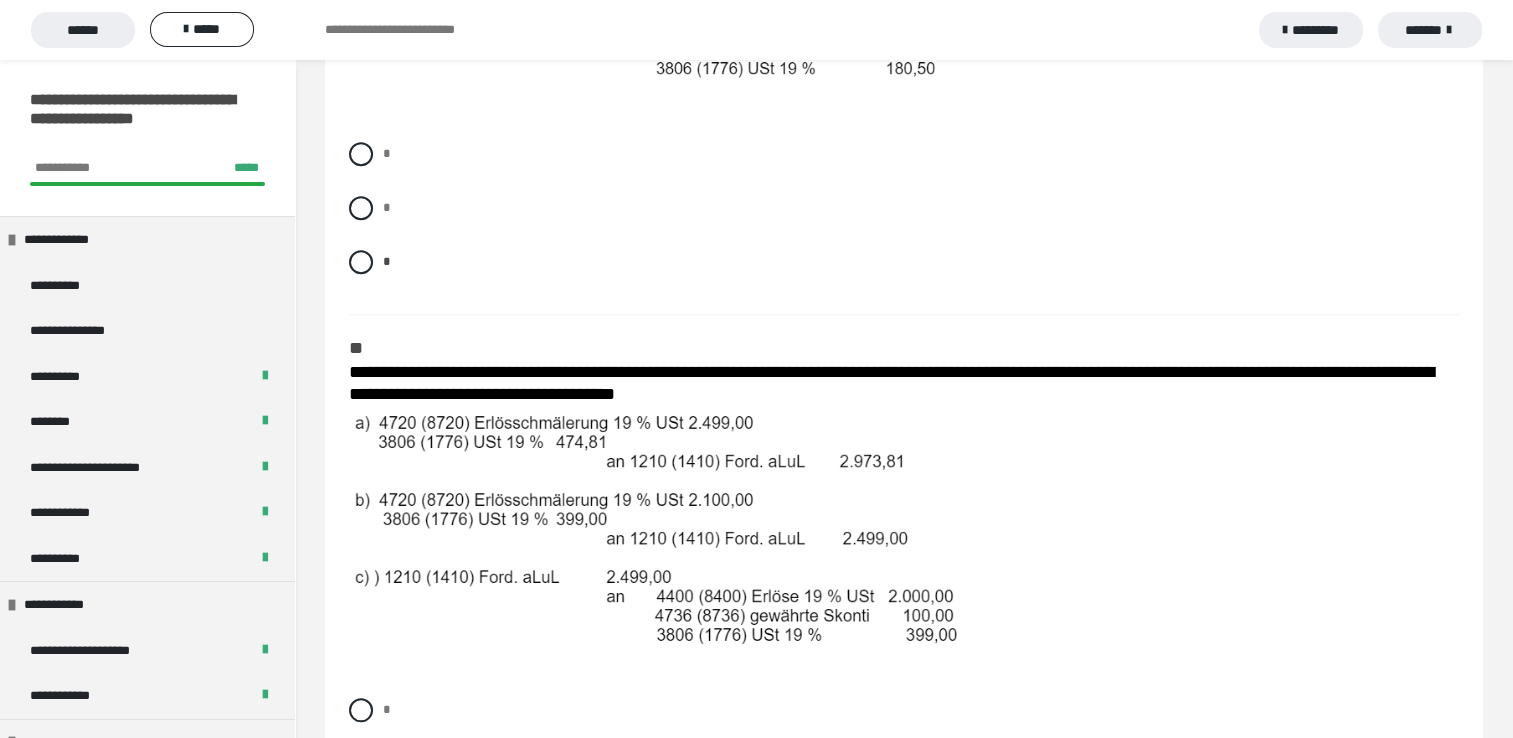 scroll, scrollTop: 1960, scrollLeft: 0, axis: vertical 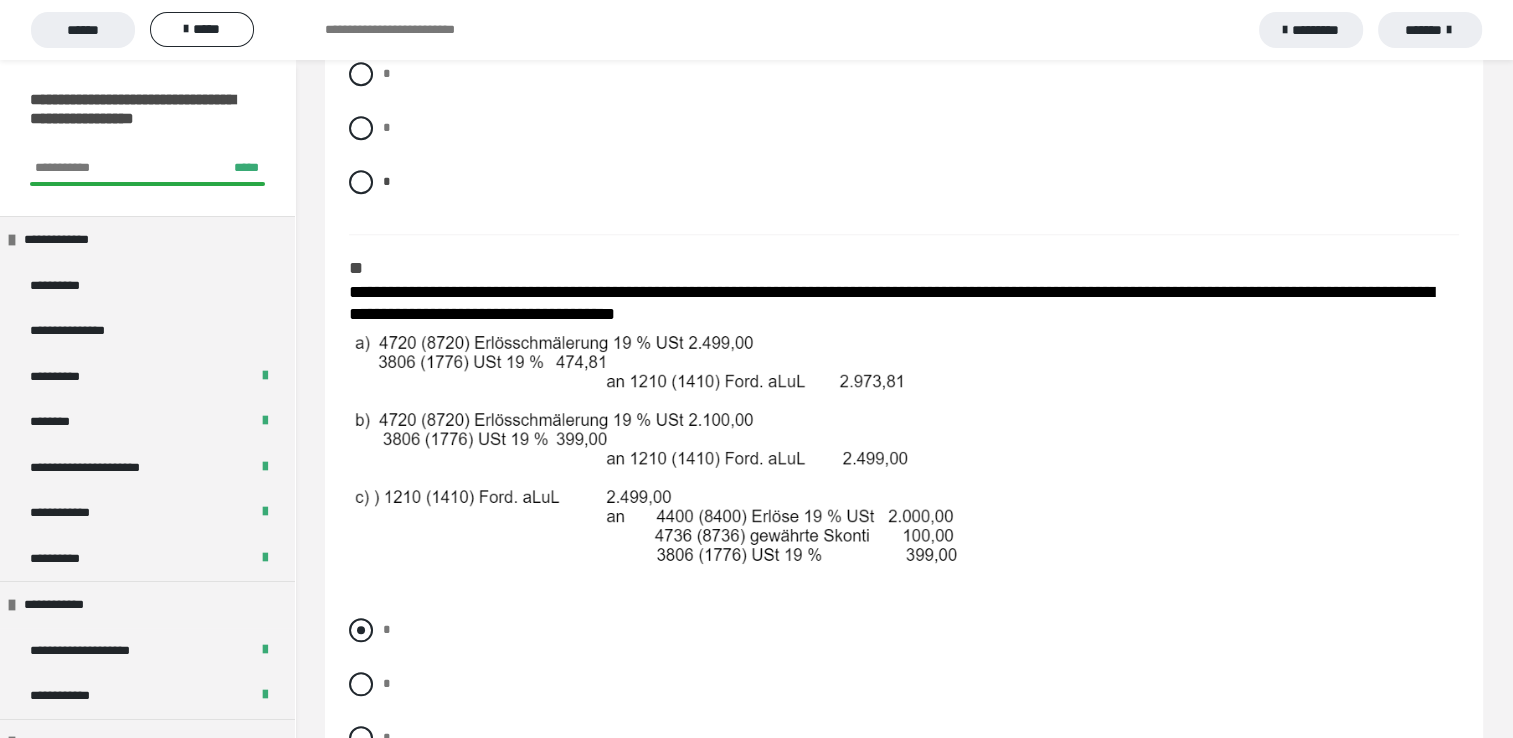 click at bounding box center [361, 630] 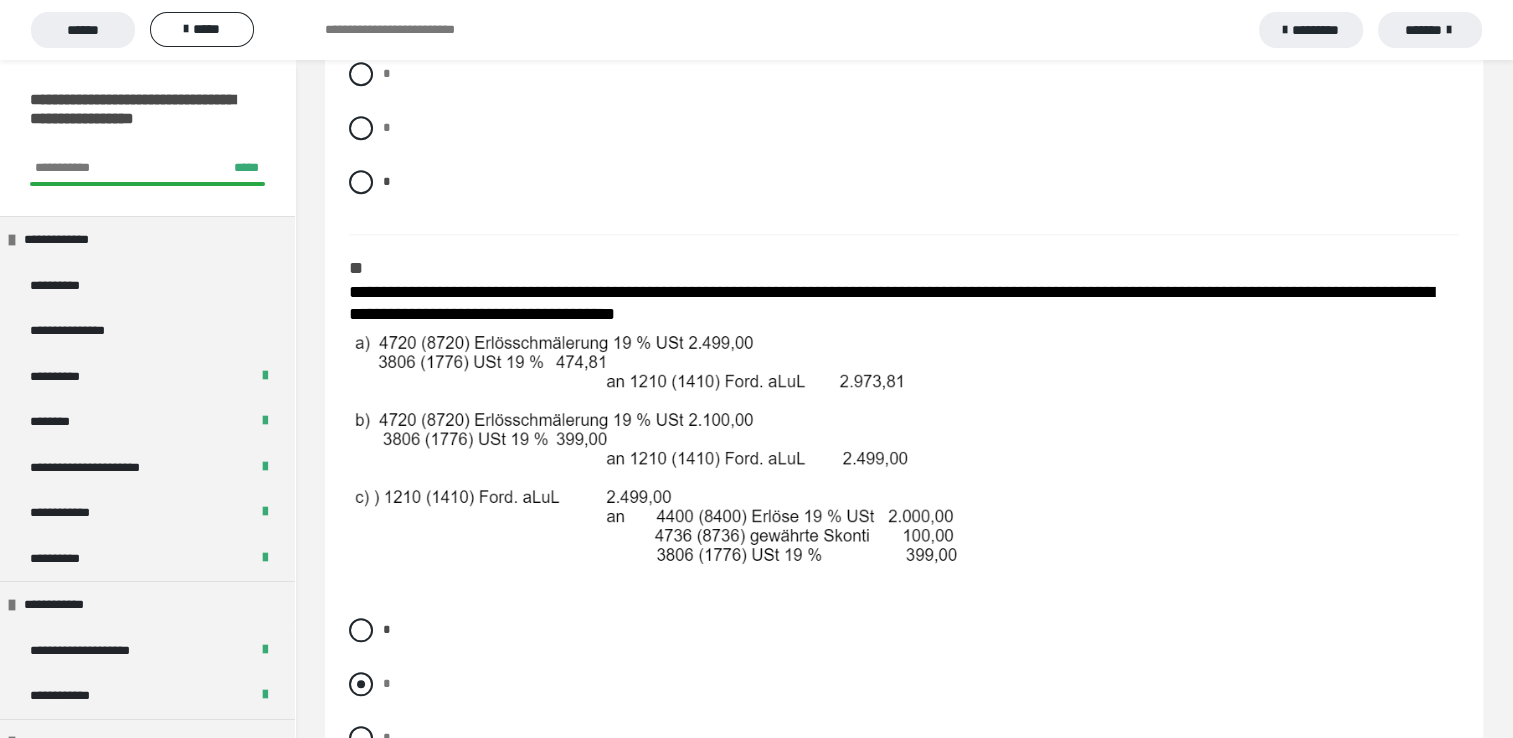 click at bounding box center (361, 684) 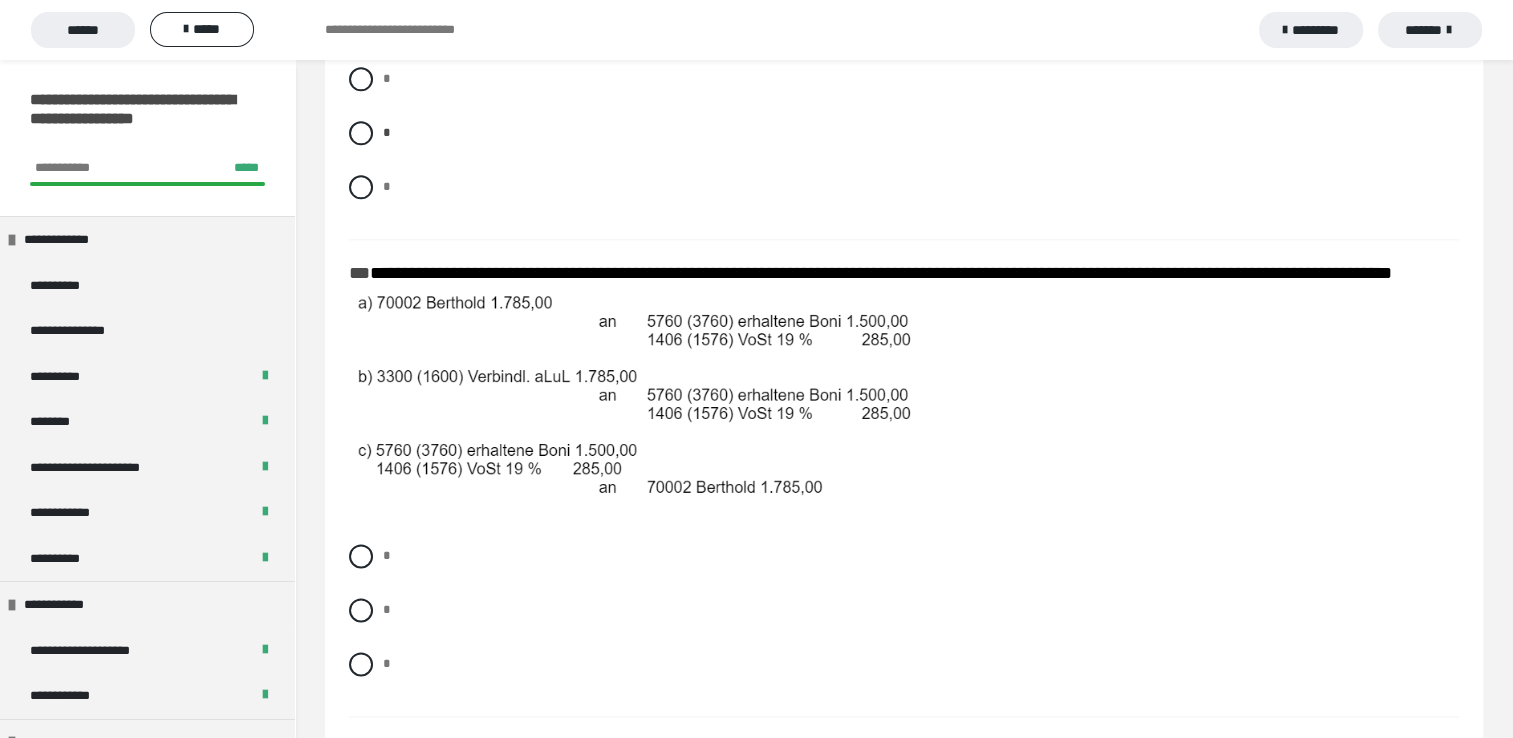 scroll, scrollTop: 2520, scrollLeft: 0, axis: vertical 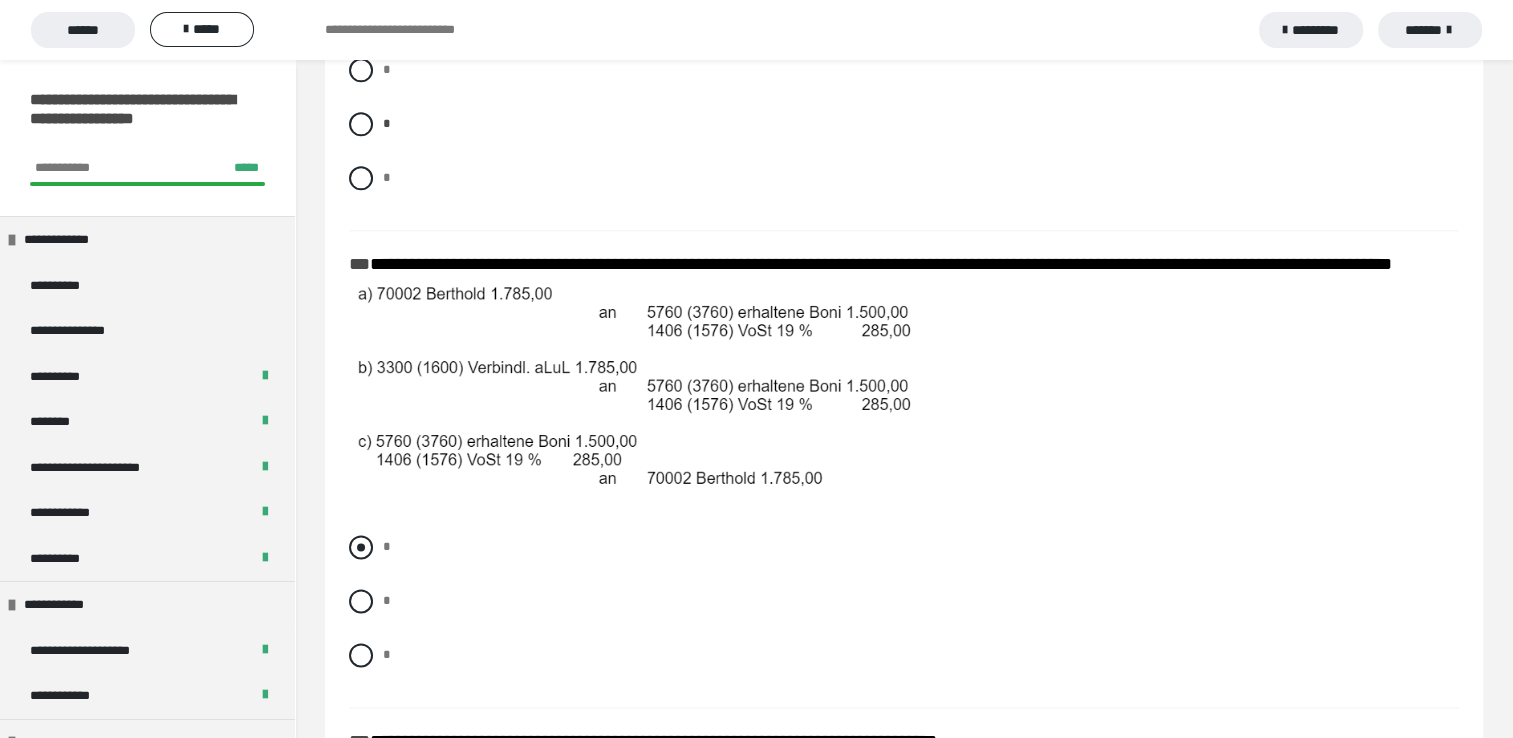 click at bounding box center [361, 547] 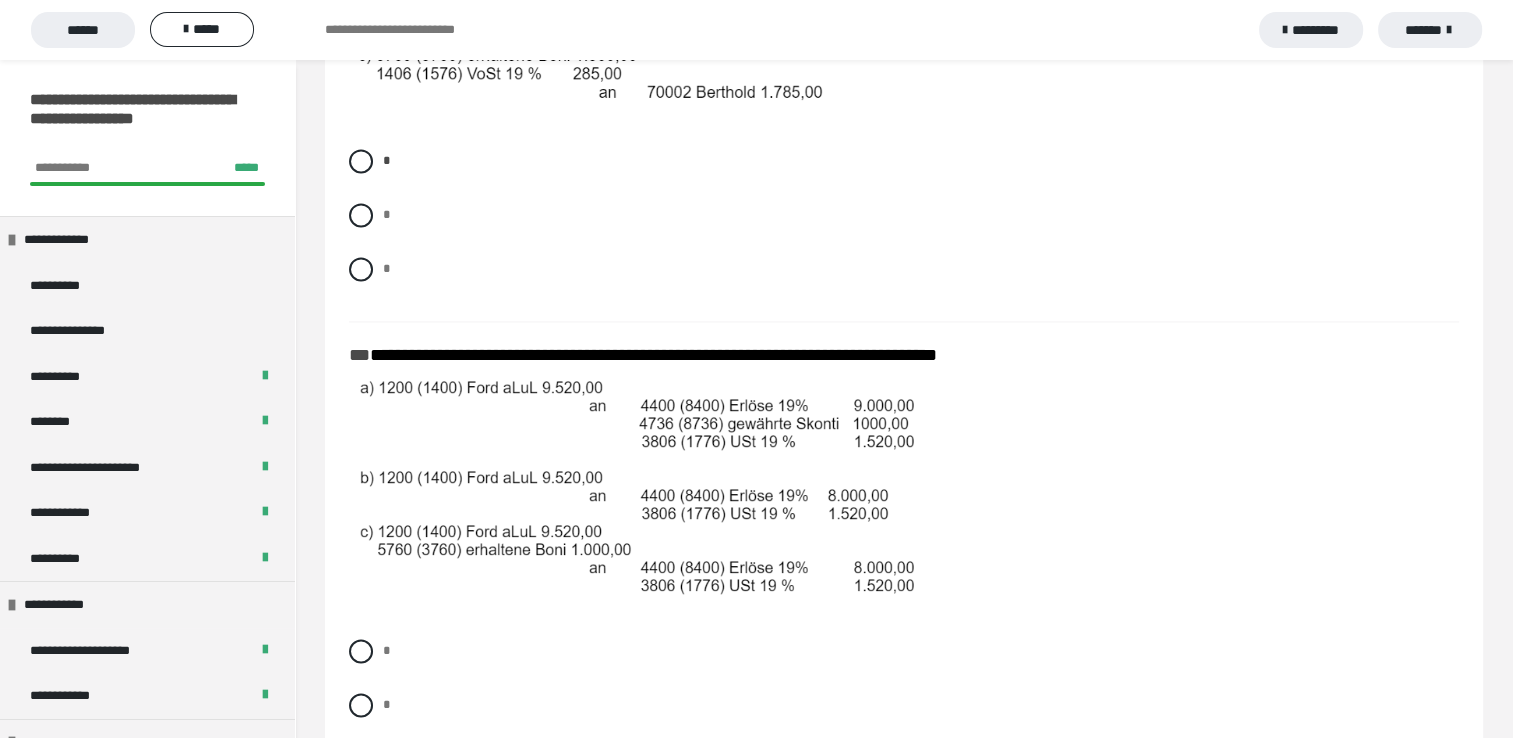 scroll, scrollTop: 2960, scrollLeft: 0, axis: vertical 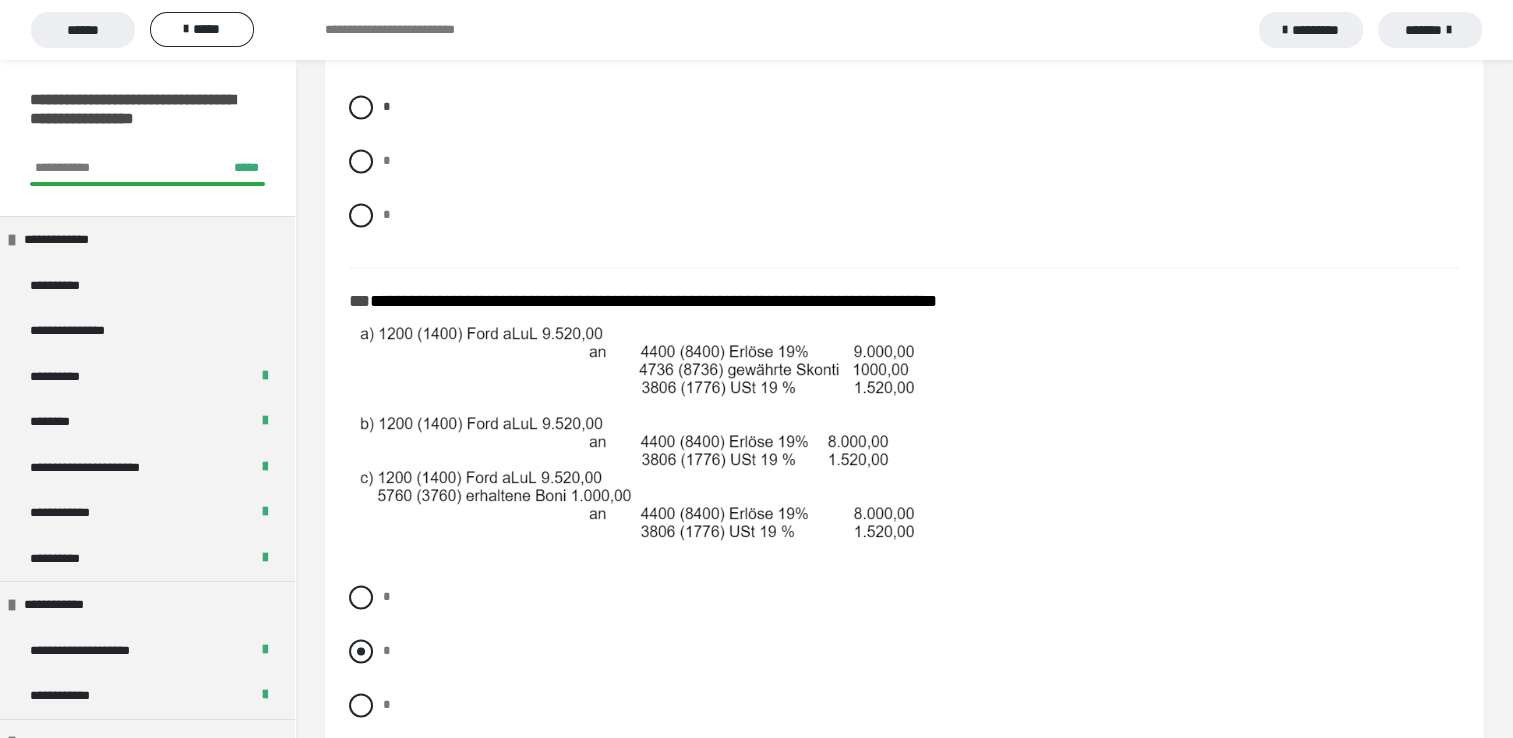 click at bounding box center [361, 651] 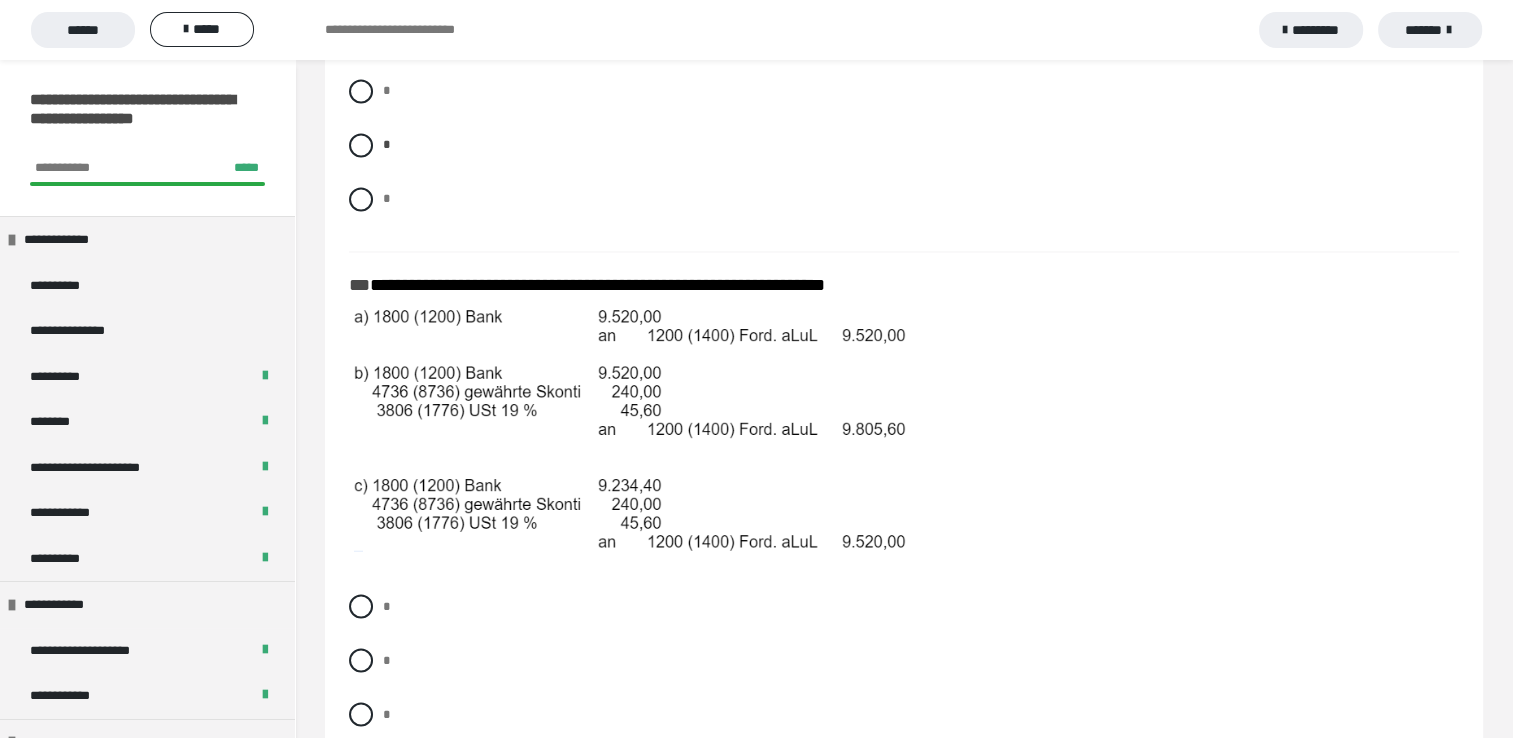 scroll, scrollTop: 3467, scrollLeft: 0, axis: vertical 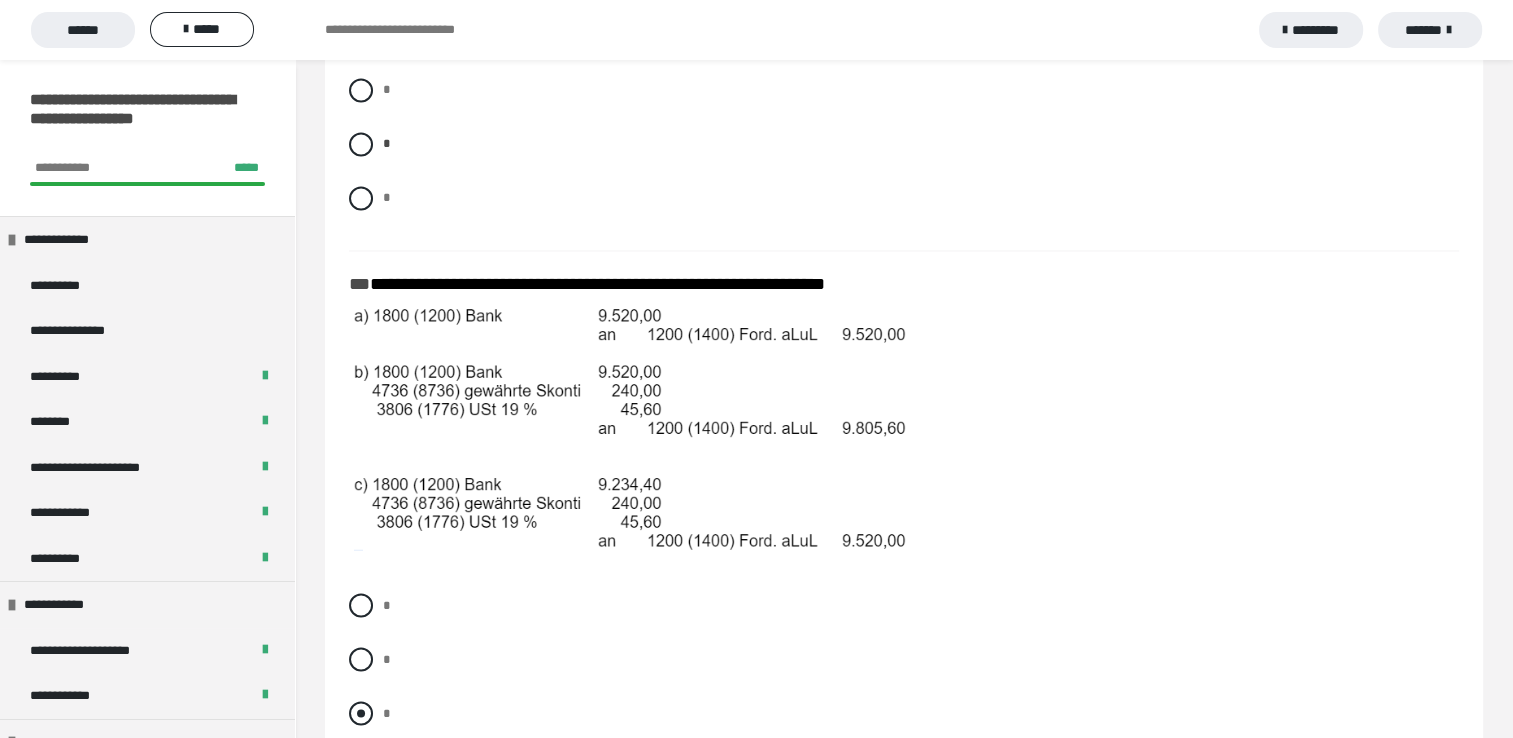 click at bounding box center [361, 713] 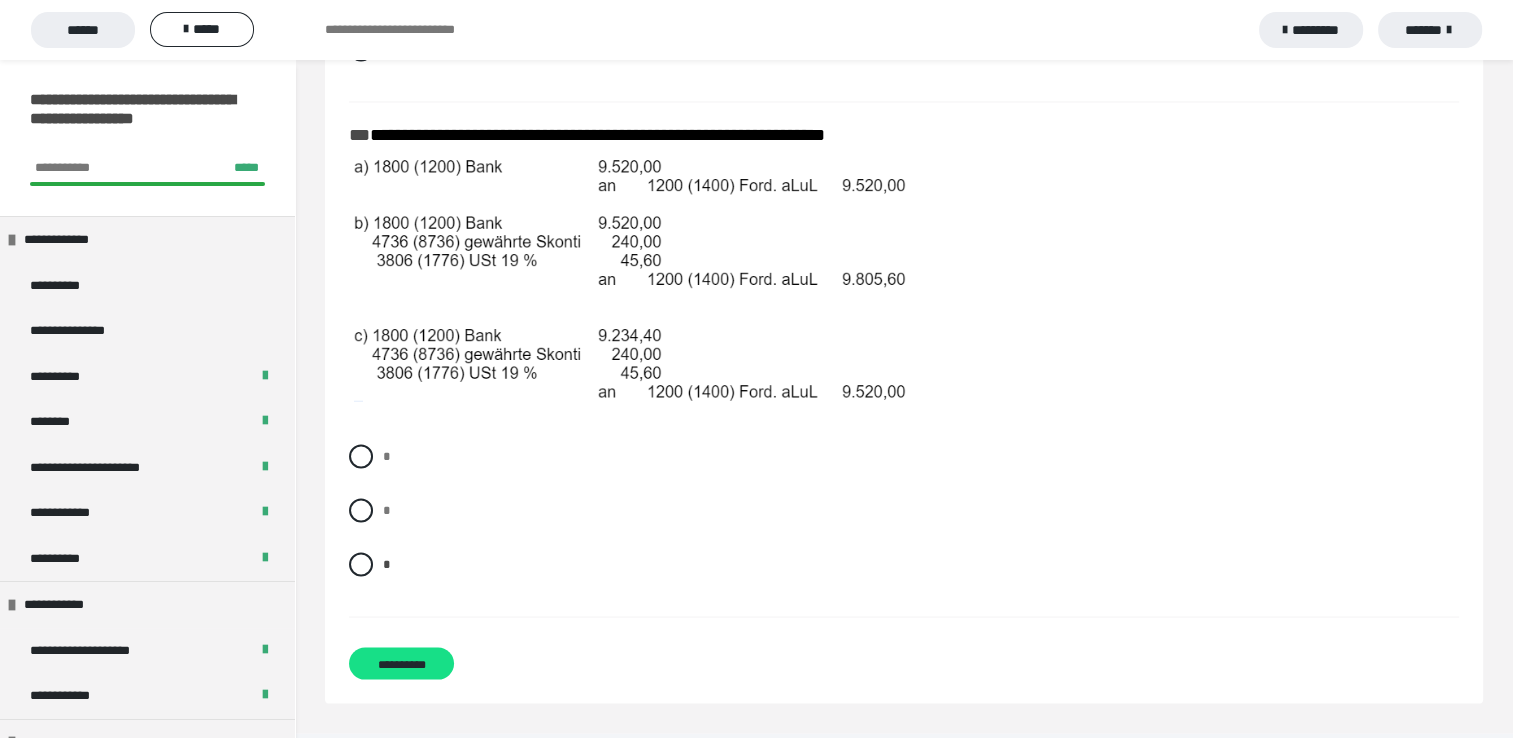 scroll, scrollTop: 3620, scrollLeft: 0, axis: vertical 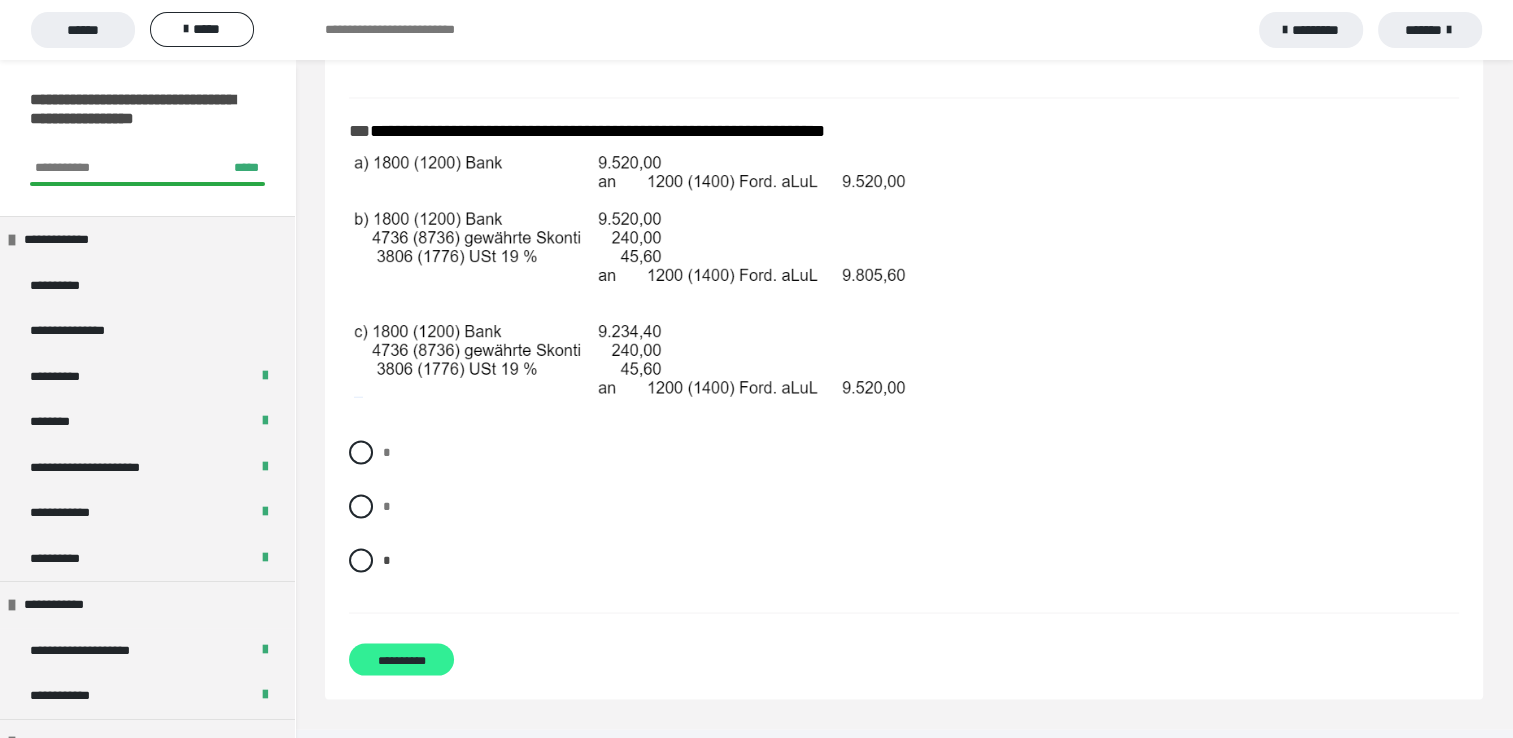 click on "**********" at bounding box center (401, 659) 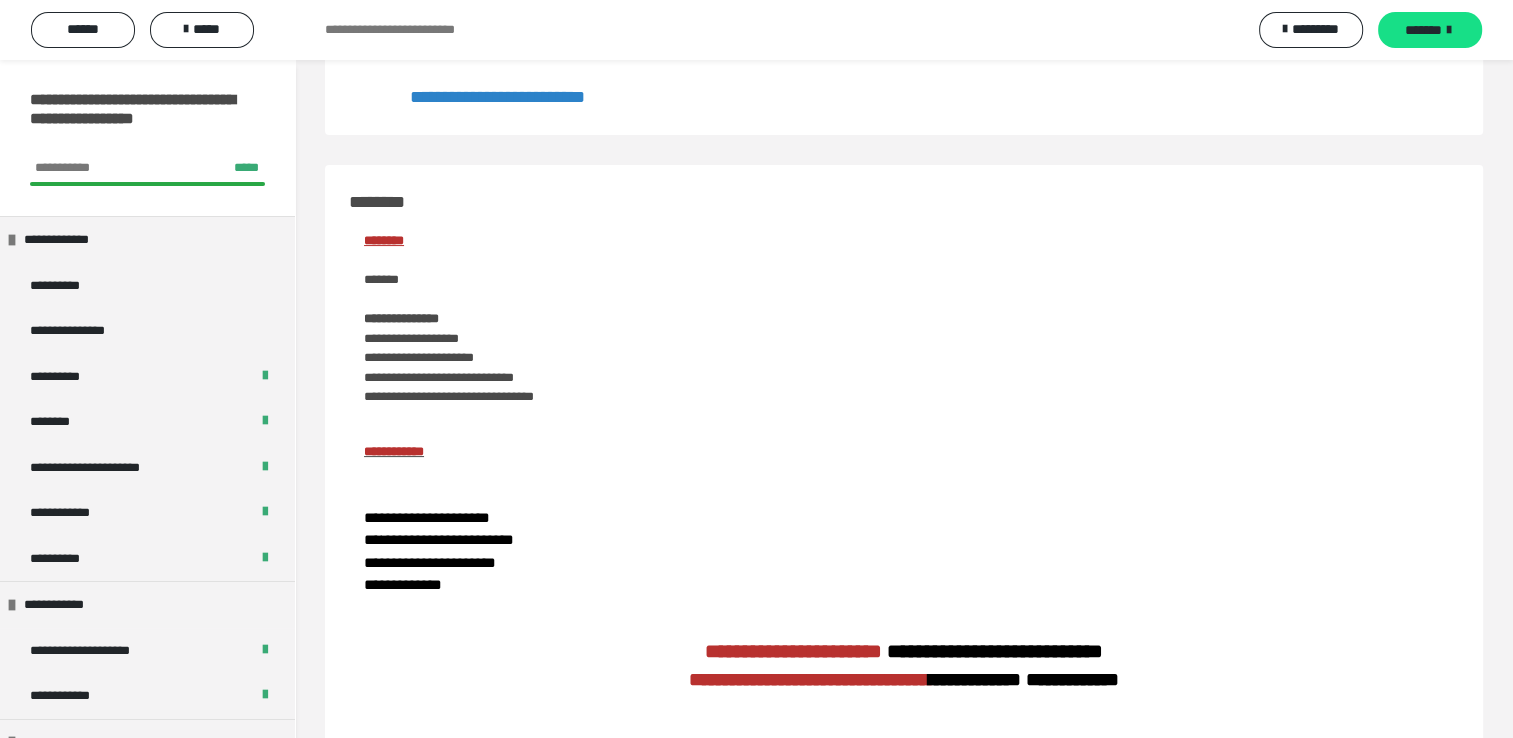 scroll, scrollTop: 0, scrollLeft: 0, axis: both 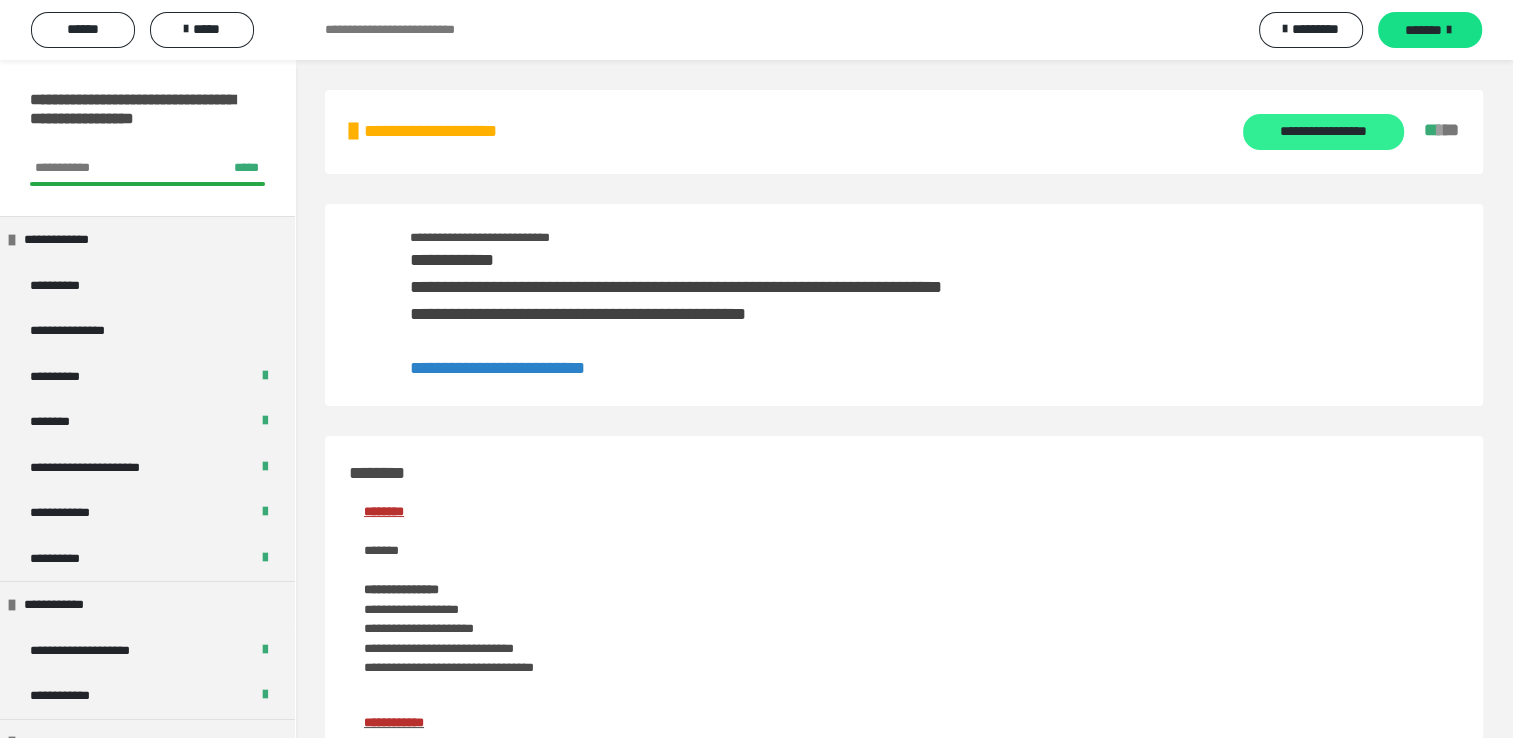 click on "**********" at bounding box center [1323, 132] 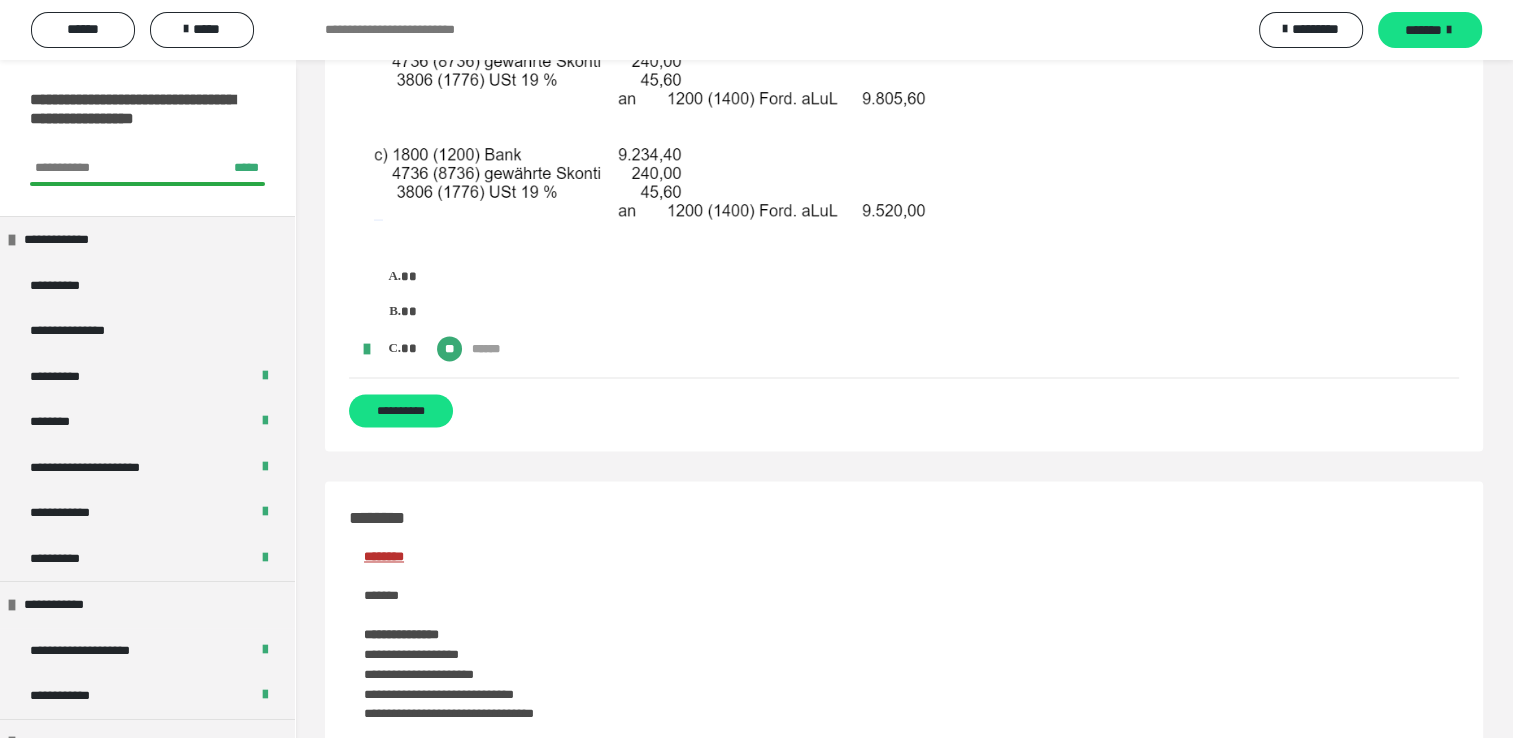 scroll, scrollTop: 3186, scrollLeft: 0, axis: vertical 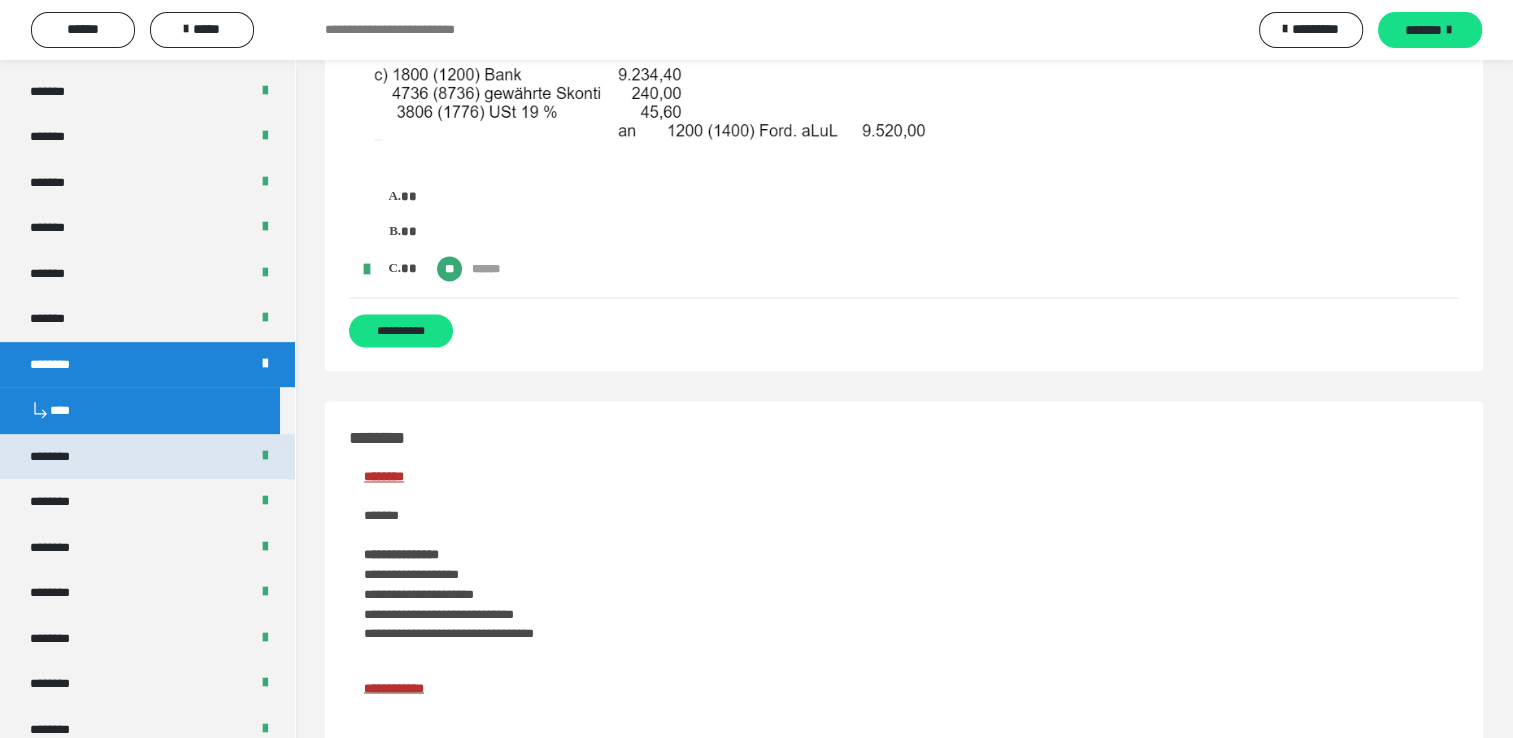 click on "********" at bounding box center [147, 457] 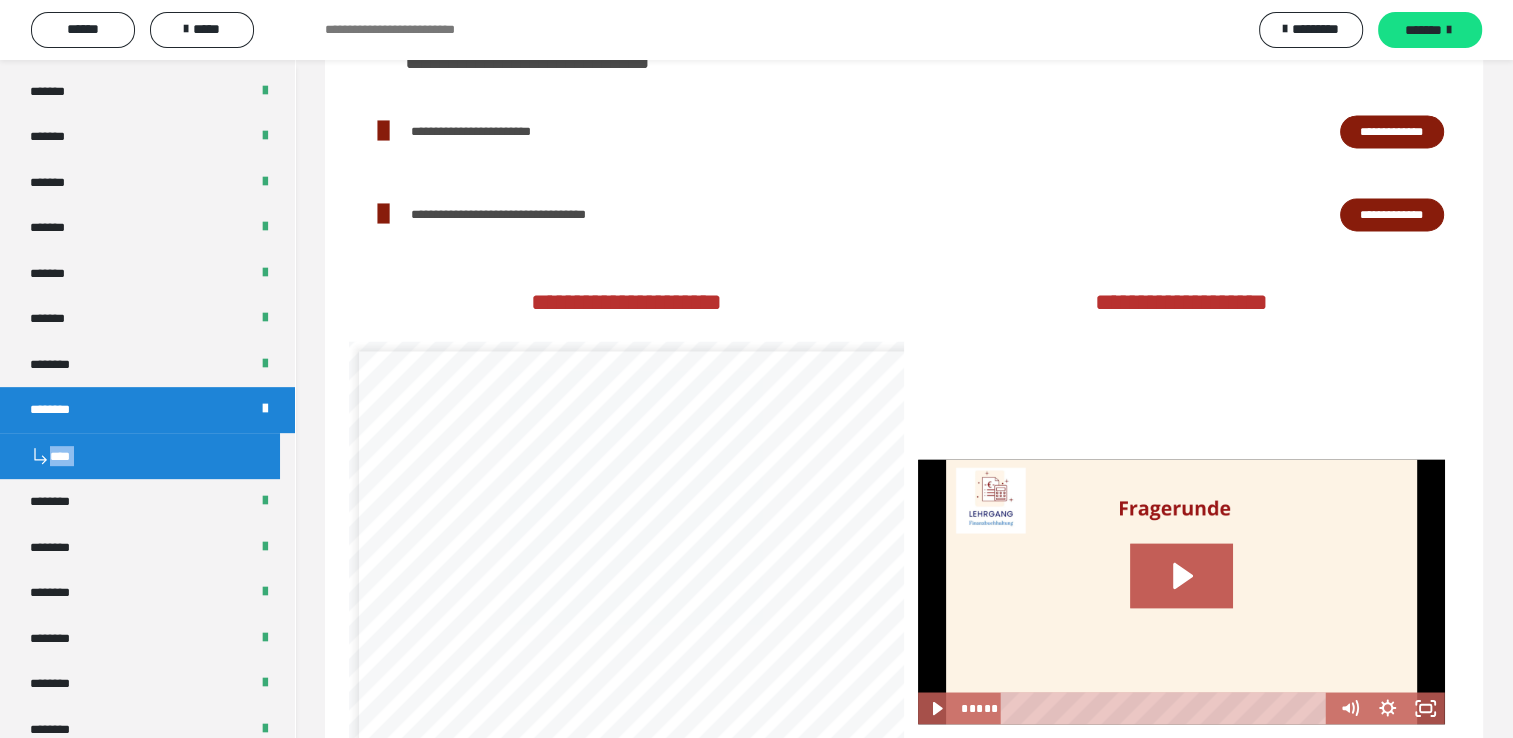 scroll, scrollTop: 0, scrollLeft: 0, axis: both 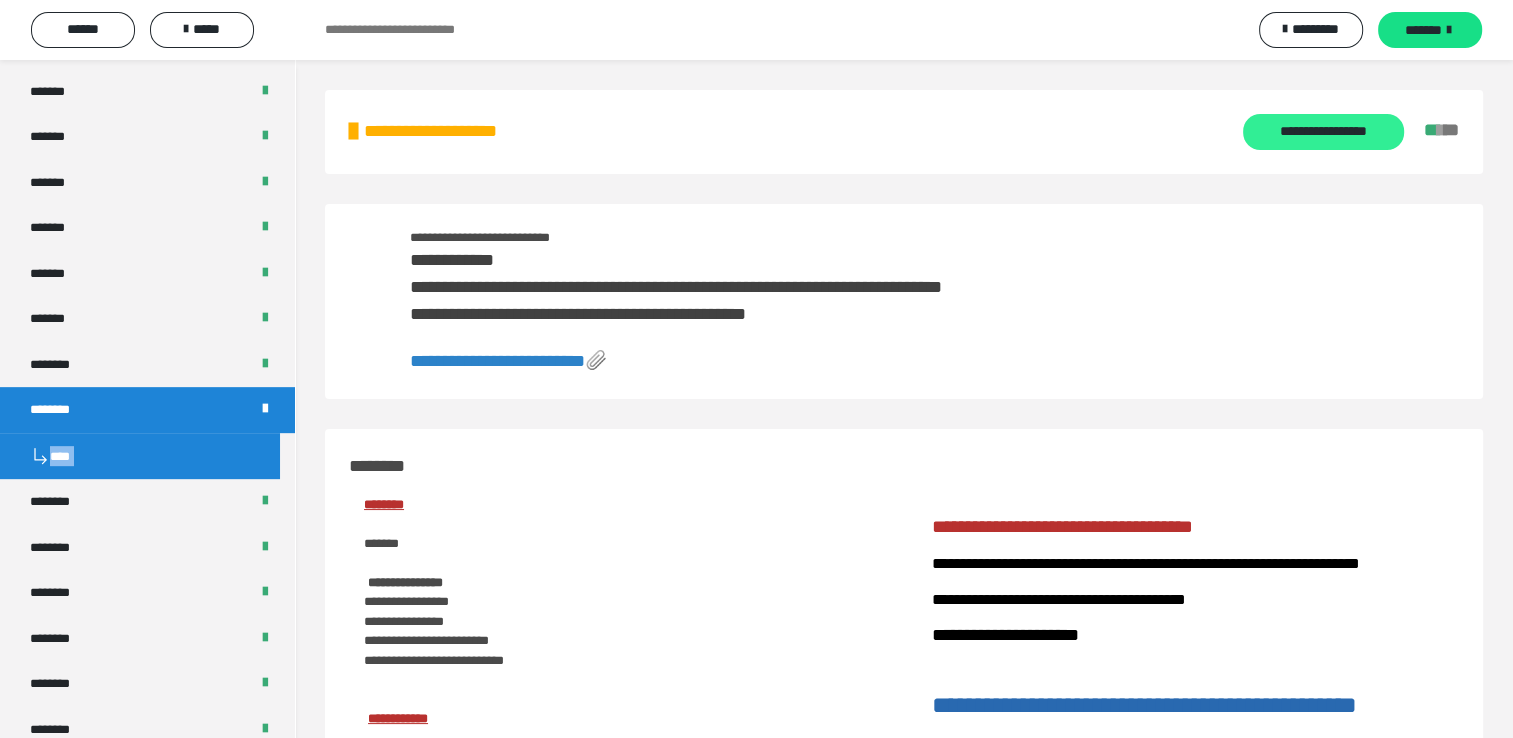 click on "**********" at bounding box center (1323, 132) 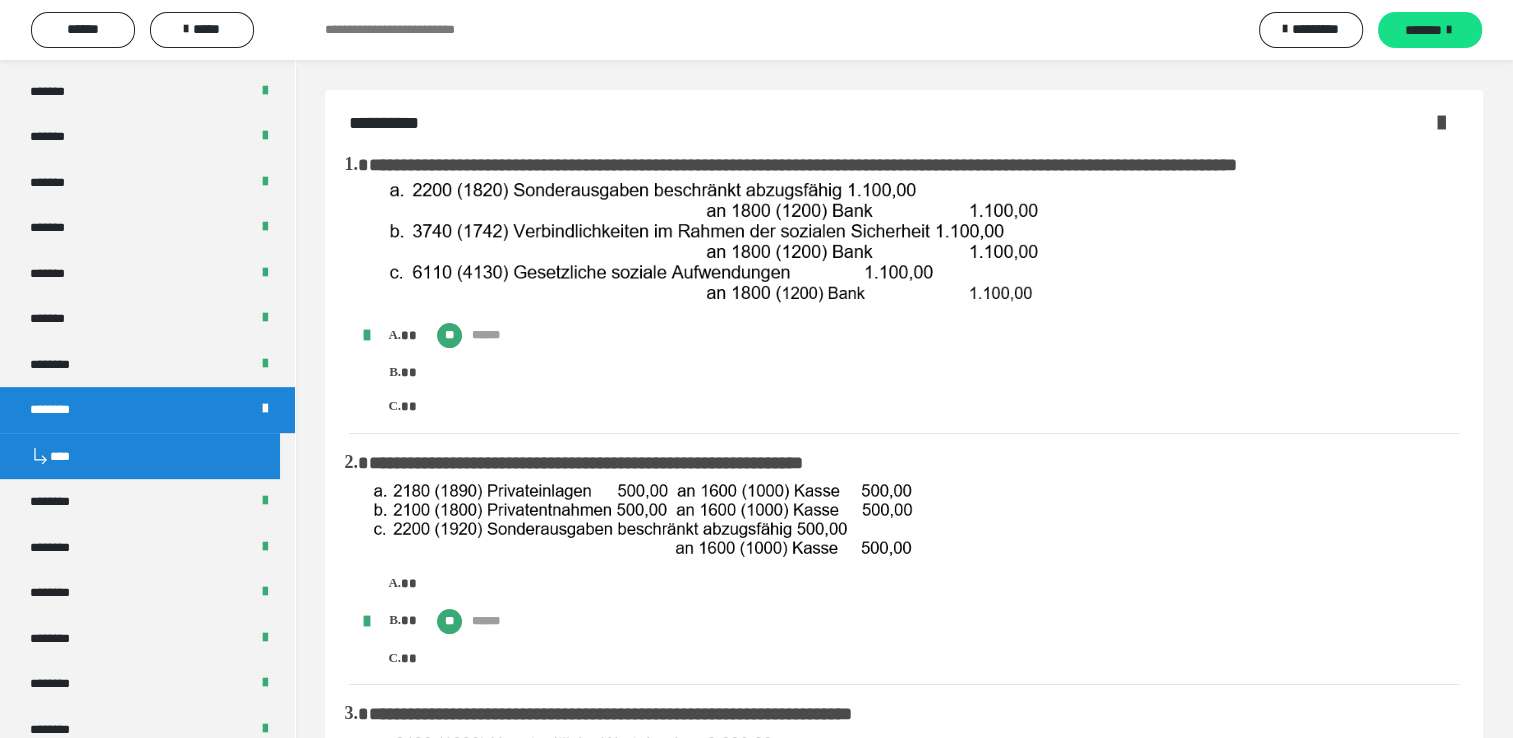 click at bounding box center (1441, 122) 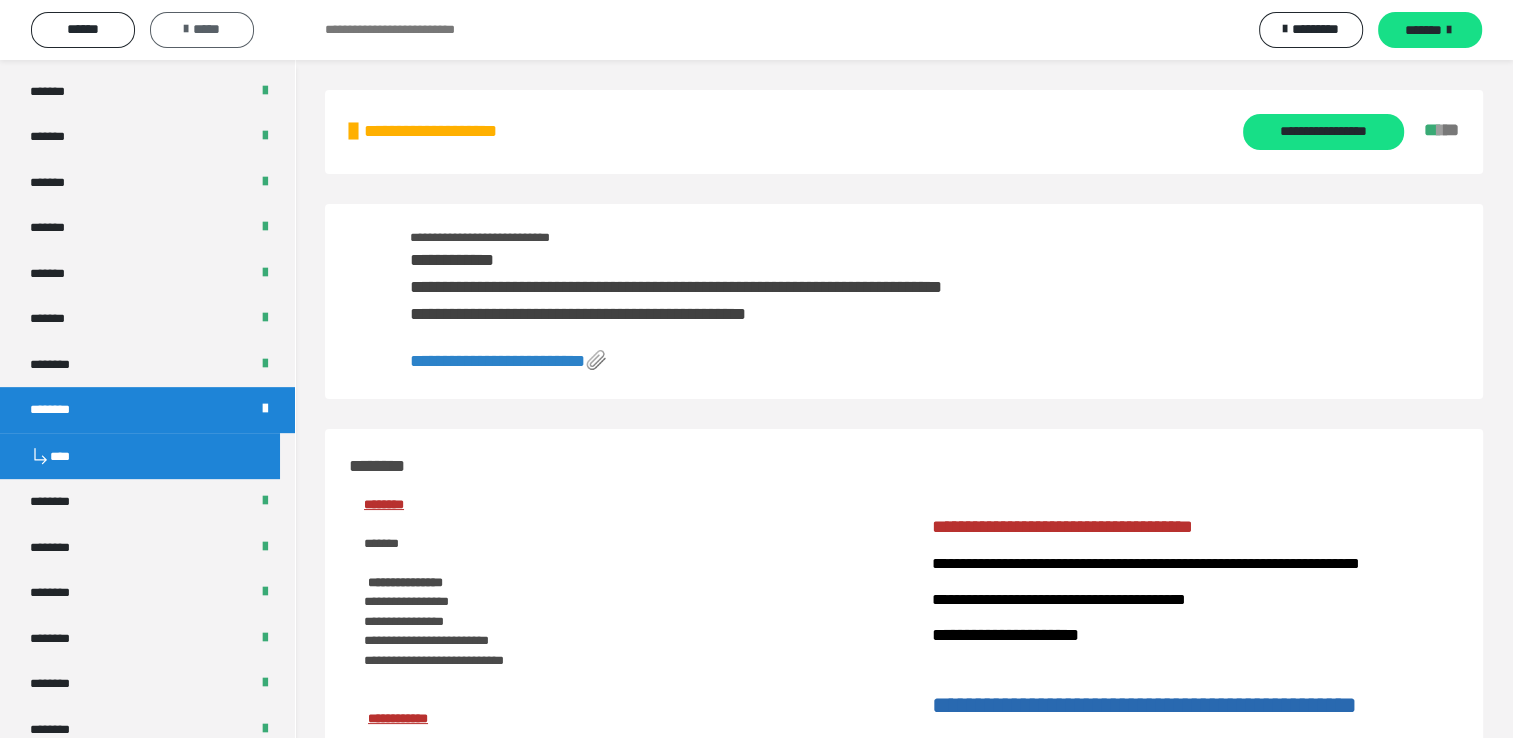 click on "*****" at bounding box center (202, 29) 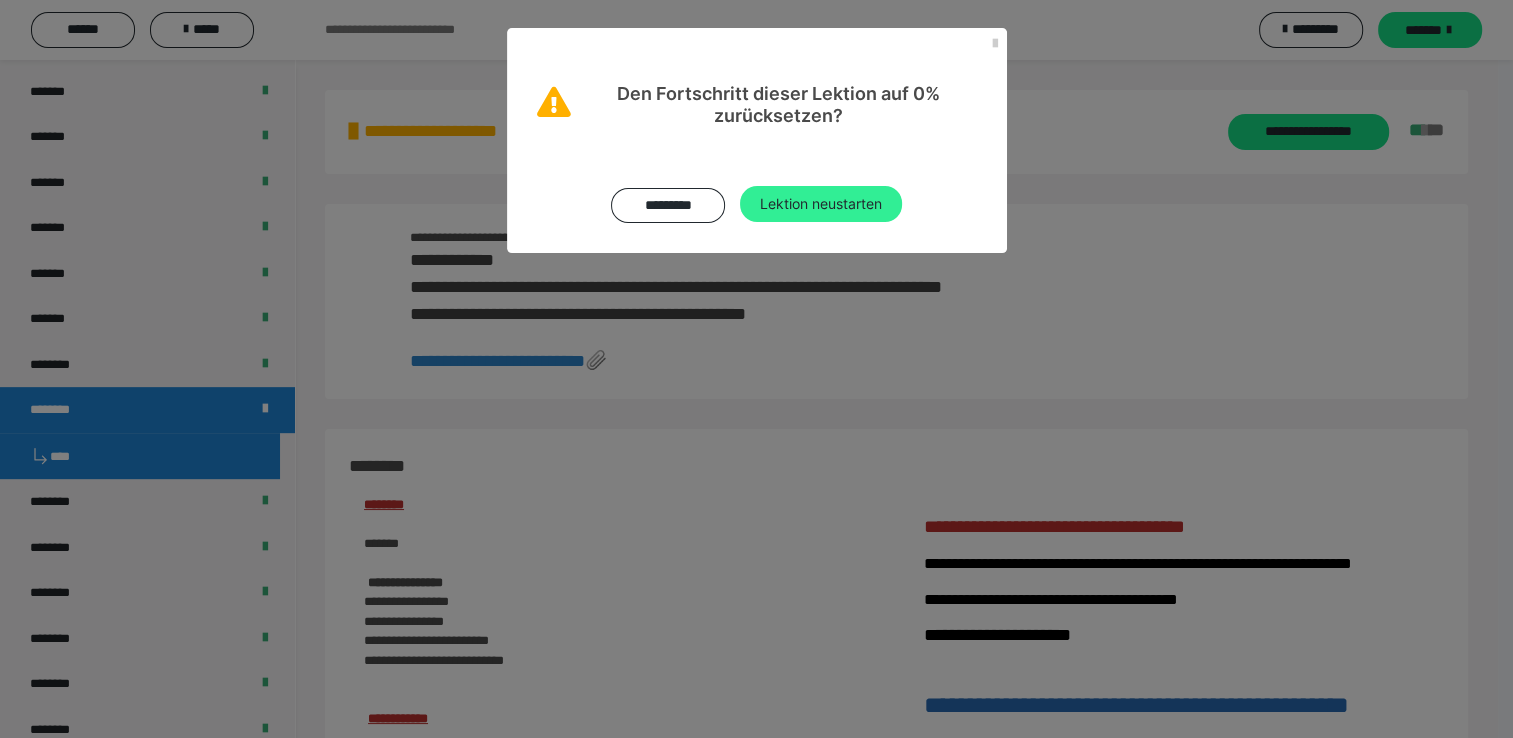 click on "Lektion neustarten" at bounding box center (821, 204) 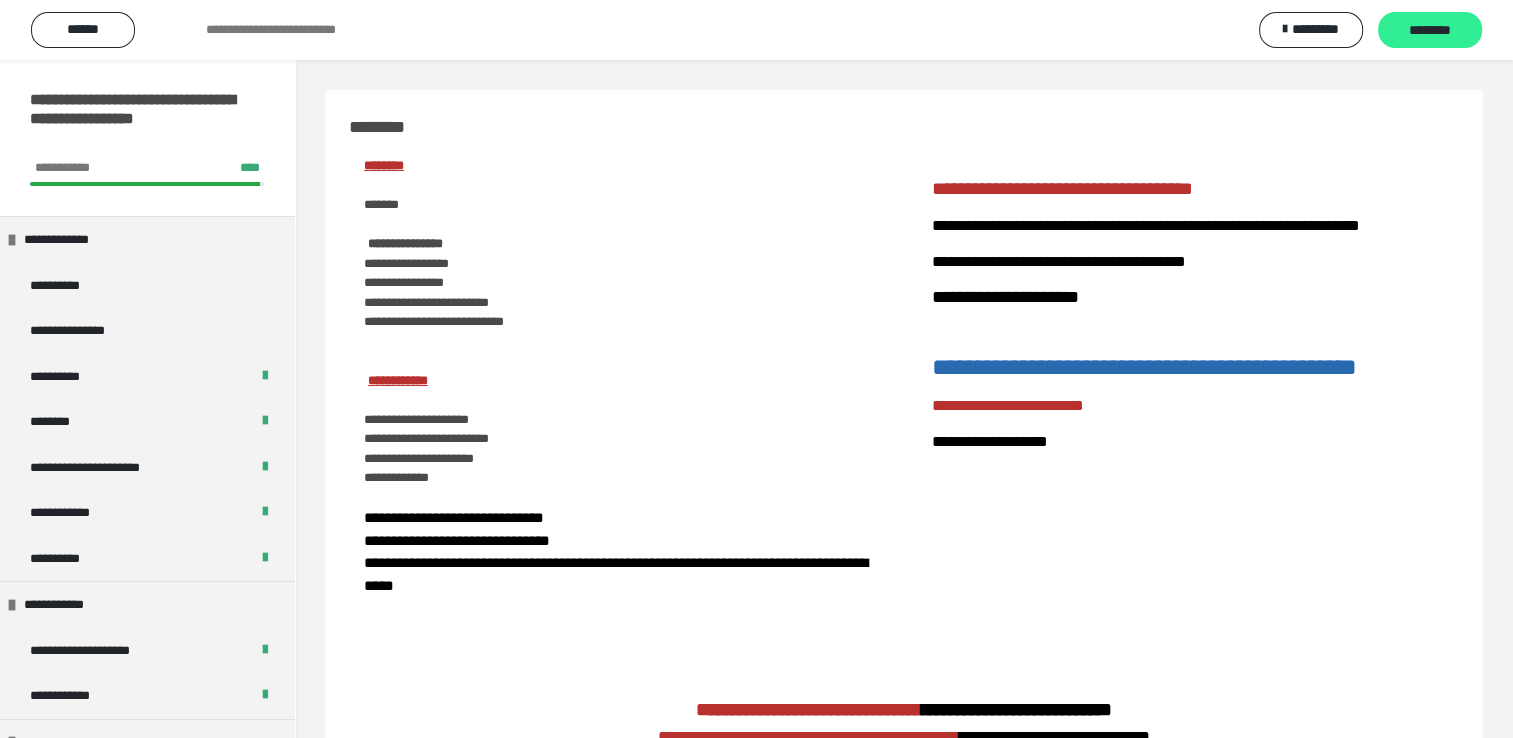 click on "********" at bounding box center [1430, 31] 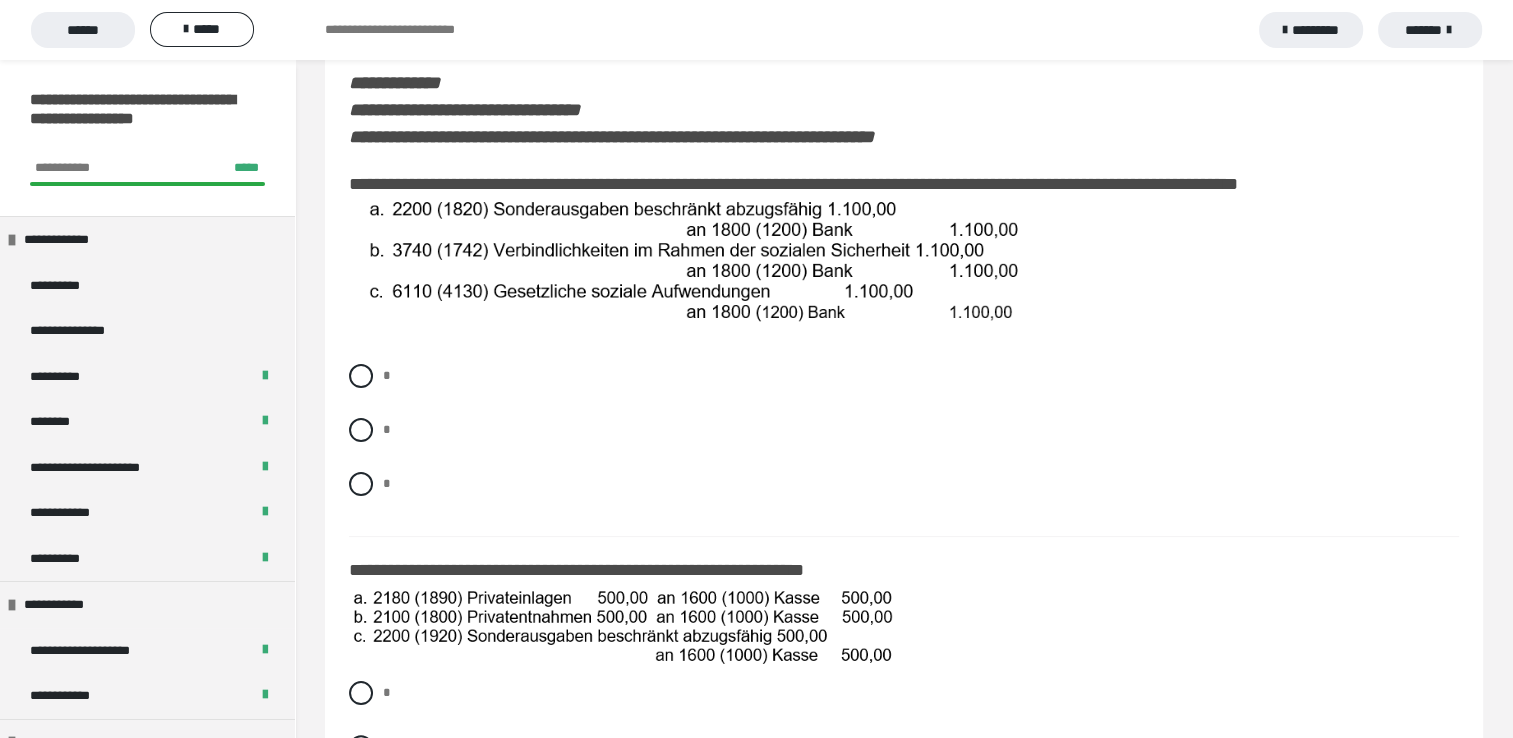 scroll, scrollTop: 240, scrollLeft: 0, axis: vertical 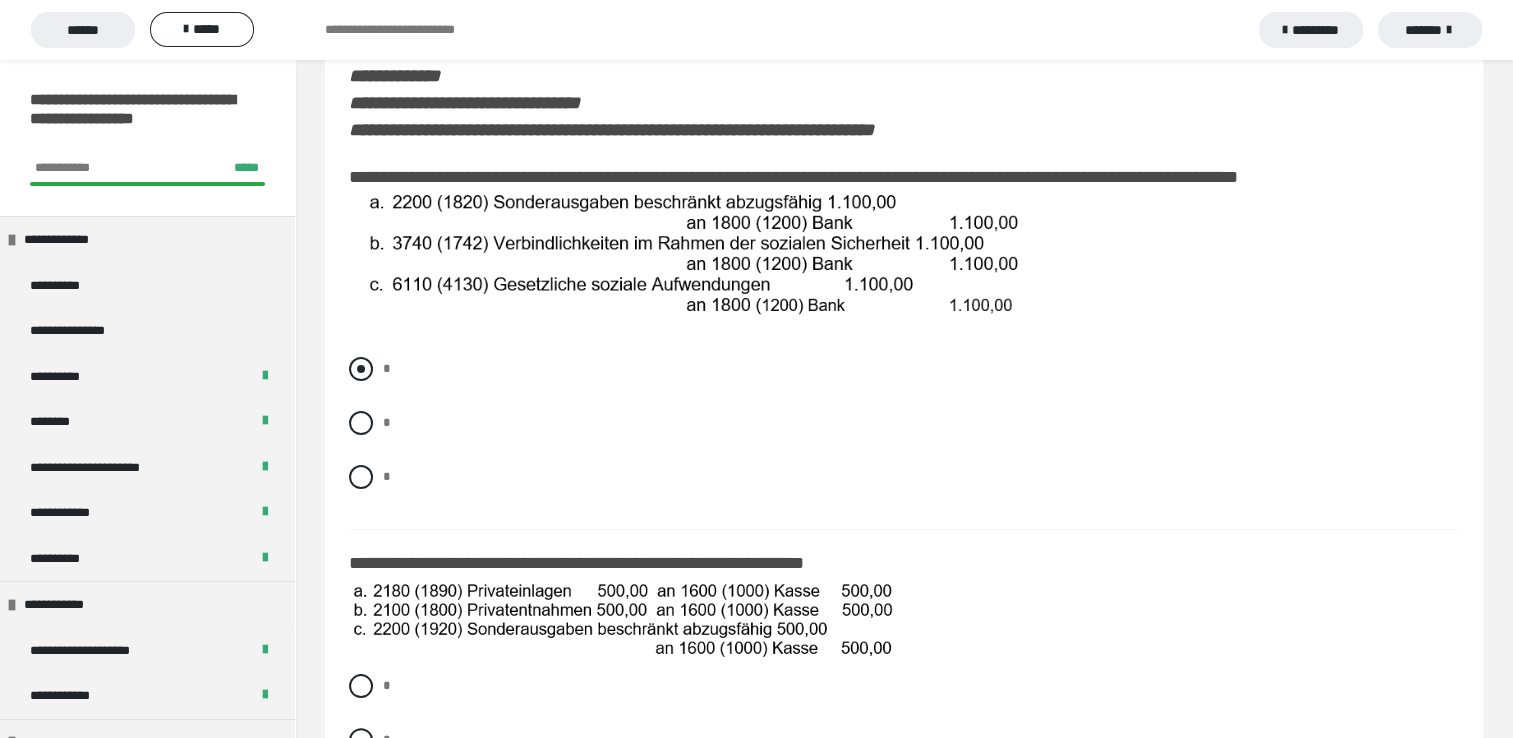 click at bounding box center [361, 369] 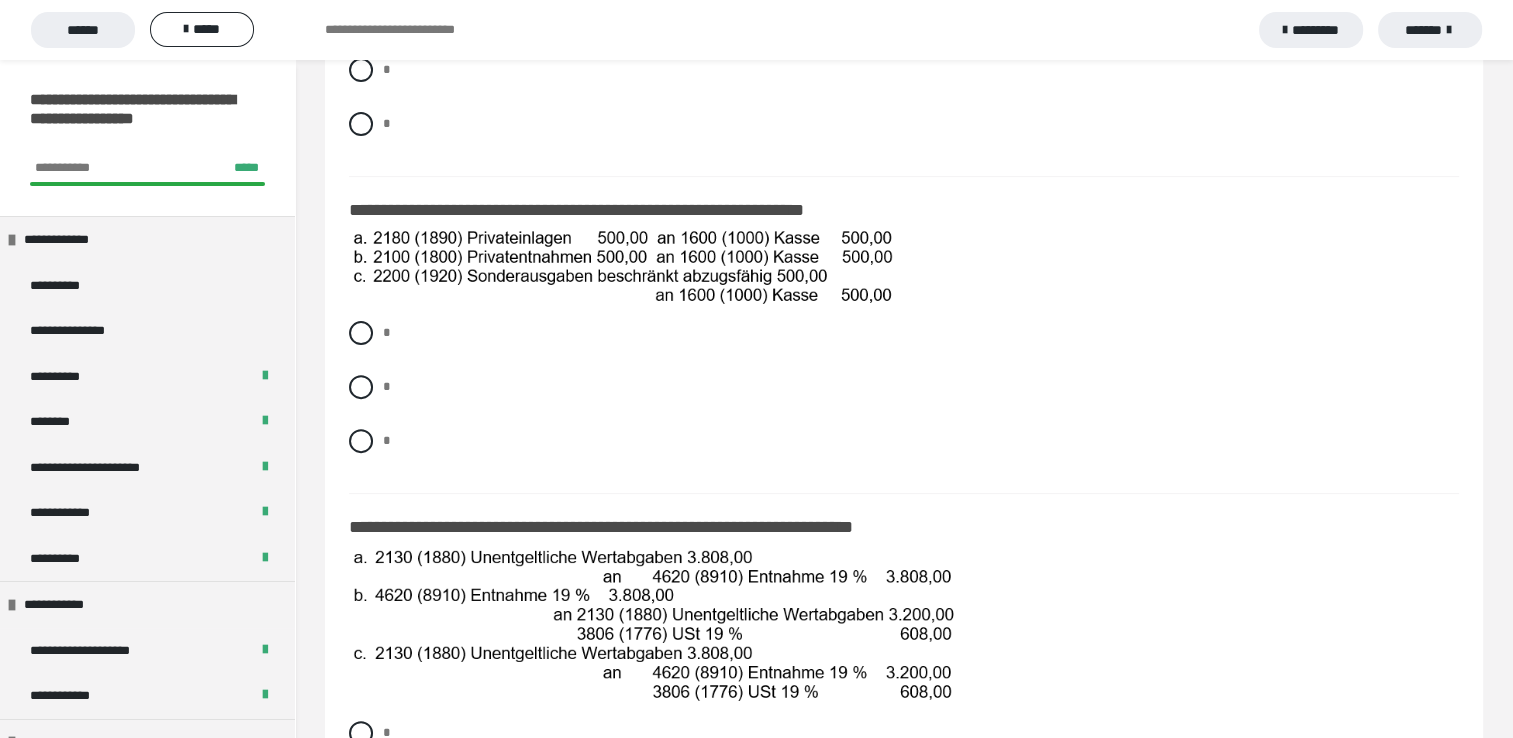 scroll, scrollTop: 600, scrollLeft: 0, axis: vertical 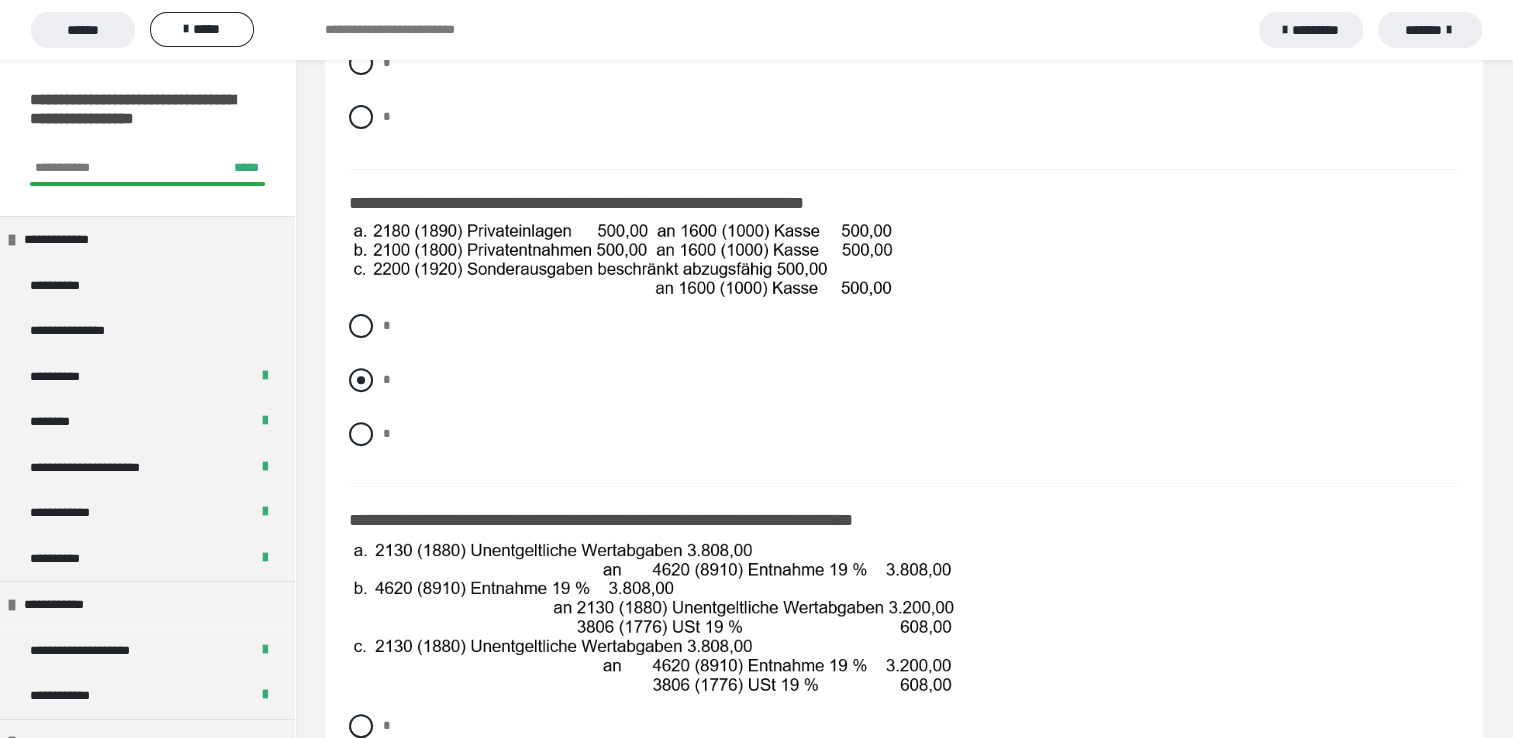 click at bounding box center (361, 380) 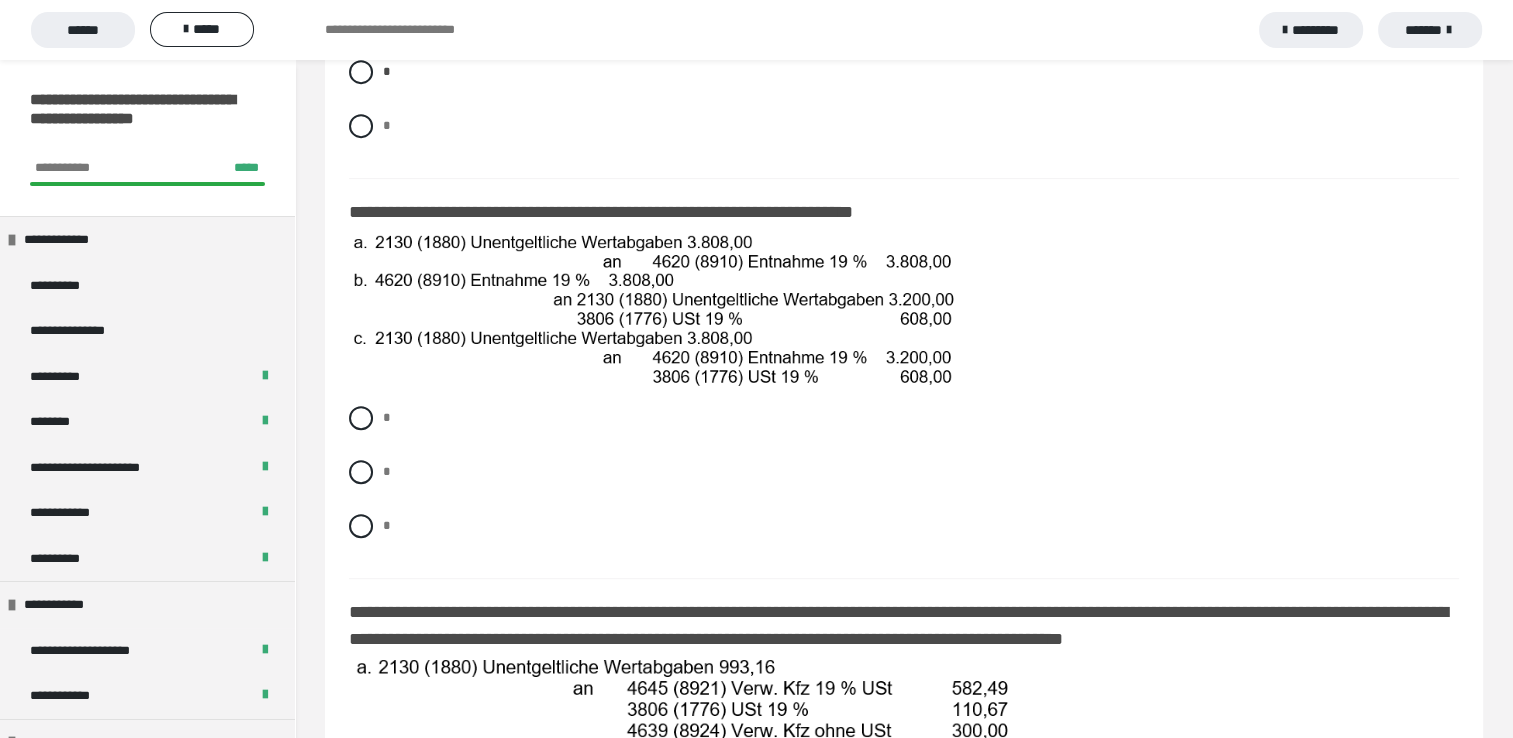 scroll, scrollTop: 920, scrollLeft: 0, axis: vertical 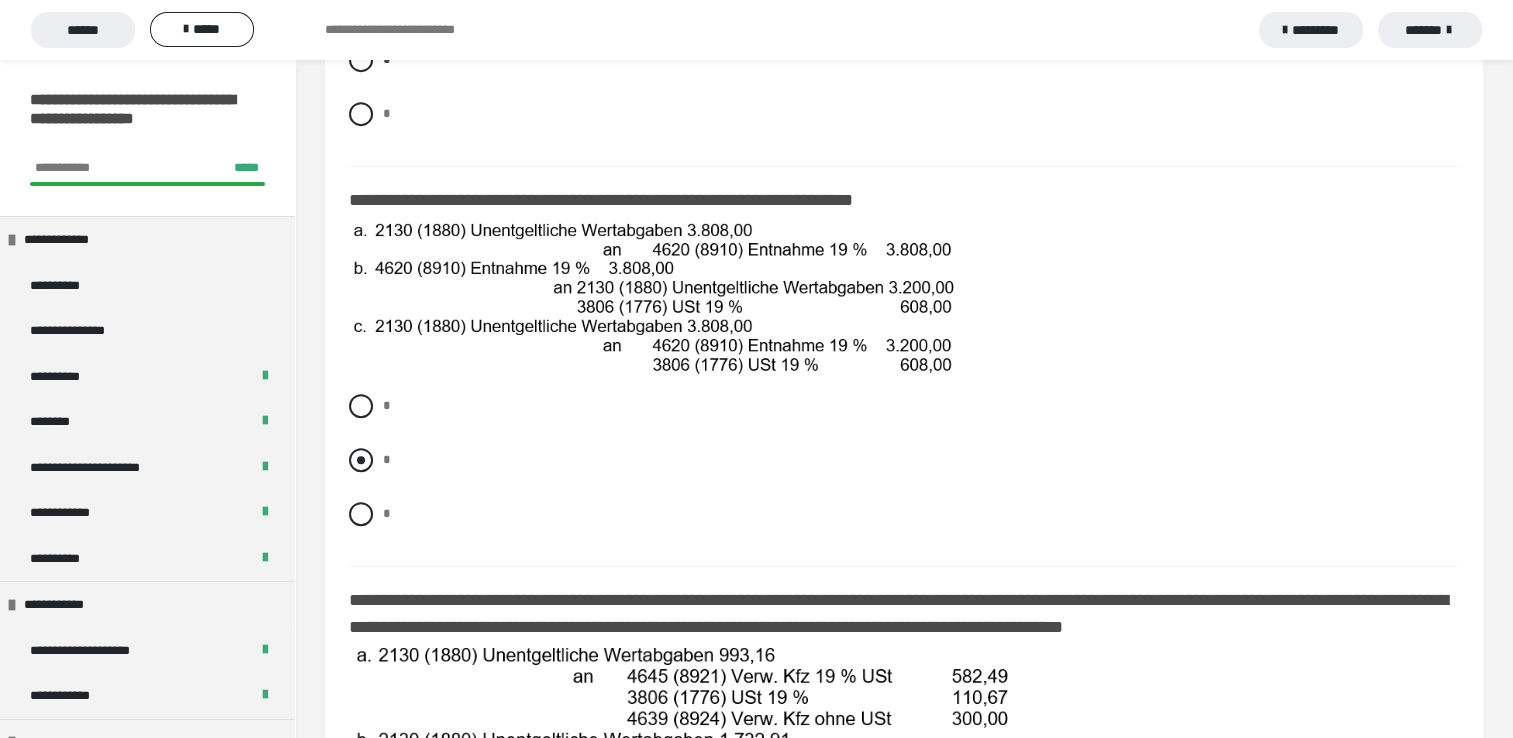 click at bounding box center (361, 460) 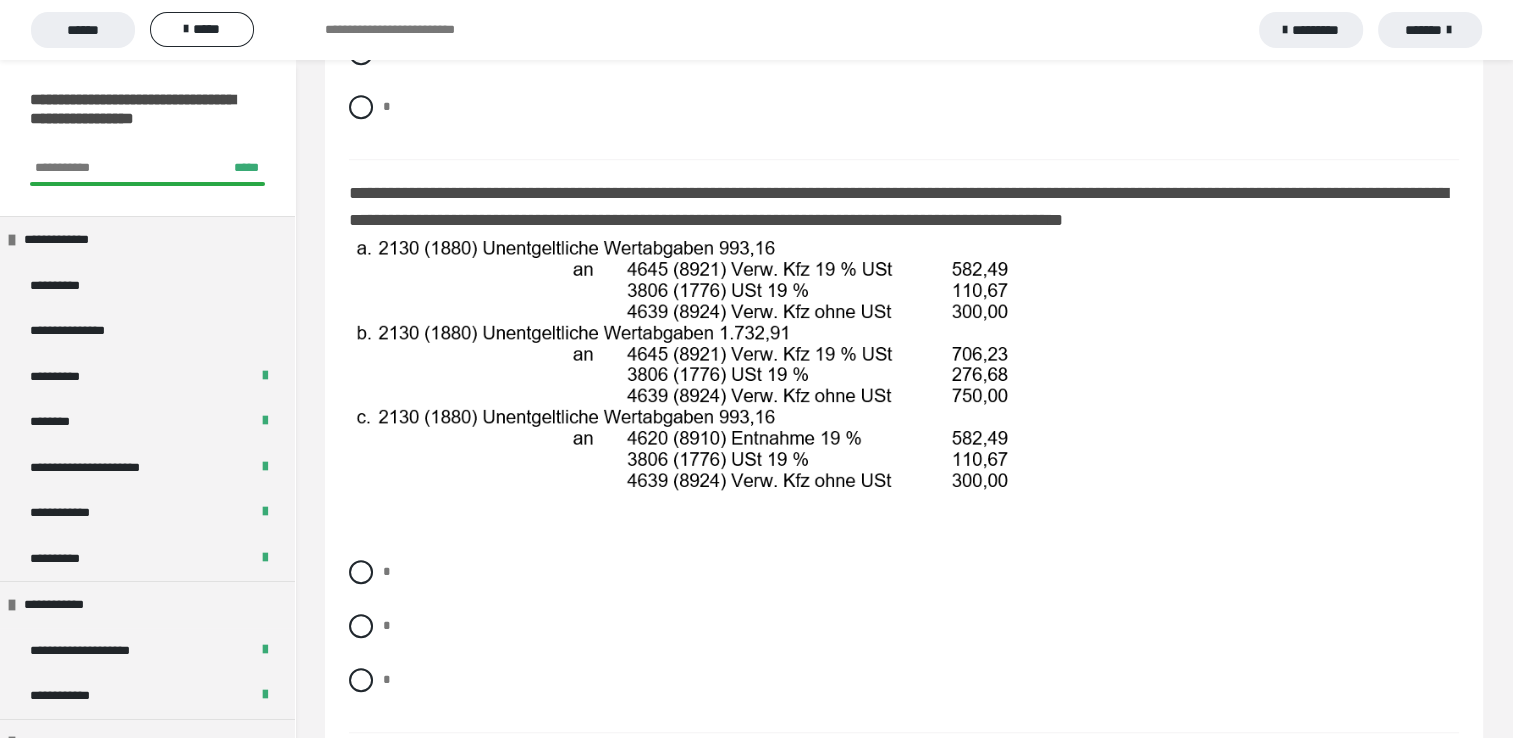 scroll, scrollTop: 1360, scrollLeft: 0, axis: vertical 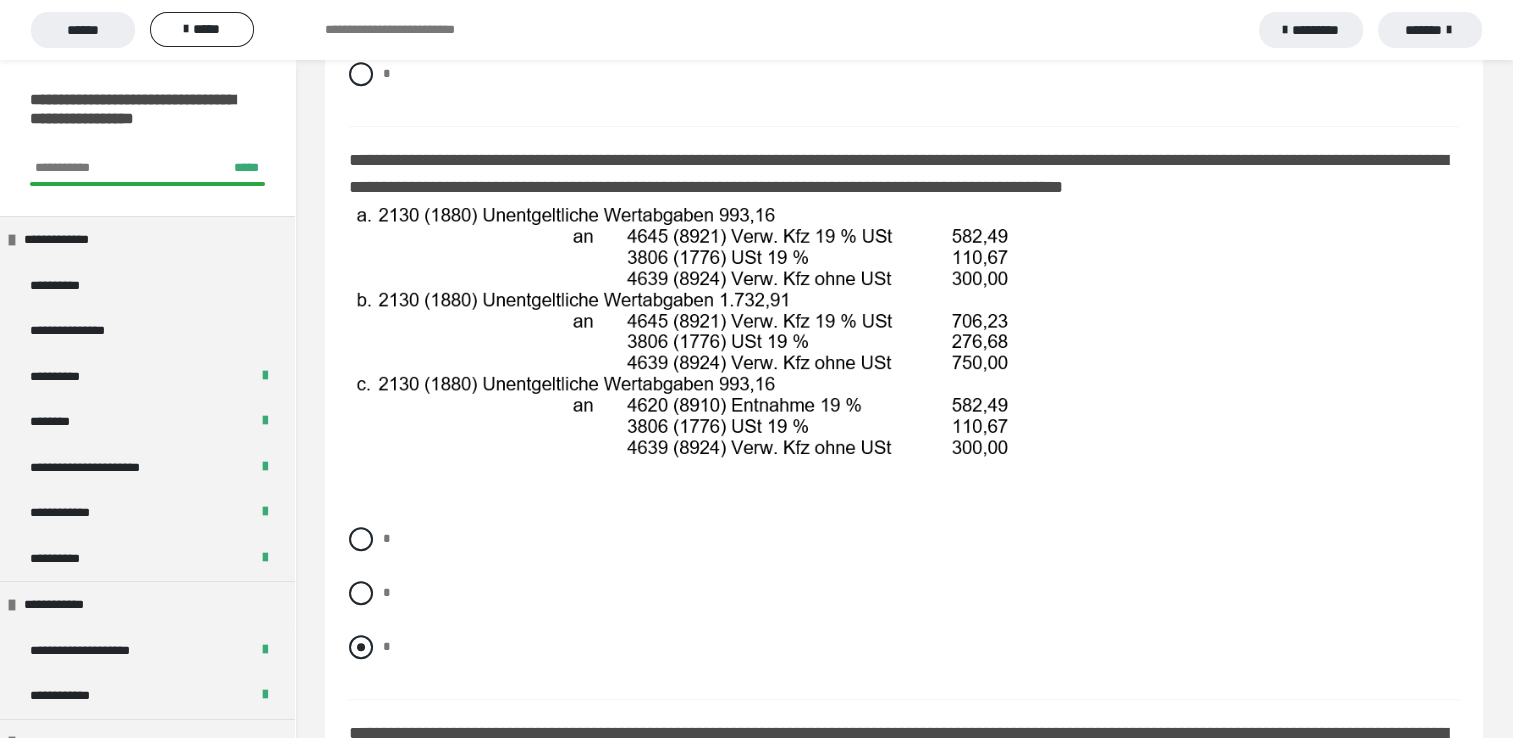 click at bounding box center (361, 647) 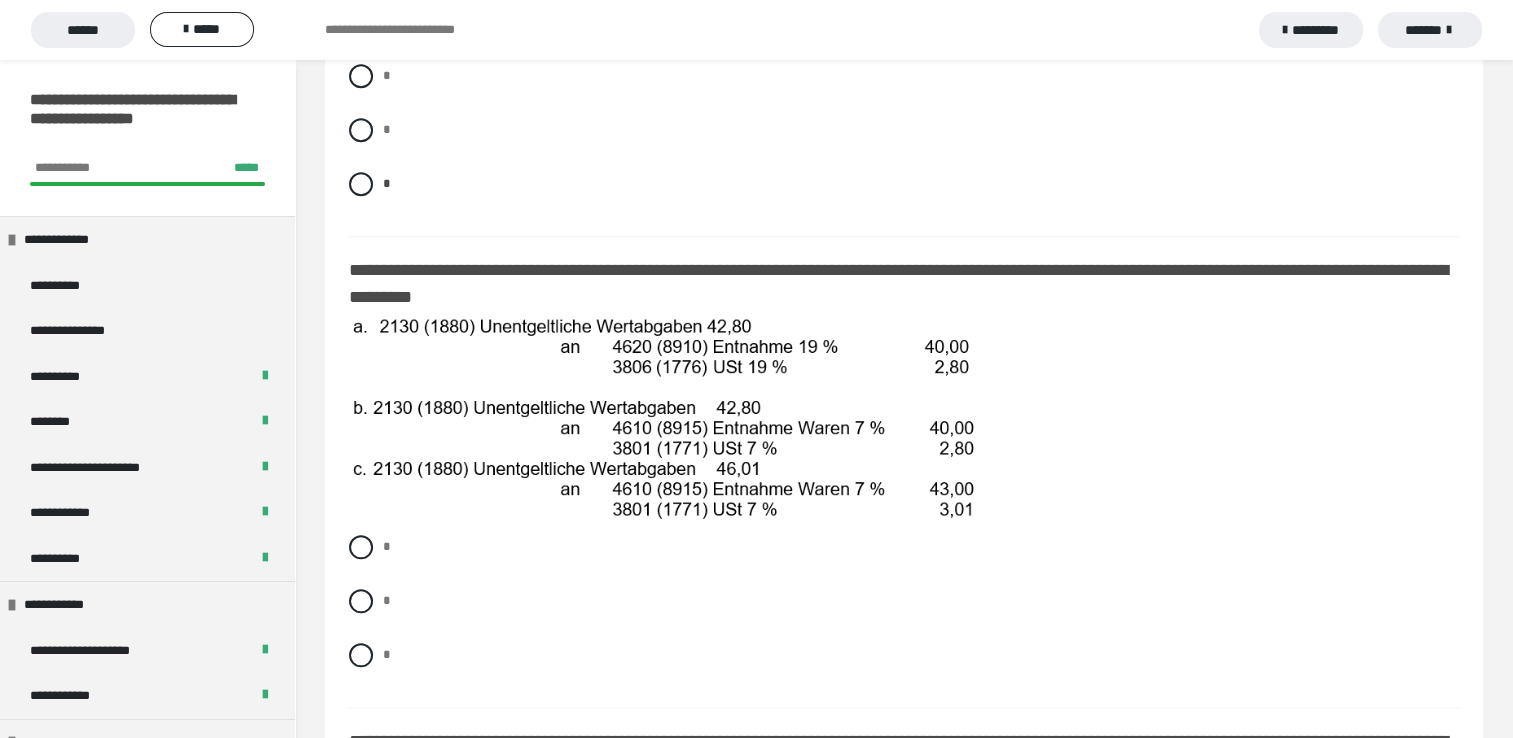 scroll, scrollTop: 1840, scrollLeft: 0, axis: vertical 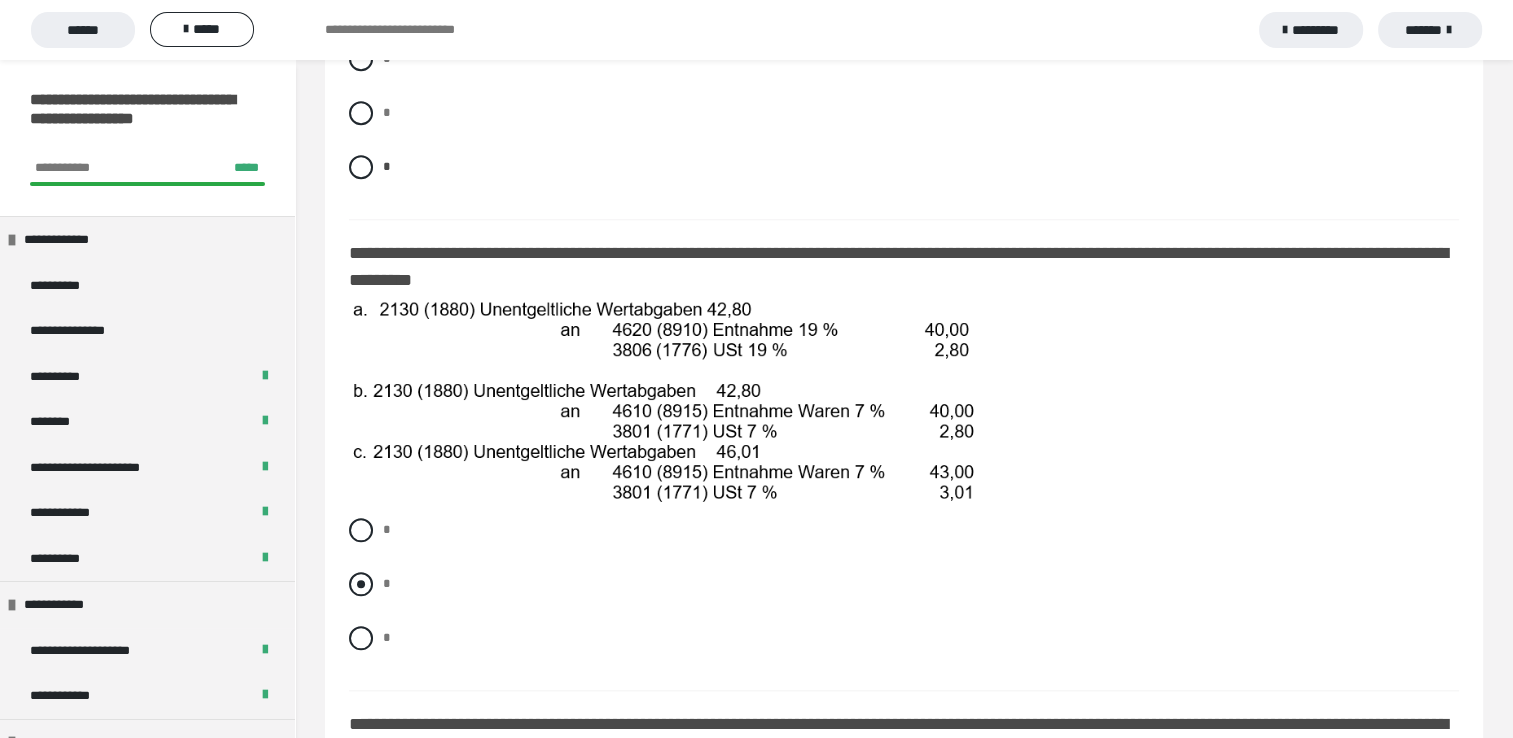 click at bounding box center [361, 584] 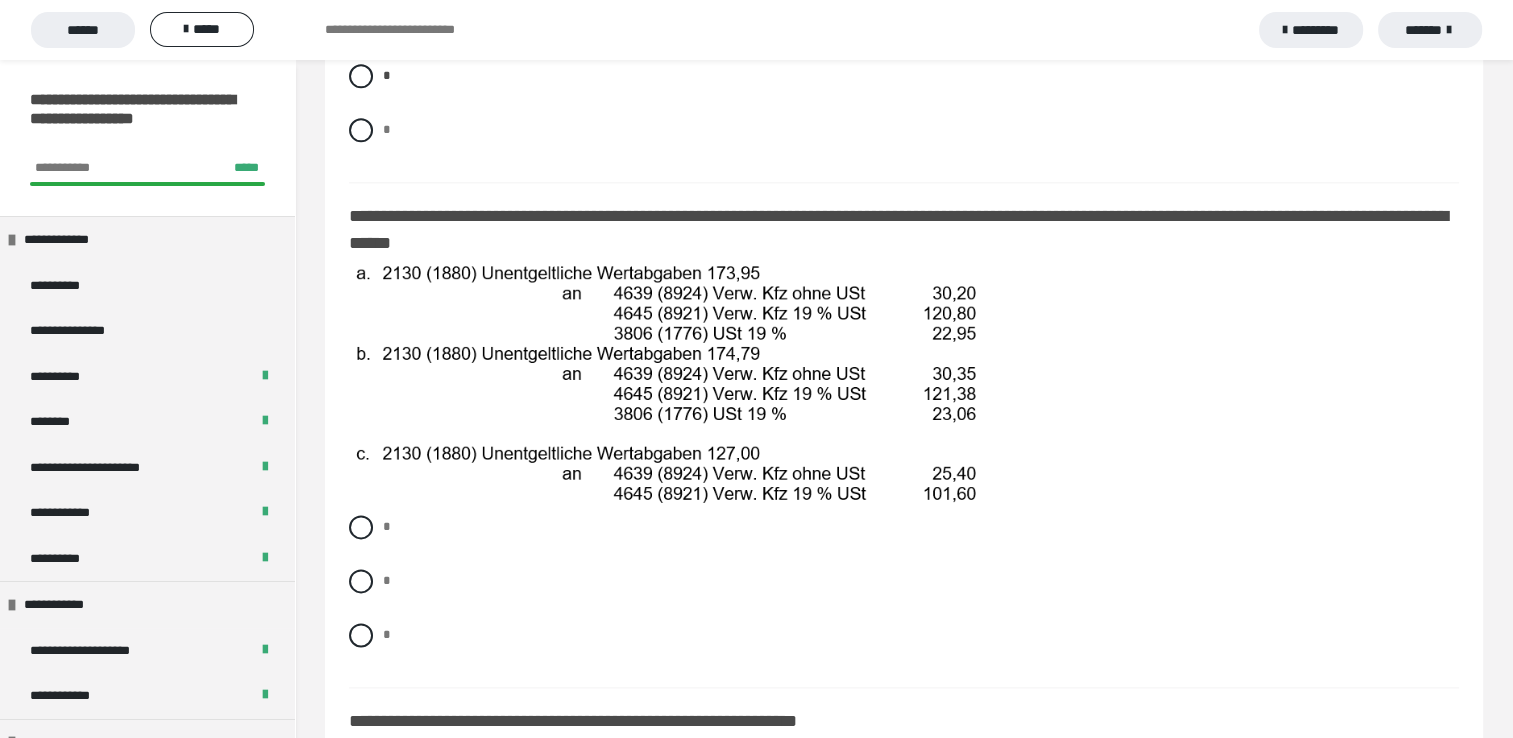 scroll, scrollTop: 2360, scrollLeft: 0, axis: vertical 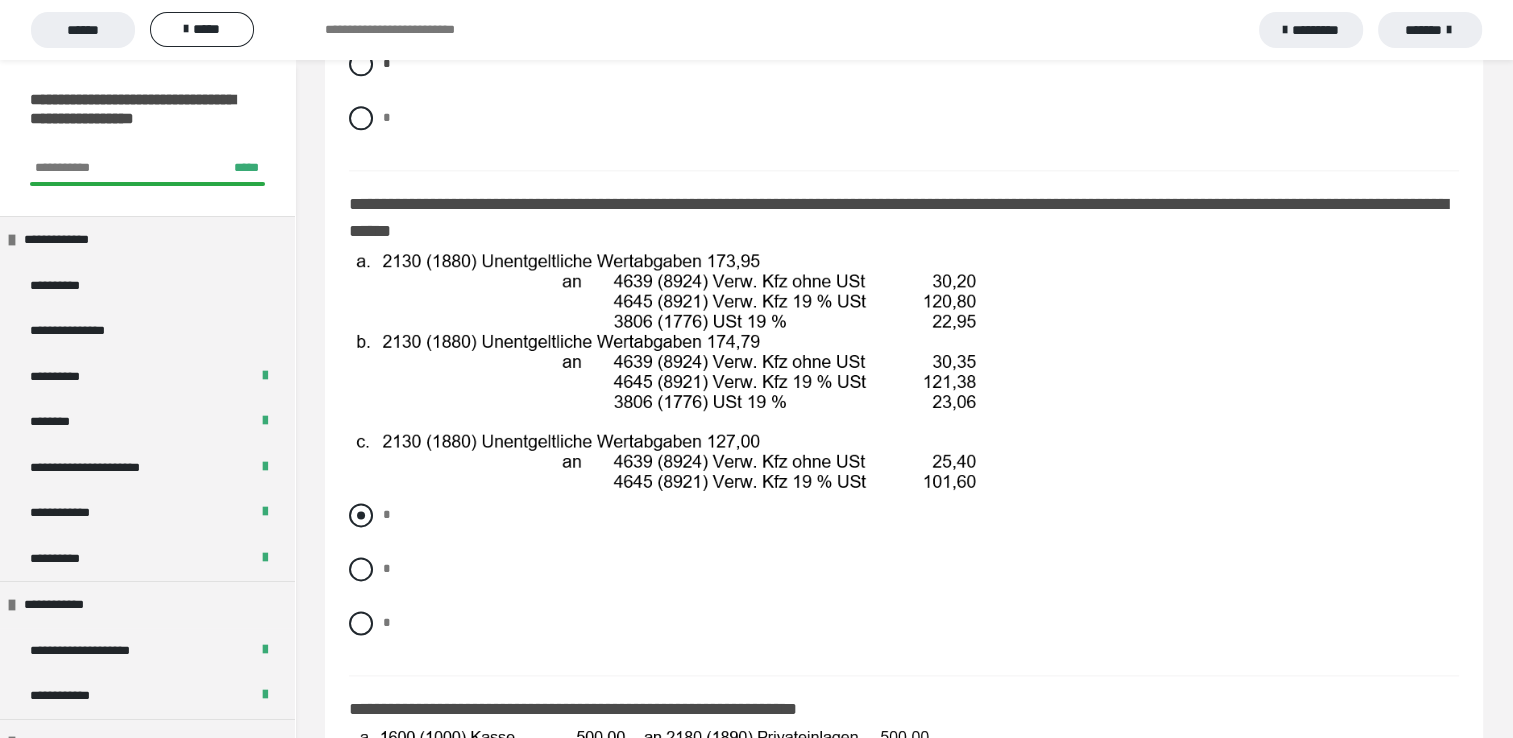 click at bounding box center [361, 515] 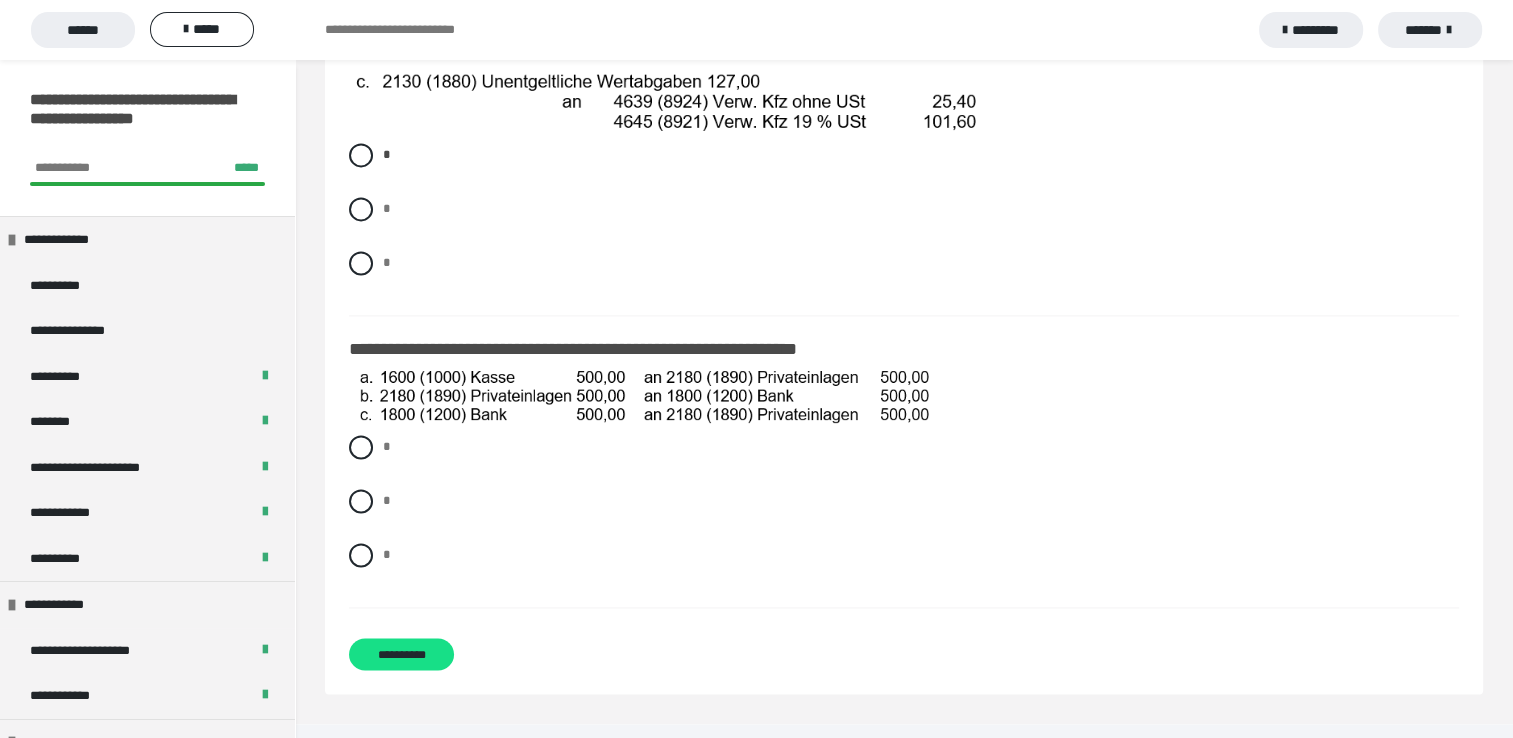 scroll, scrollTop: 2721, scrollLeft: 0, axis: vertical 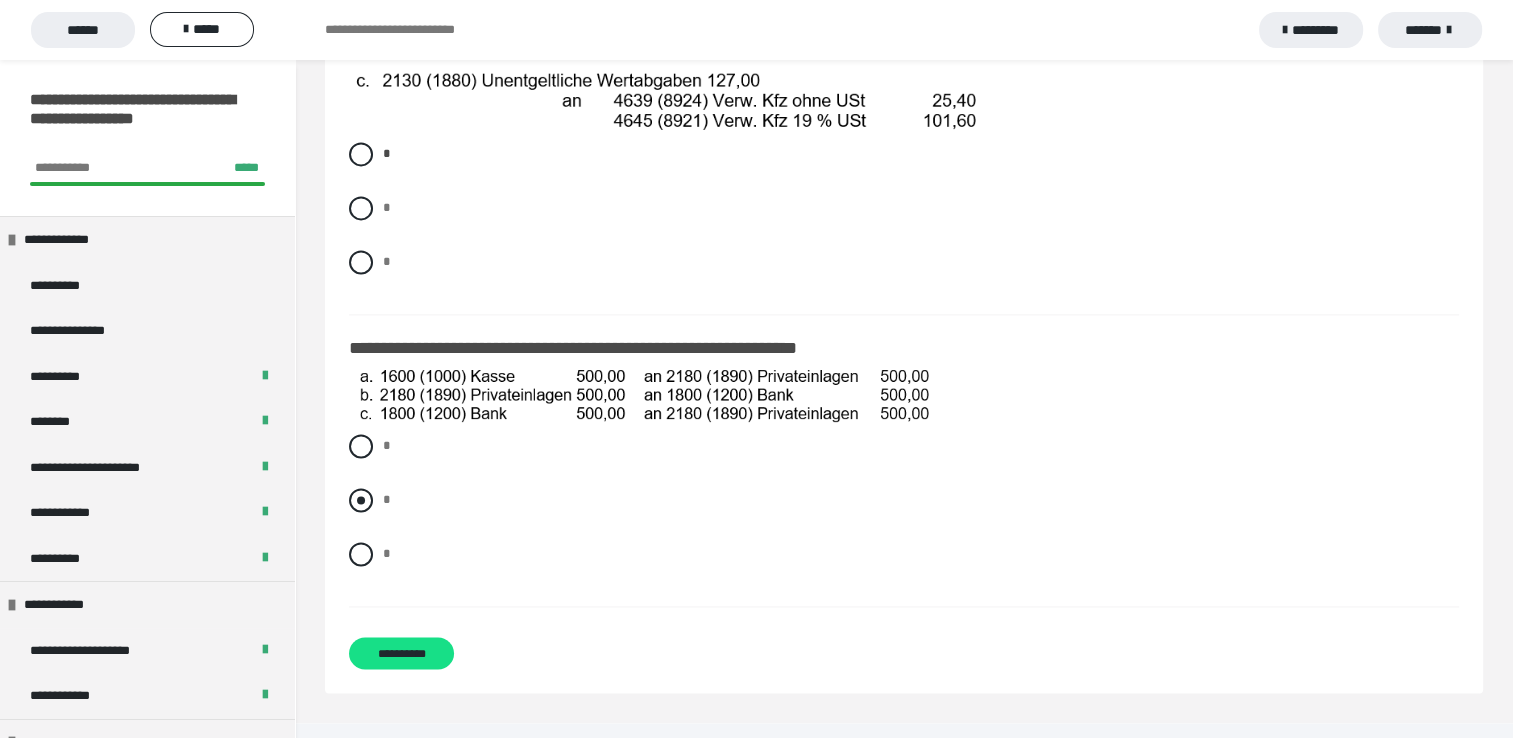 click at bounding box center (361, 500) 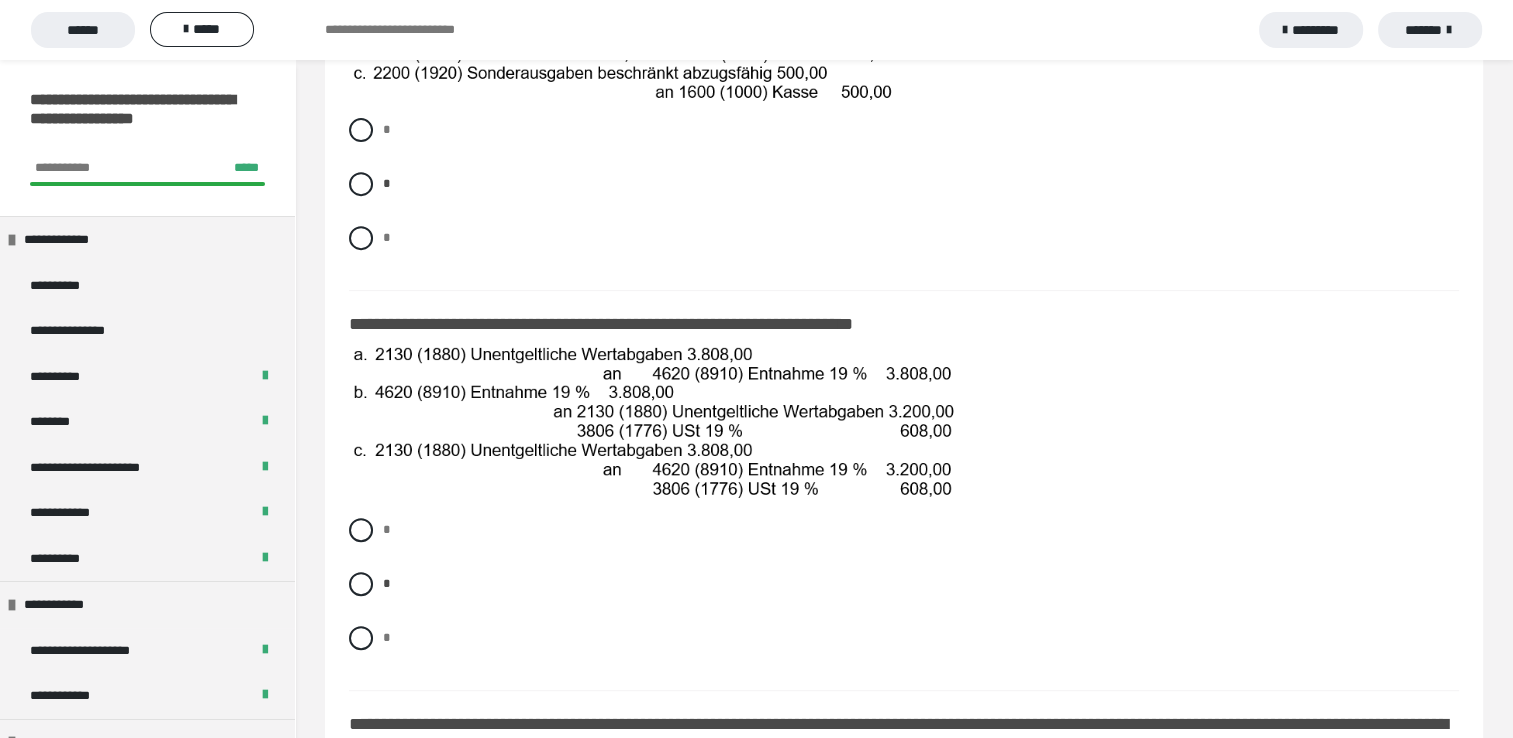 scroll, scrollTop: 800, scrollLeft: 0, axis: vertical 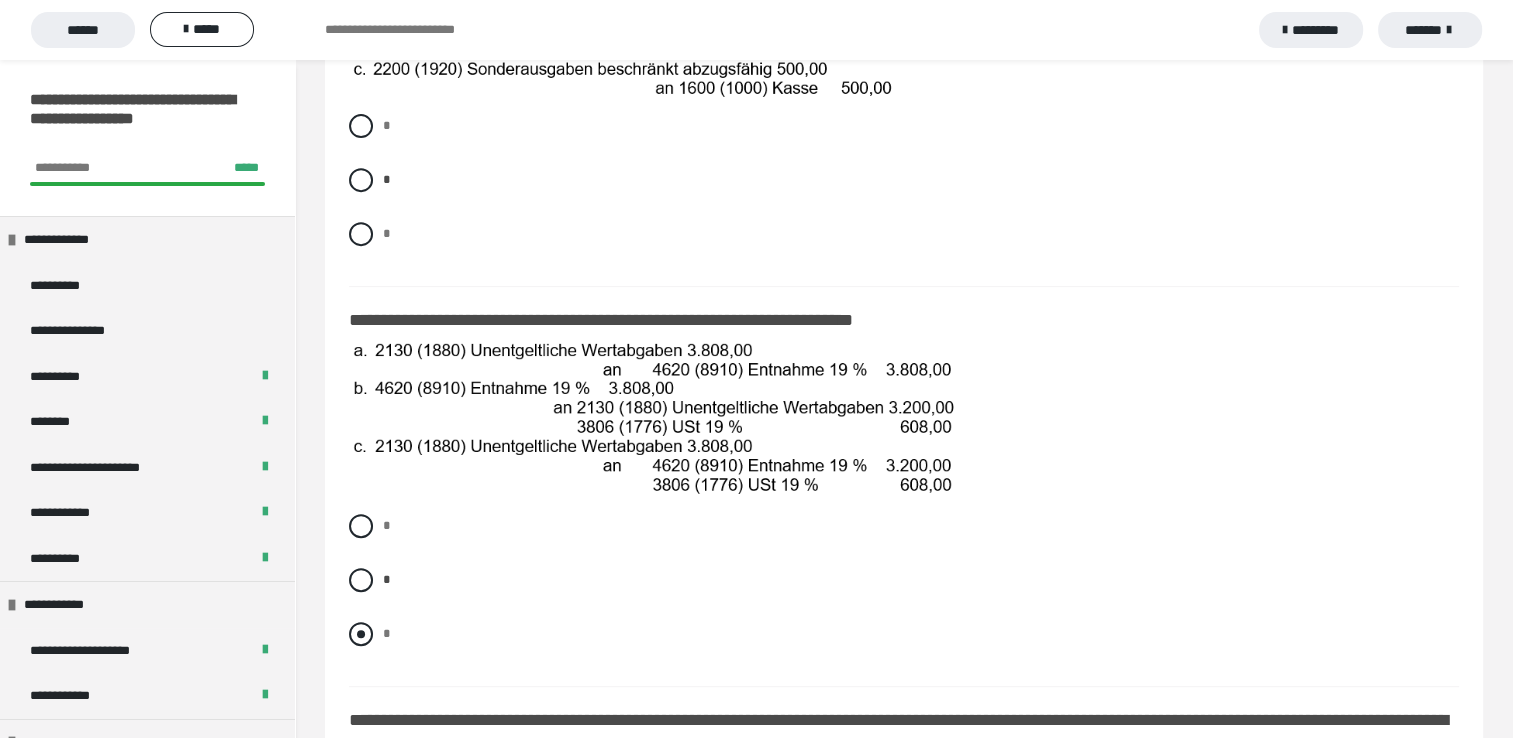 click at bounding box center [361, 634] 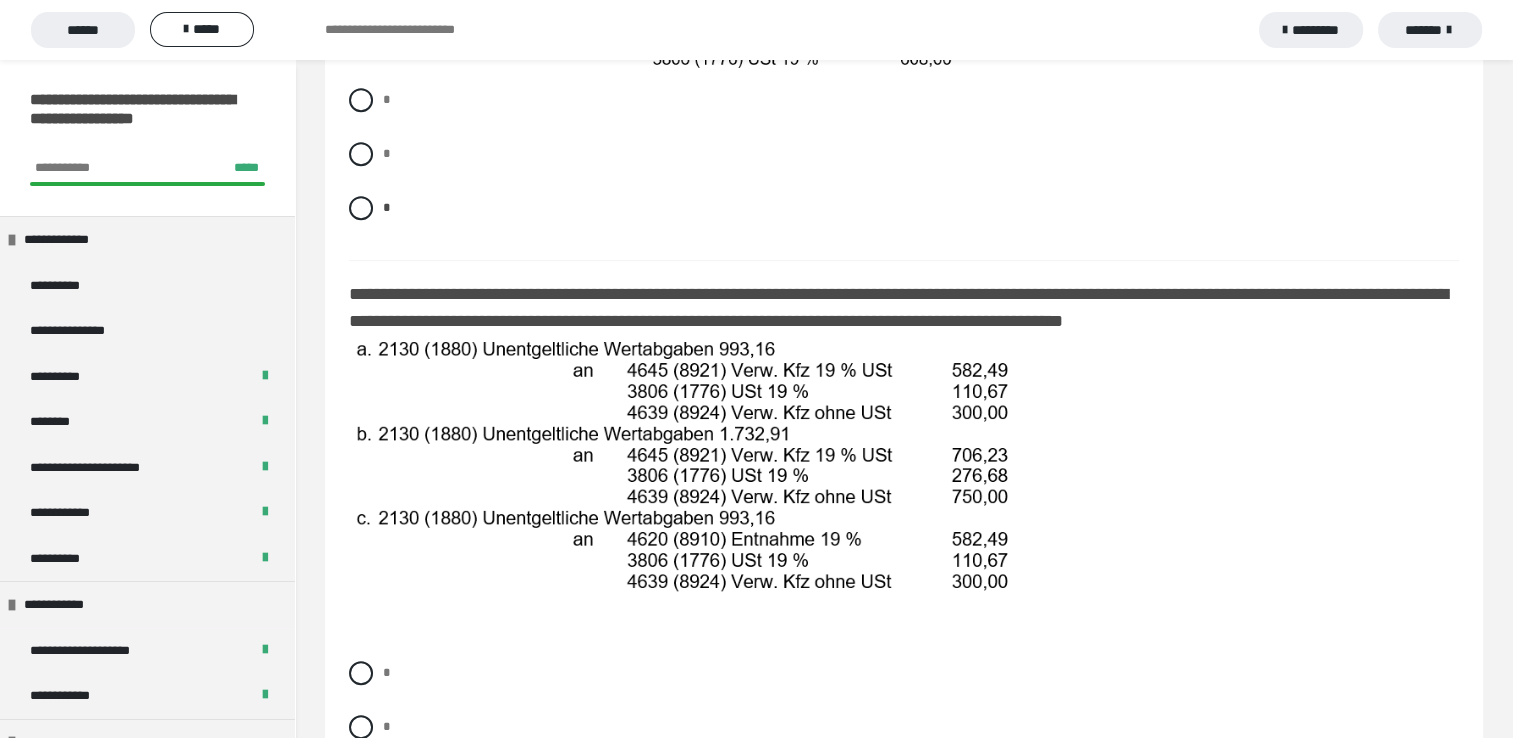 scroll, scrollTop: 1306, scrollLeft: 0, axis: vertical 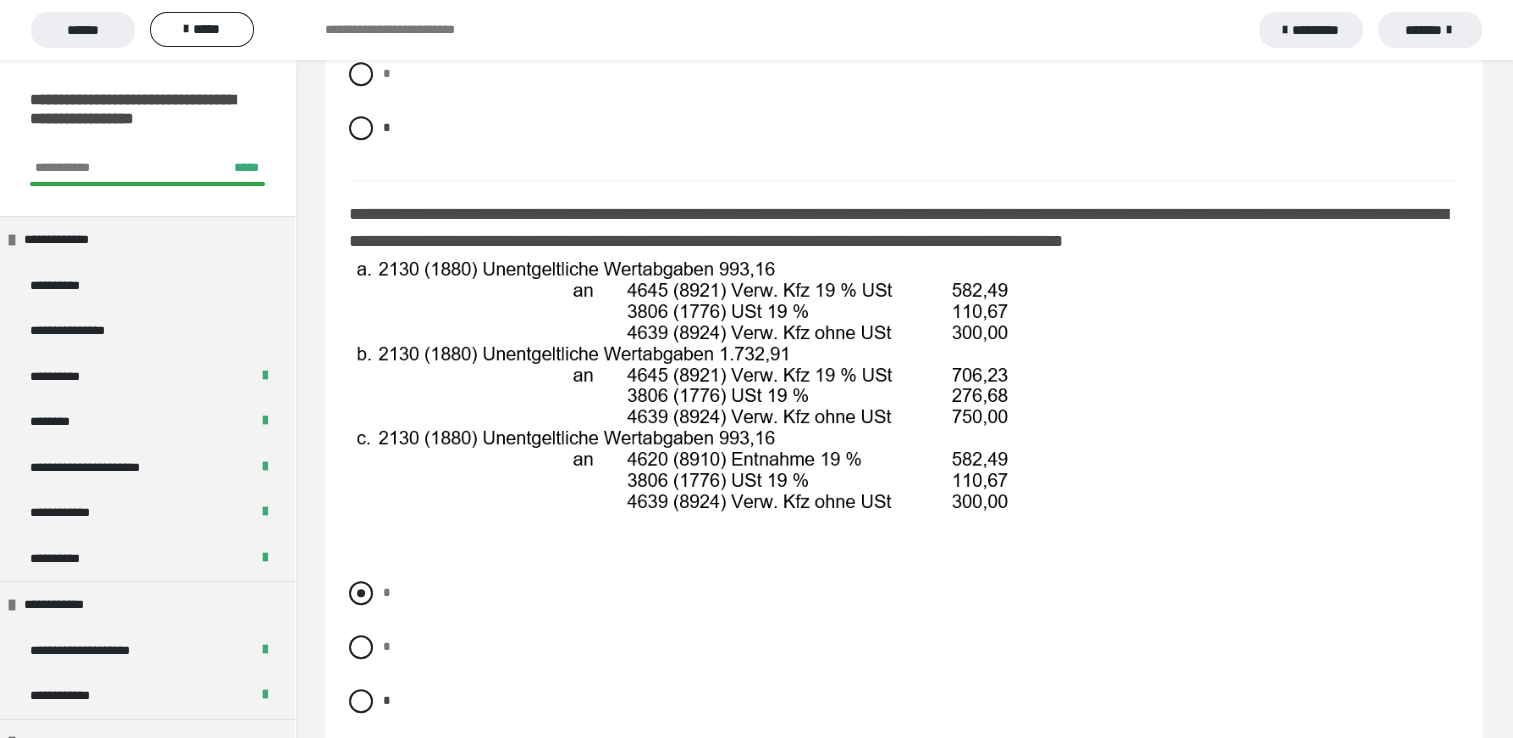 click at bounding box center [361, 593] 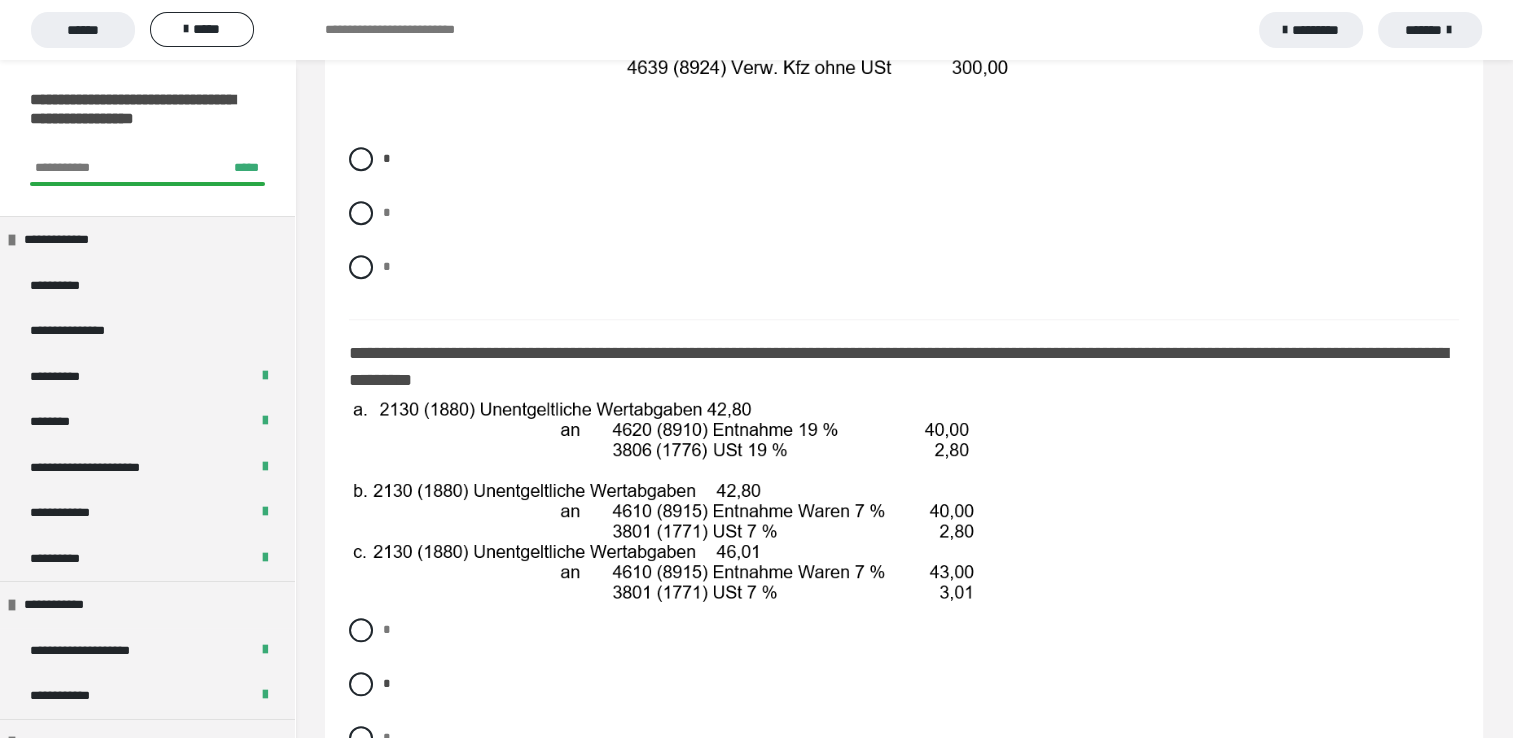 scroll, scrollTop: 1746, scrollLeft: 0, axis: vertical 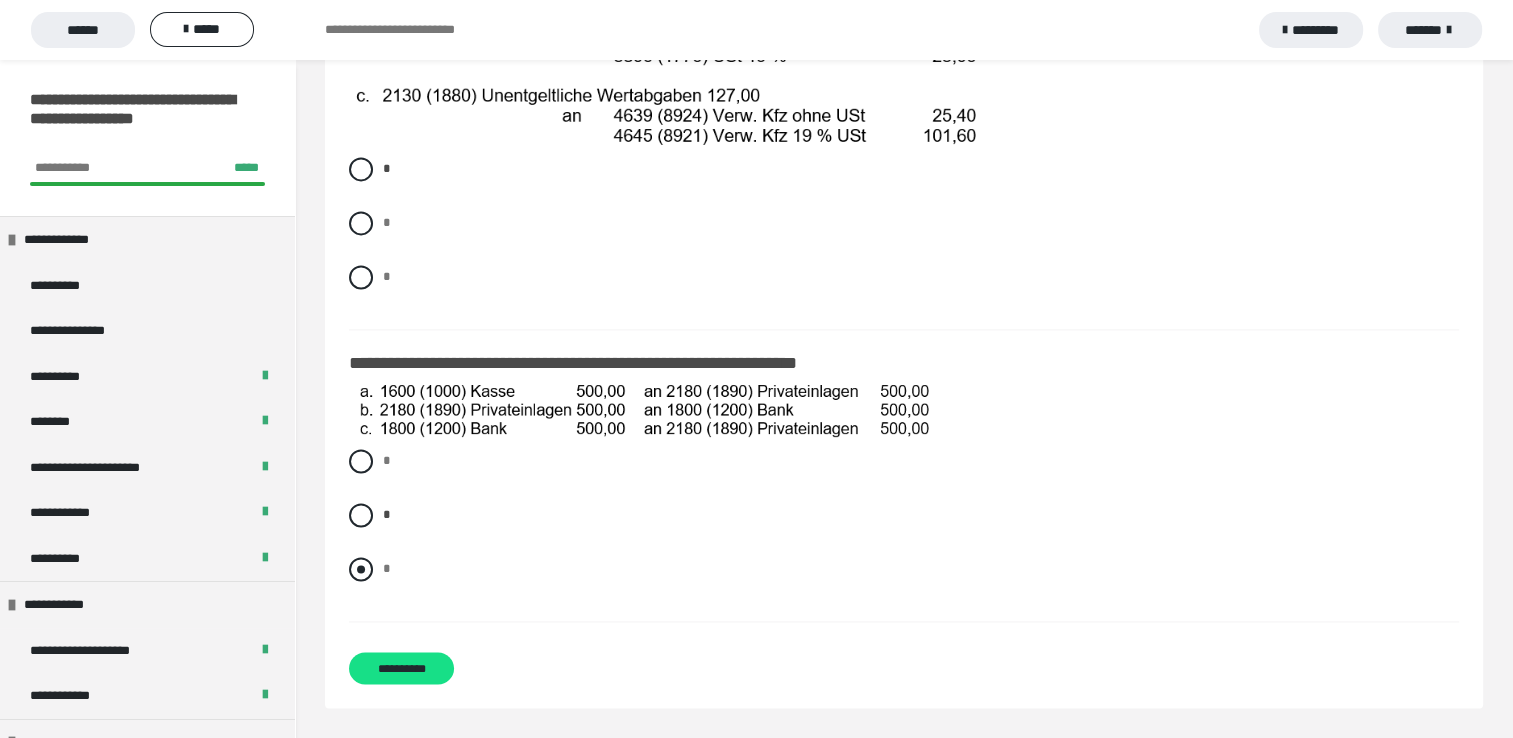 click at bounding box center [361, 569] 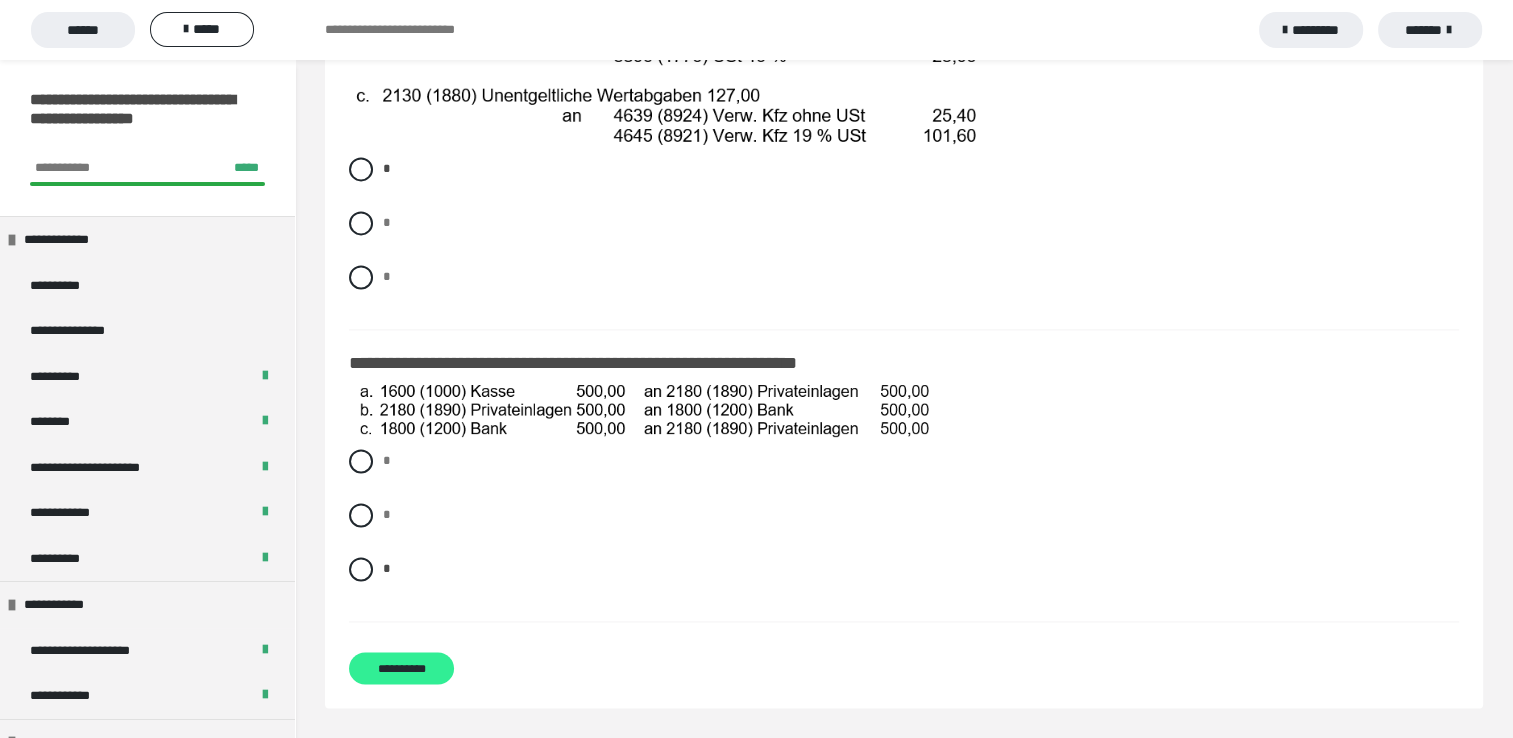 click on "**********" at bounding box center (401, 668) 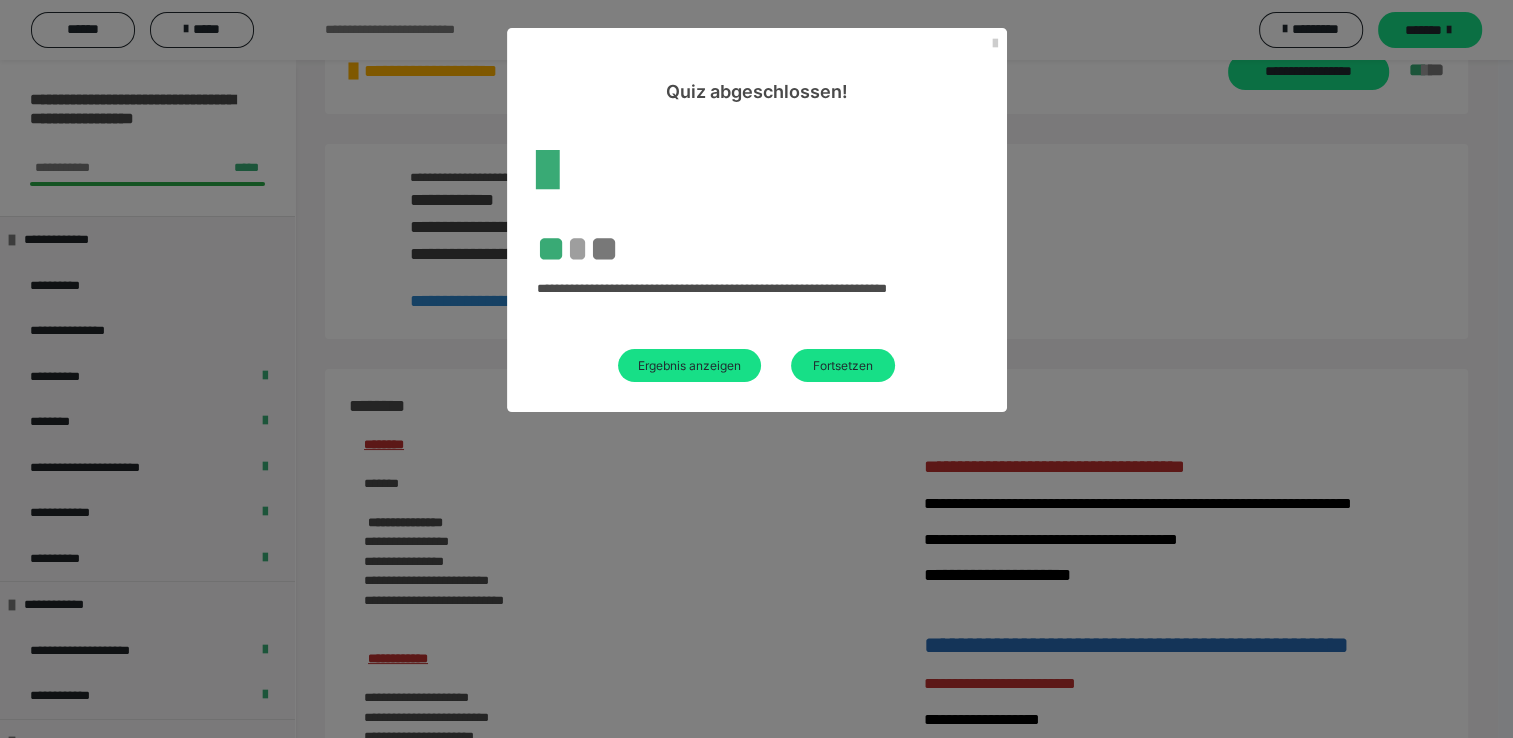 scroll, scrollTop: 2706, scrollLeft: 0, axis: vertical 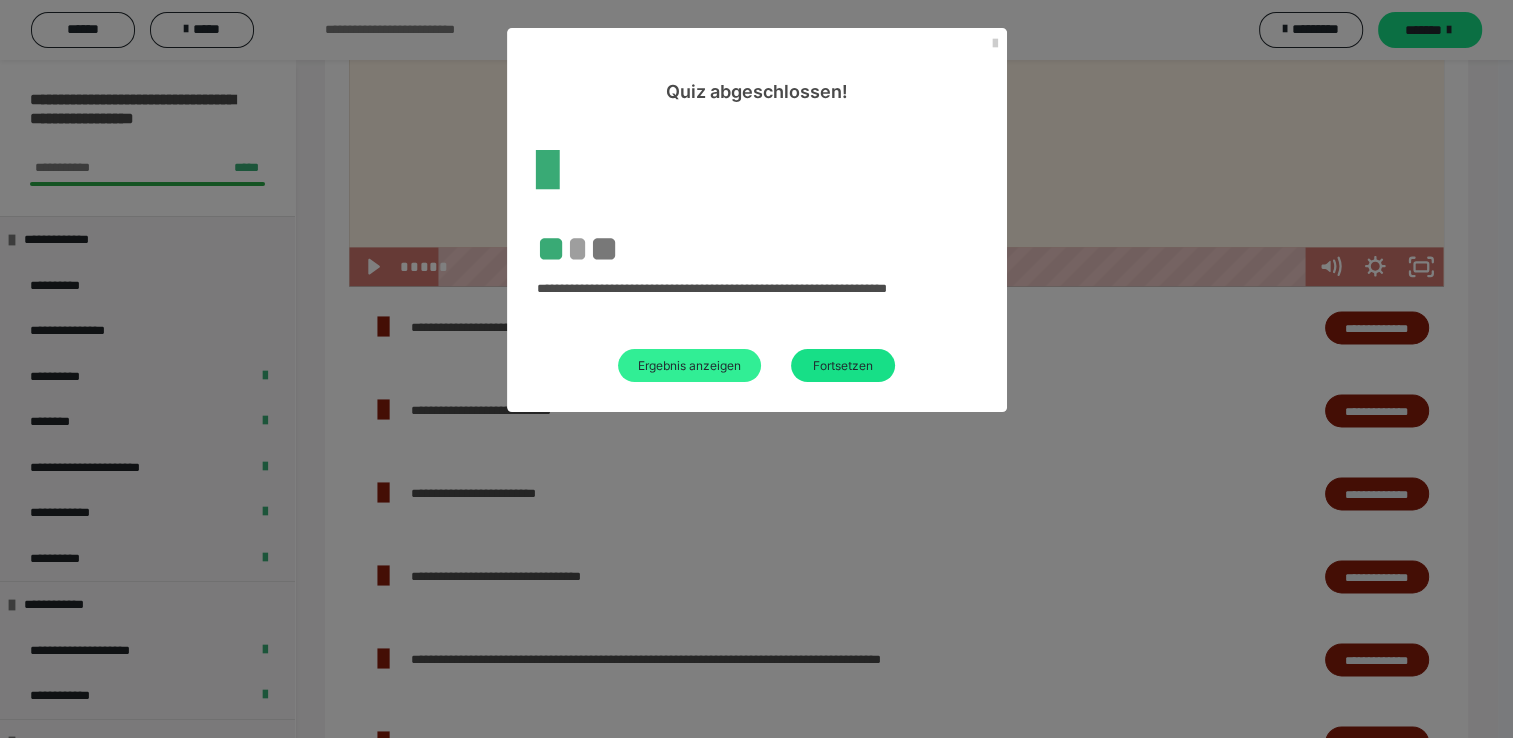 click on "Ergebnis anzeigen" at bounding box center [689, 365] 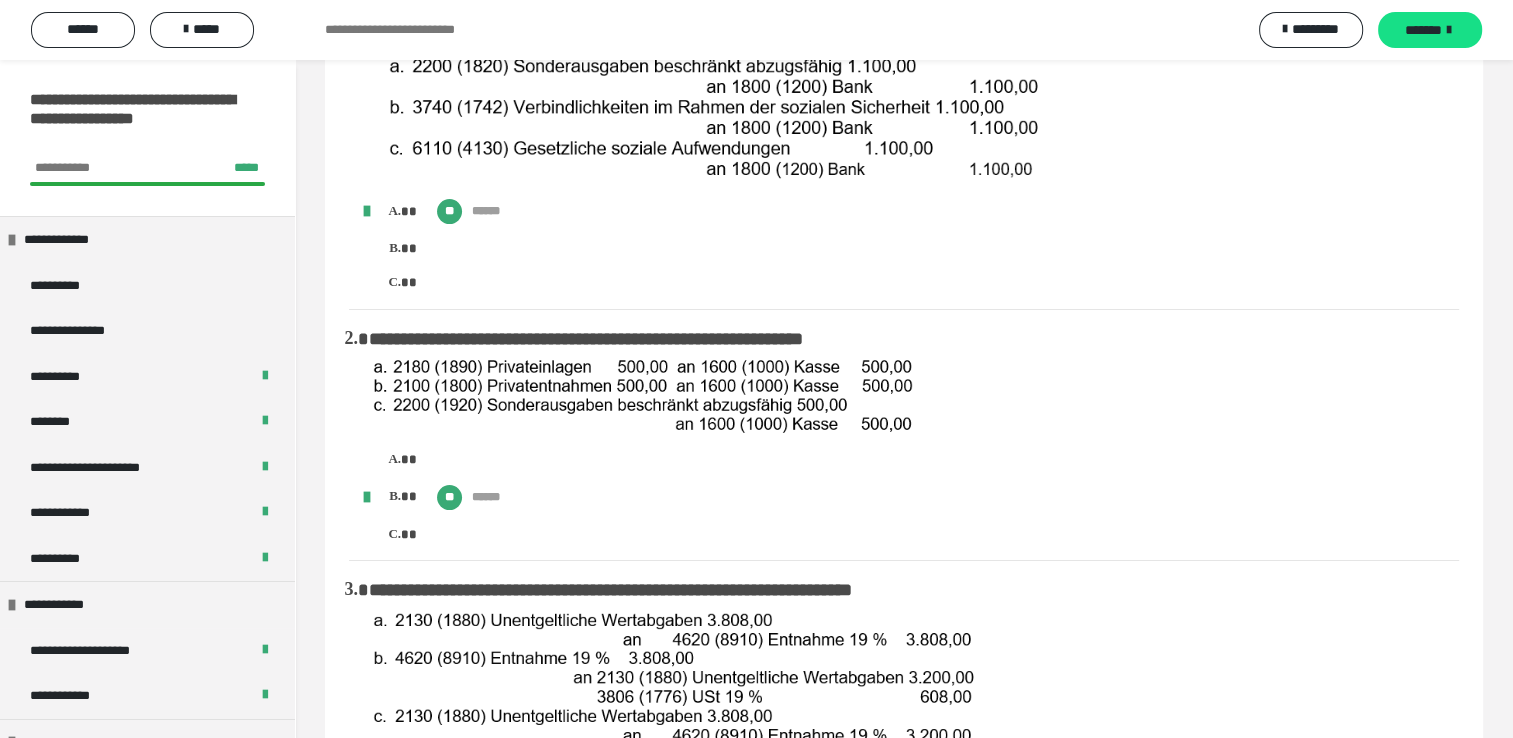 scroll, scrollTop: 0, scrollLeft: 0, axis: both 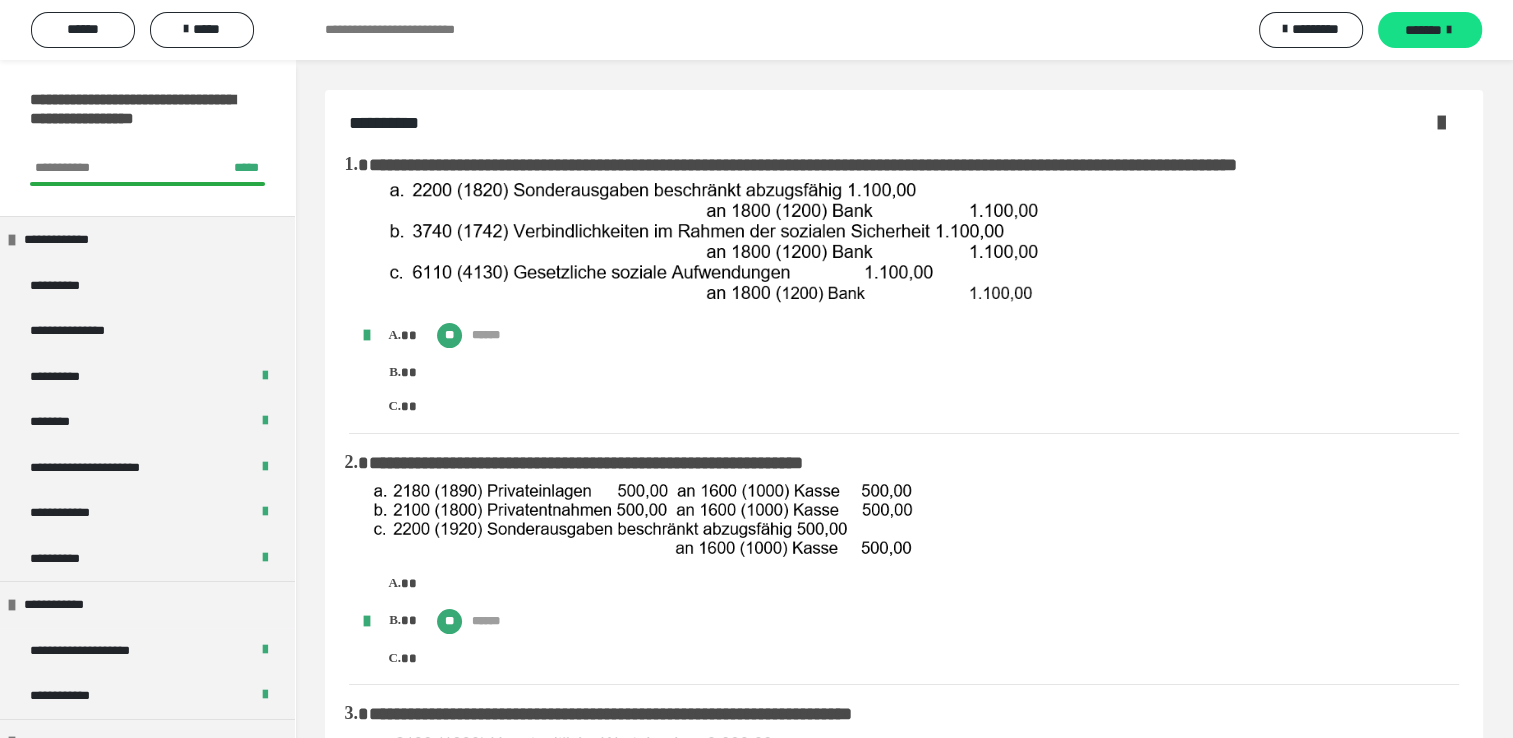 click on "*" at bounding box center (934, 373) 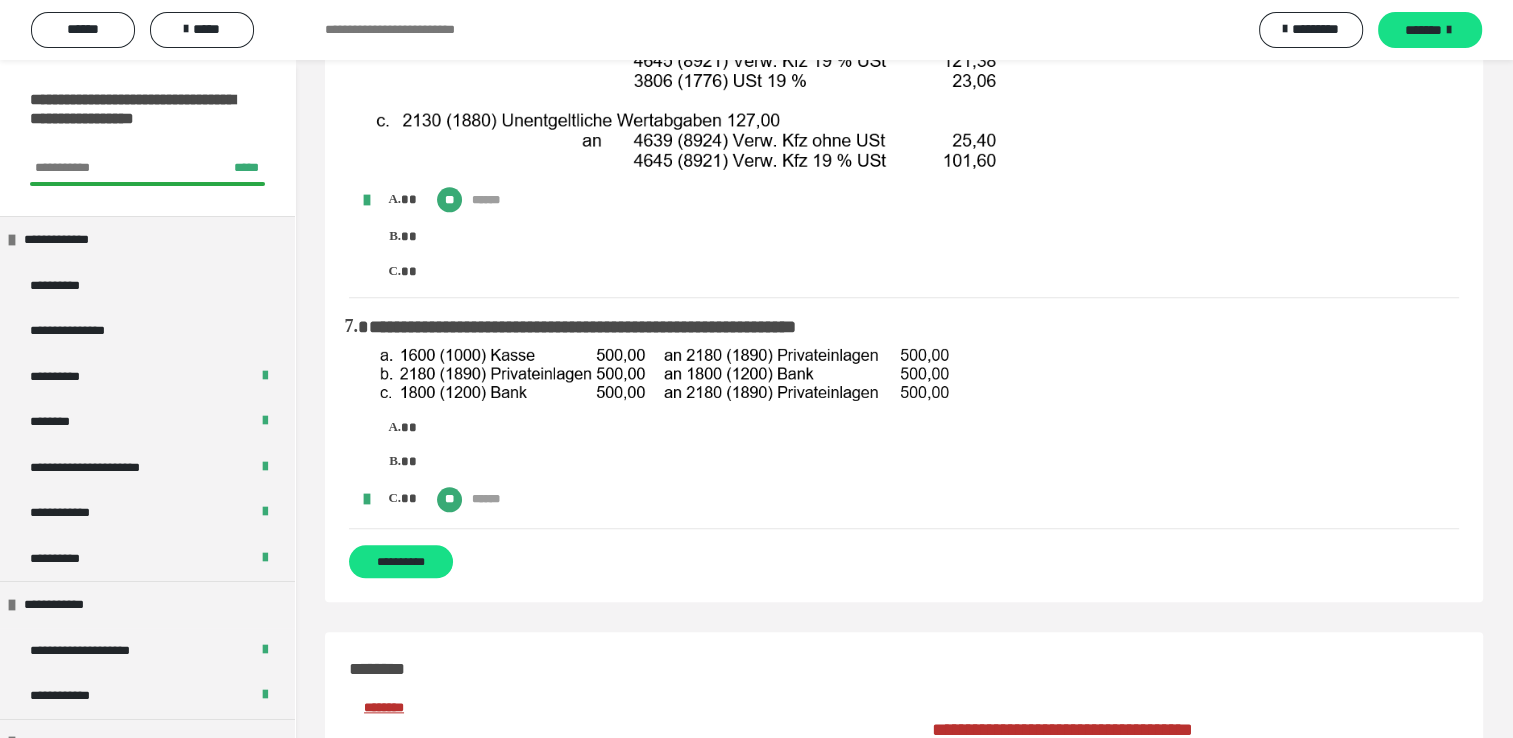 scroll, scrollTop: 2160, scrollLeft: 0, axis: vertical 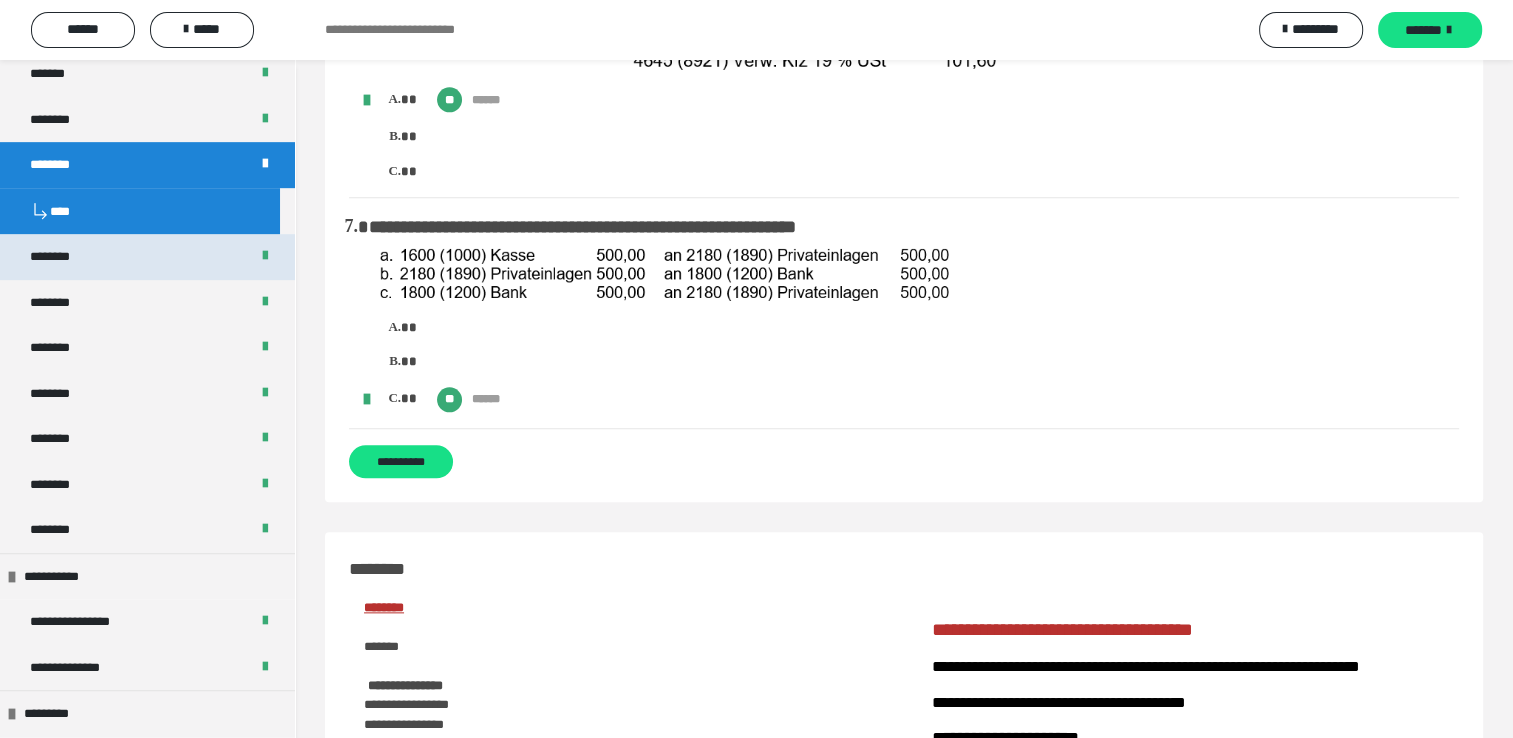 click on "********" at bounding box center (147, 257) 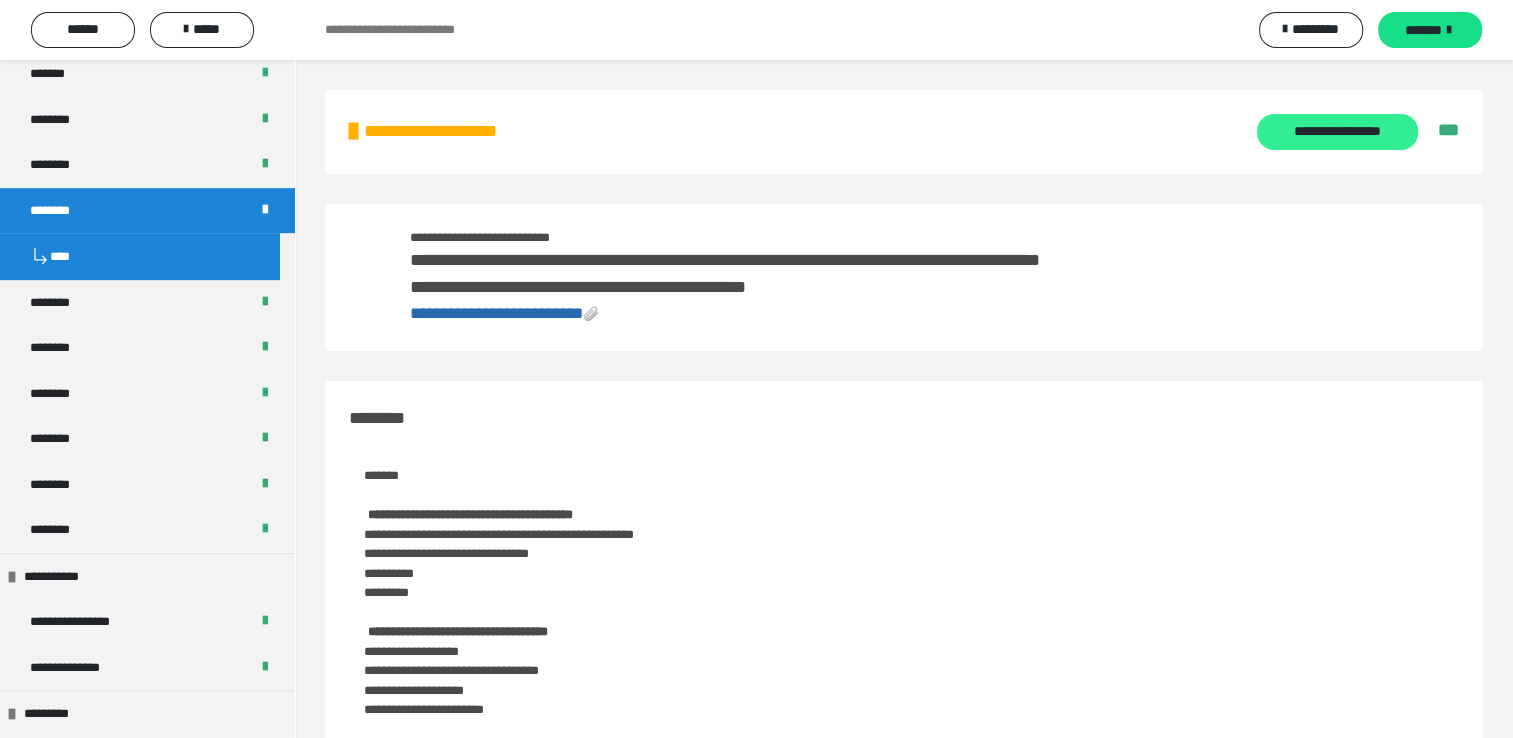 click on "**********" at bounding box center (1337, 132) 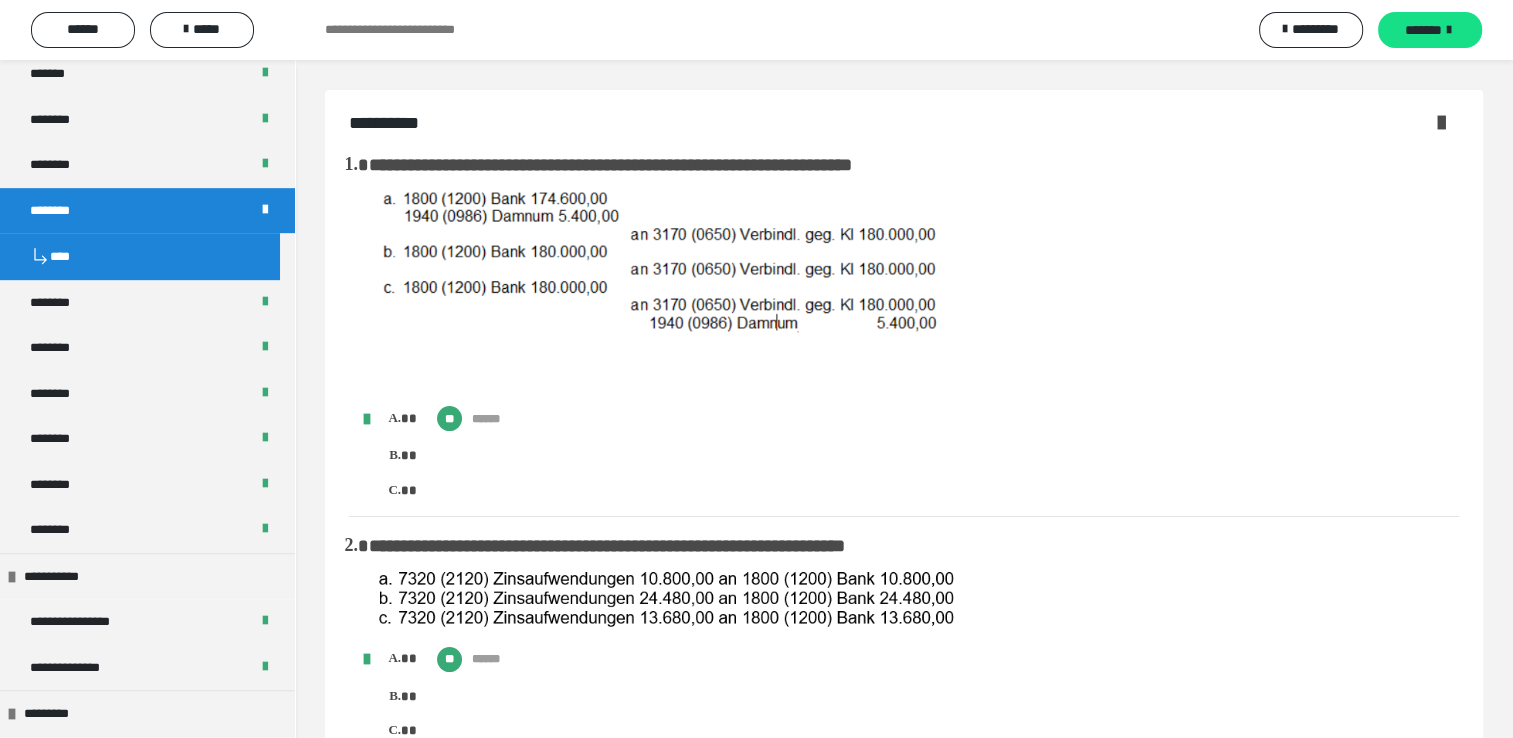 click at bounding box center [1441, 122] 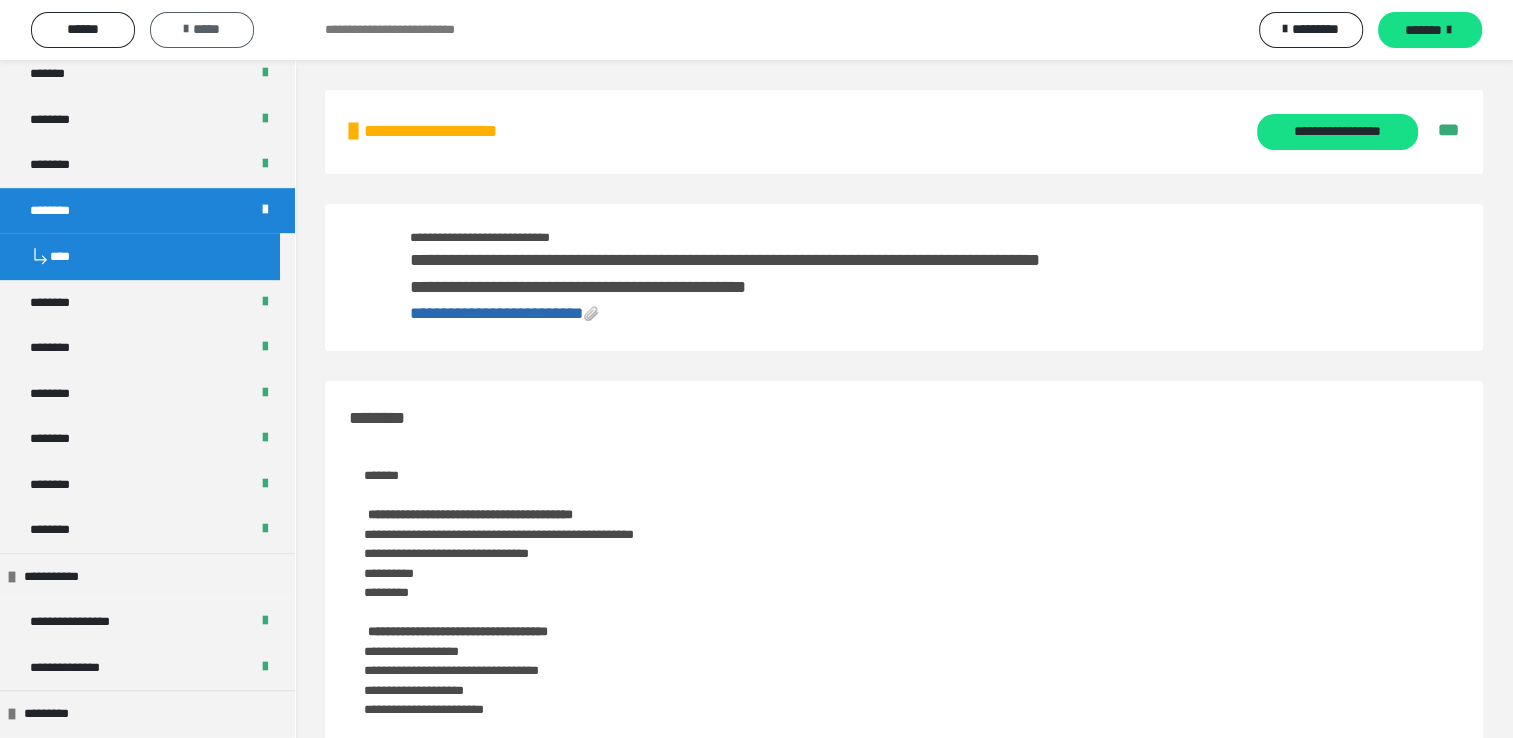 click on "*****" at bounding box center (202, 29) 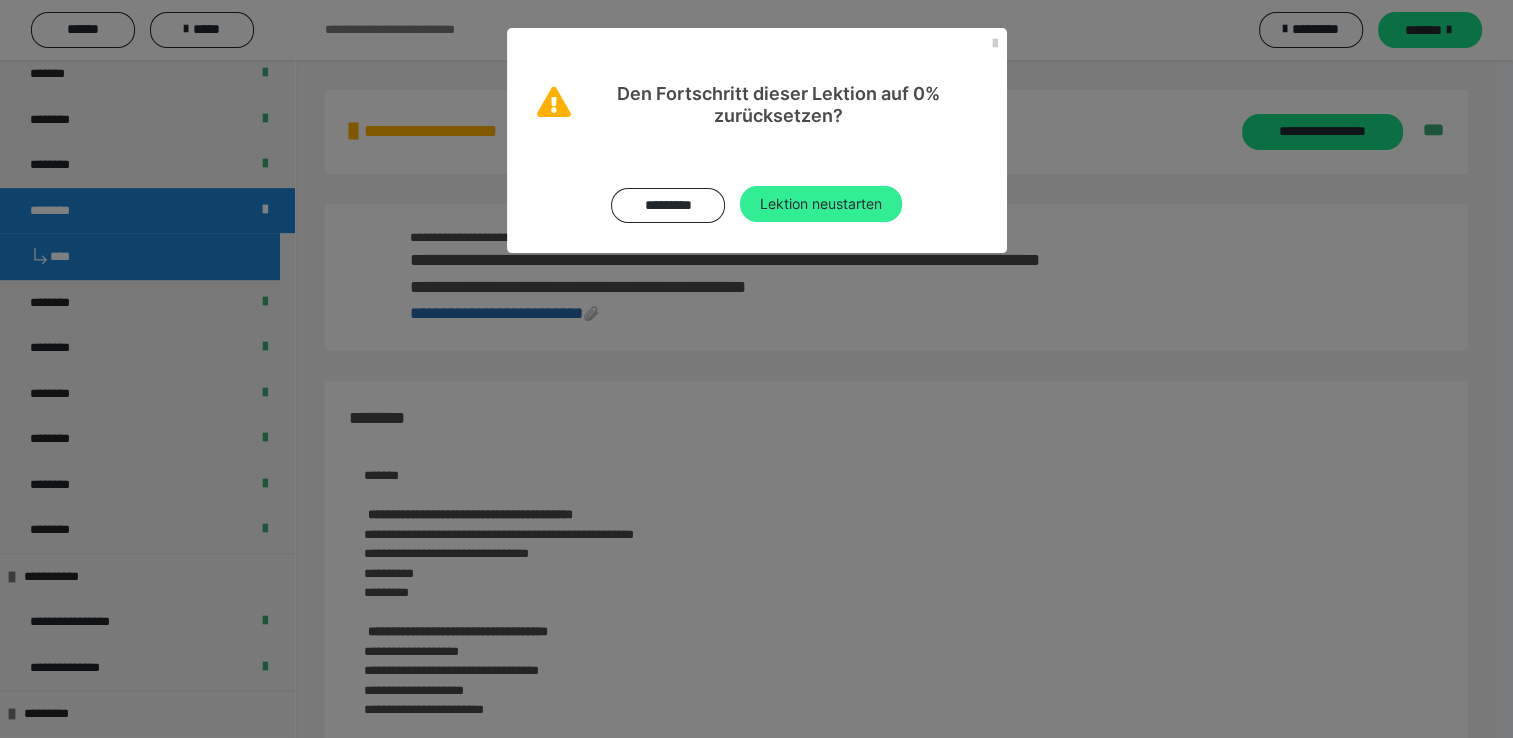 click on "Lektion neustarten" at bounding box center [821, 204] 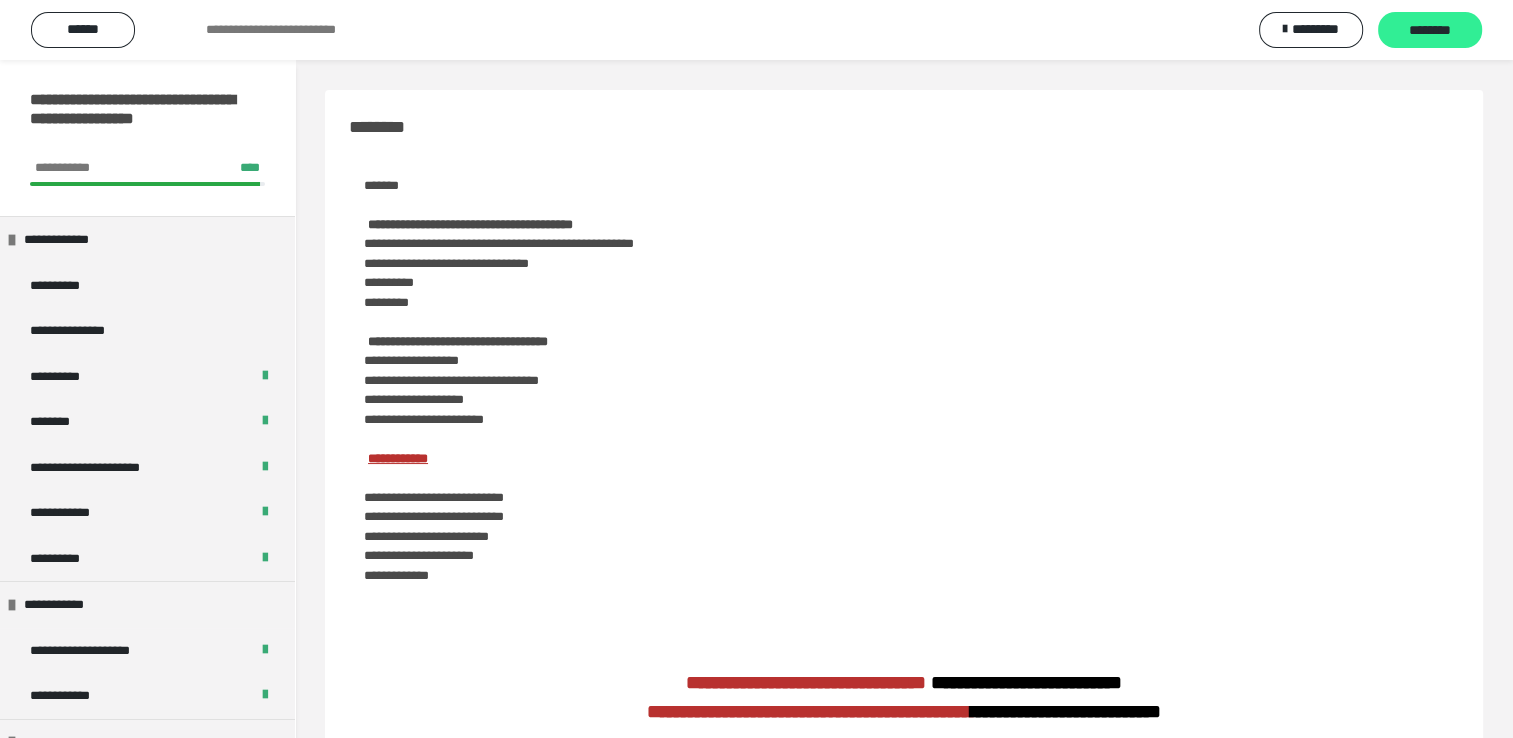 click on "********" at bounding box center [1430, 31] 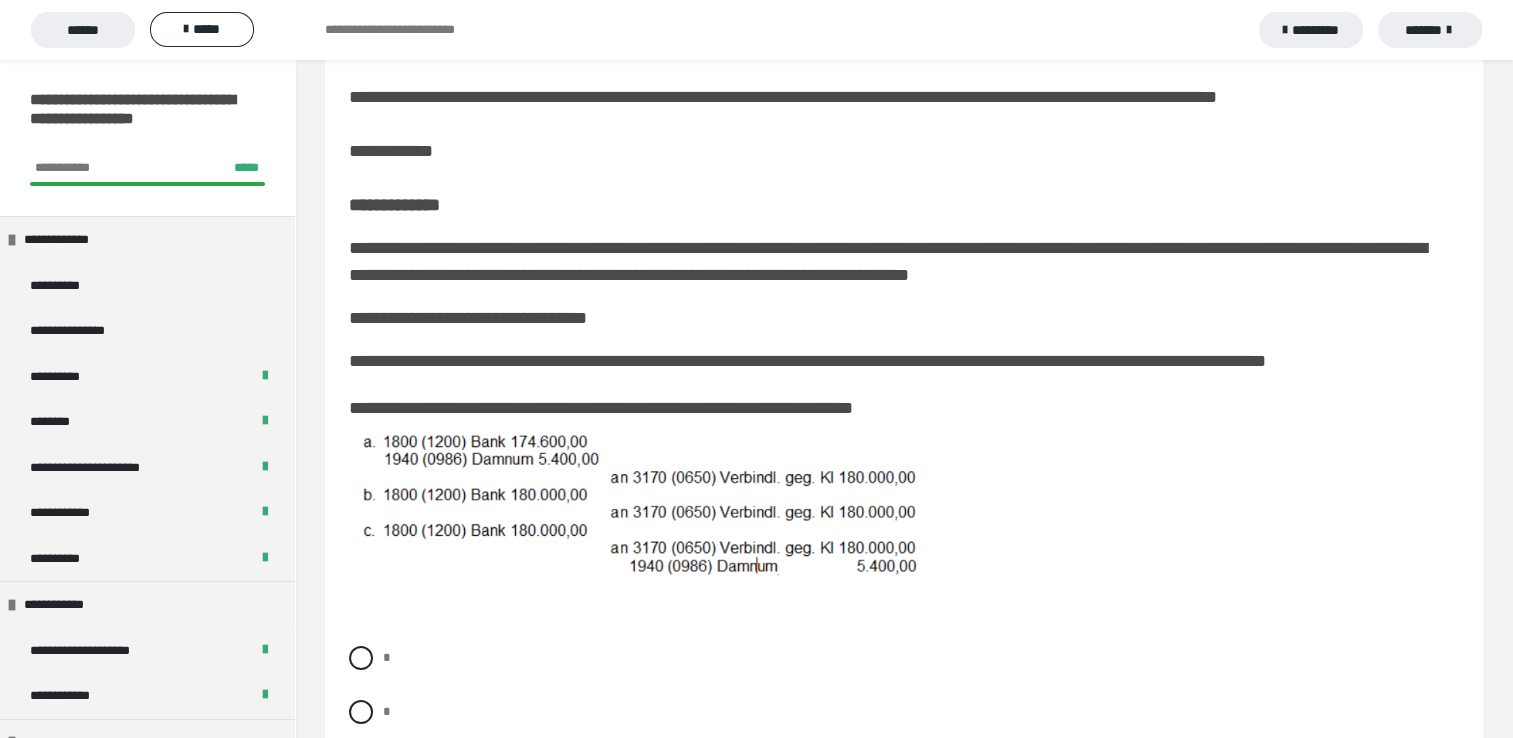 scroll, scrollTop: 120, scrollLeft: 0, axis: vertical 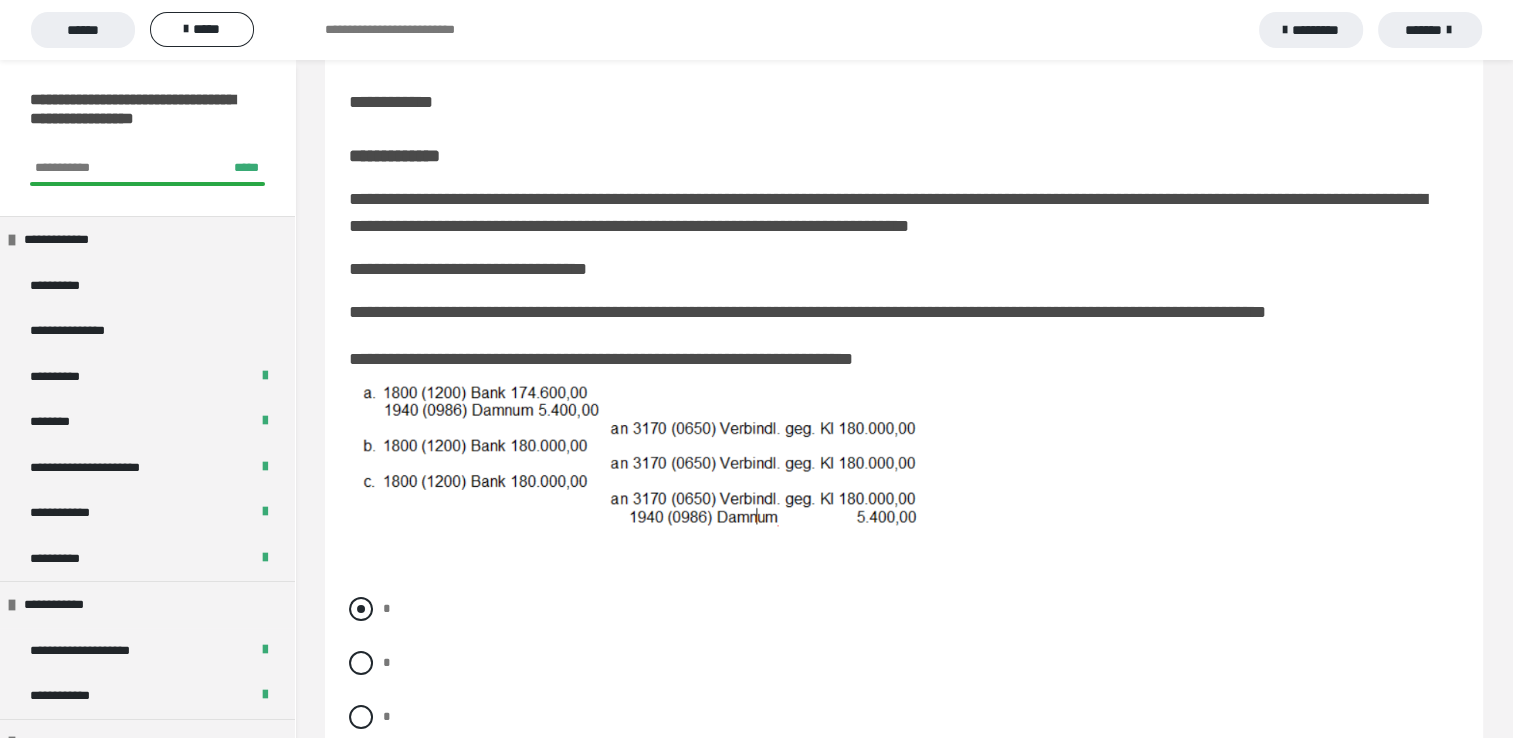 click at bounding box center (361, 609) 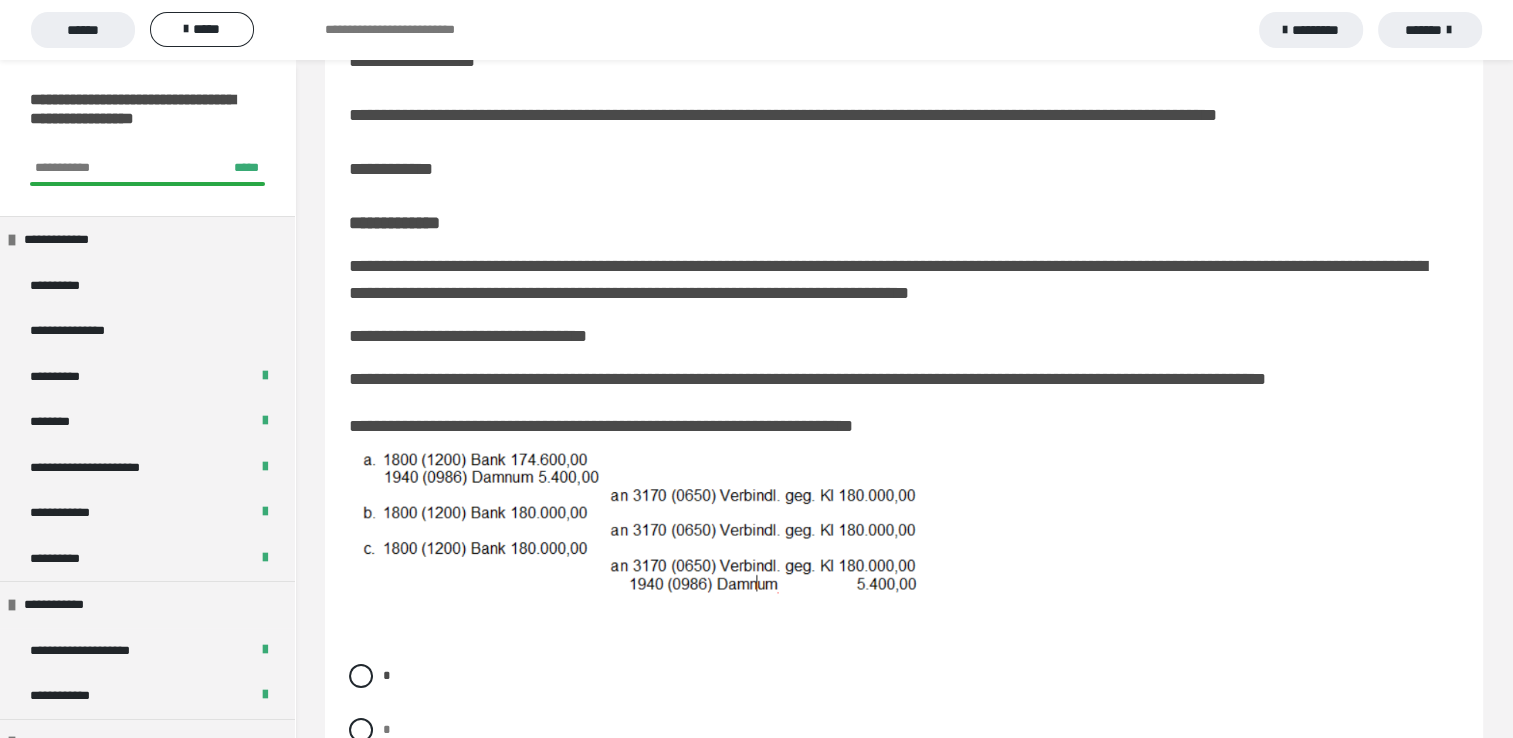 scroll, scrollTop: 0, scrollLeft: 0, axis: both 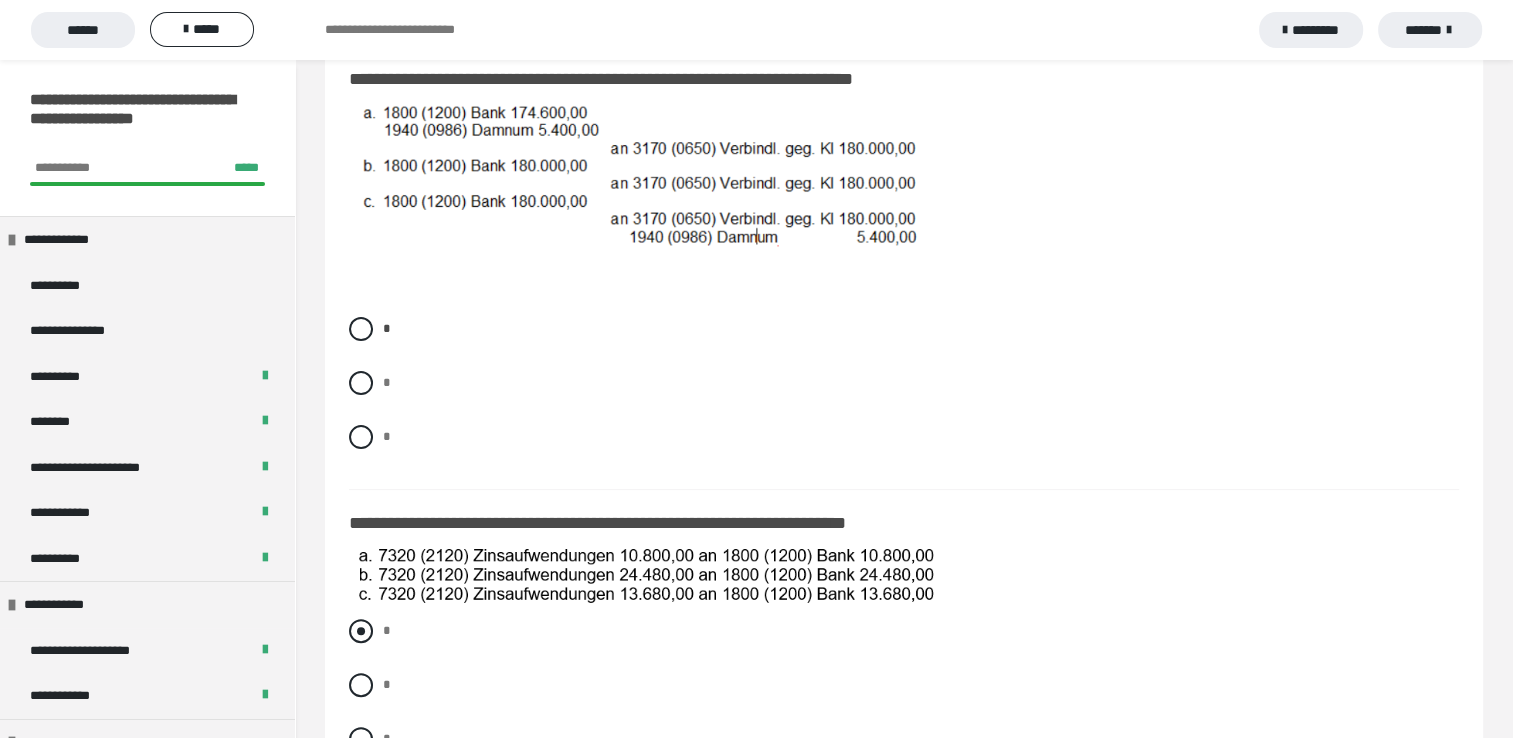 click at bounding box center (361, 631) 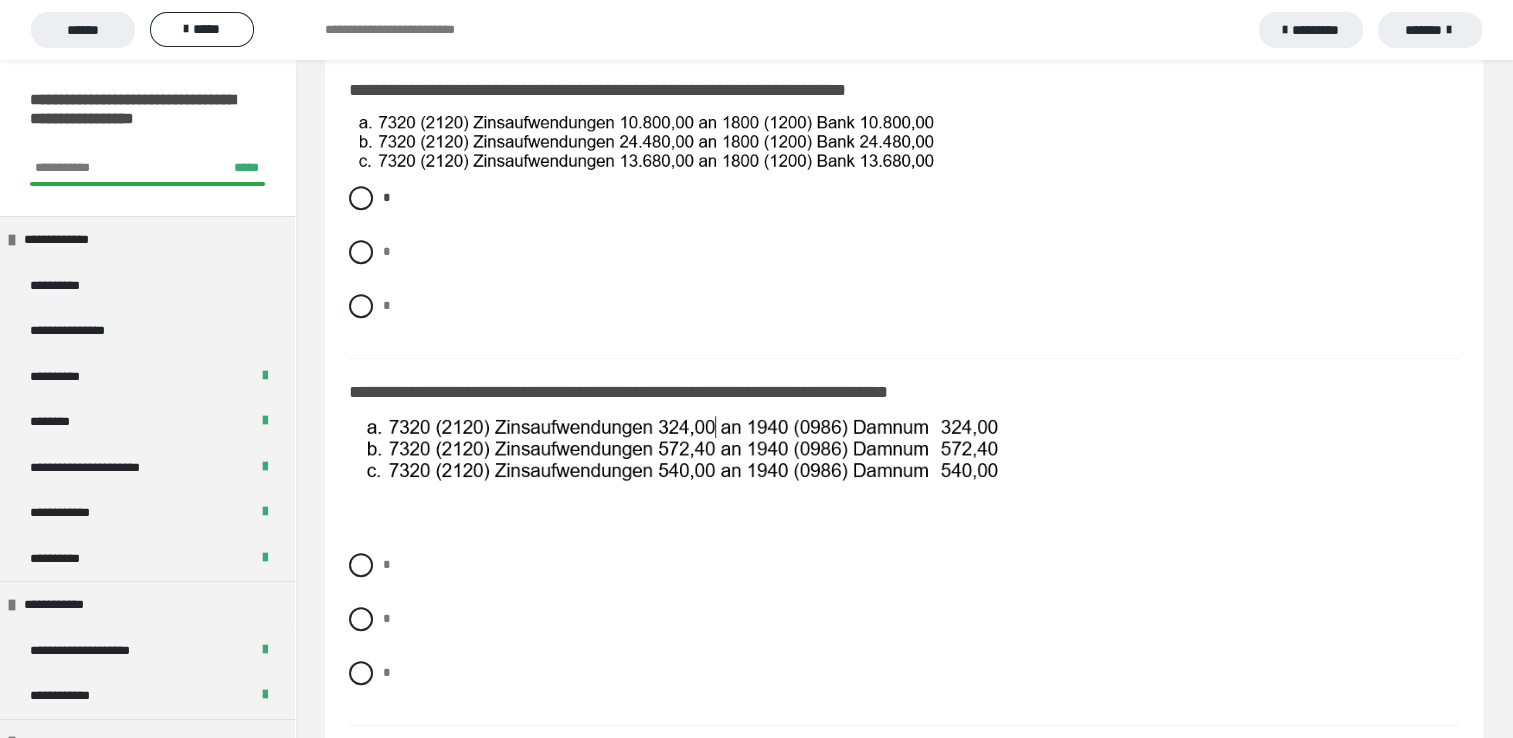 scroll, scrollTop: 892, scrollLeft: 0, axis: vertical 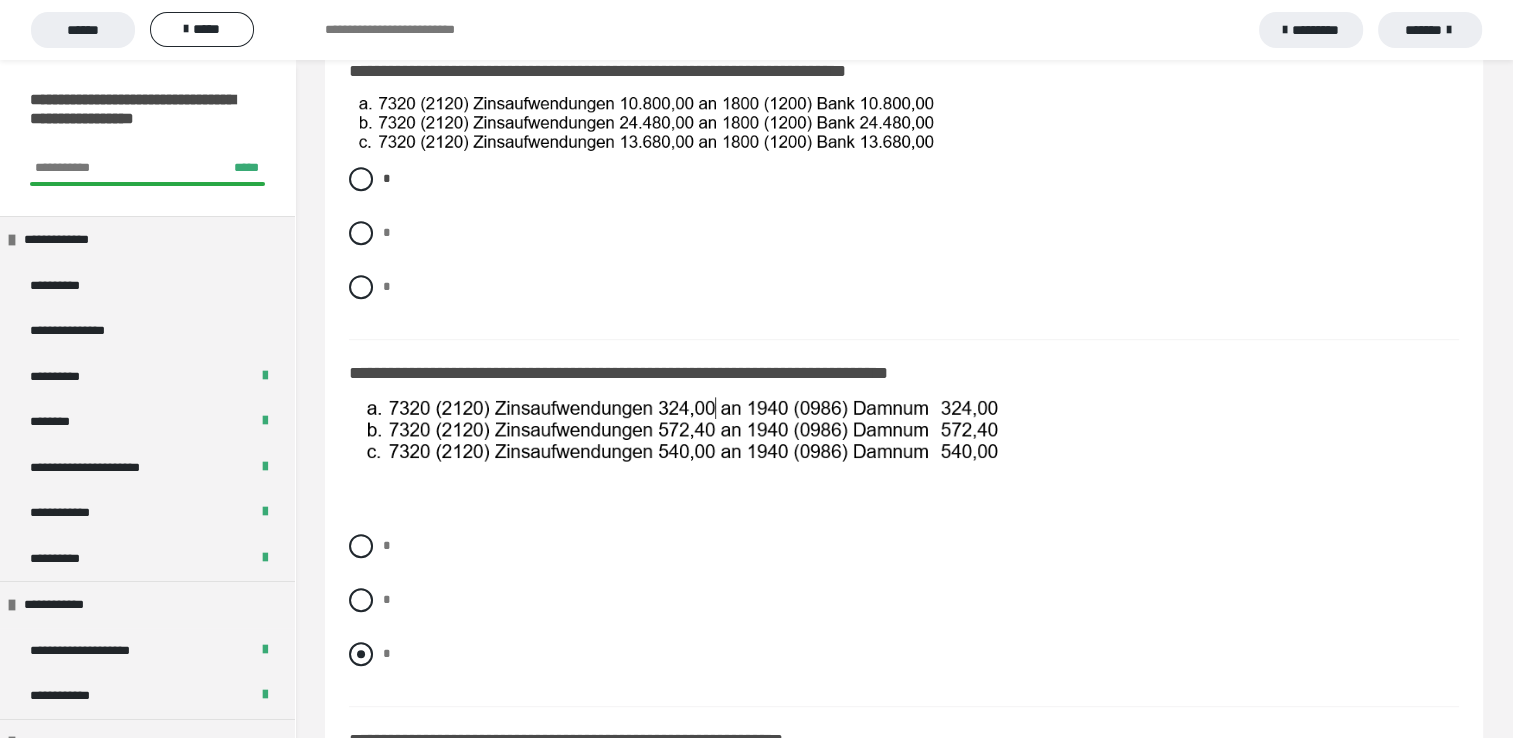 click at bounding box center (361, 654) 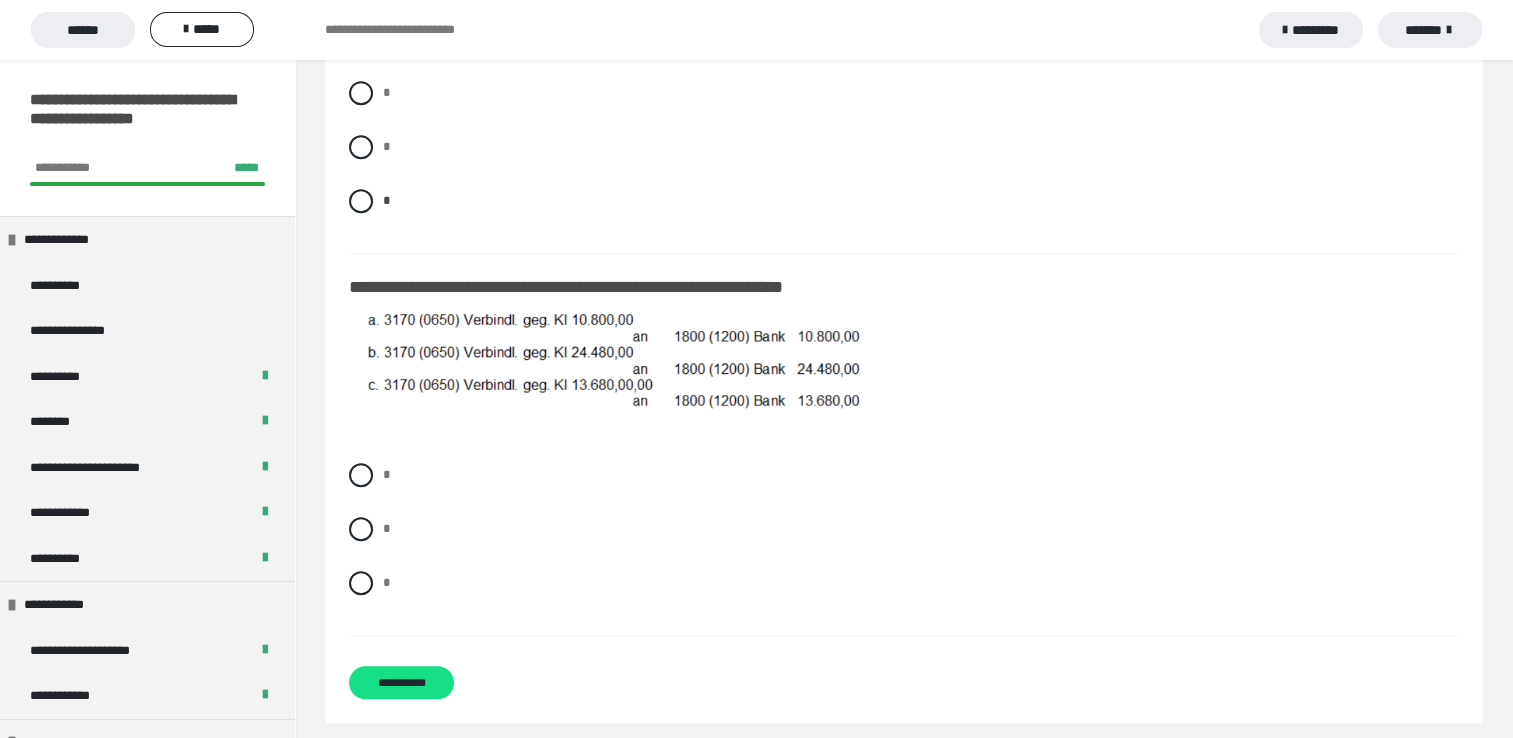 scroll, scrollTop: 1346, scrollLeft: 0, axis: vertical 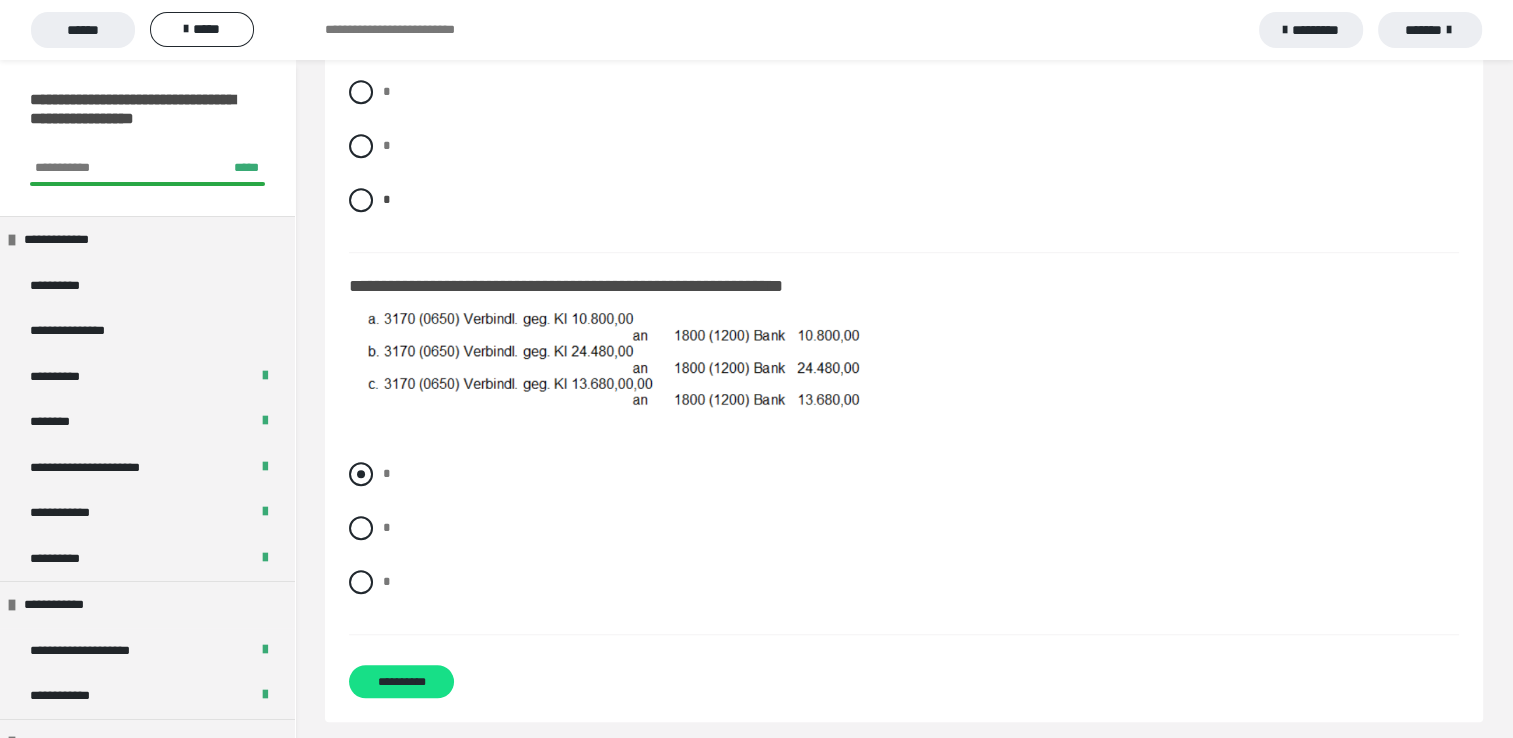 click at bounding box center [361, 474] 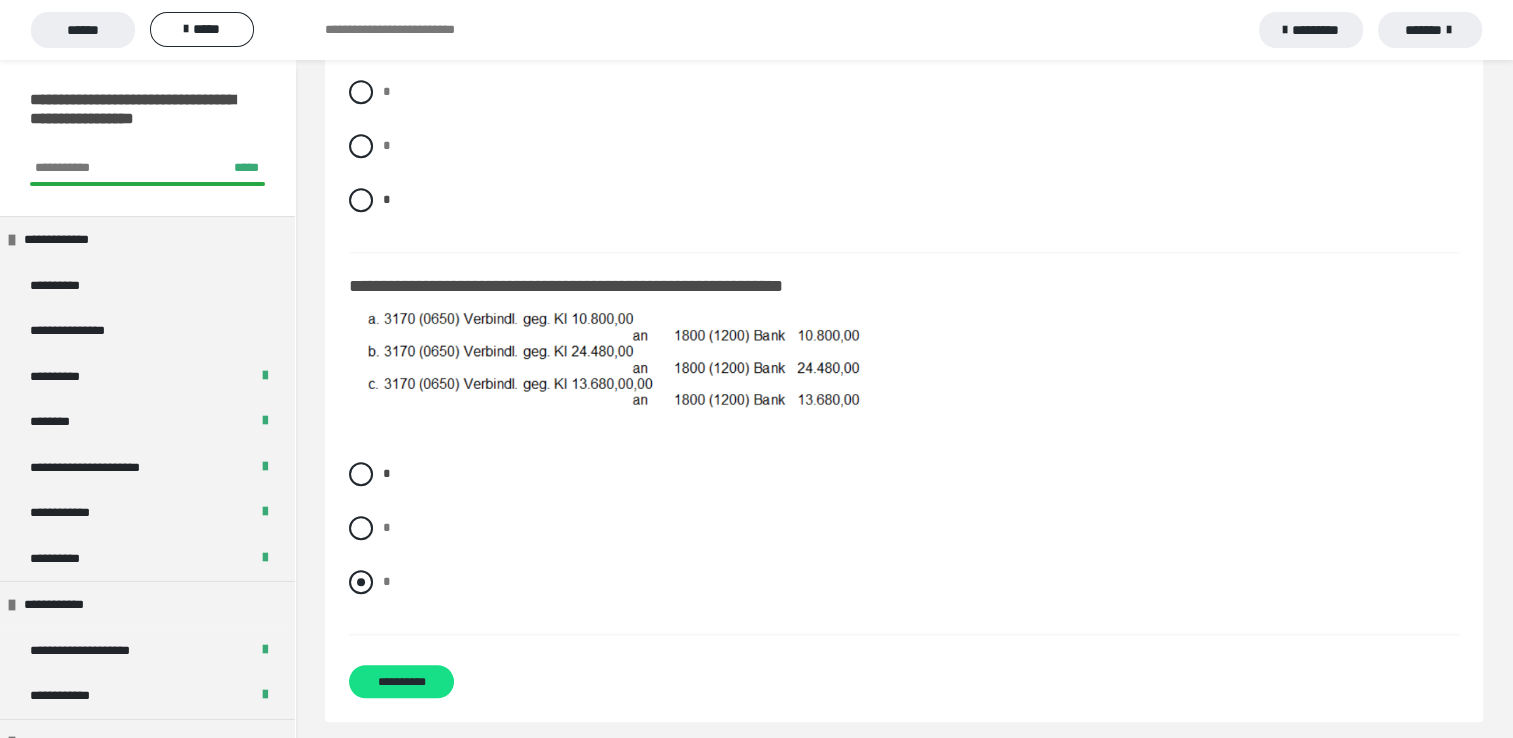 click at bounding box center [361, 582] 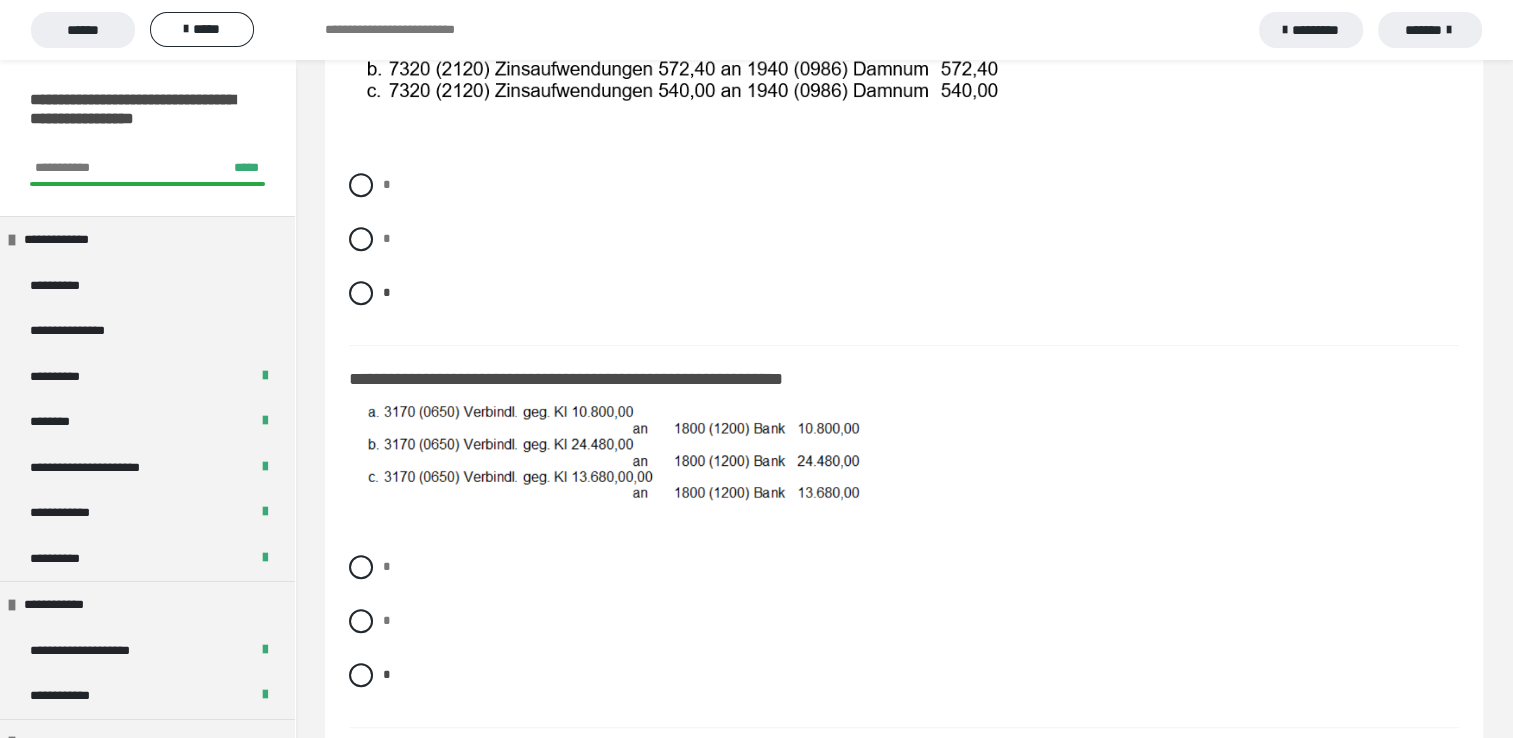 scroll, scrollTop: 1372, scrollLeft: 0, axis: vertical 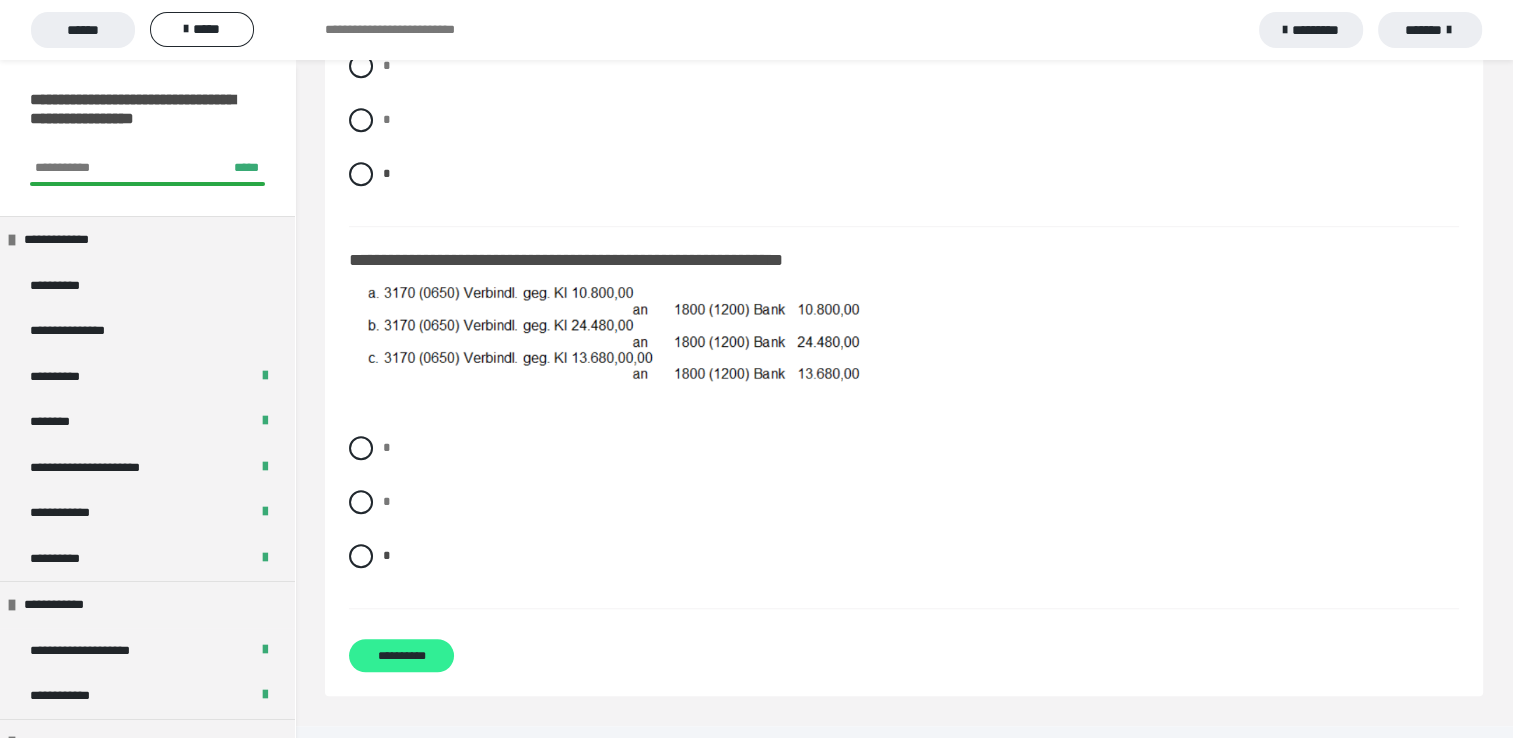 click on "**********" at bounding box center [401, 655] 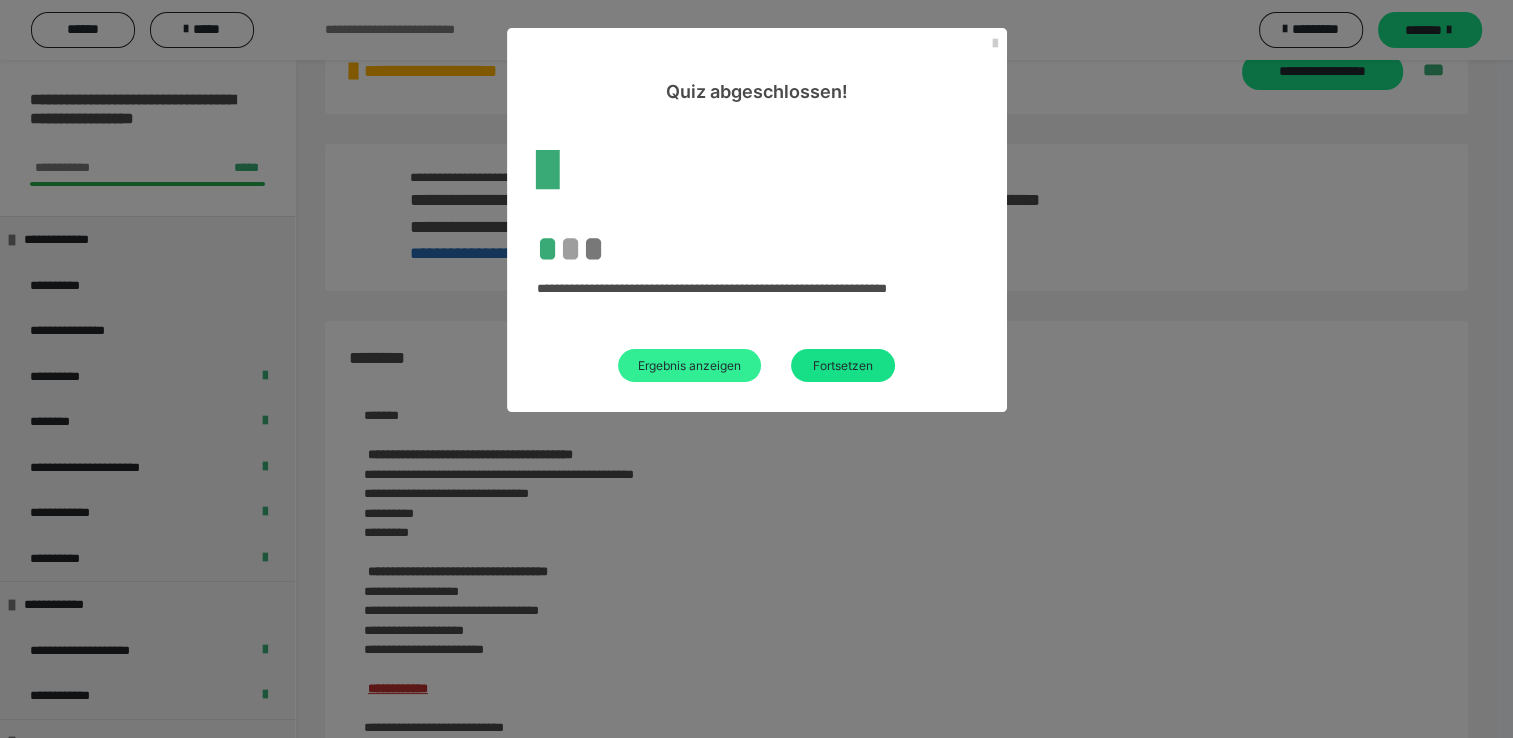 scroll, scrollTop: 1372, scrollLeft: 0, axis: vertical 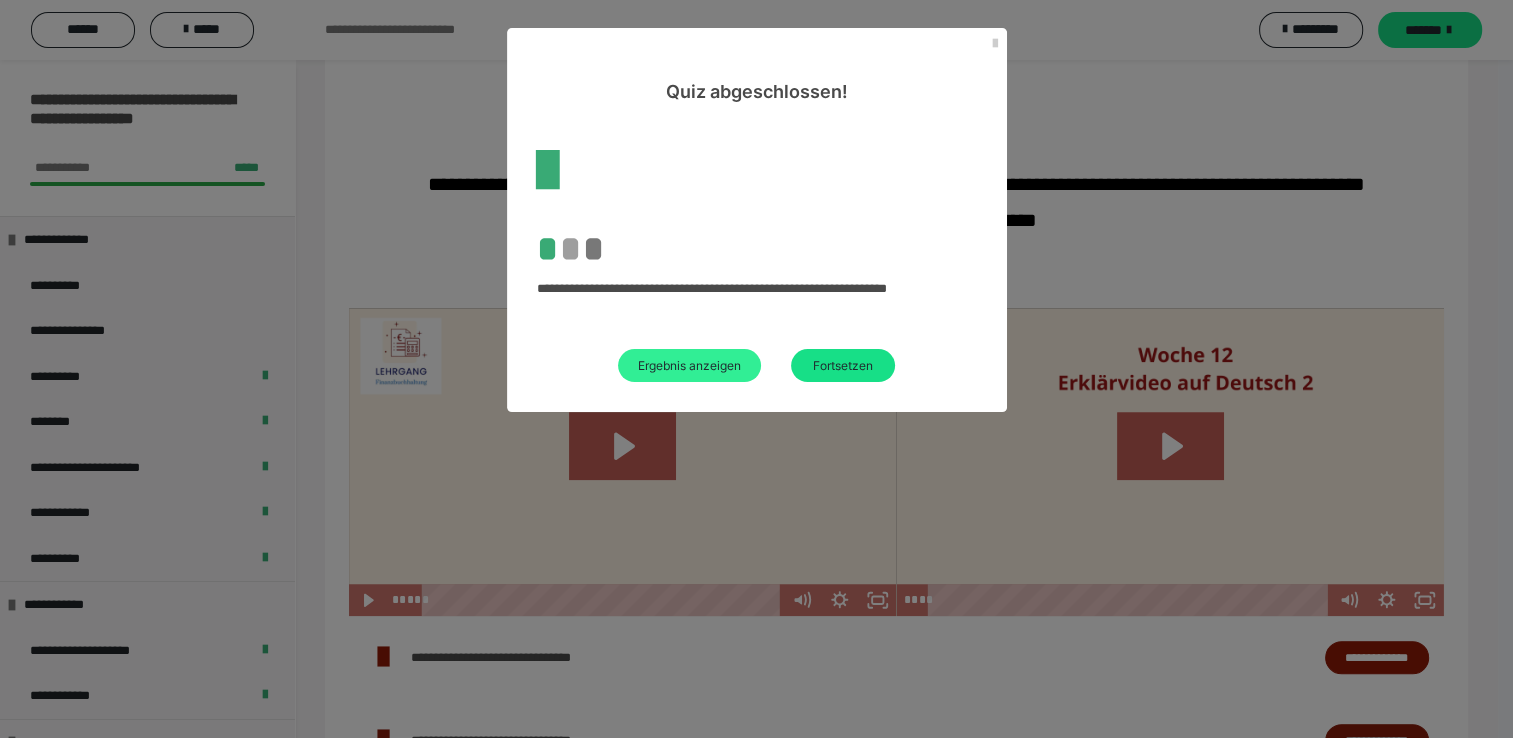 click on "Ergebnis anzeigen" at bounding box center (689, 365) 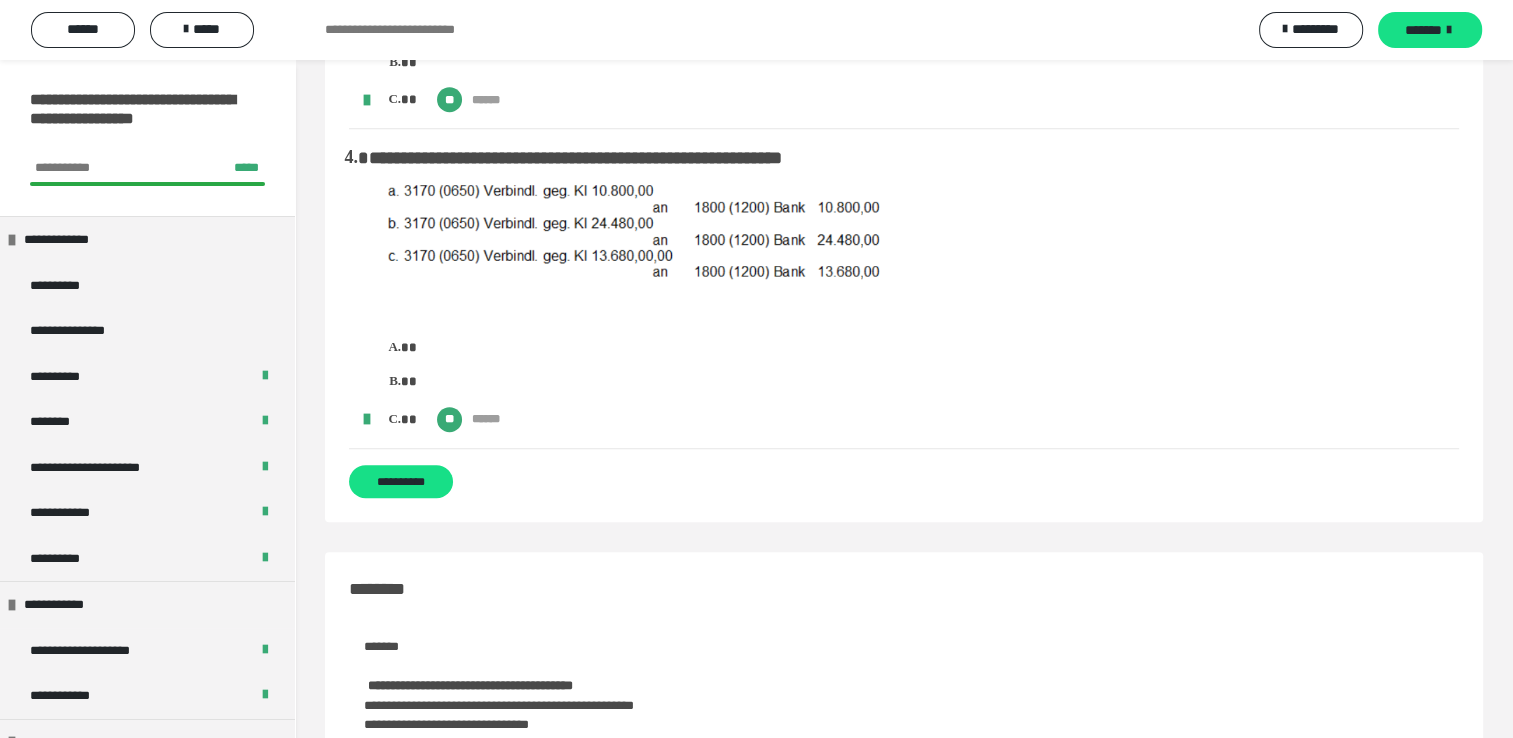 scroll, scrollTop: 1040, scrollLeft: 0, axis: vertical 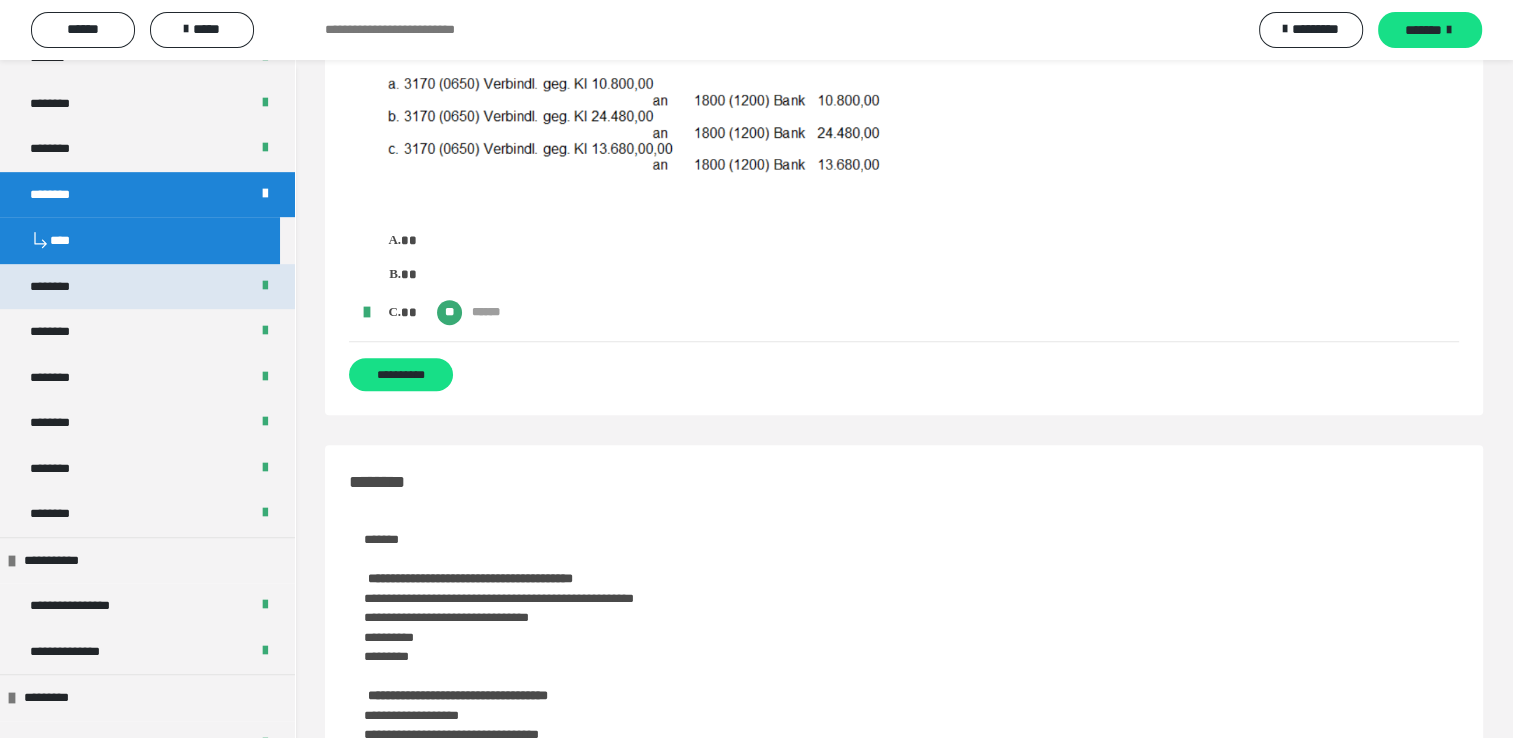 click on "********" at bounding box center [147, 287] 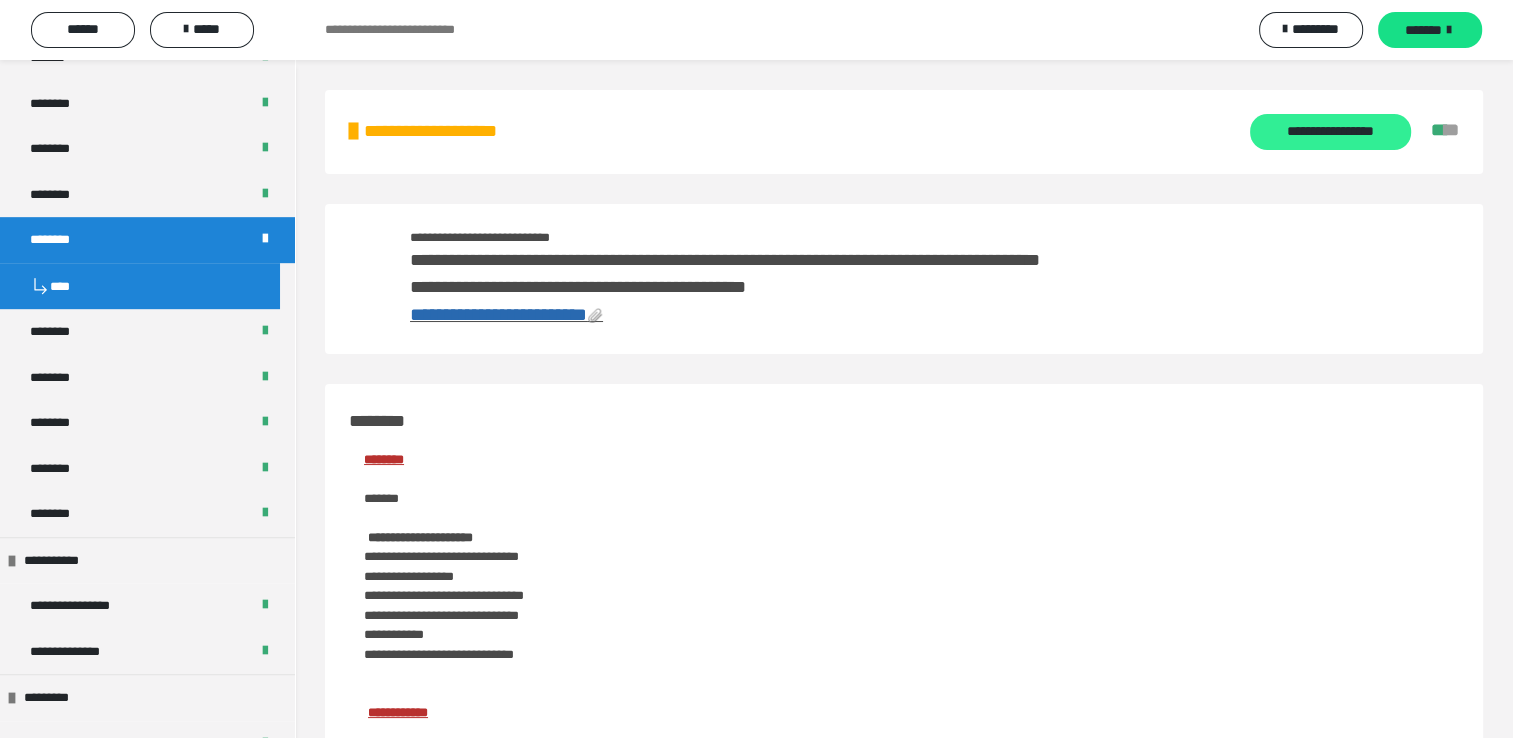 click on "**********" at bounding box center (1330, 132) 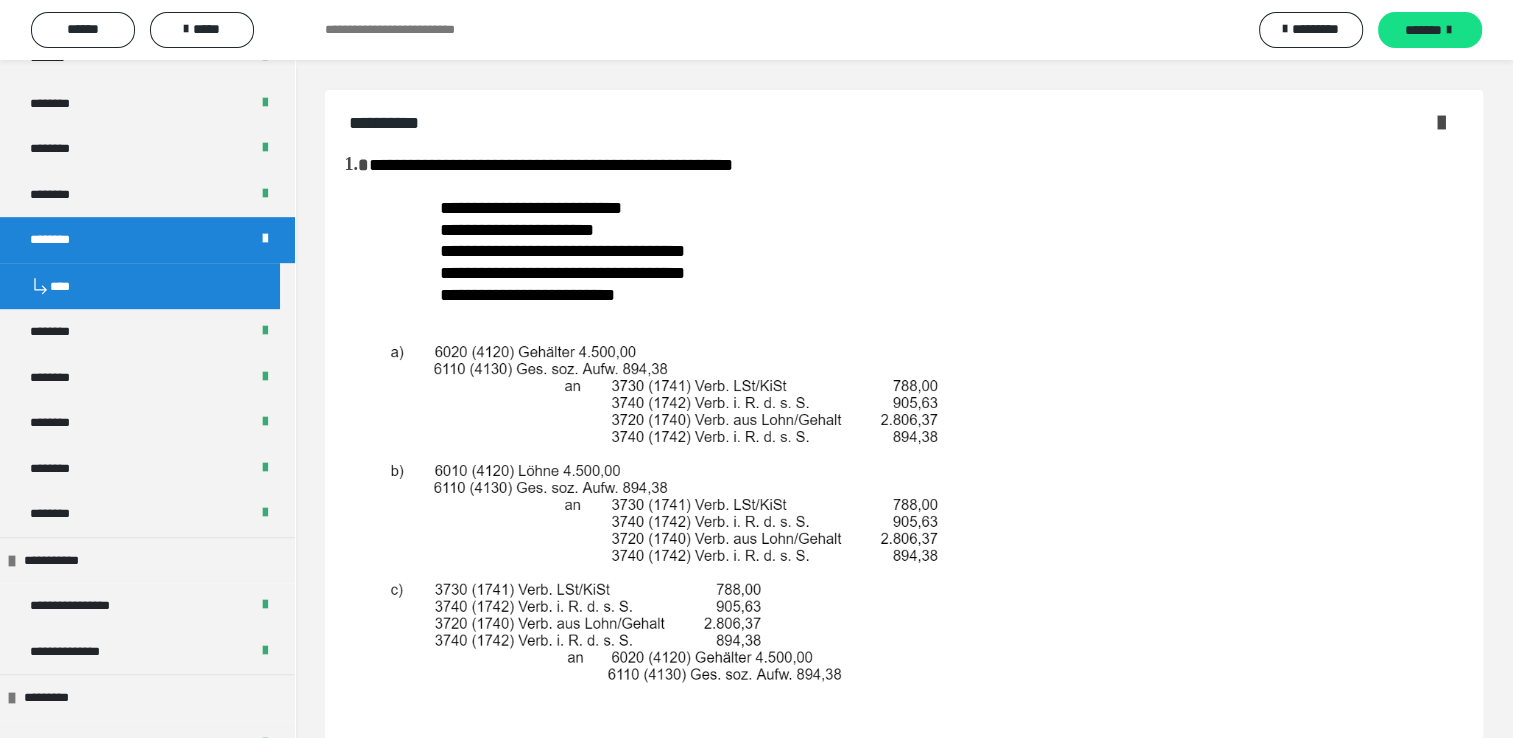 click at bounding box center [1441, 122] 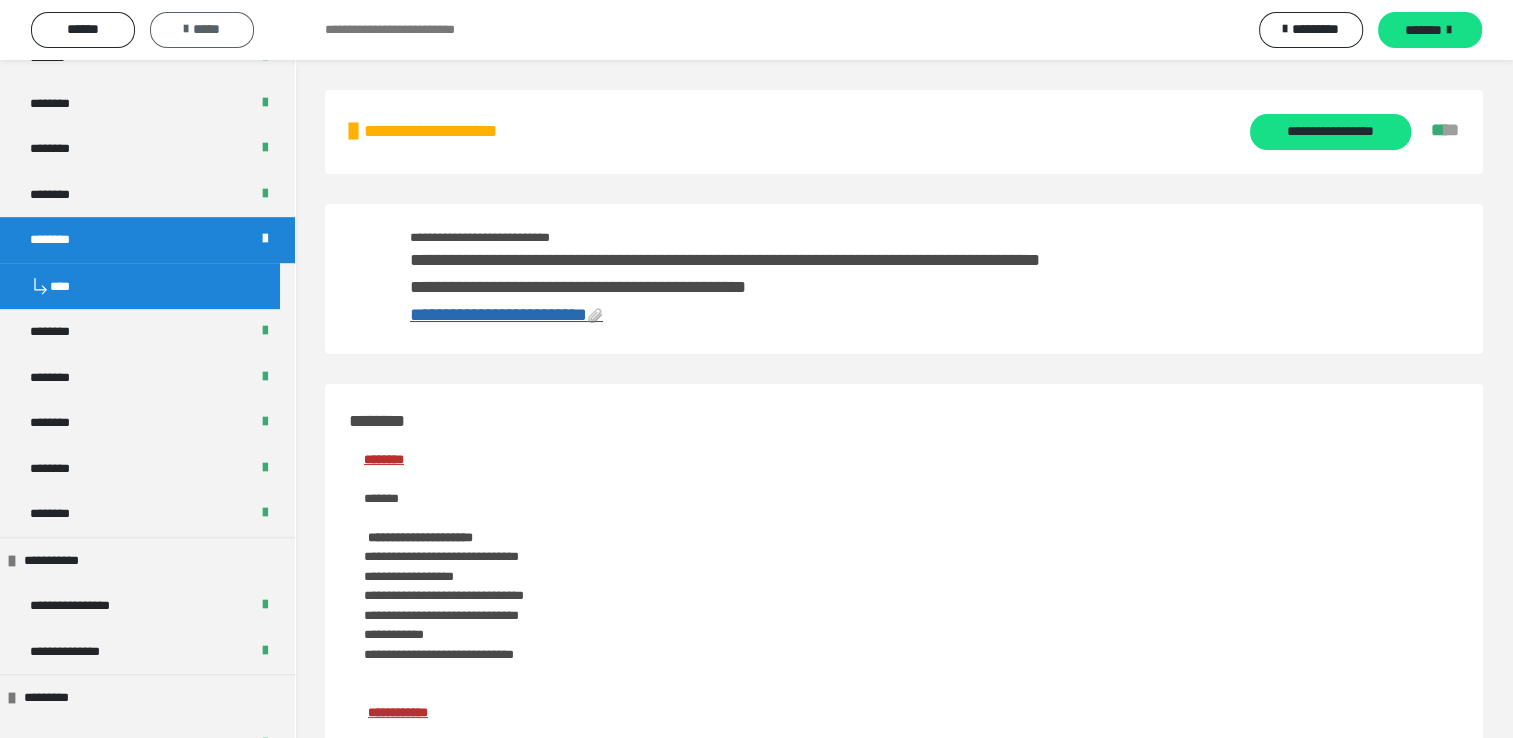 click on "*****" at bounding box center [202, 29] 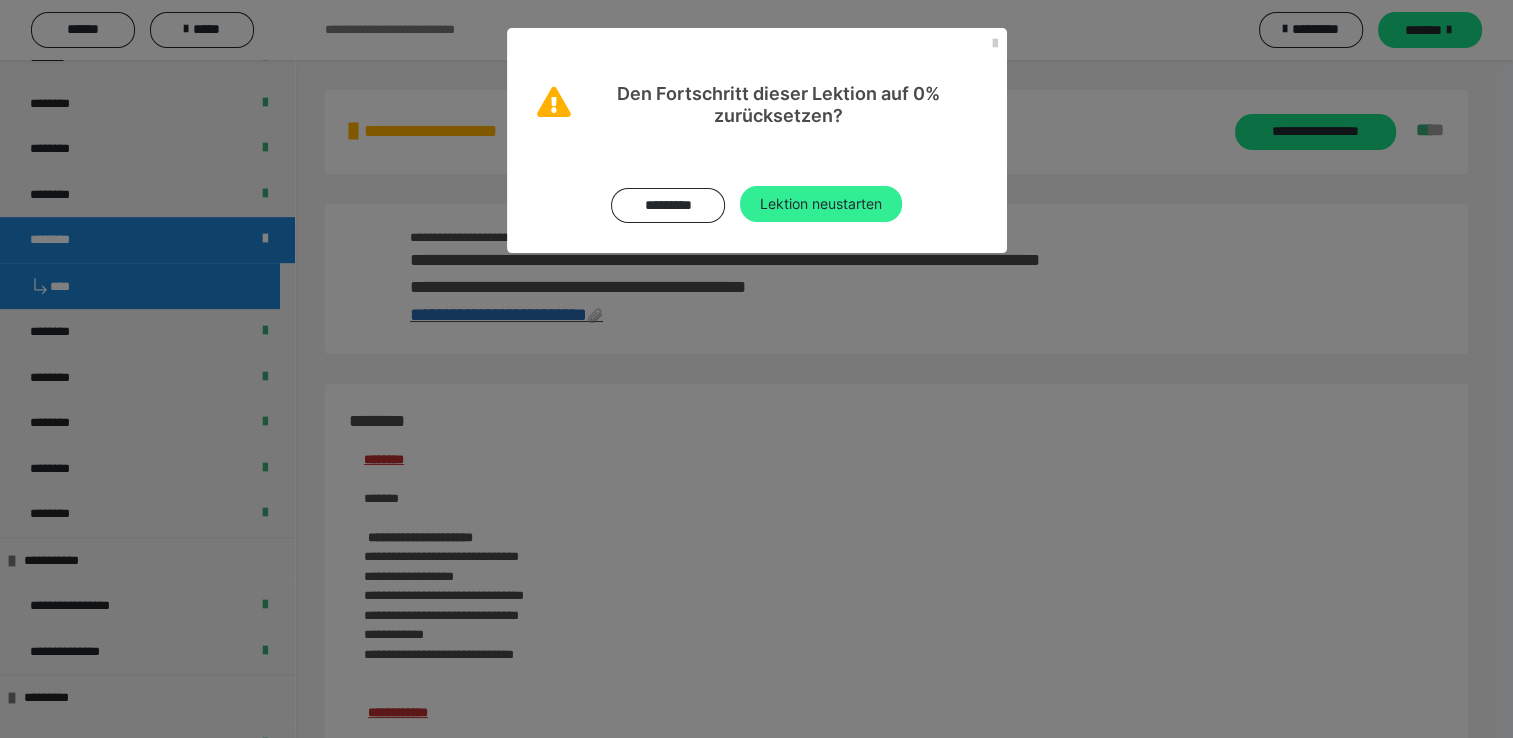 click on "Lektion neustarten" at bounding box center (821, 204) 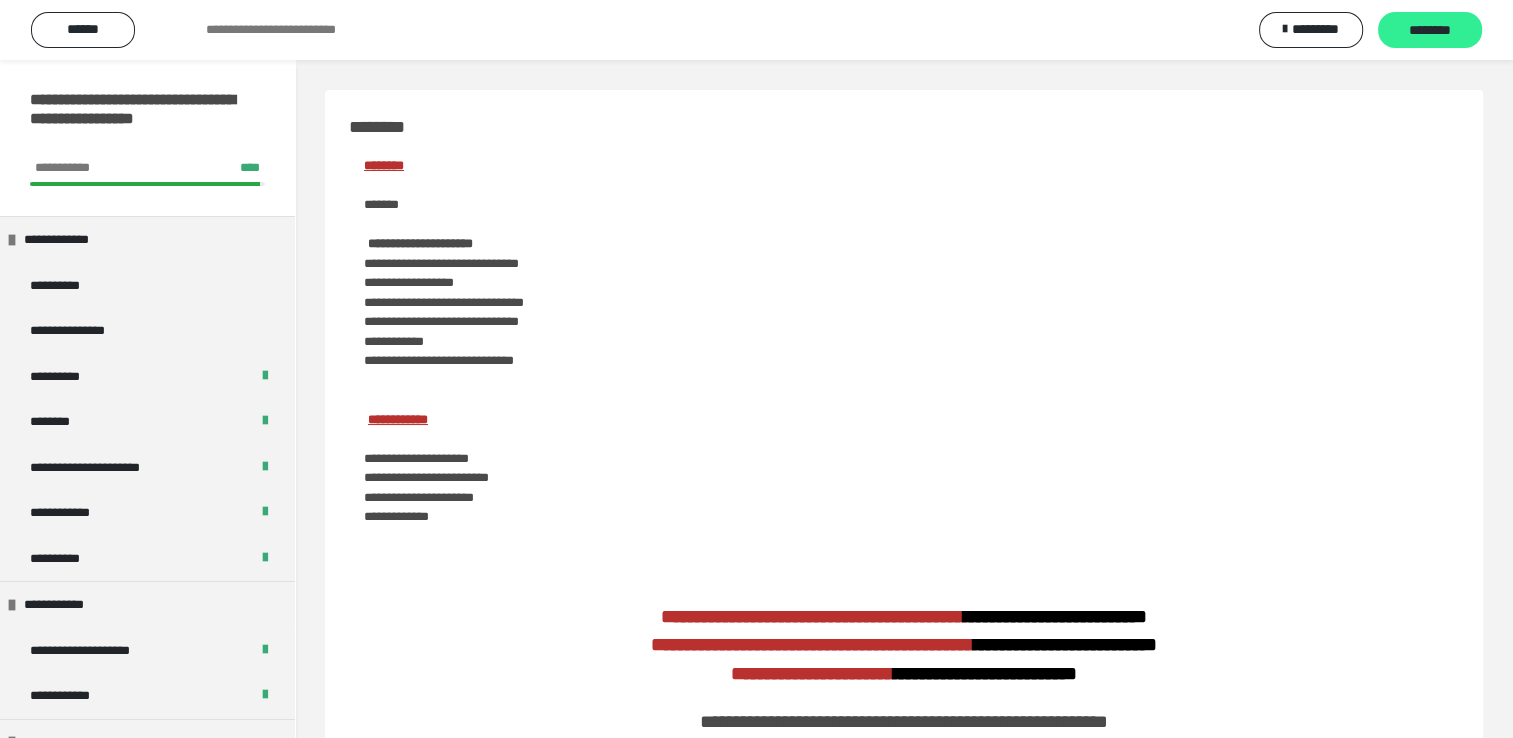 click on "********" at bounding box center (1430, 30) 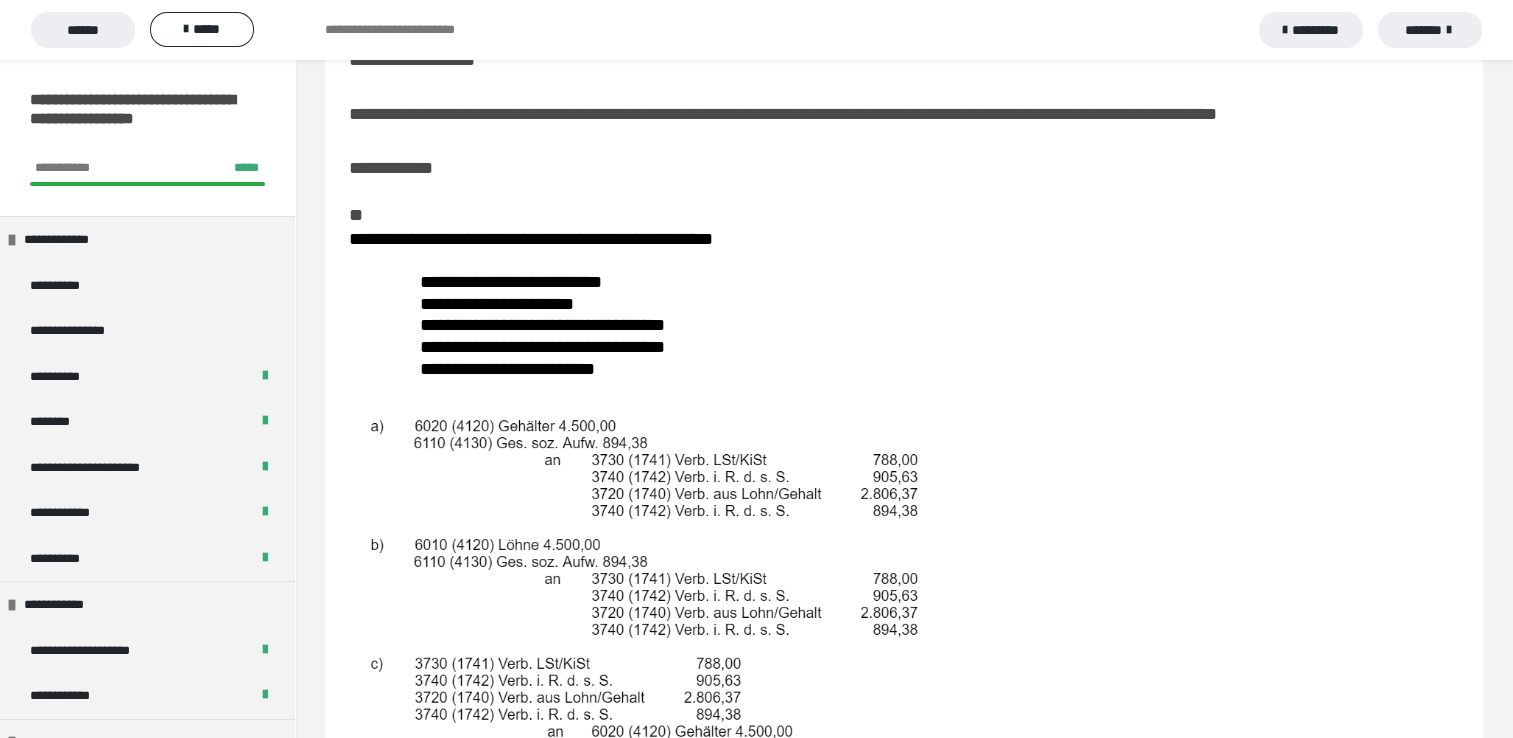 scroll, scrollTop: 120, scrollLeft: 0, axis: vertical 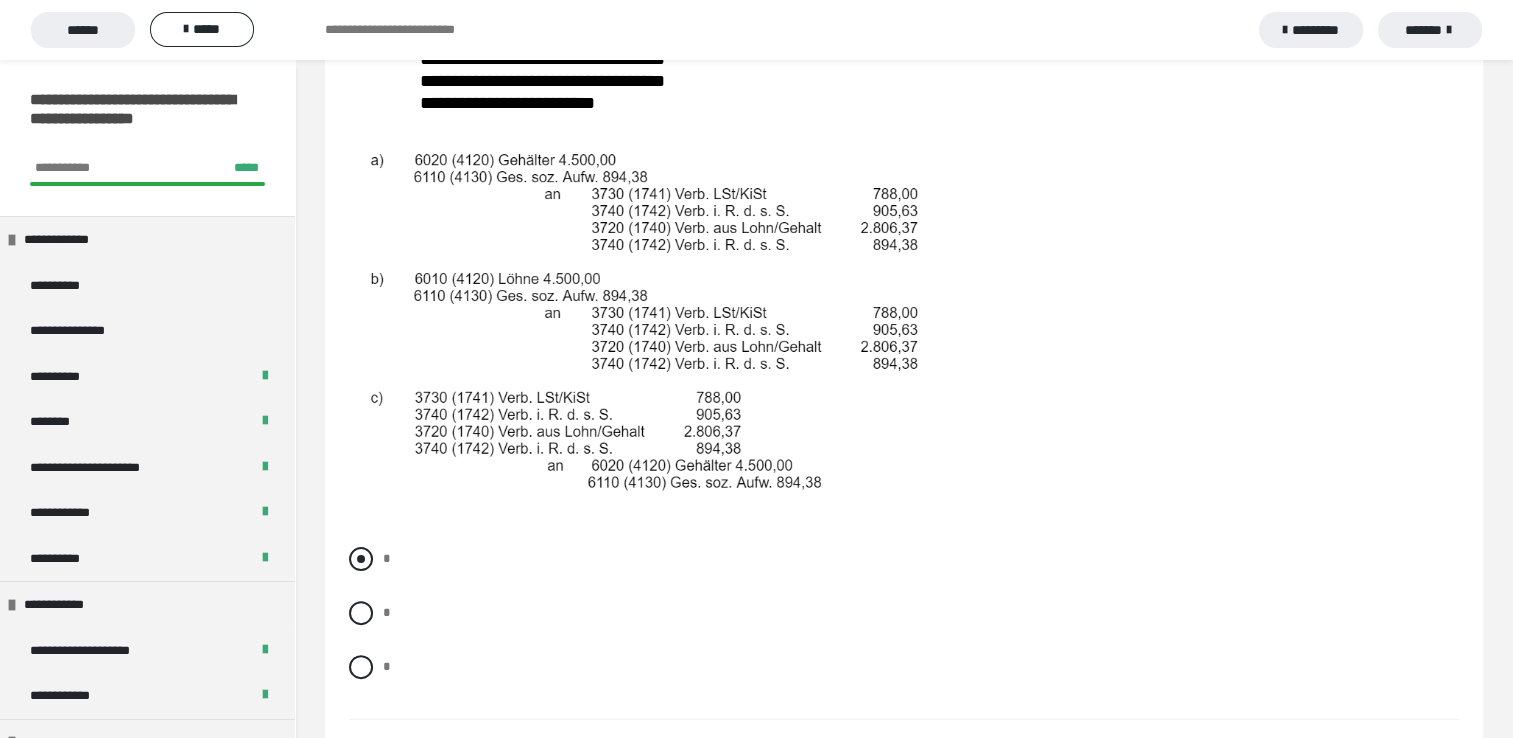click at bounding box center [361, 559] 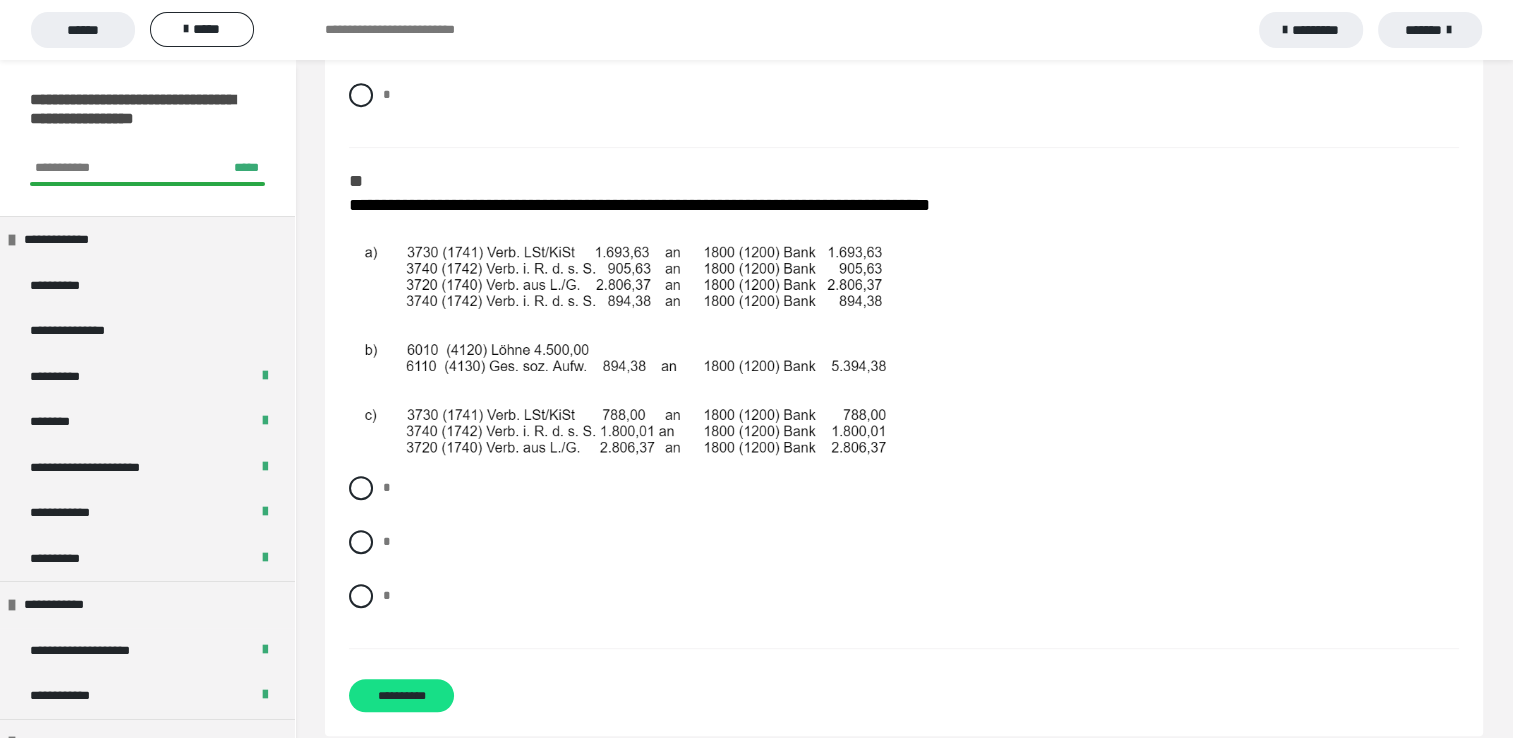 scroll, scrollTop: 968, scrollLeft: 0, axis: vertical 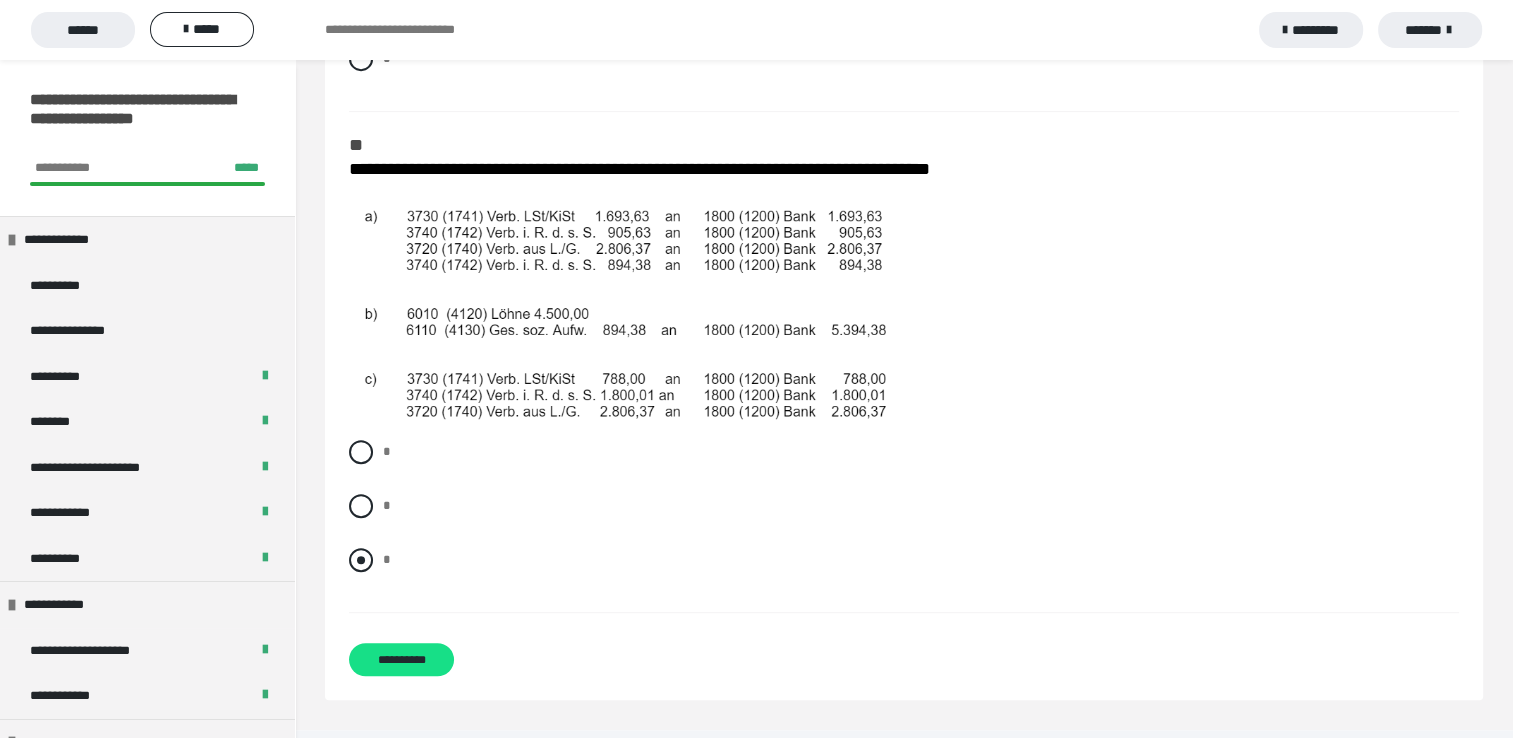 click at bounding box center [361, 560] 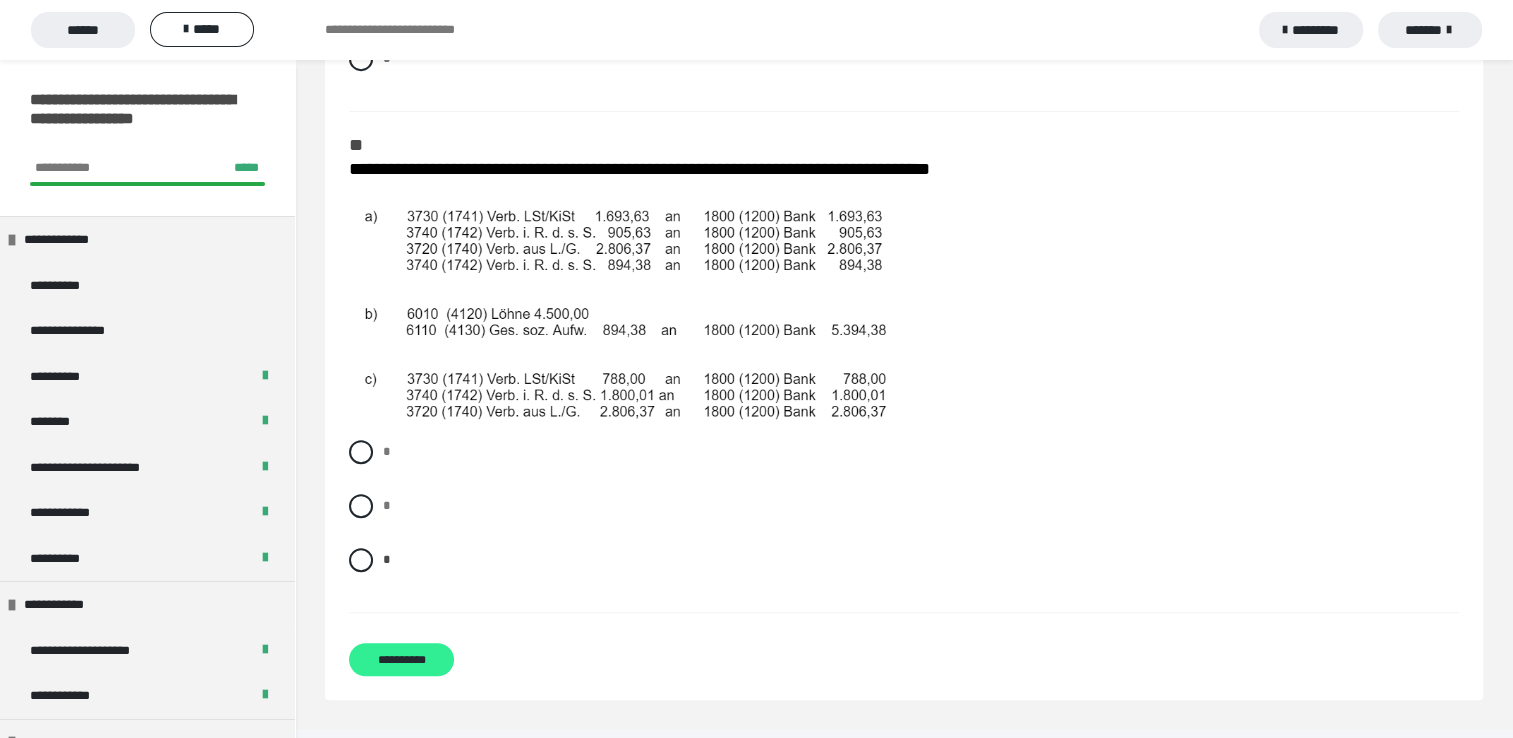 click on "**********" at bounding box center (401, 659) 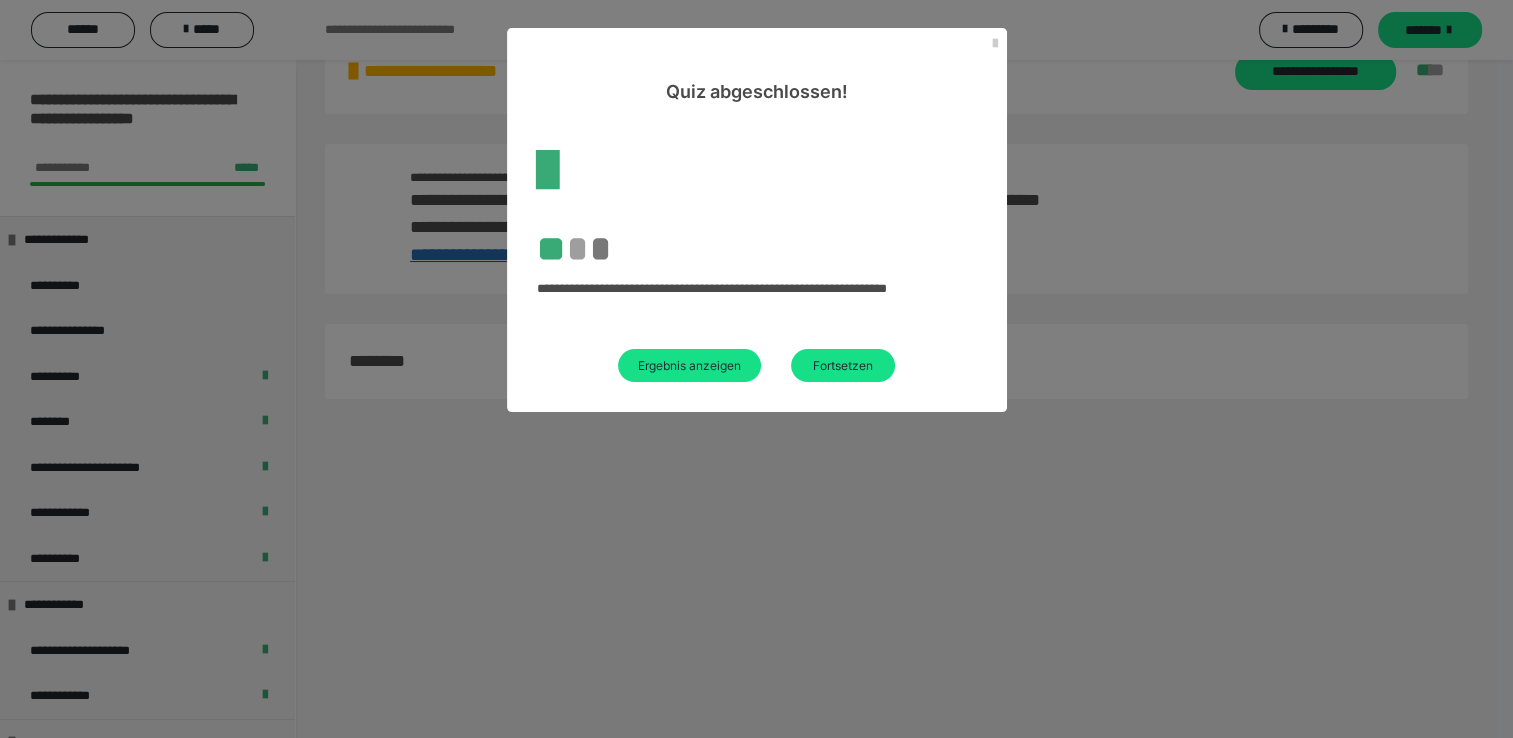 scroll, scrollTop: 968, scrollLeft: 0, axis: vertical 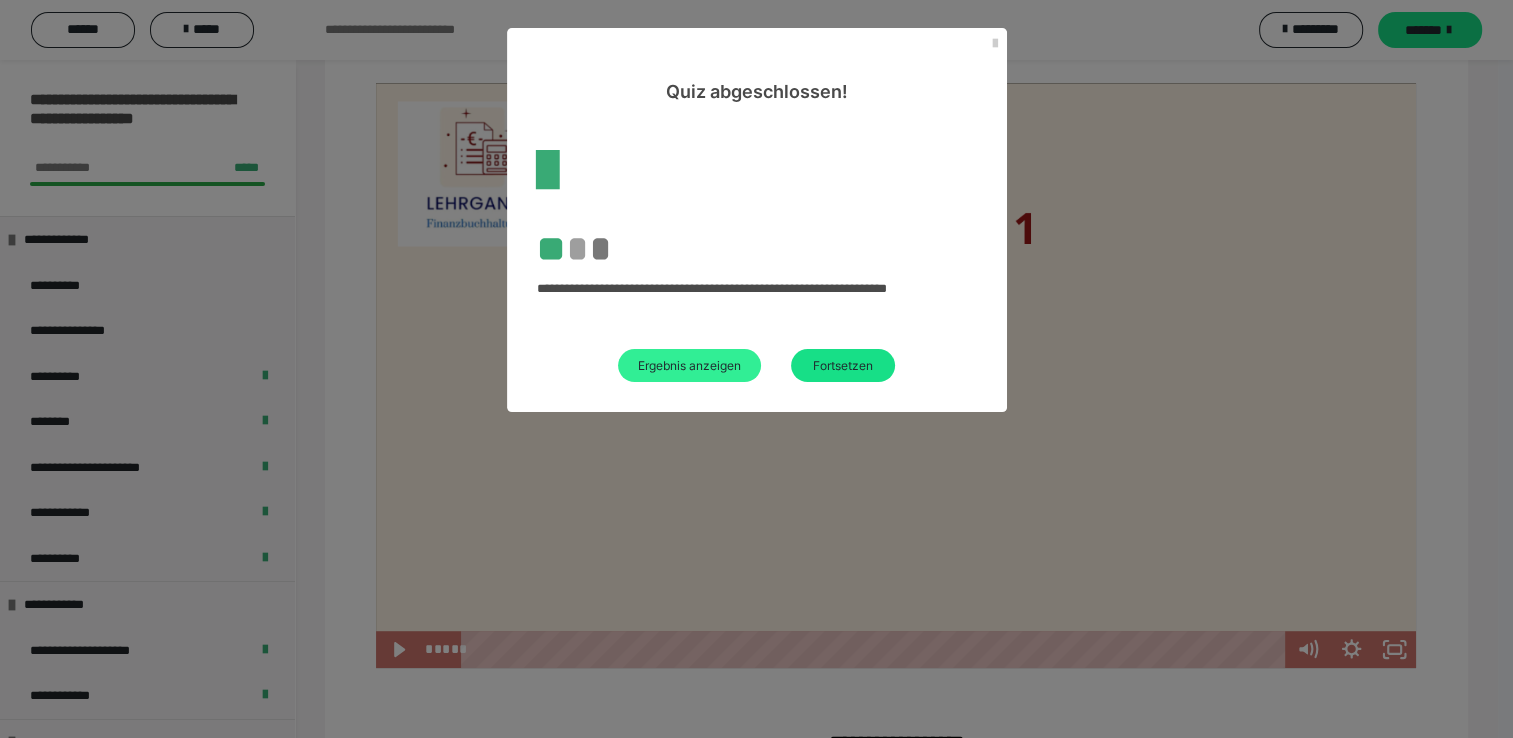 click on "Ergebnis anzeigen" at bounding box center (689, 365) 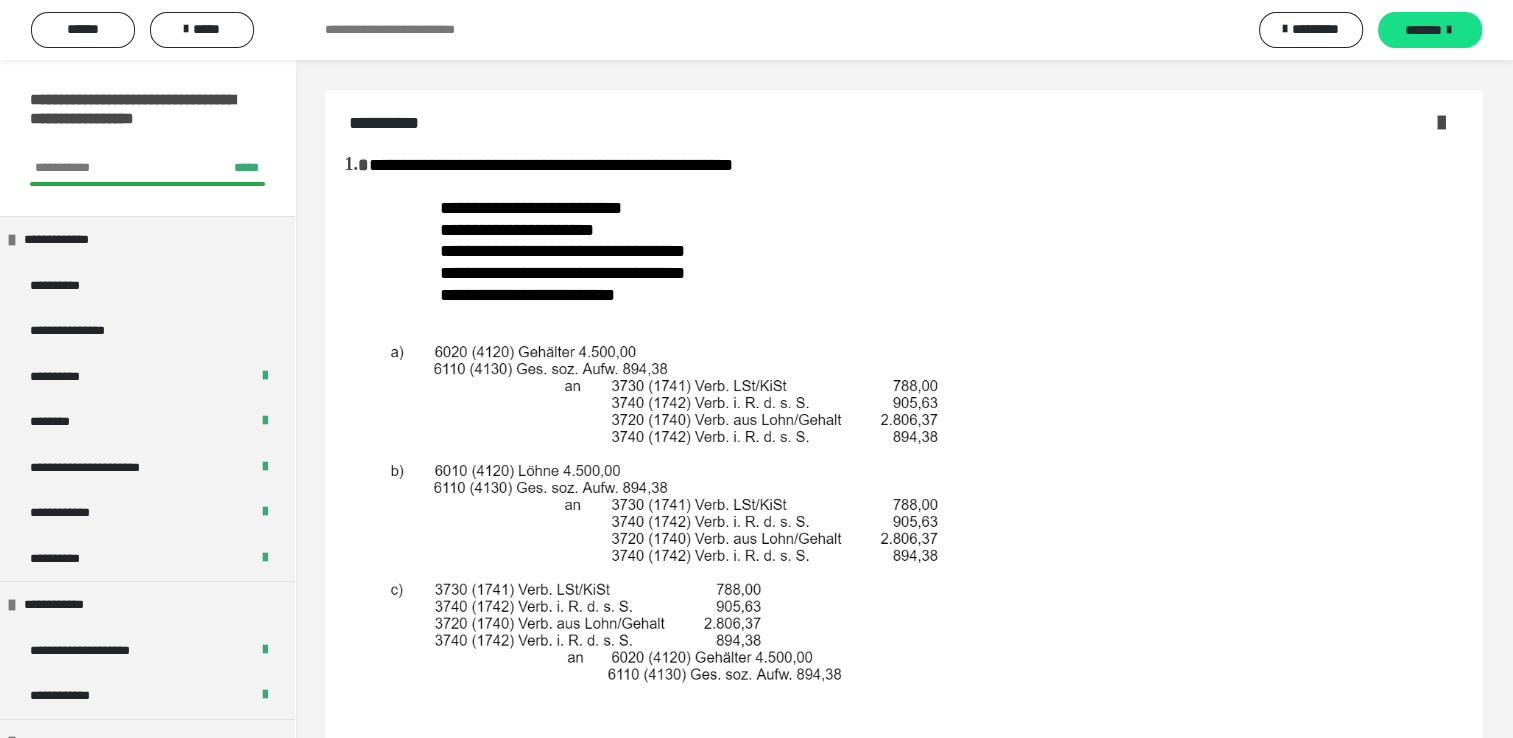 scroll, scrollTop: 0, scrollLeft: 0, axis: both 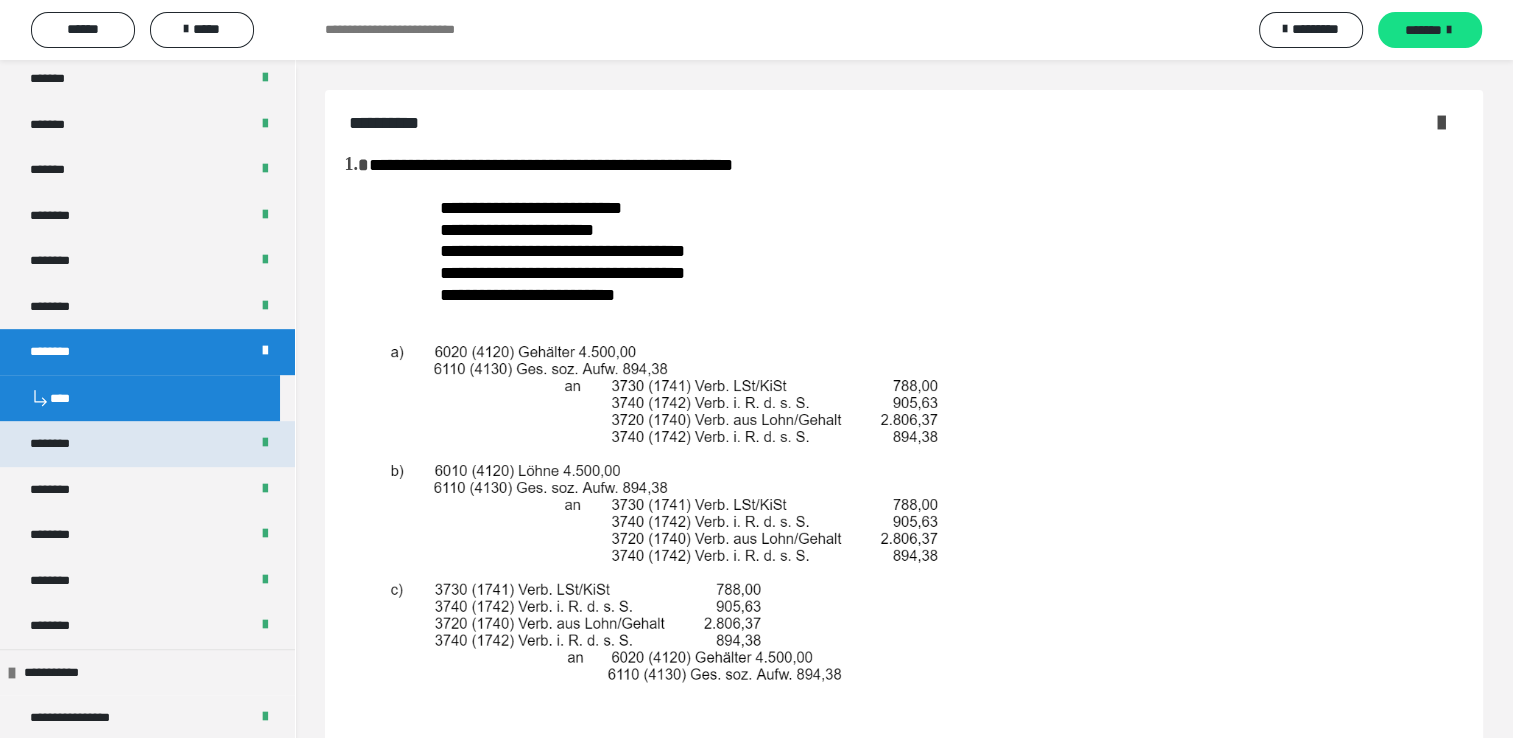 click on "********" at bounding box center [147, 444] 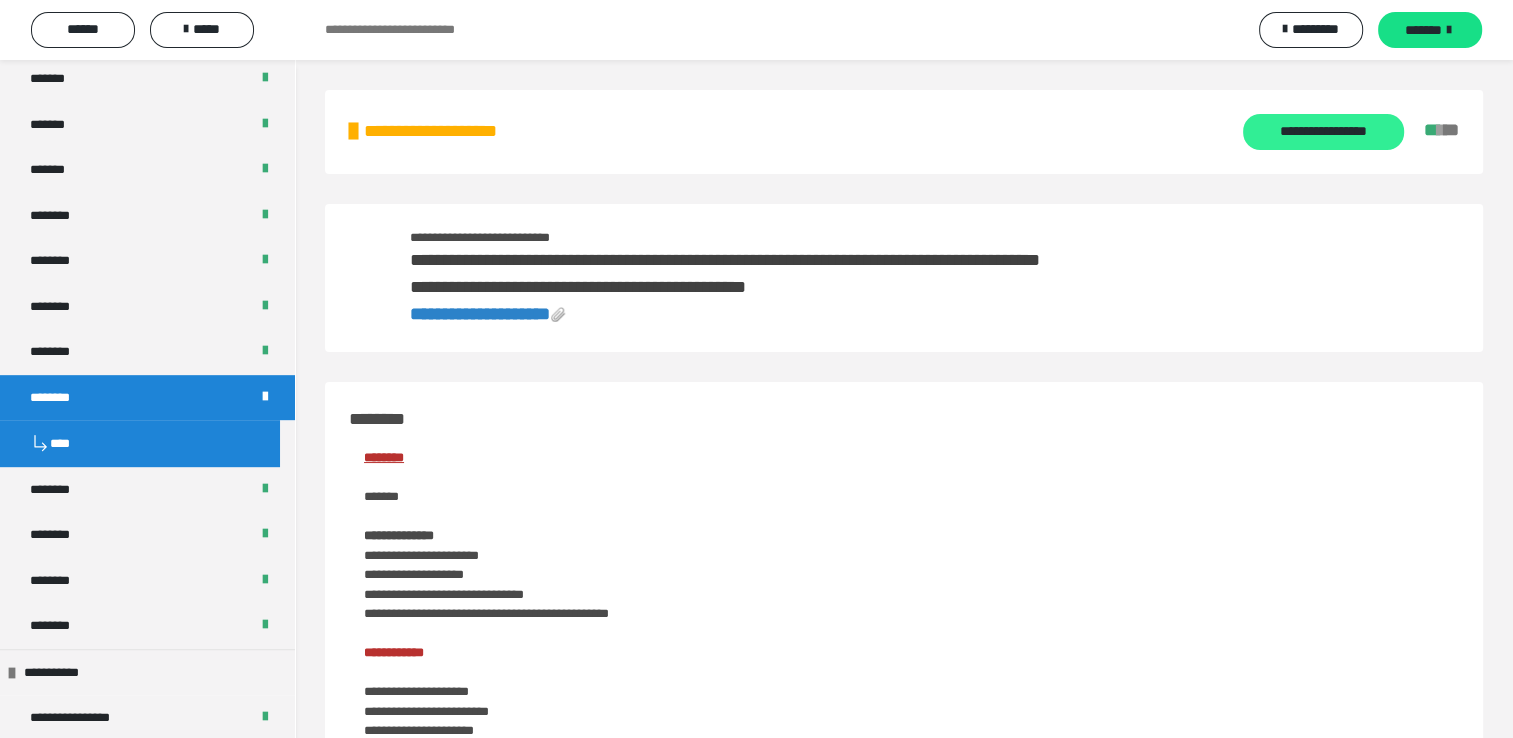 click on "**********" at bounding box center (1323, 132) 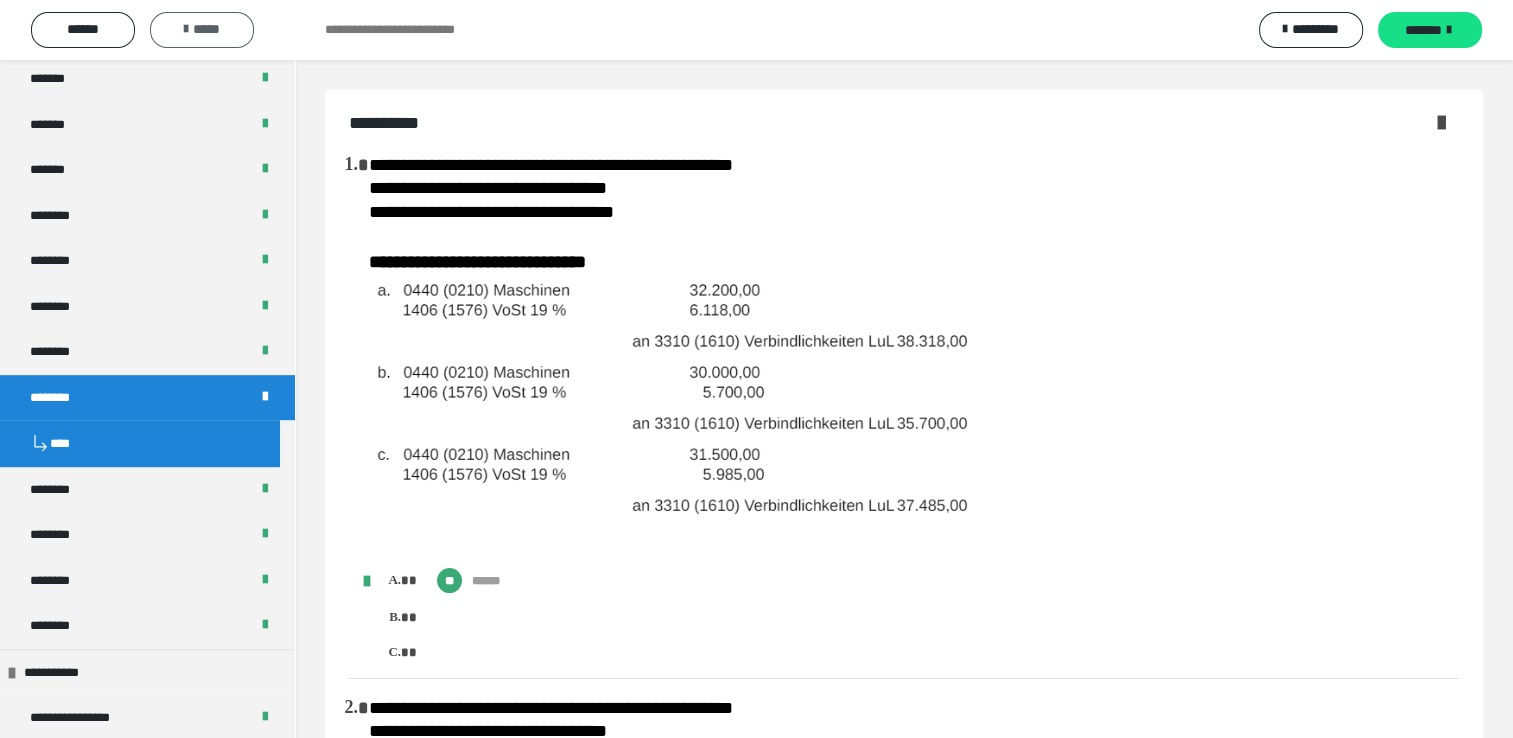 click on "*****" at bounding box center [202, 29] 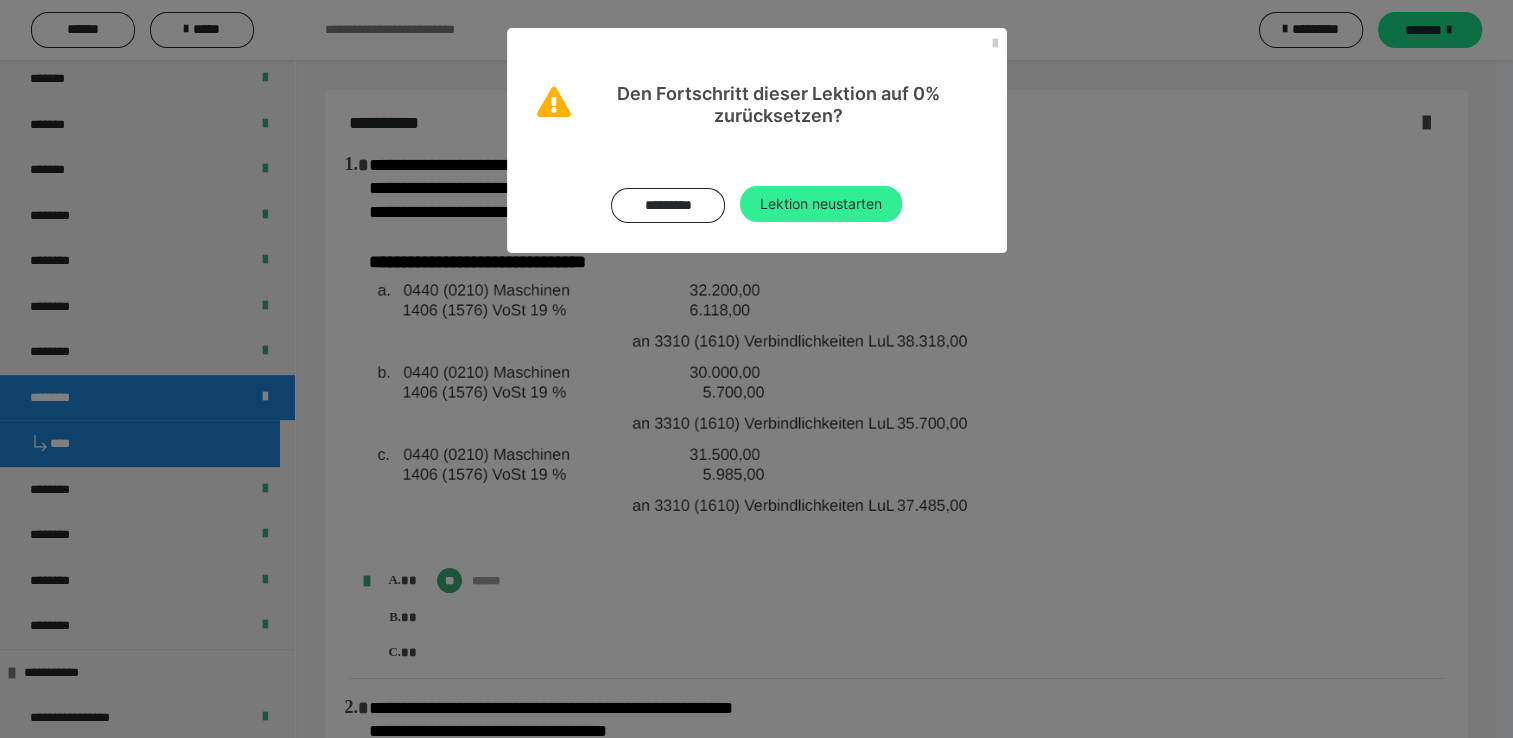 click on "Lektion neustarten" at bounding box center [821, 204] 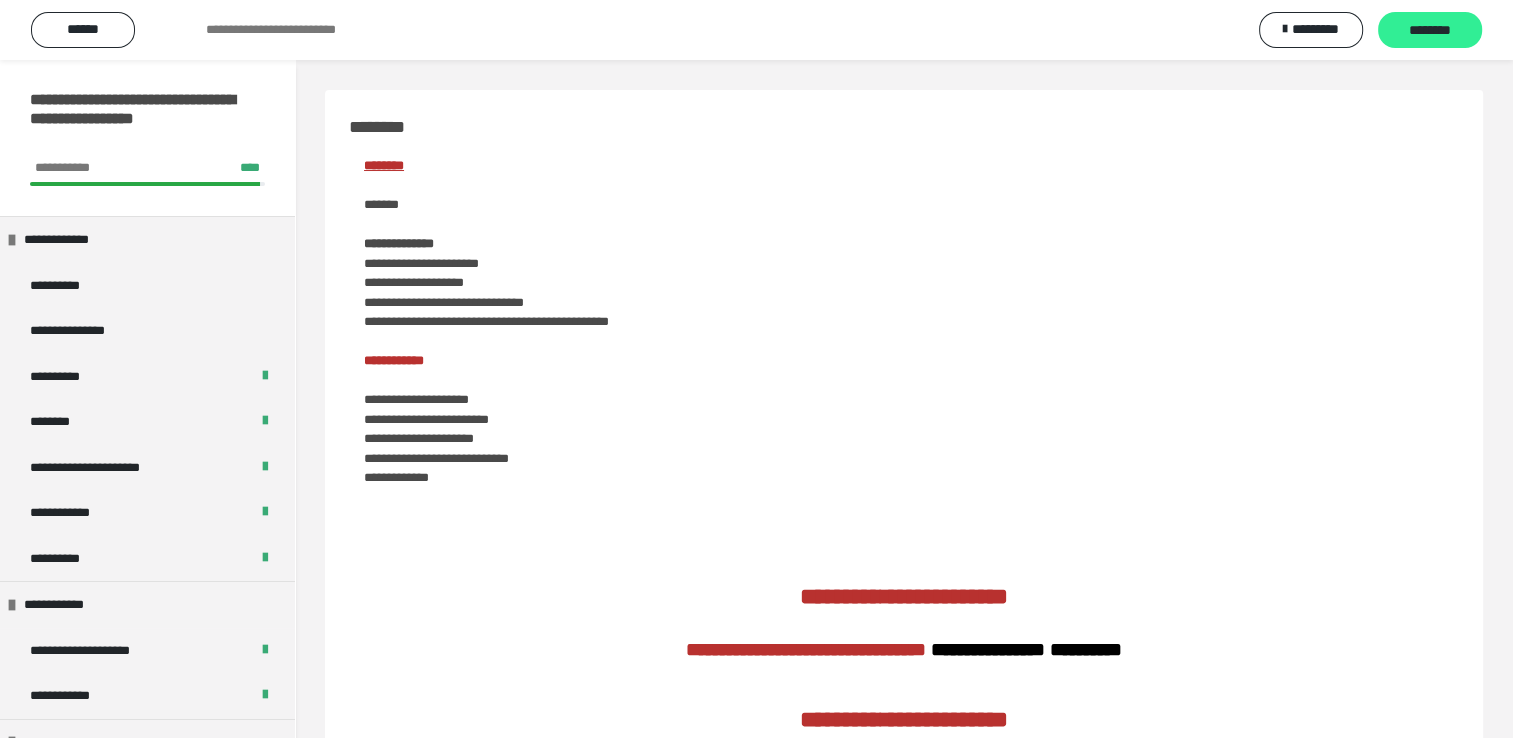 click on "********" at bounding box center [1430, 31] 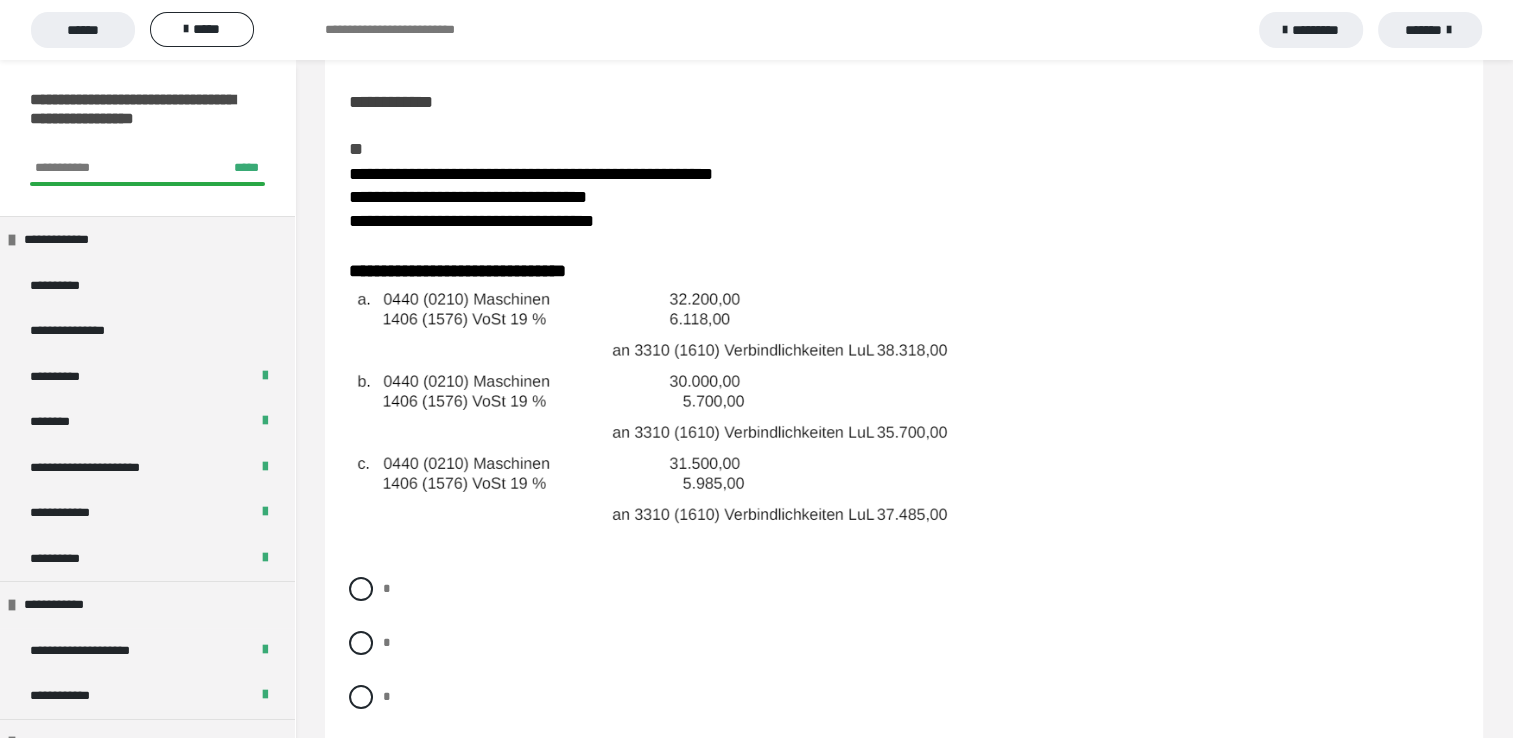 scroll, scrollTop: 200, scrollLeft: 0, axis: vertical 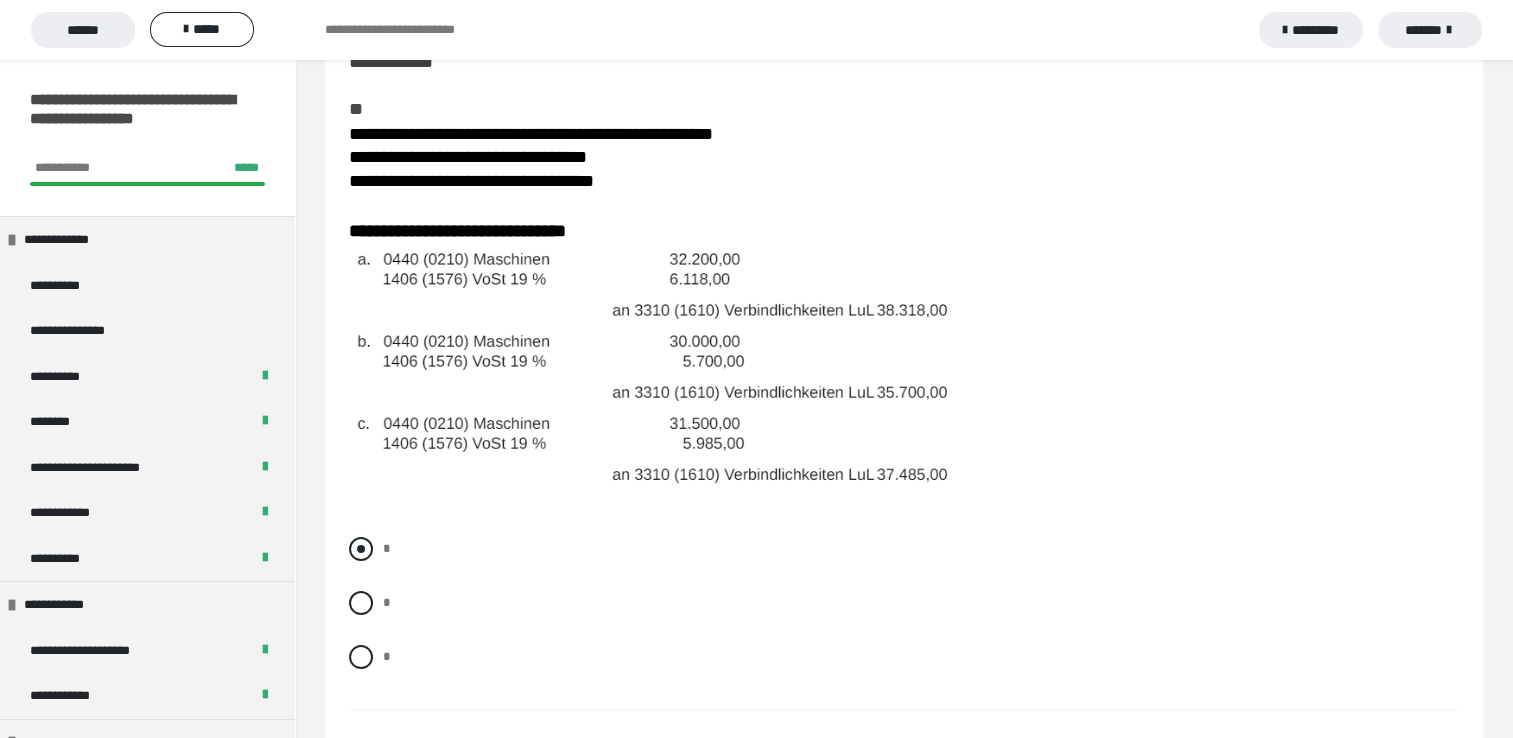 click at bounding box center (361, 549) 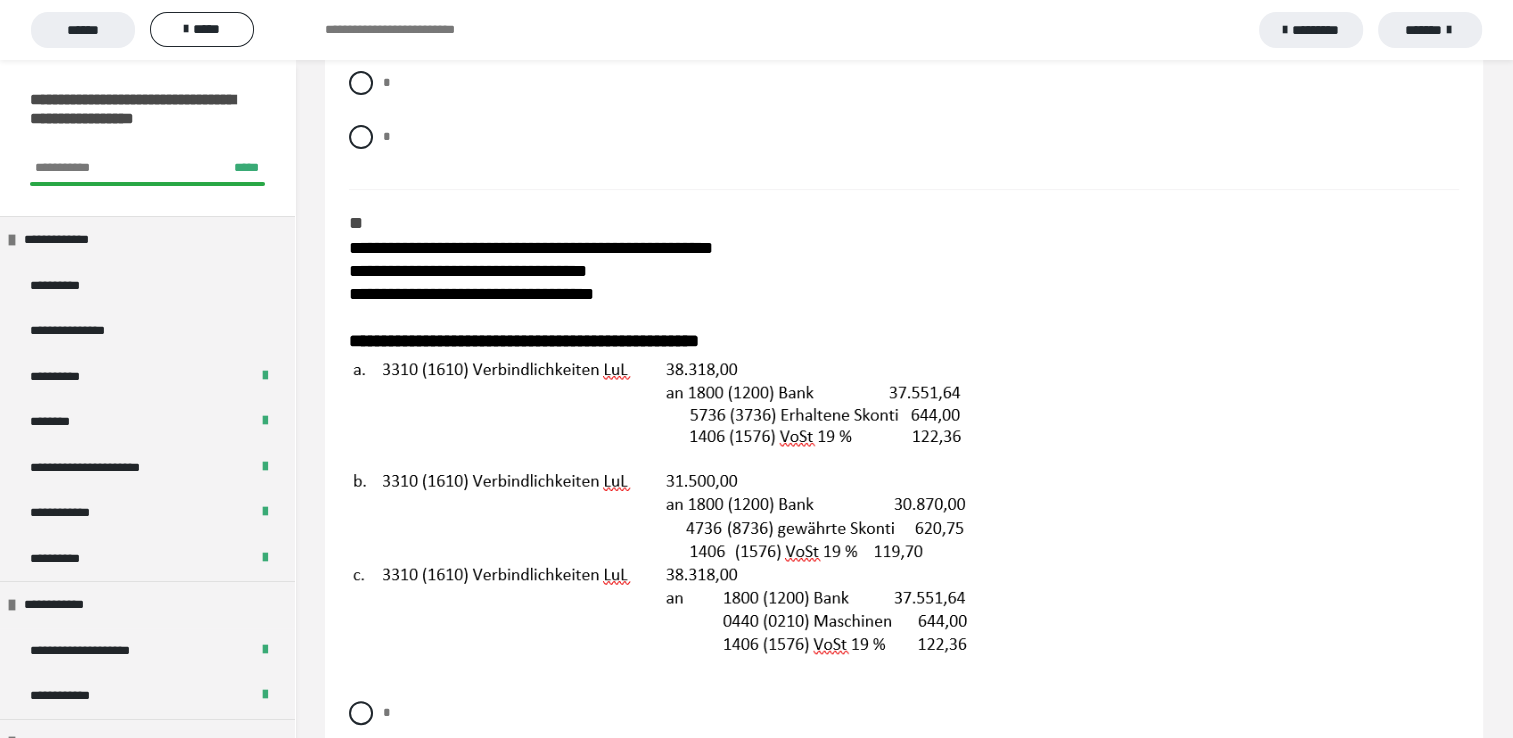 scroll, scrollTop: 760, scrollLeft: 0, axis: vertical 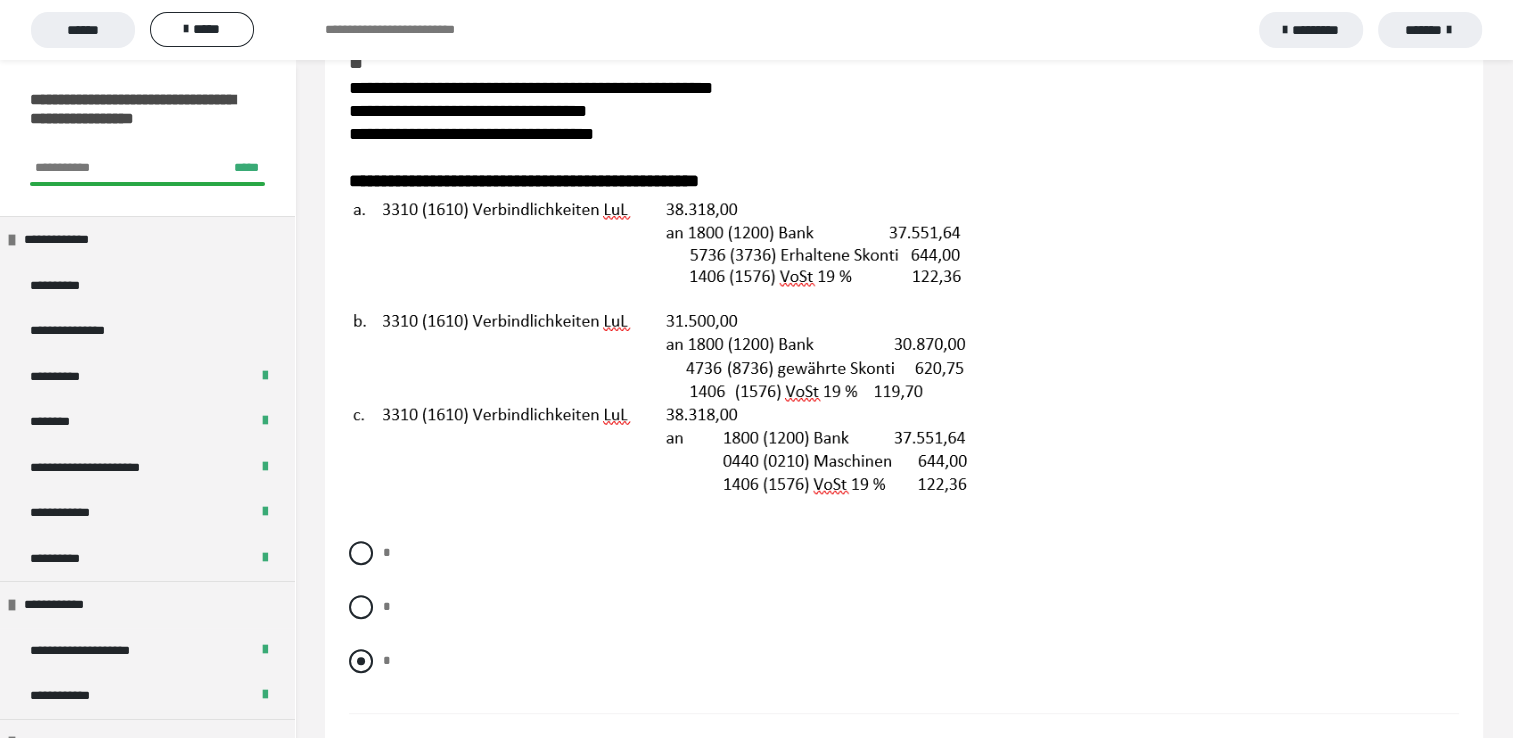 click at bounding box center (361, 661) 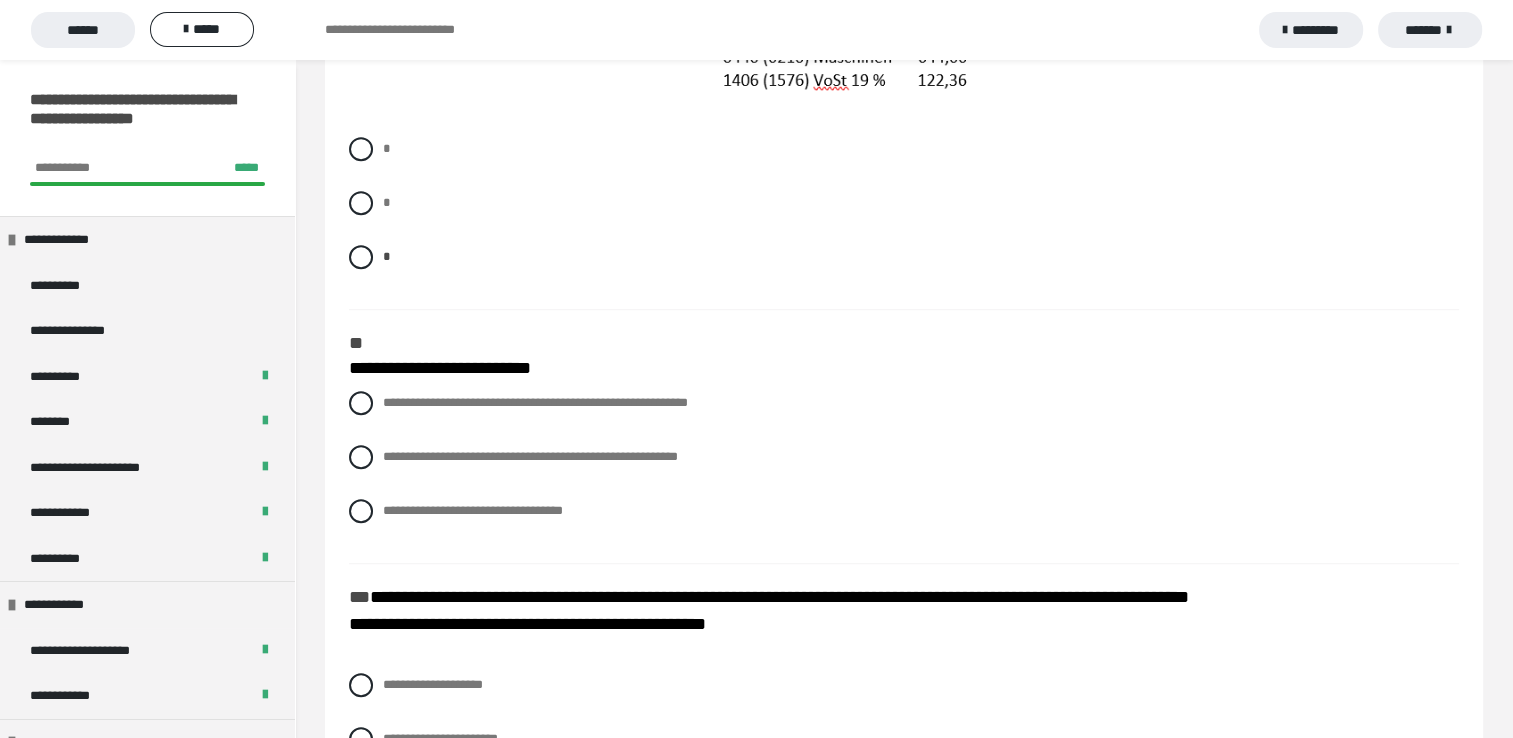 scroll, scrollTop: 1320, scrollLeft: 0, axis: vertical 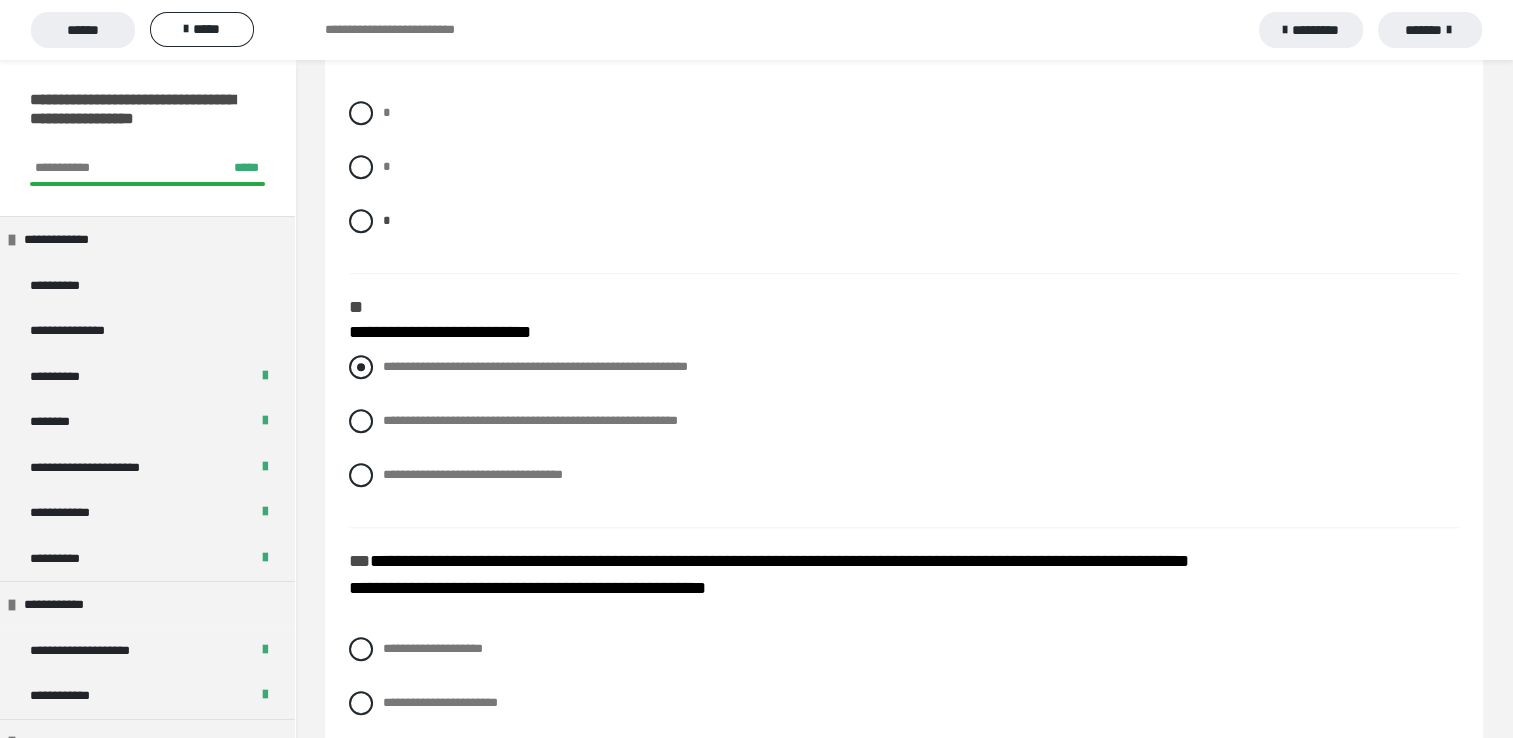 click at bounding box center [361, 367] 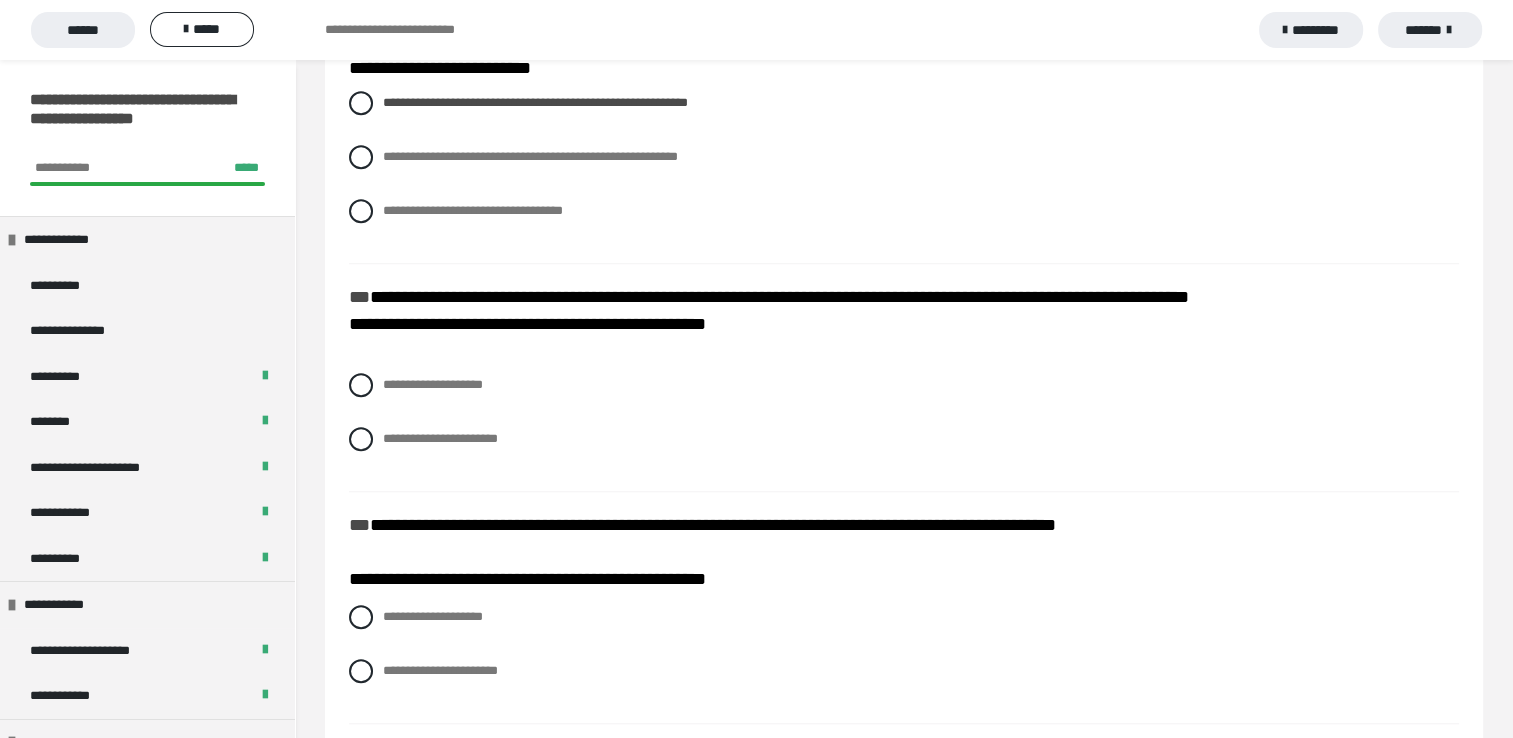 scroll, scrollTop: 1600, scrollLeft: 0, axis: vertical 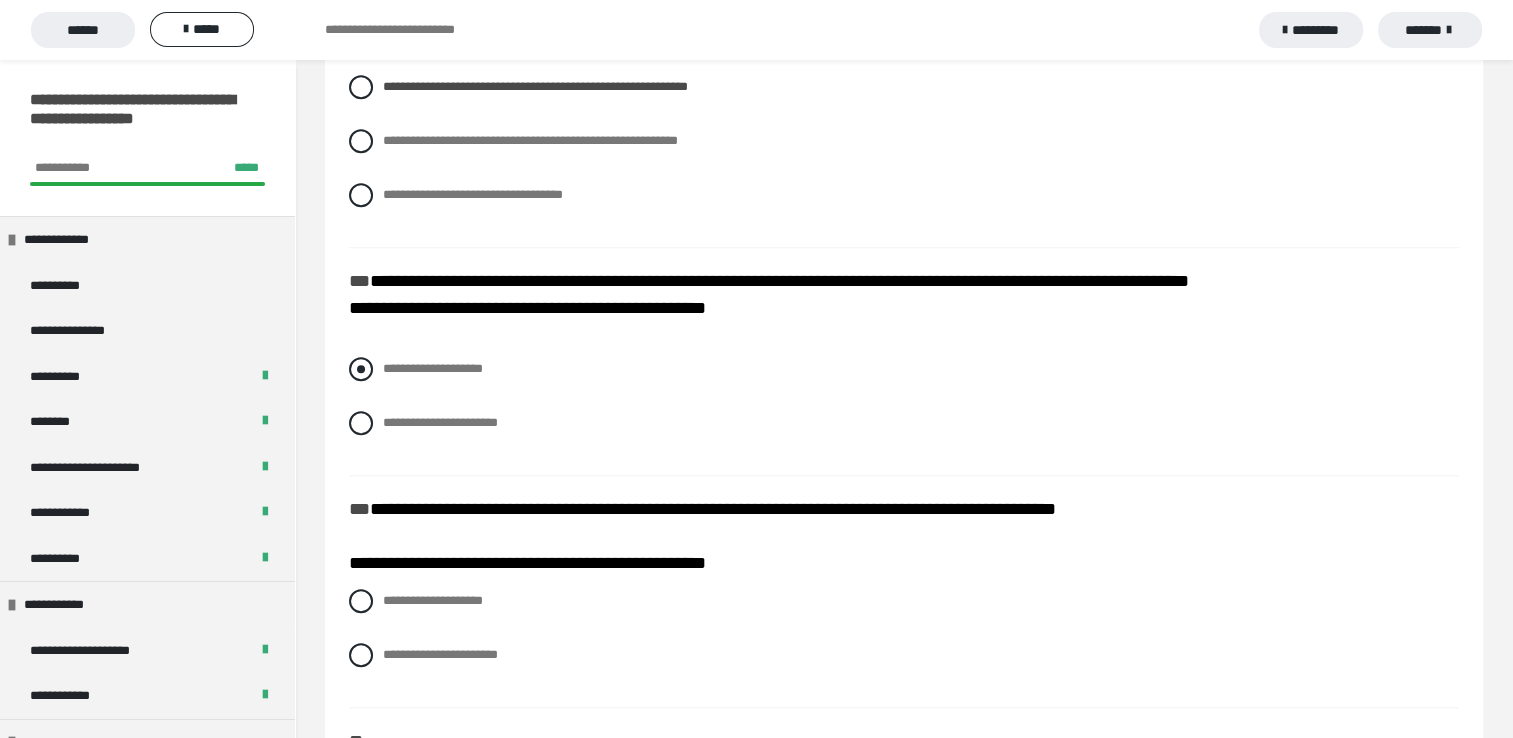 click at bounding box center [361, 369] 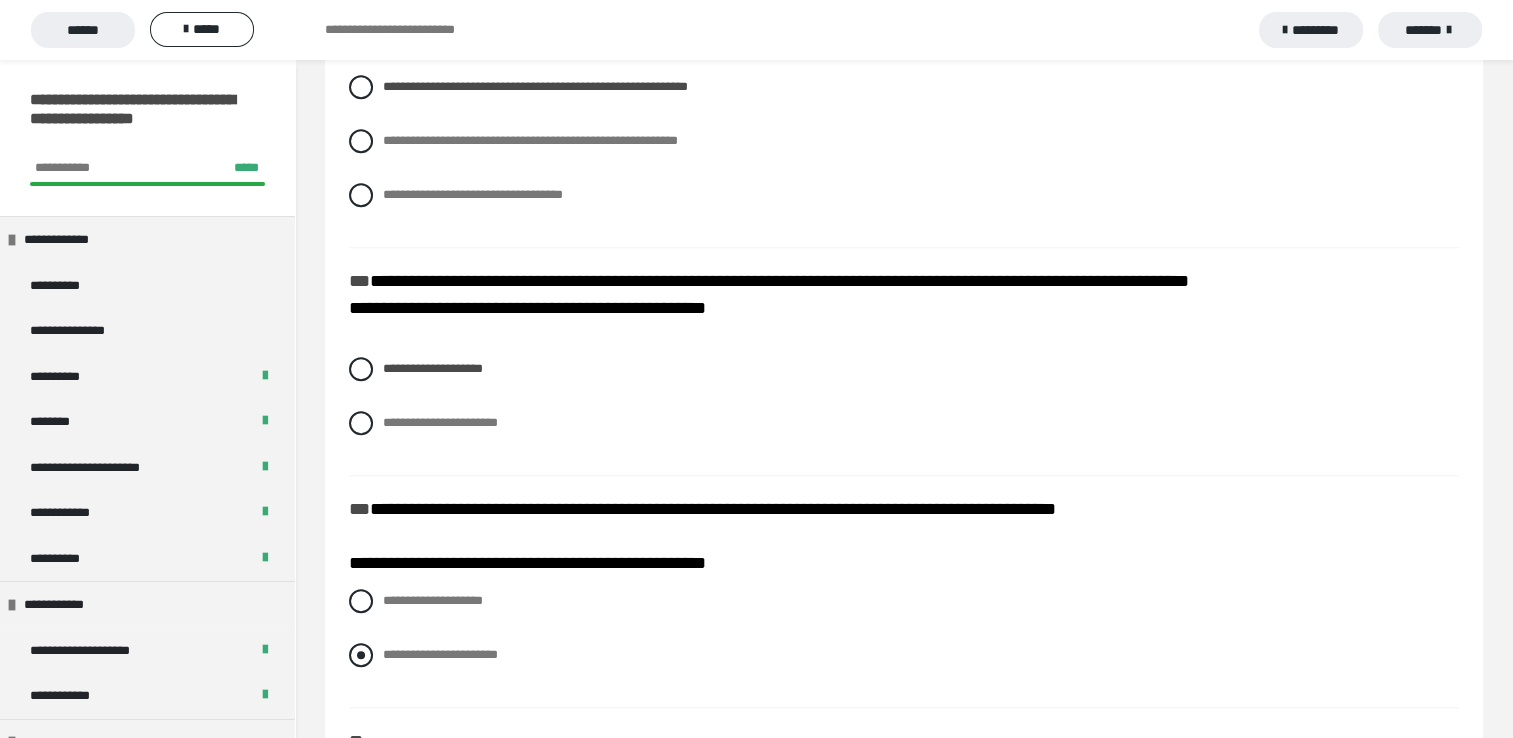 click at bounding box center (361, 655) 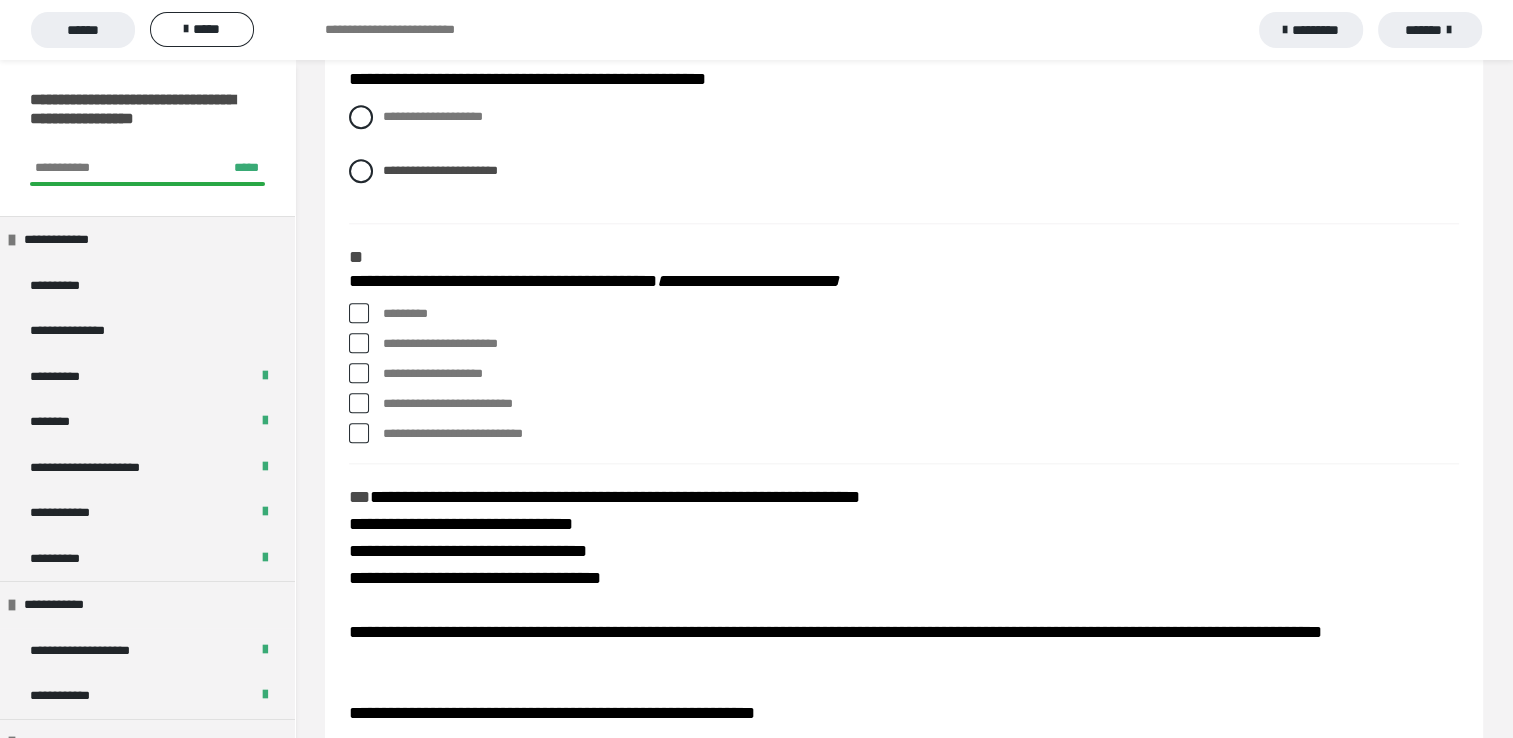 scroll, scrollTop: 2120, scrollLeft: 0, axis: vertical 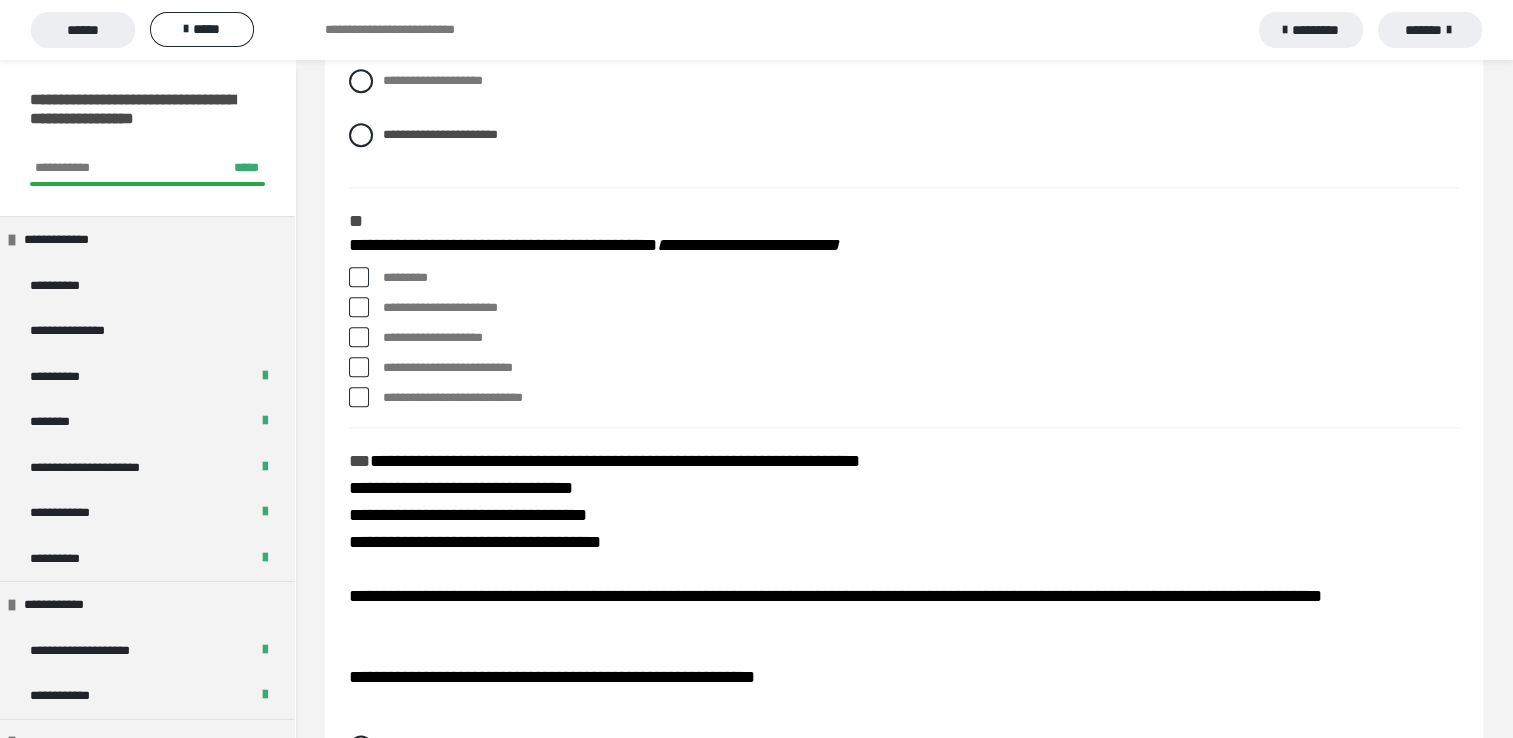 click at bounding box center [359, 277] 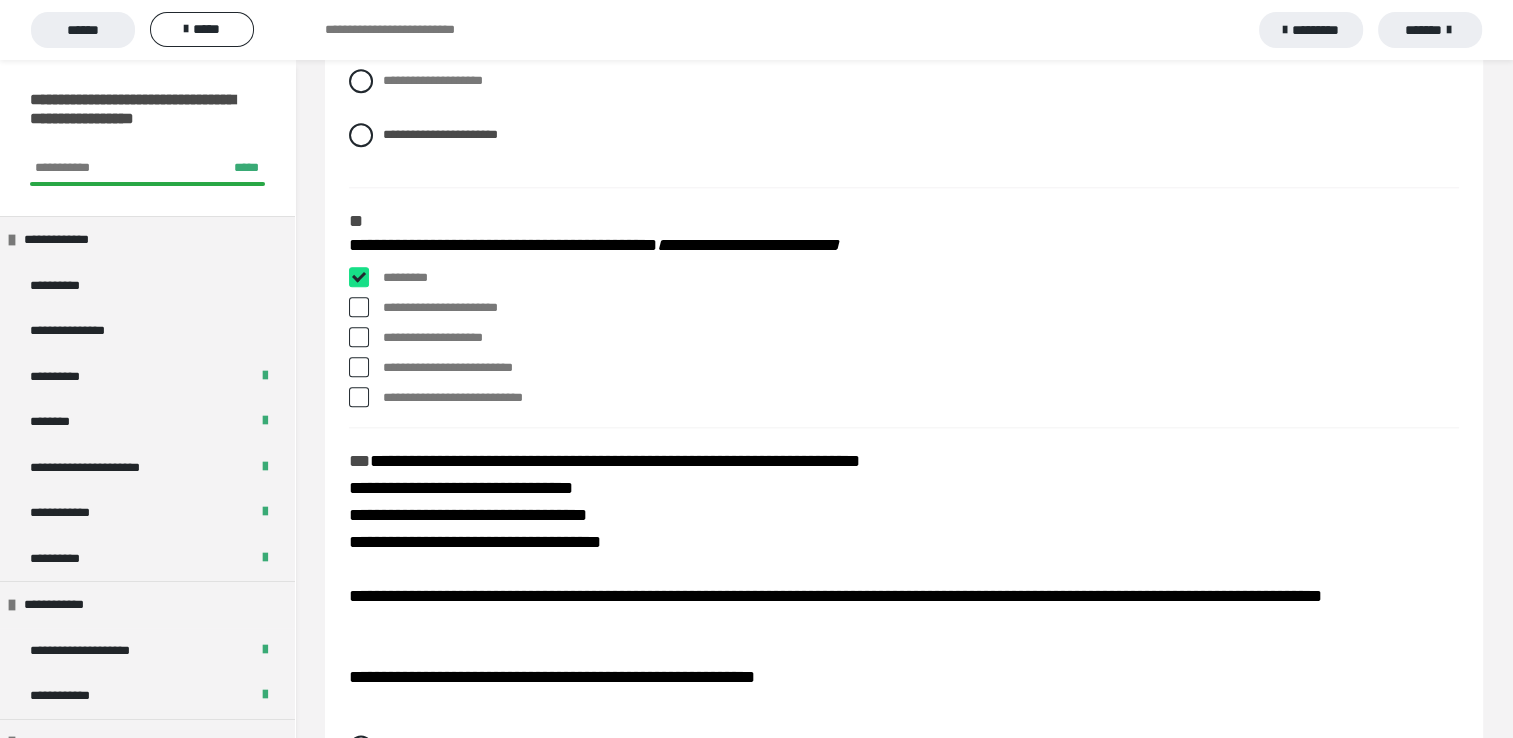 checkbox on "****" 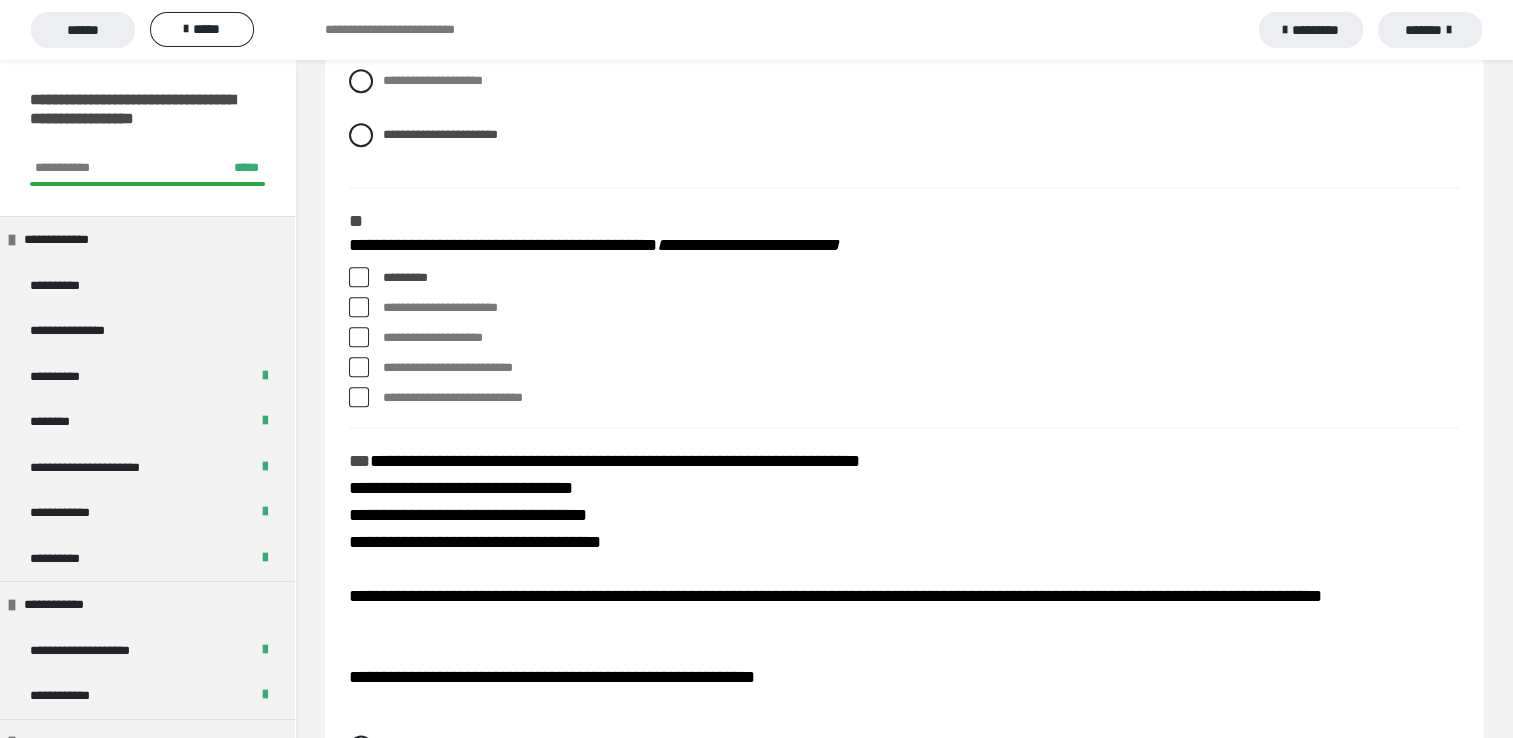 click at bounding box center (359, 307) 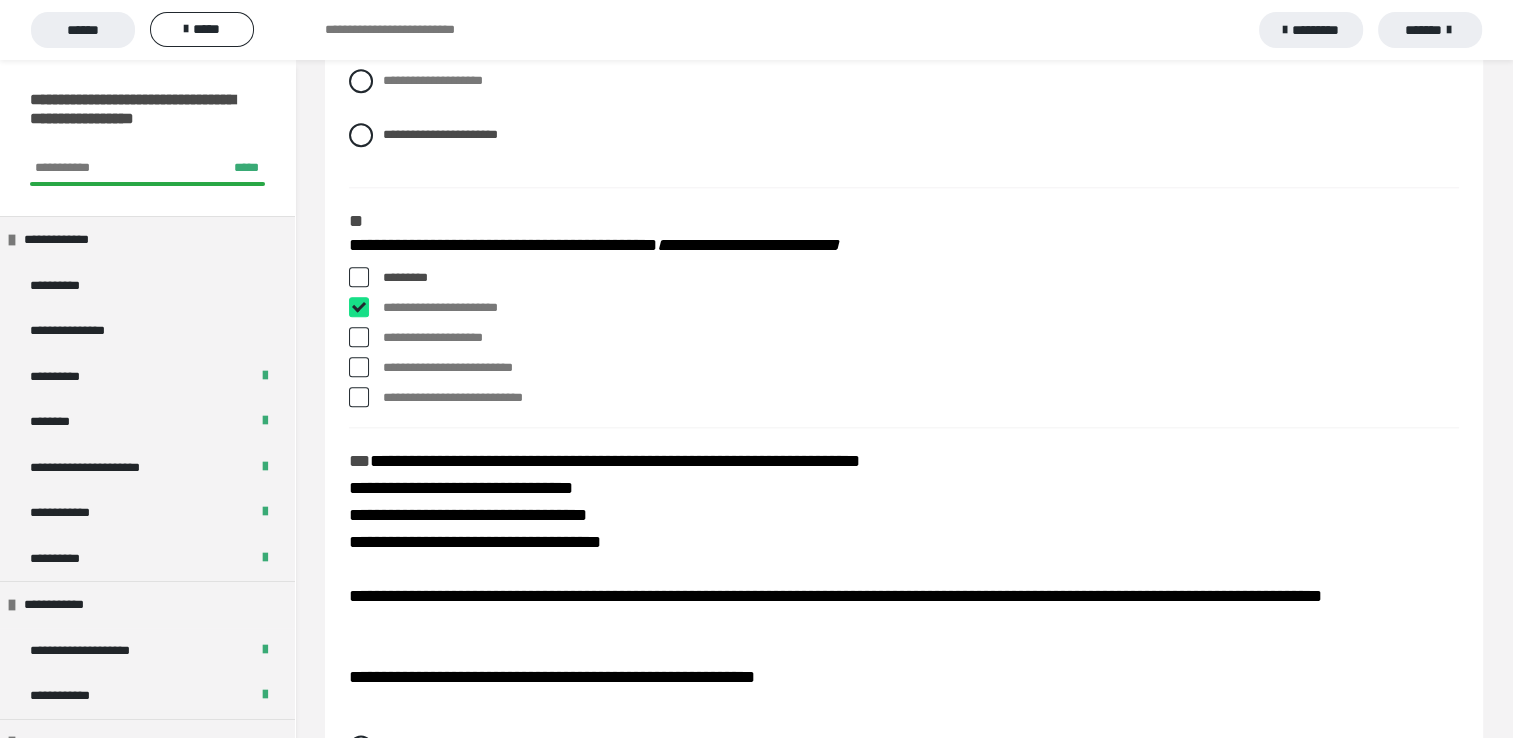 checkbox on "****" 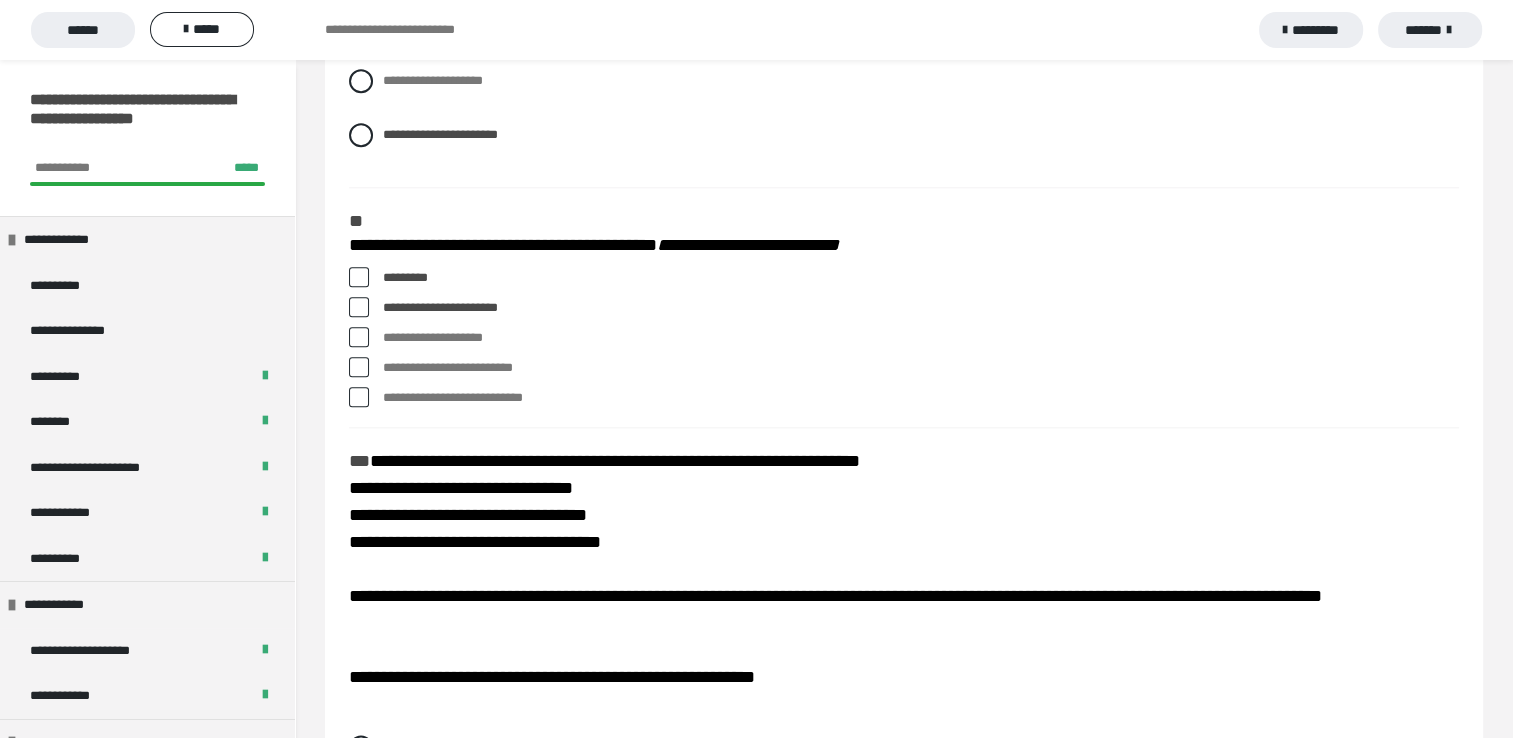 click at bounding box center (359, 367) 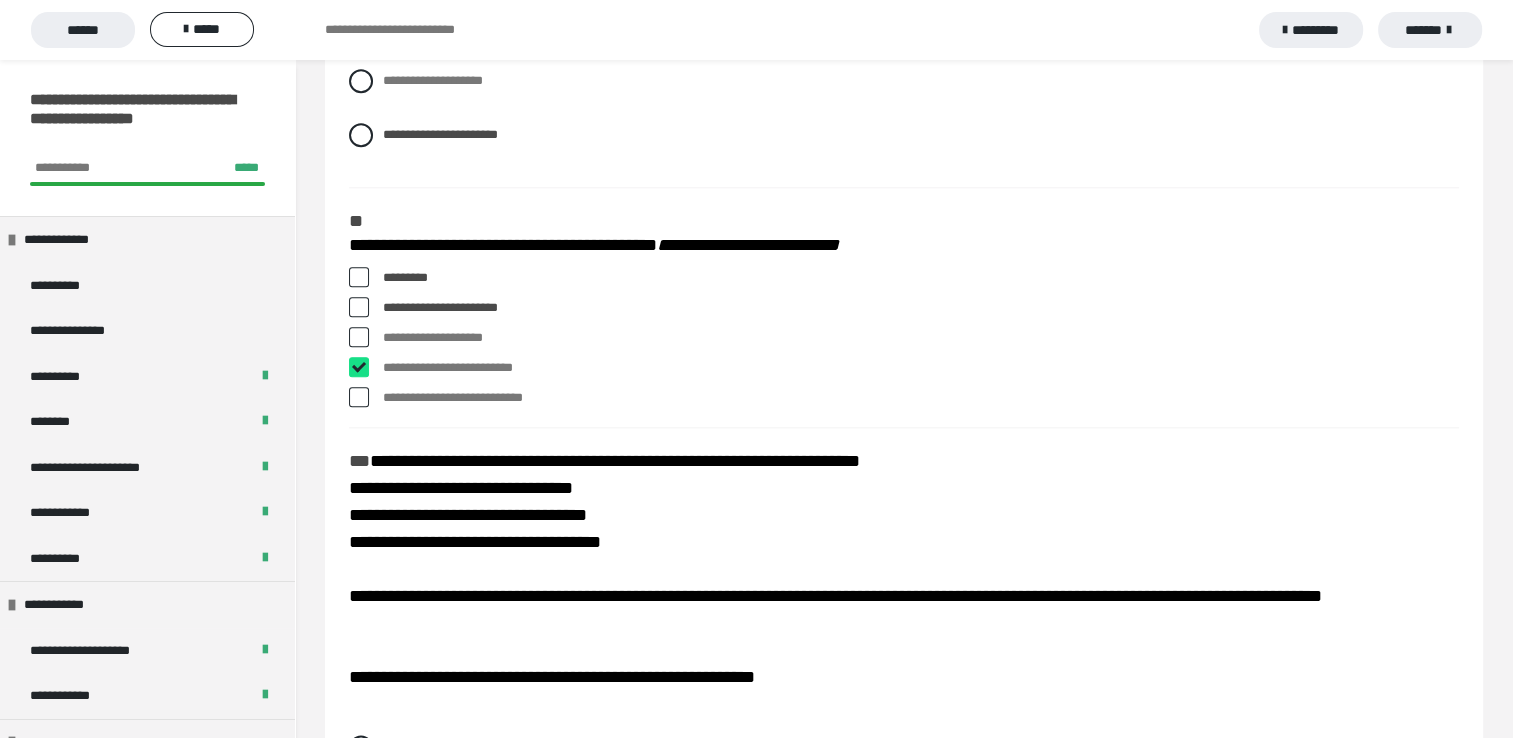 checkbox on "****" 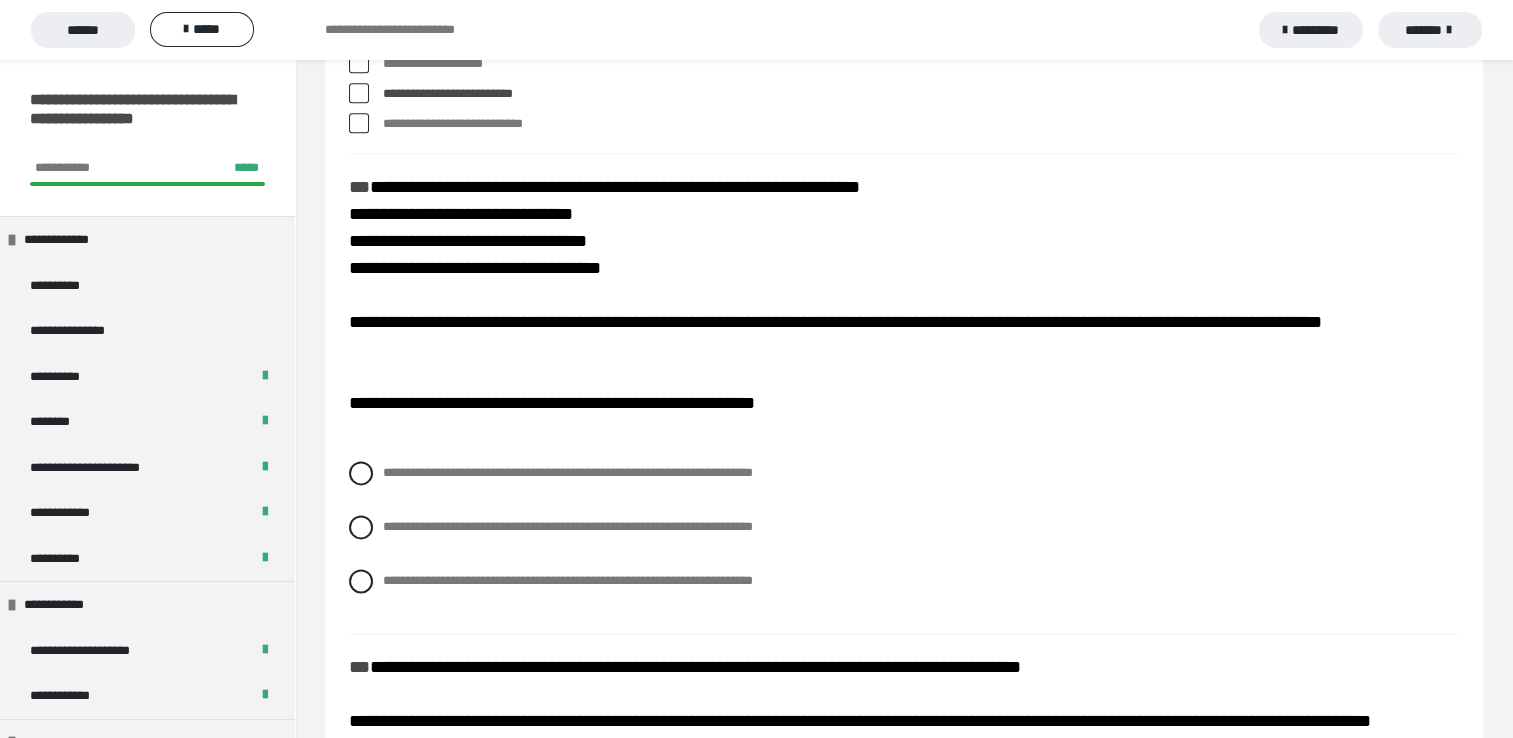 scroll, scrollTop: 2400, scrollLeft: 0, axis: vertical 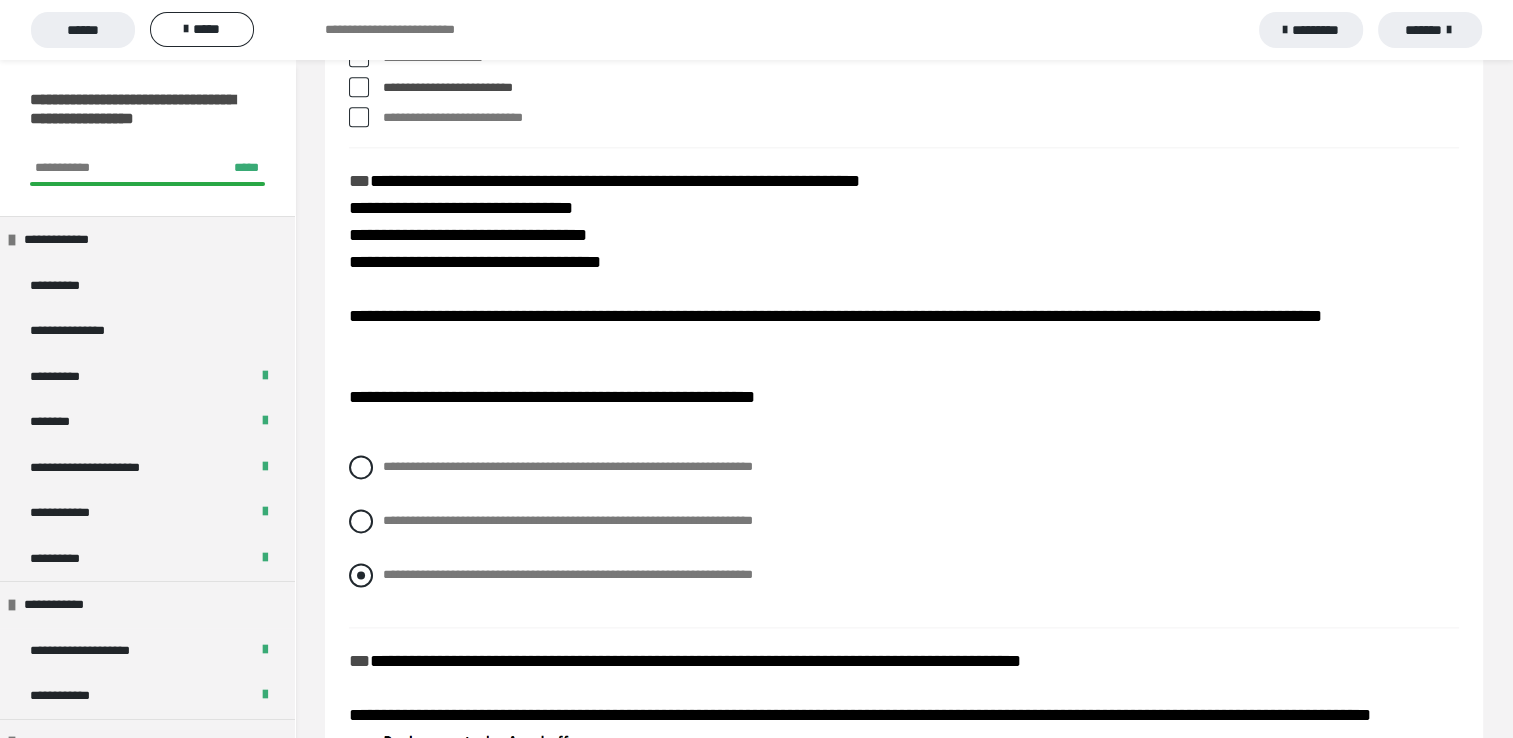 click at bounding box center [361, 575] 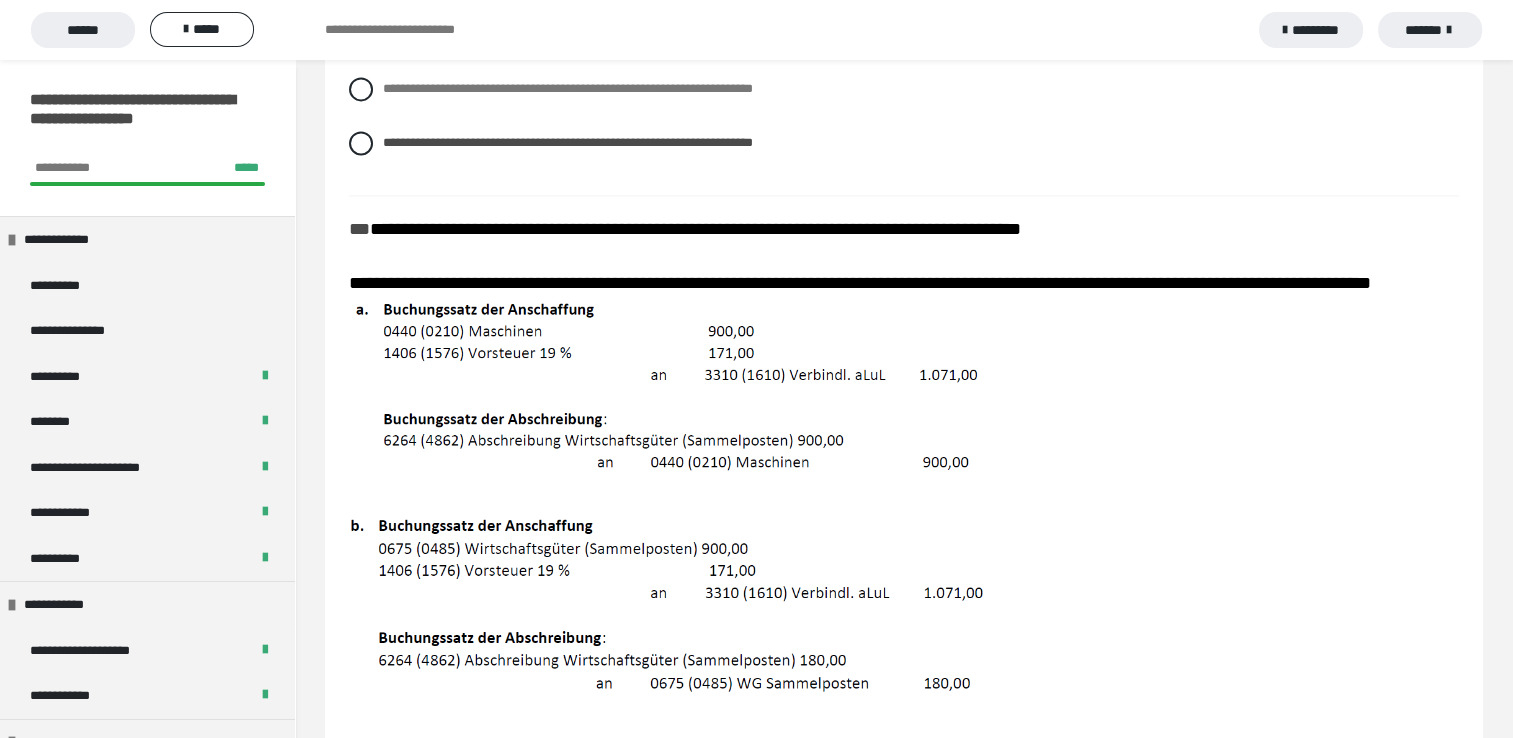 scroll, scrollTop: 2840, scrollLeft: 0, axis: vertical 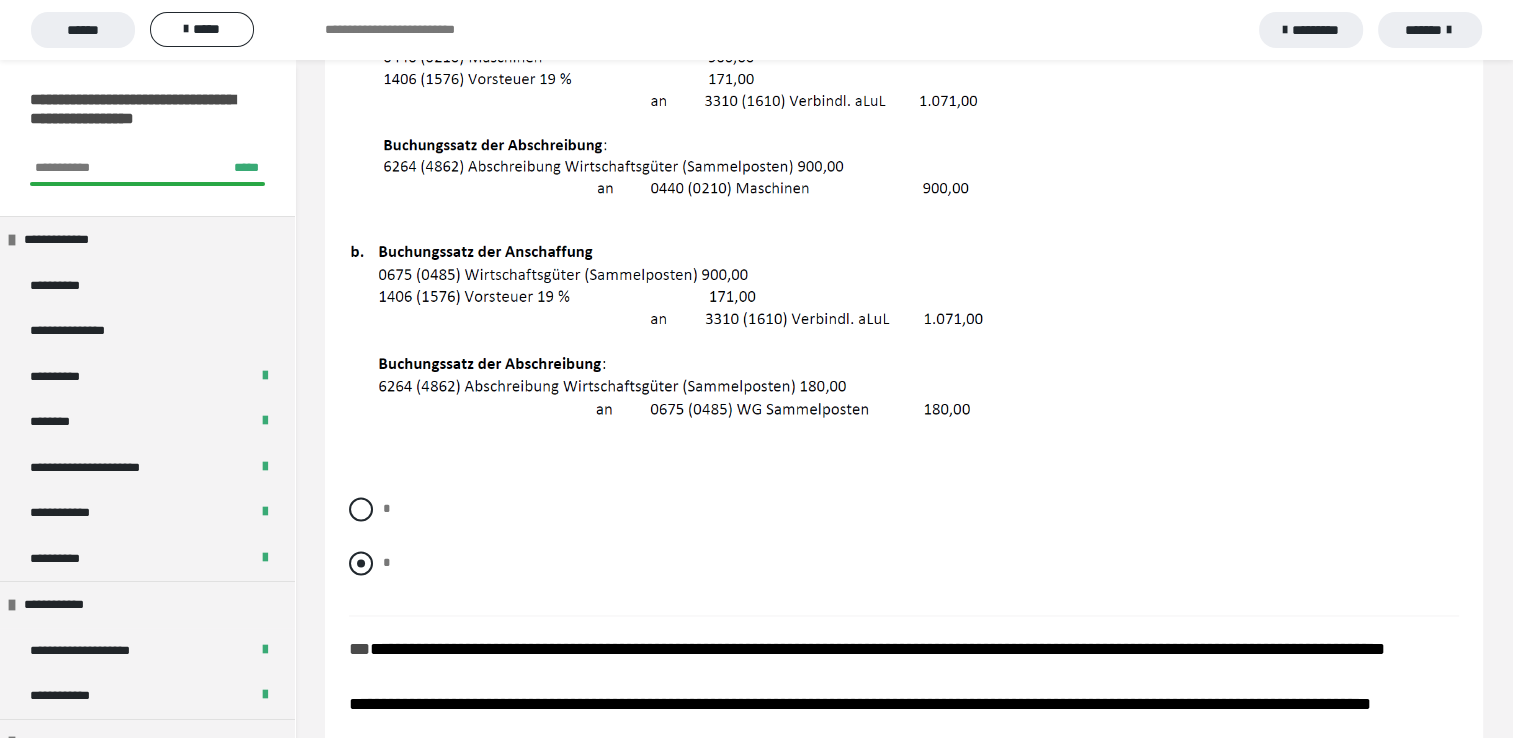 click at bounding box center (361, 563) 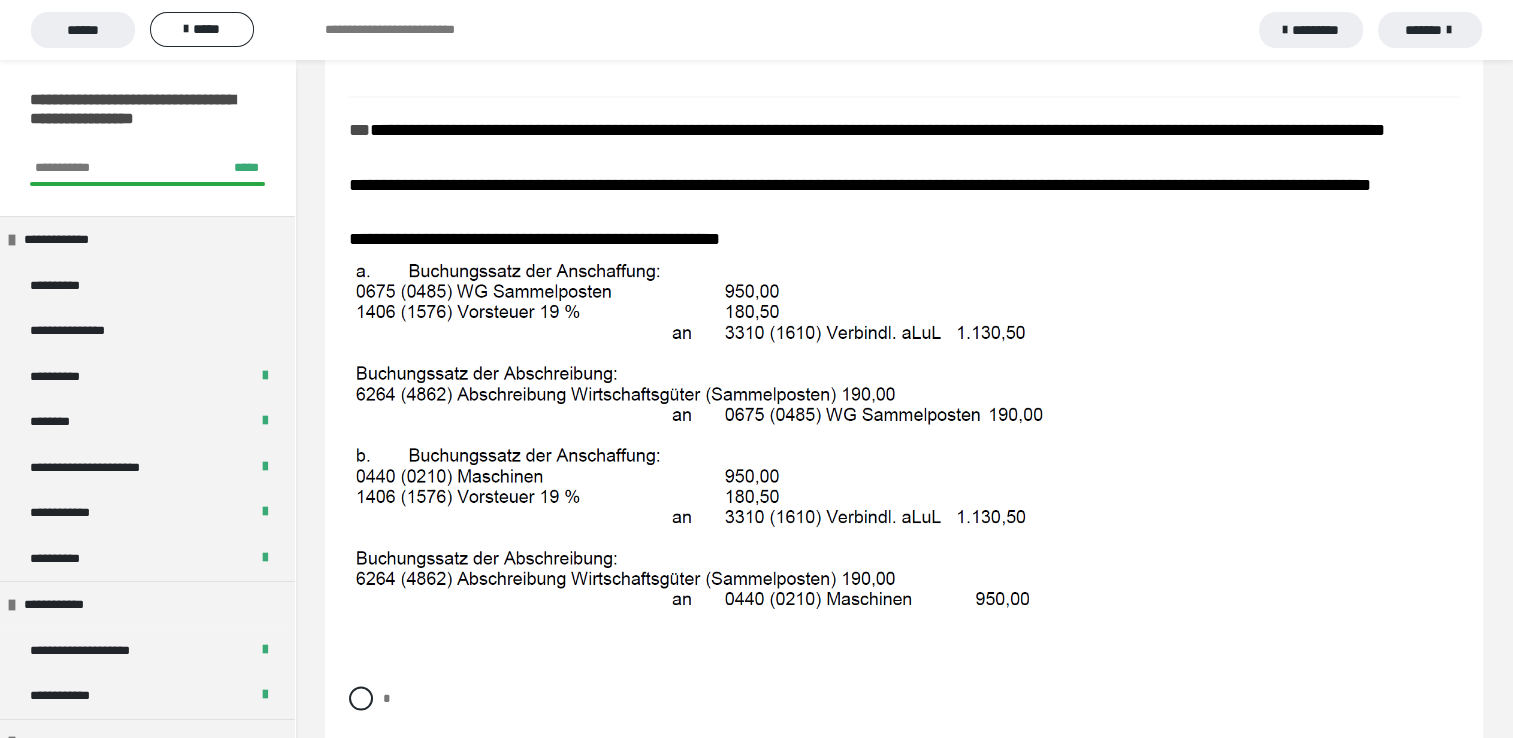 scroll, scrollTop: 3626, scrollLeft: 0, axis: vertical 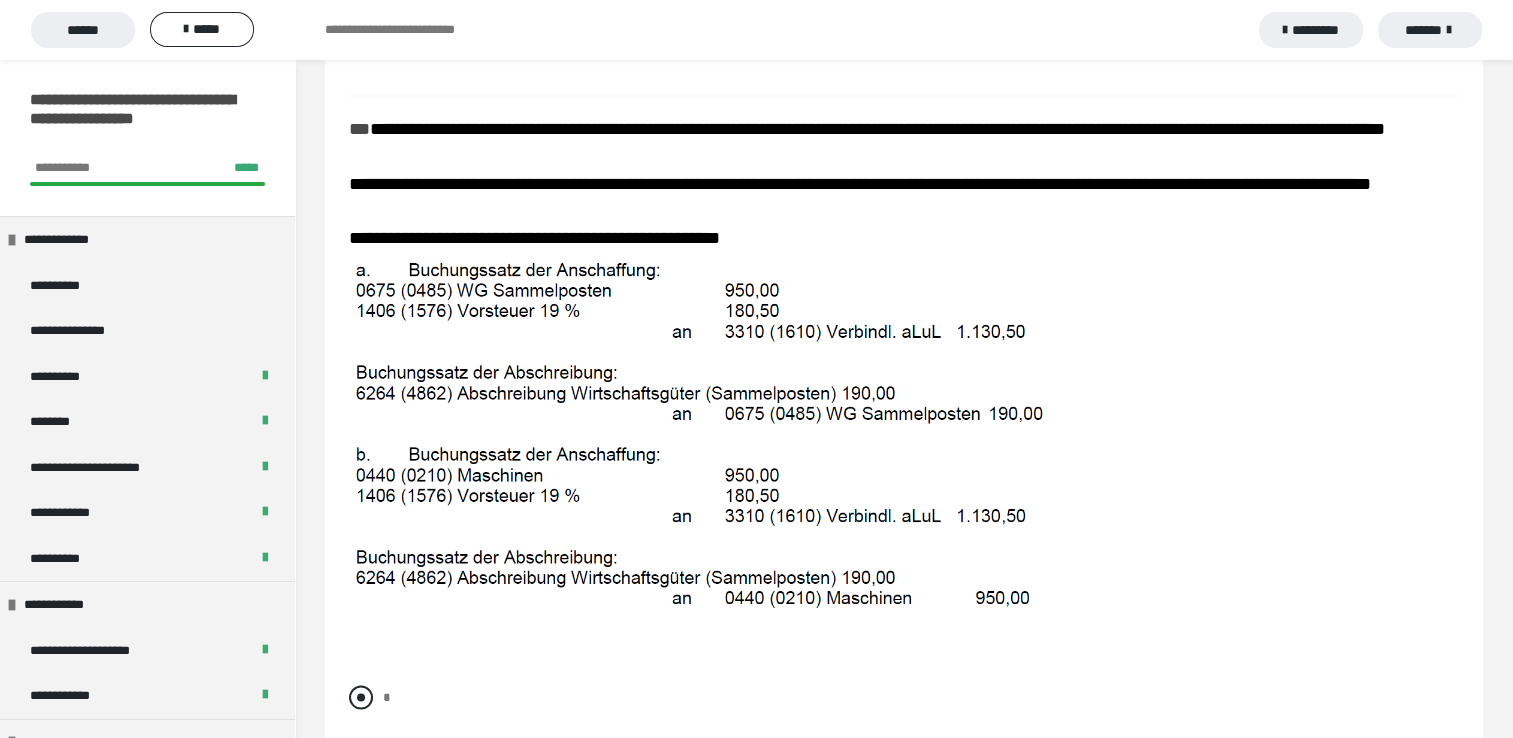 click at bounding box center [361, 697] 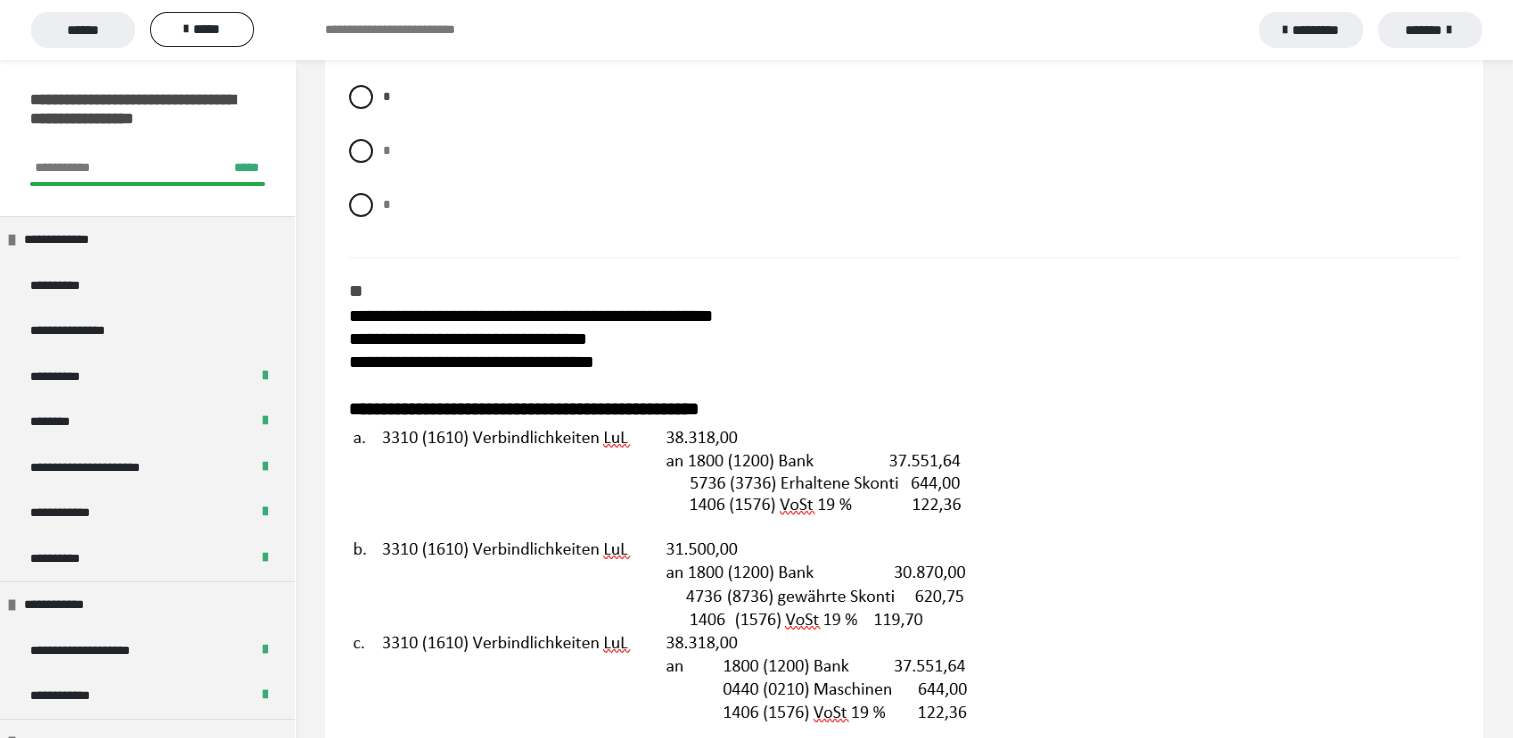 scroll, scrollTop: 679, scrollLeft: 0, axis: vertical 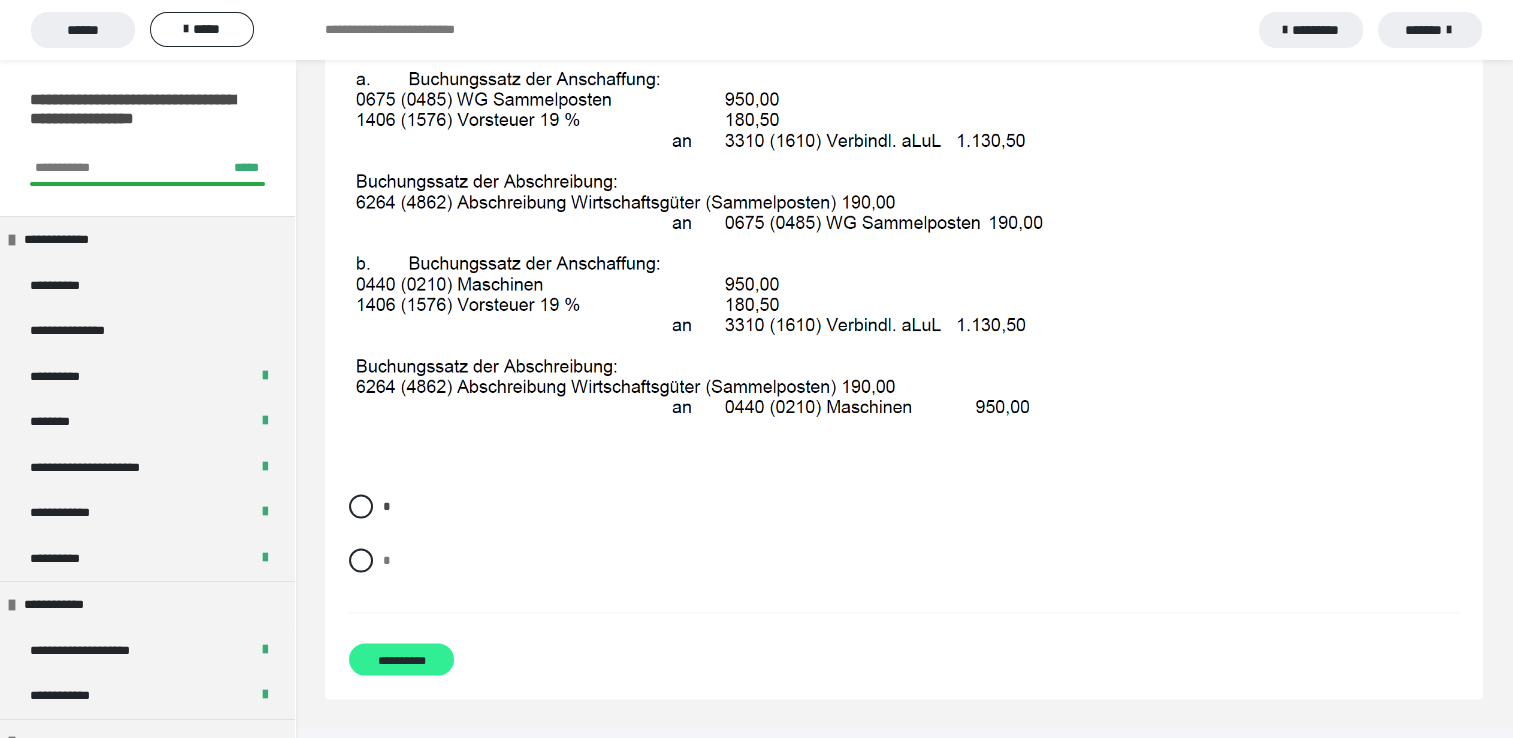 click on "**********" at bounding box center (401, 660) 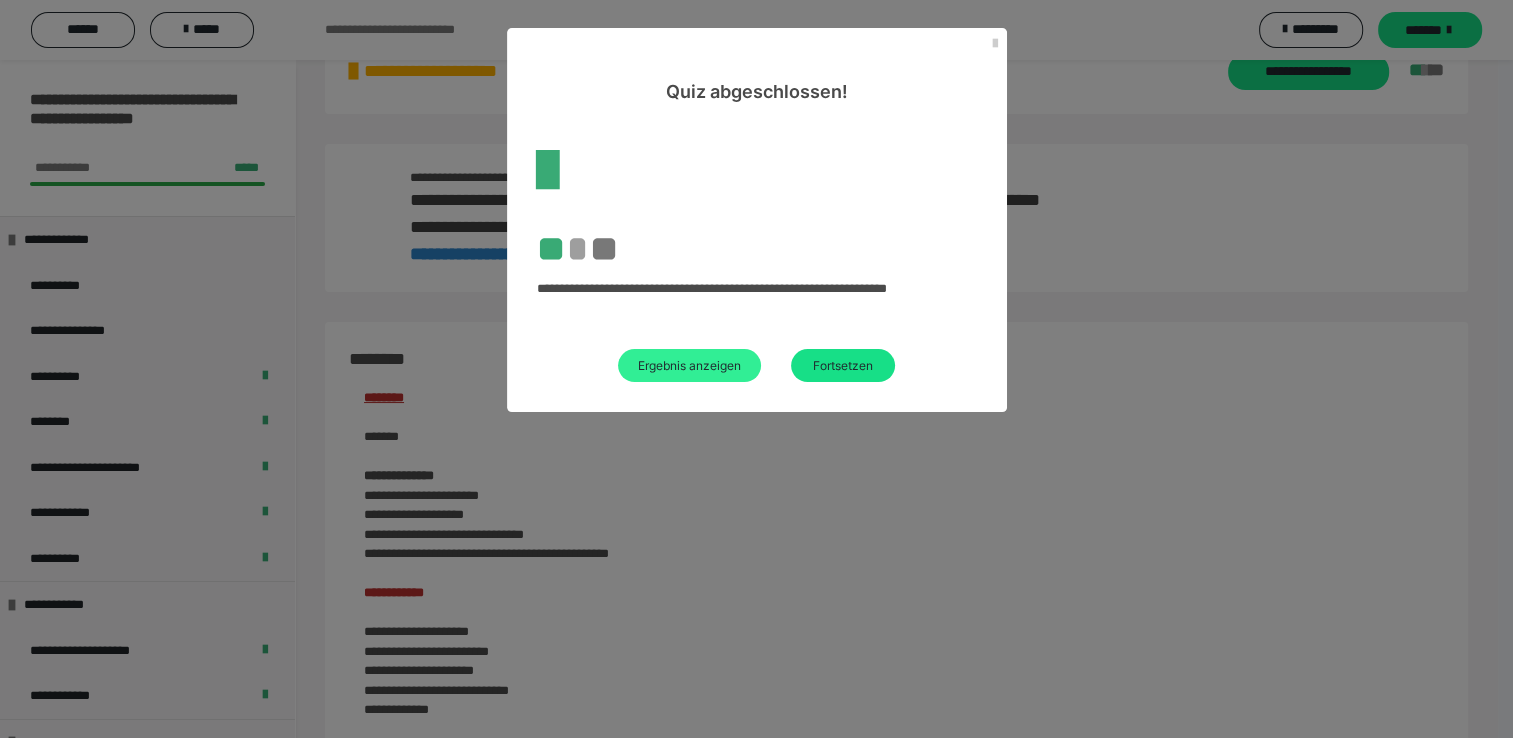 scroll, scrollTop: 2400, scrollLeft: 0, axis: vertical 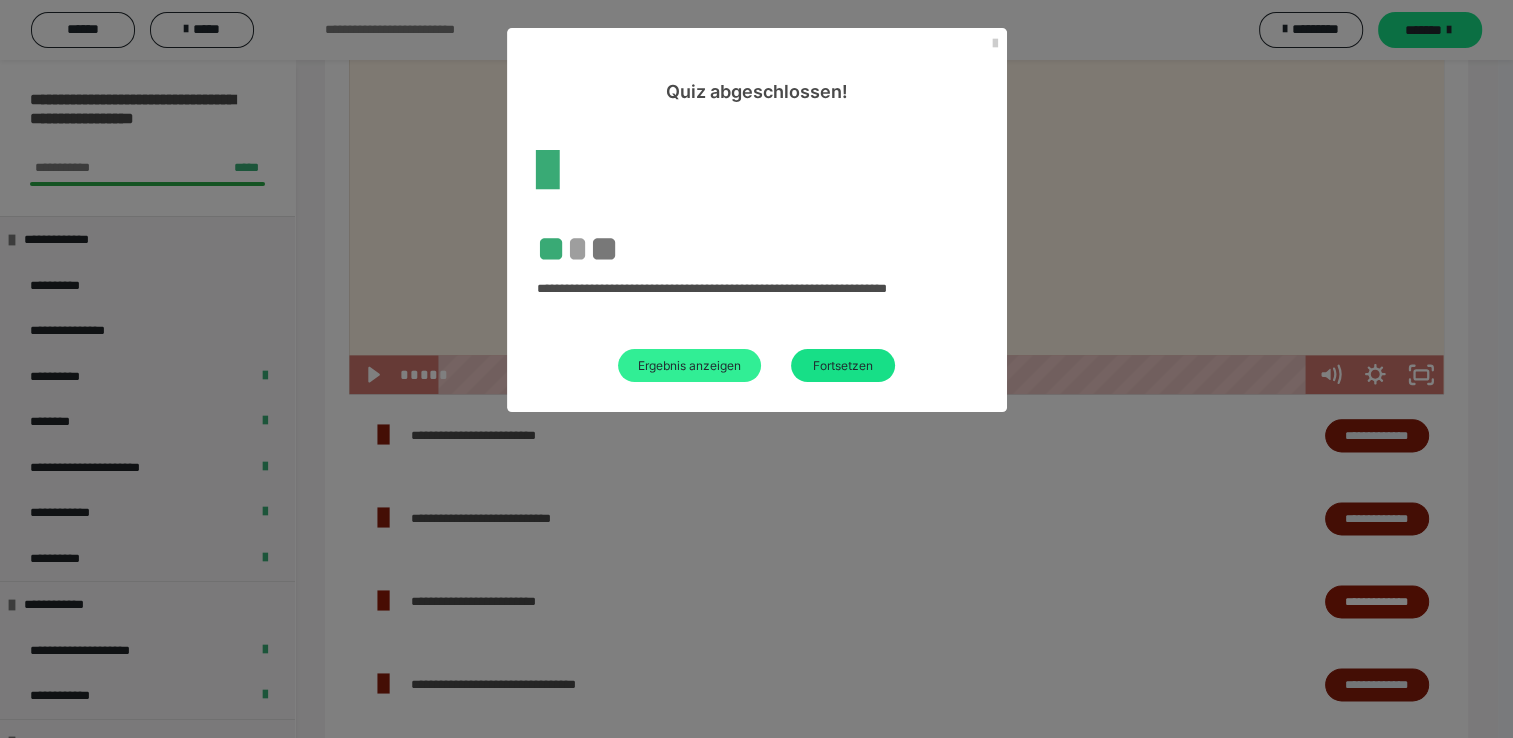 click on "Ergebnis anzeigen" at bounding box center [689, 365] 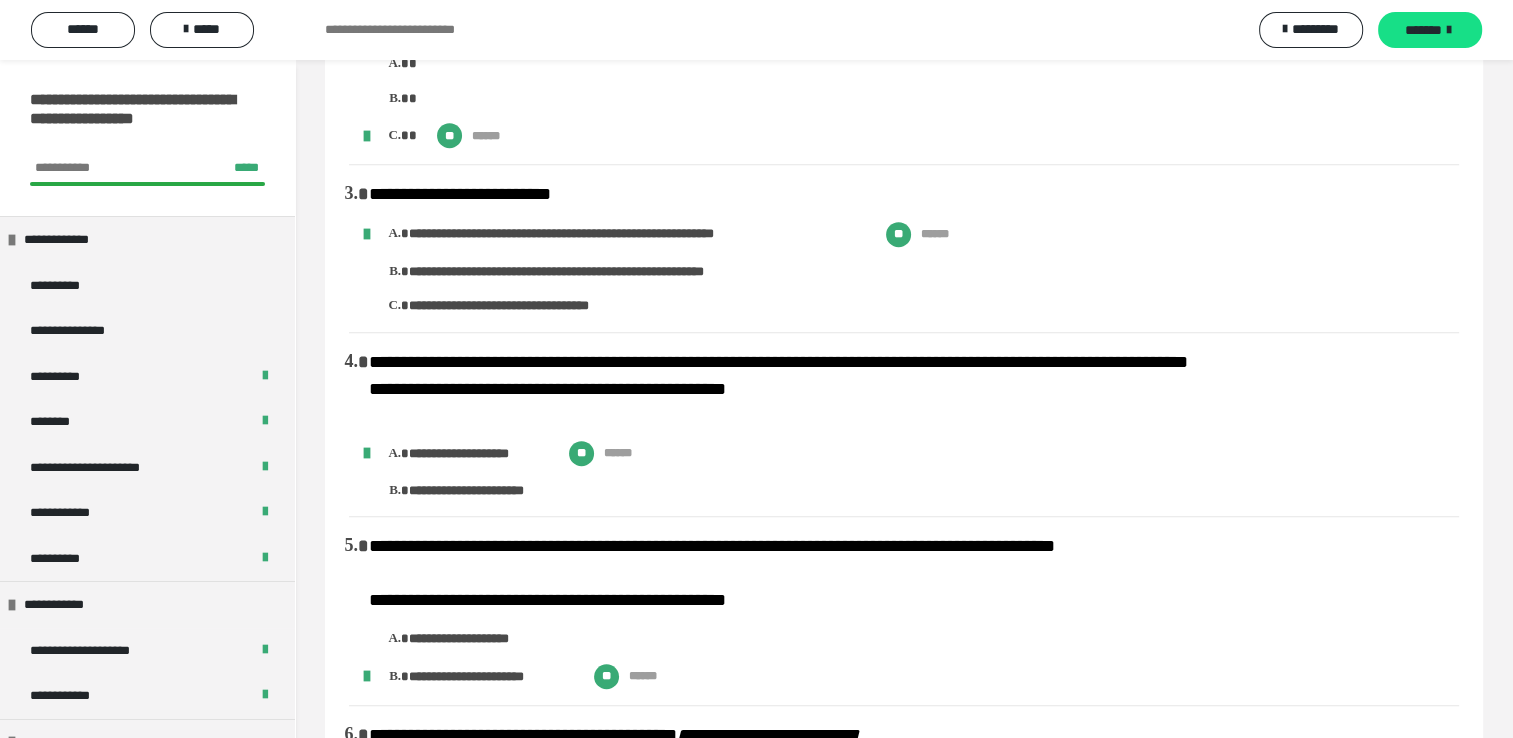 scroll, scrollTop: 463, scrollLeft: 0, axis: vertical 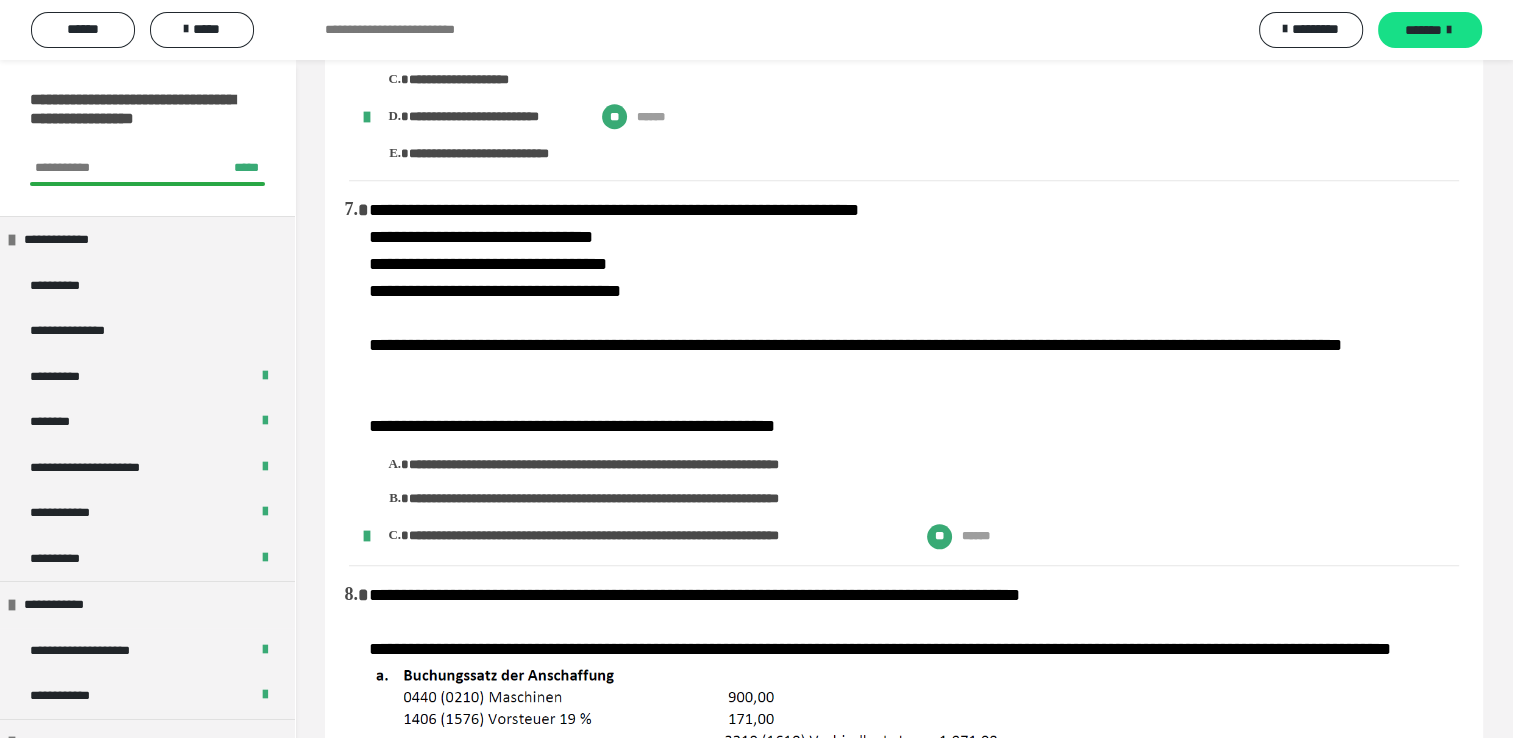 click on "**********" at bounding box center (934, 499) 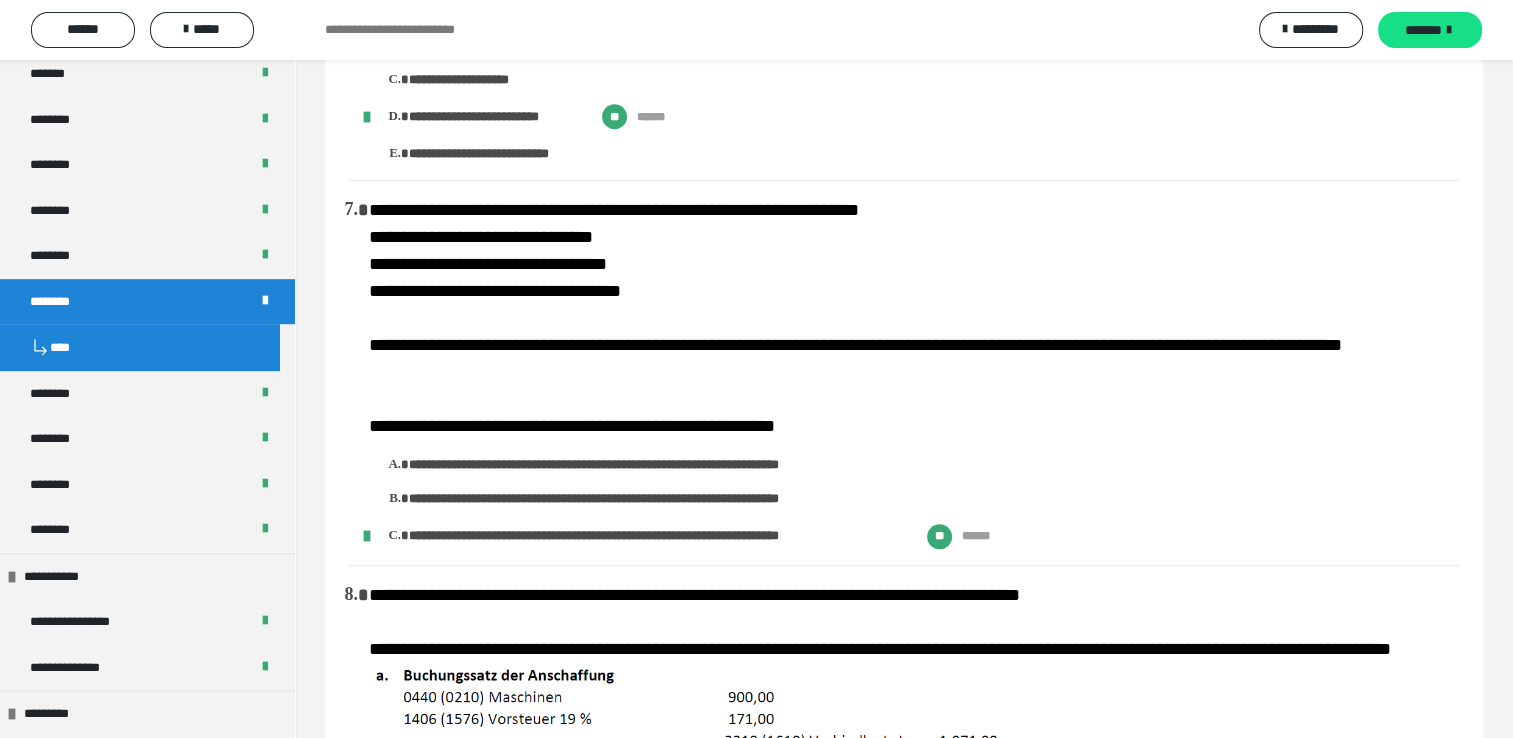 scroll, scrollTop: 1131, scrollLeft: 0, axis: vertical 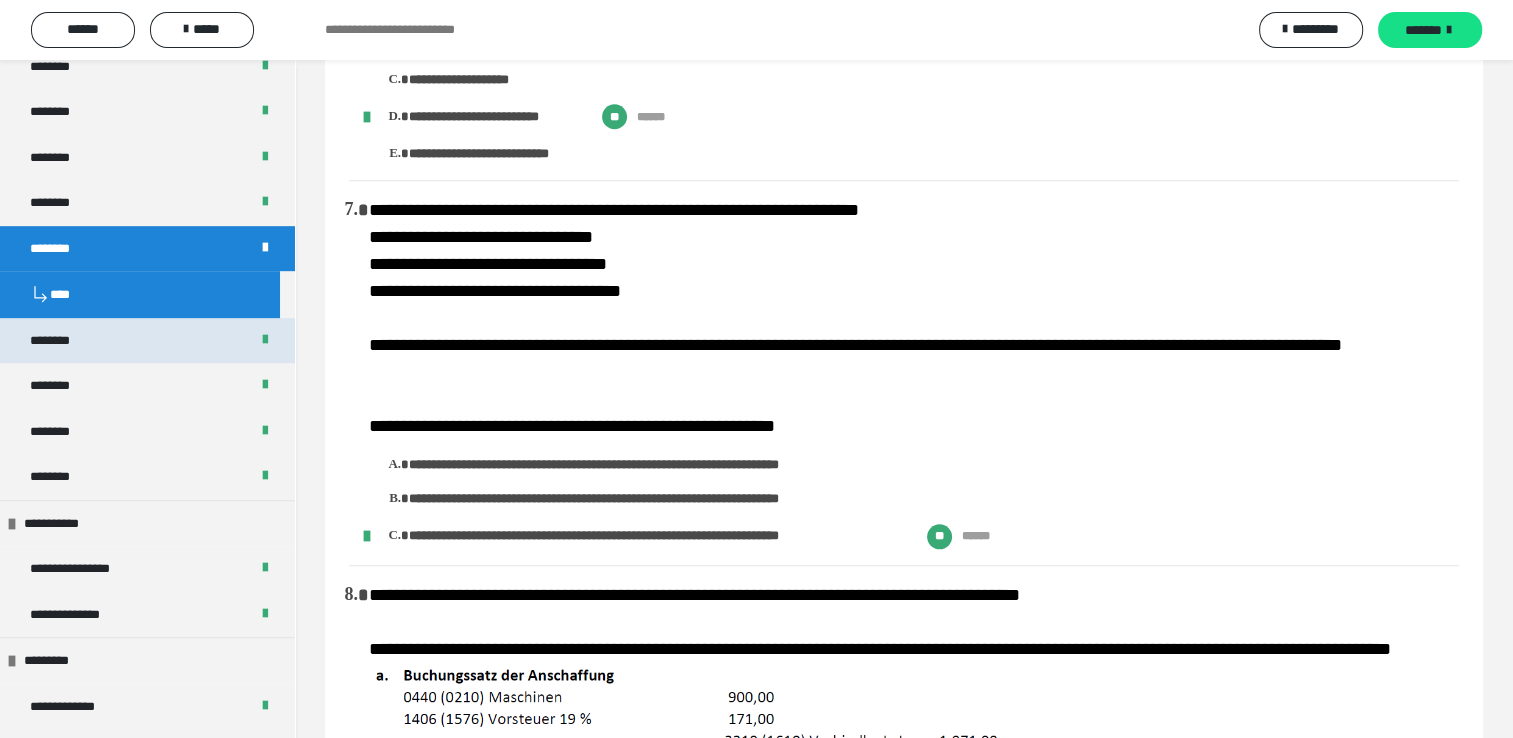click on "********" at bounding box center (147, 341) 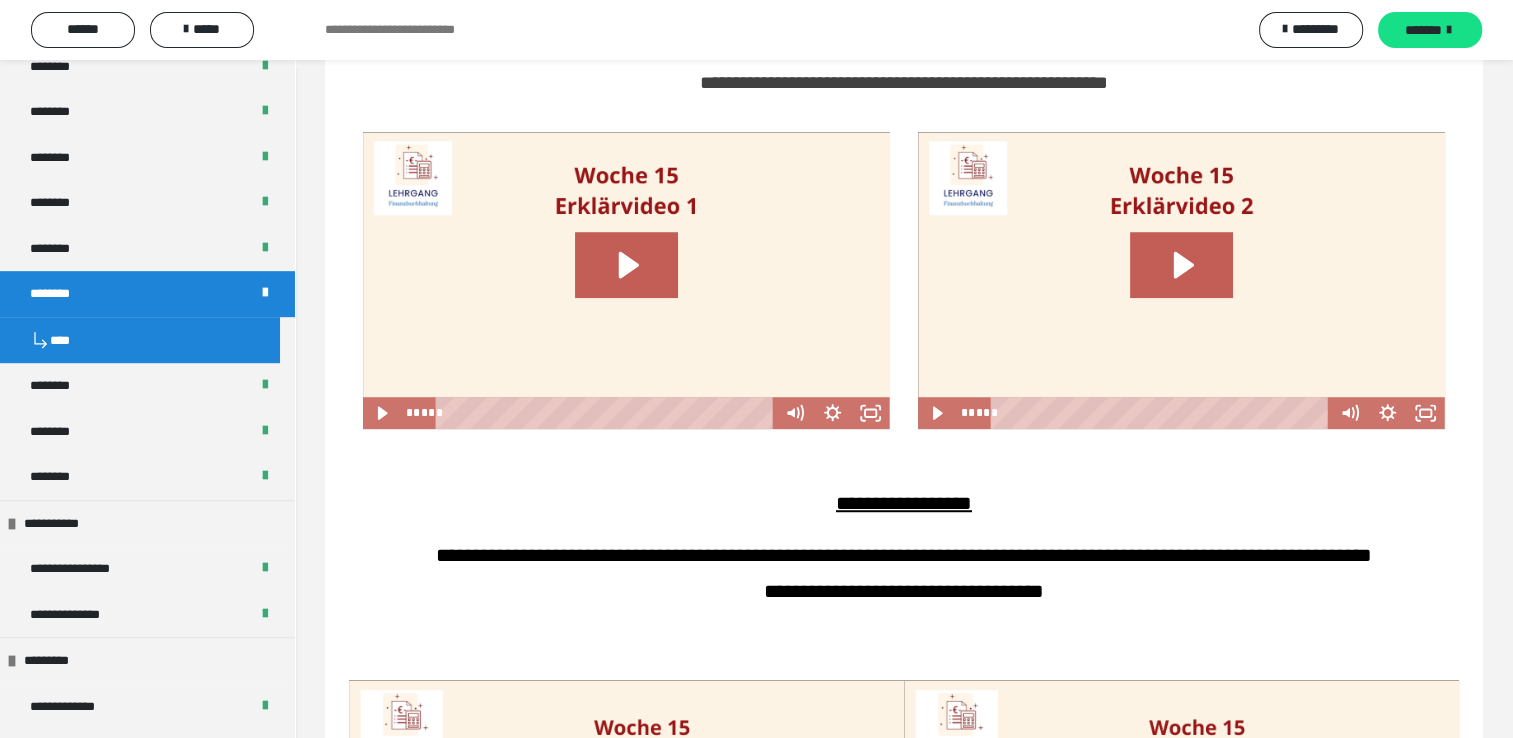 scroll, scrollTop: 588, scrollLeft: 0, axis: vertical 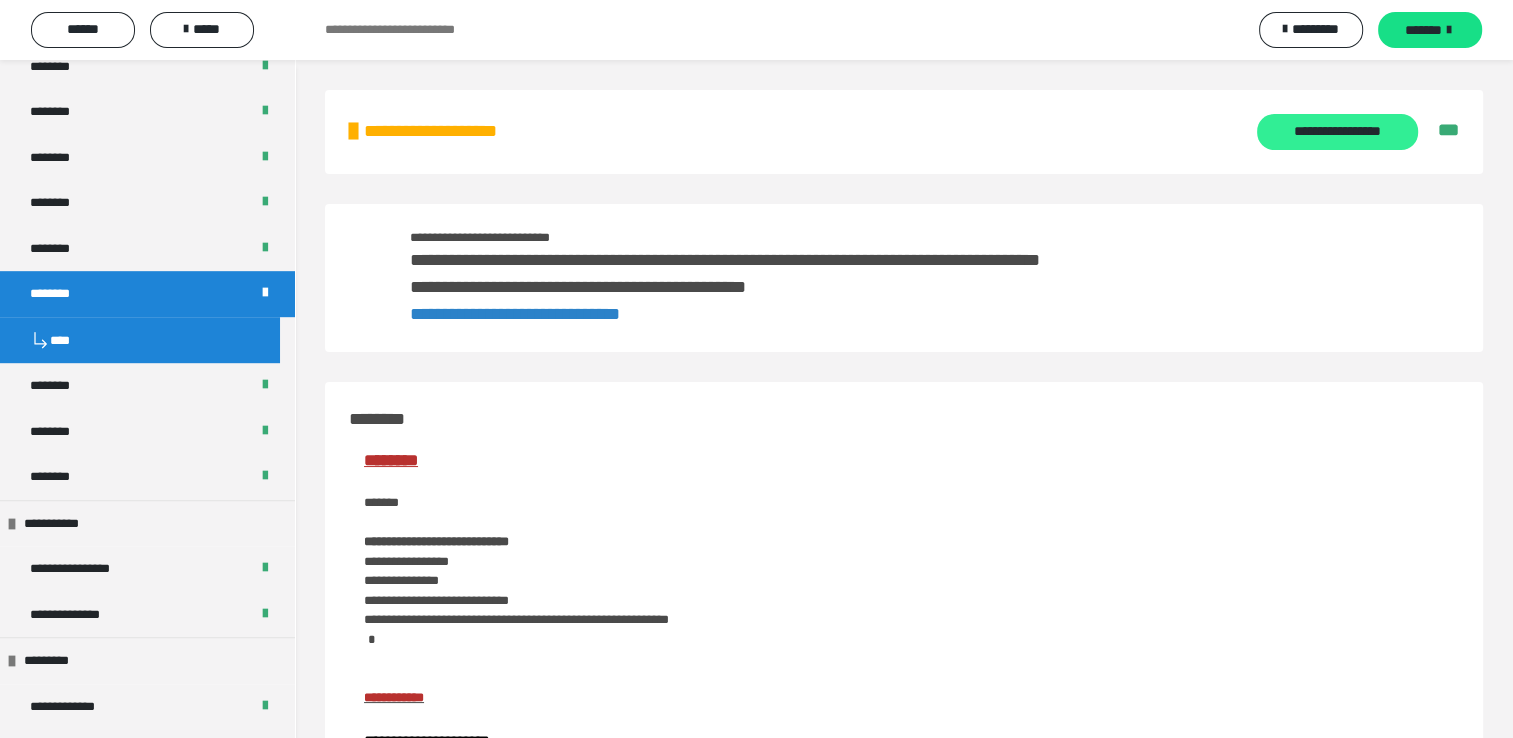 click on "**********" at bounding box center (1337, 132) 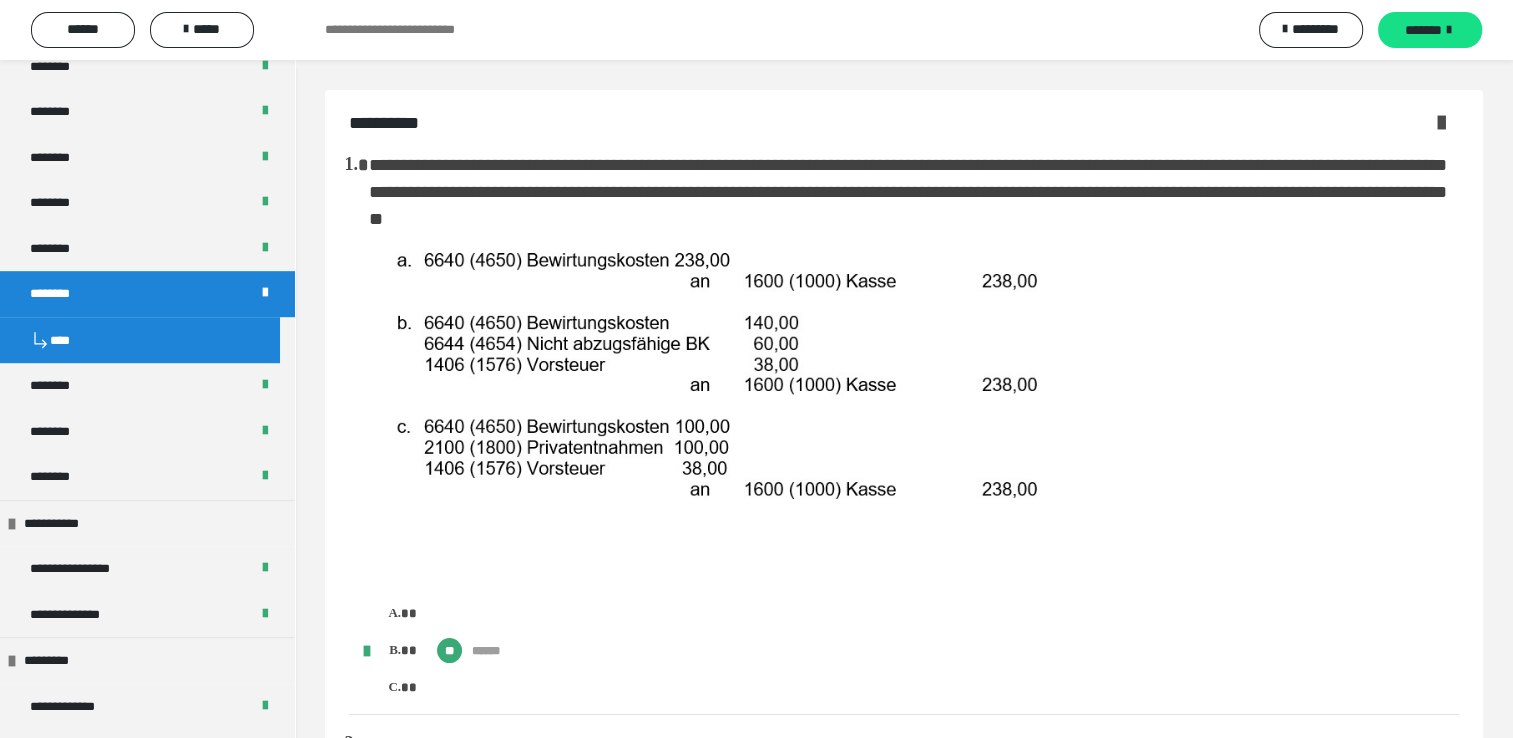 click at bounding box center (1441, 122) 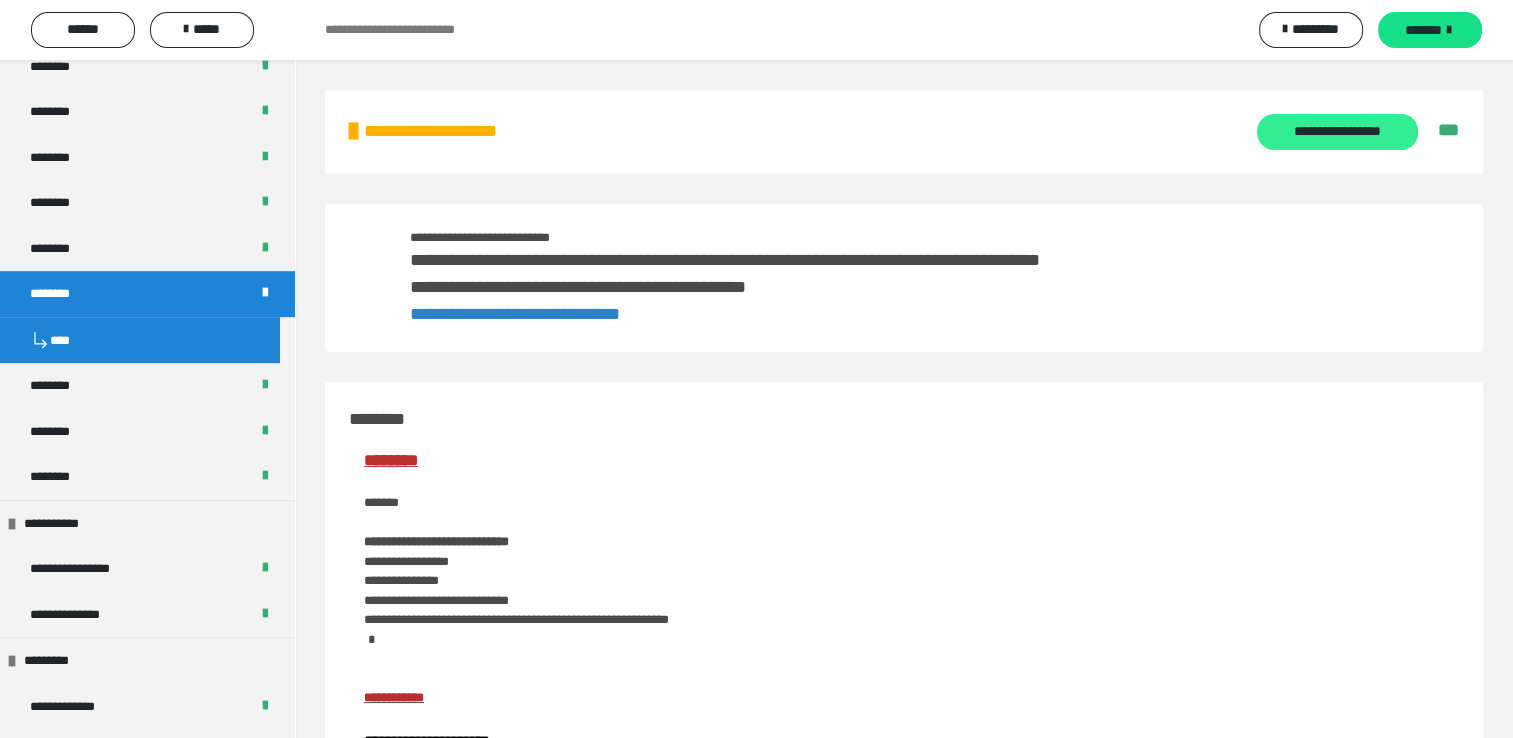 click on "**********" at bounding box center (1337, 132) 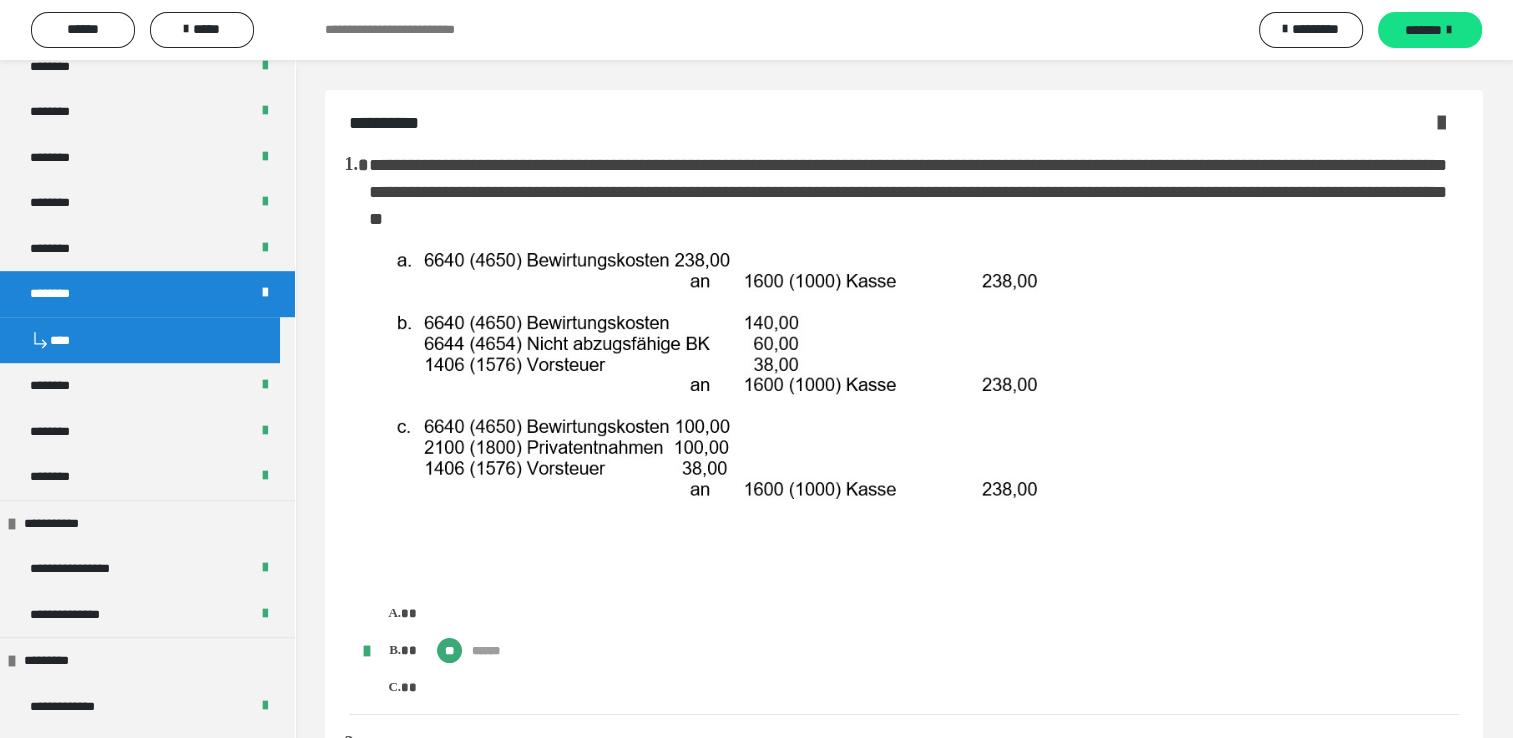 click at bounding box center [1441, 122] 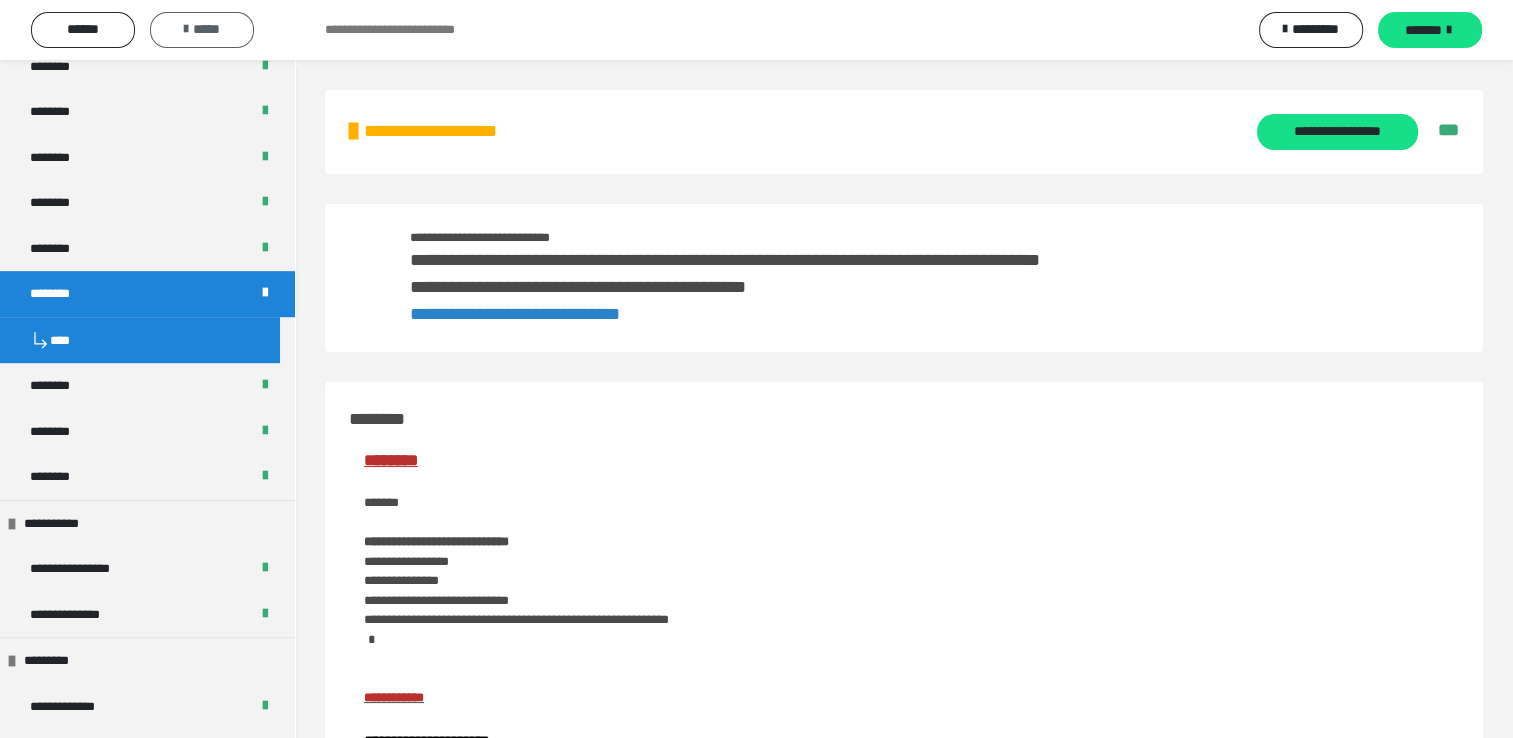 click on "*****" at bounding box center (202, 29) 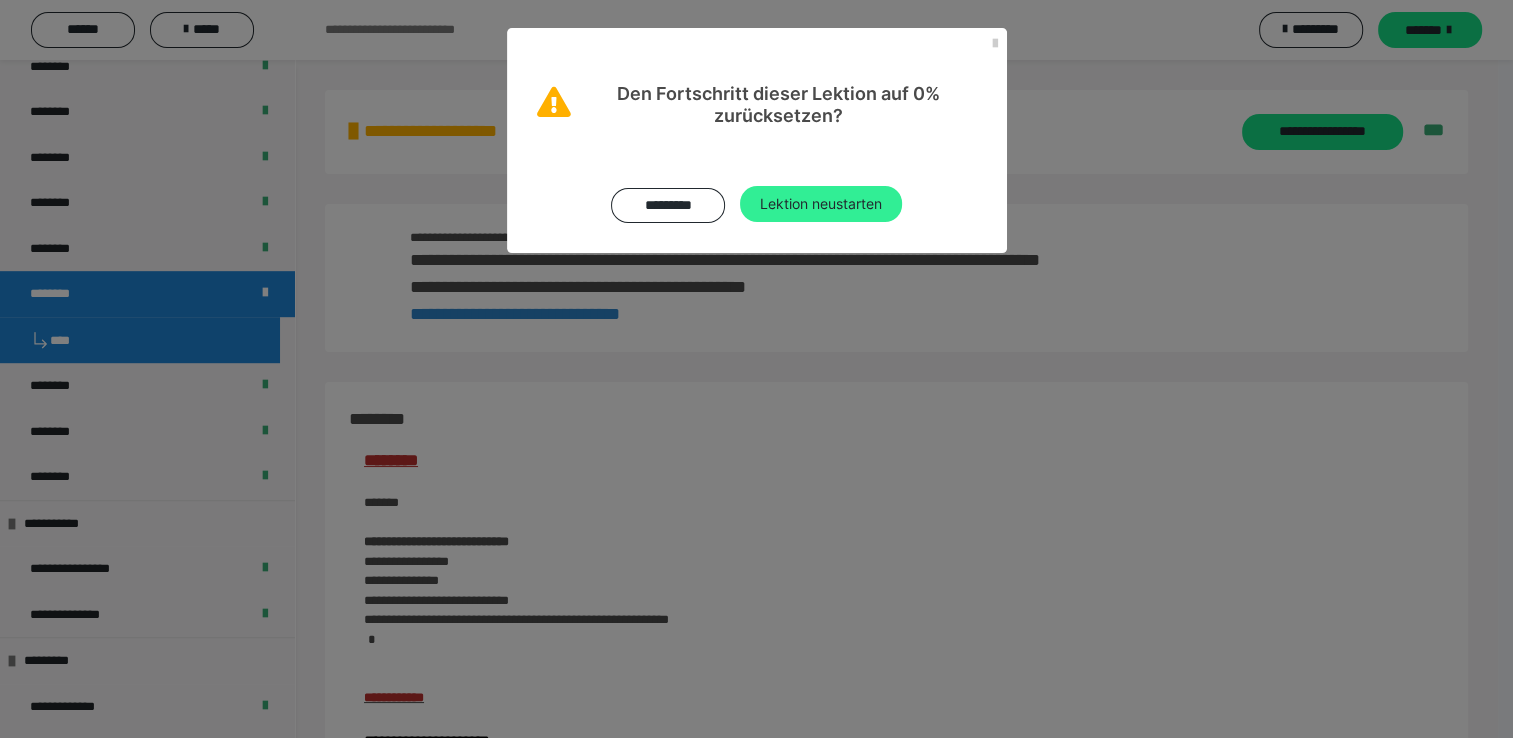 click on "Lektion neustarten" at bounding box center [821, 204] 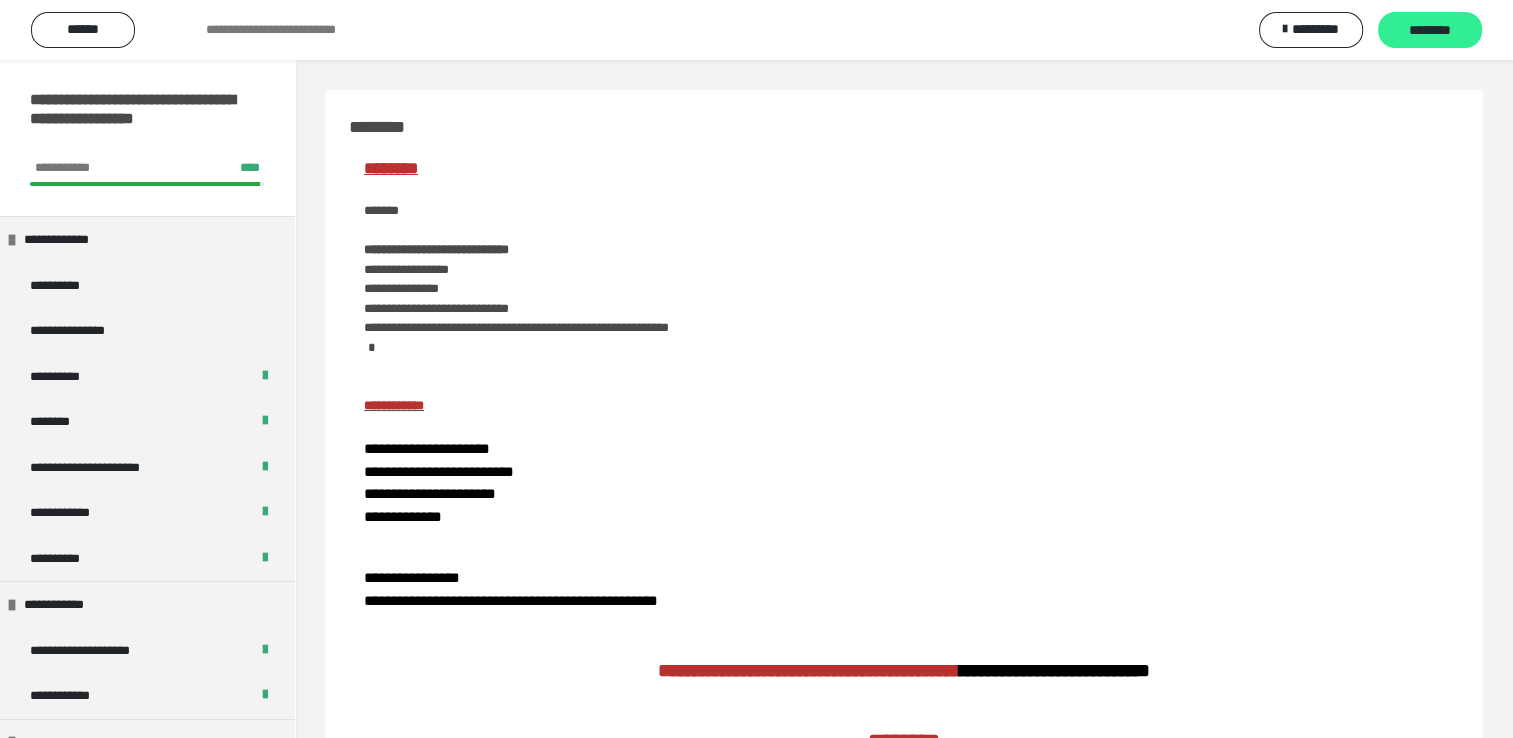 click on "********" at bounding box center [1430, 31] 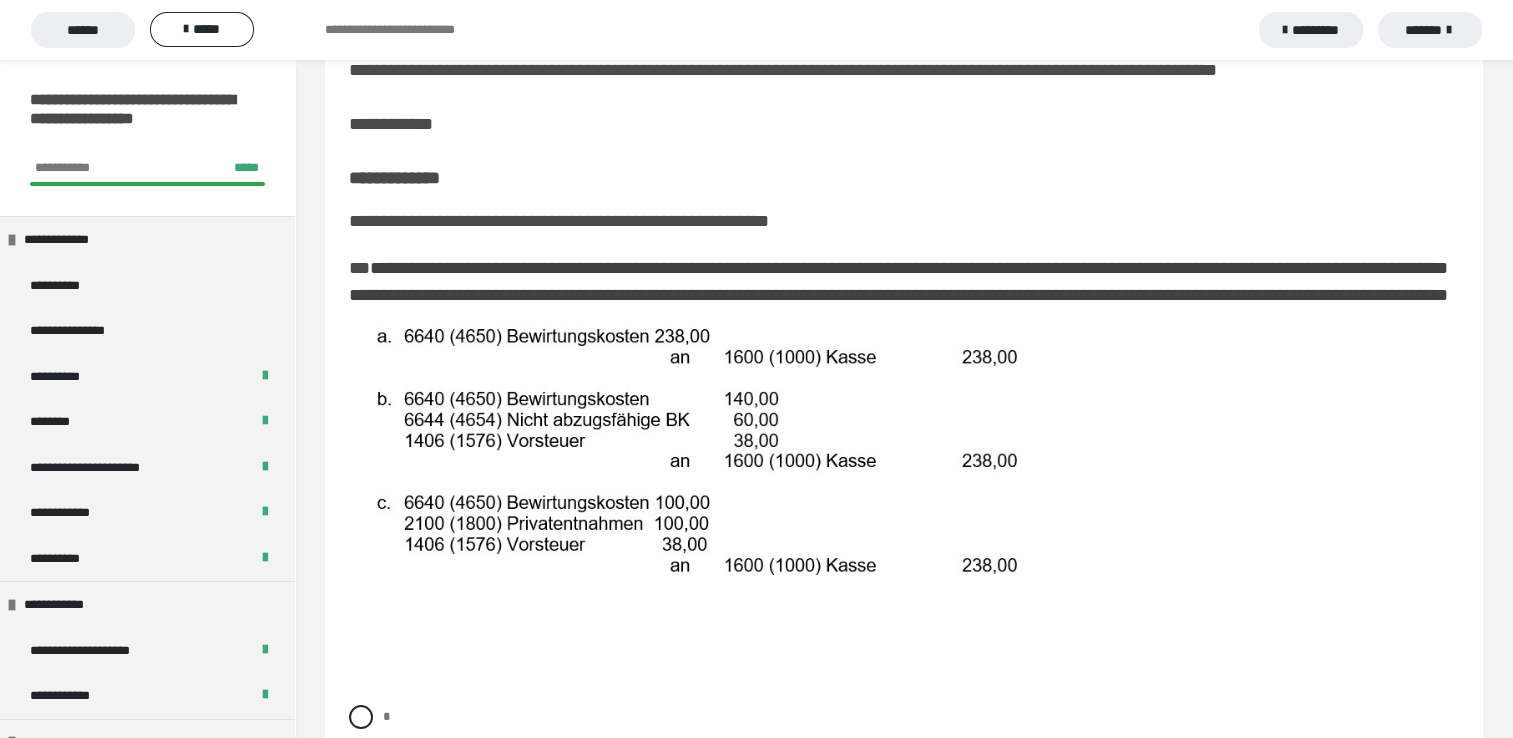 scroll, scrollTop: 160, scrollLeft: 0, axis: vertical 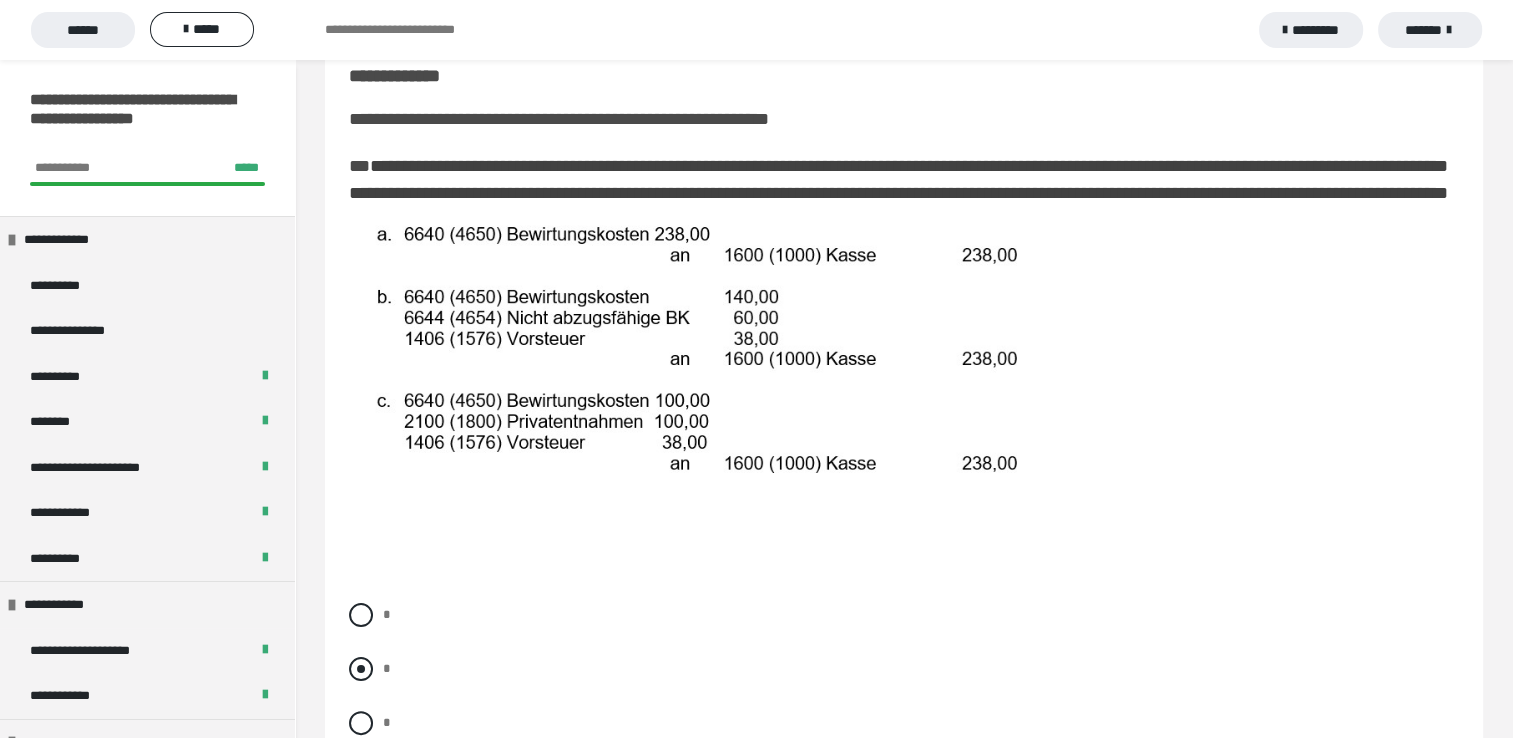 click at bounding box center [361, 669] 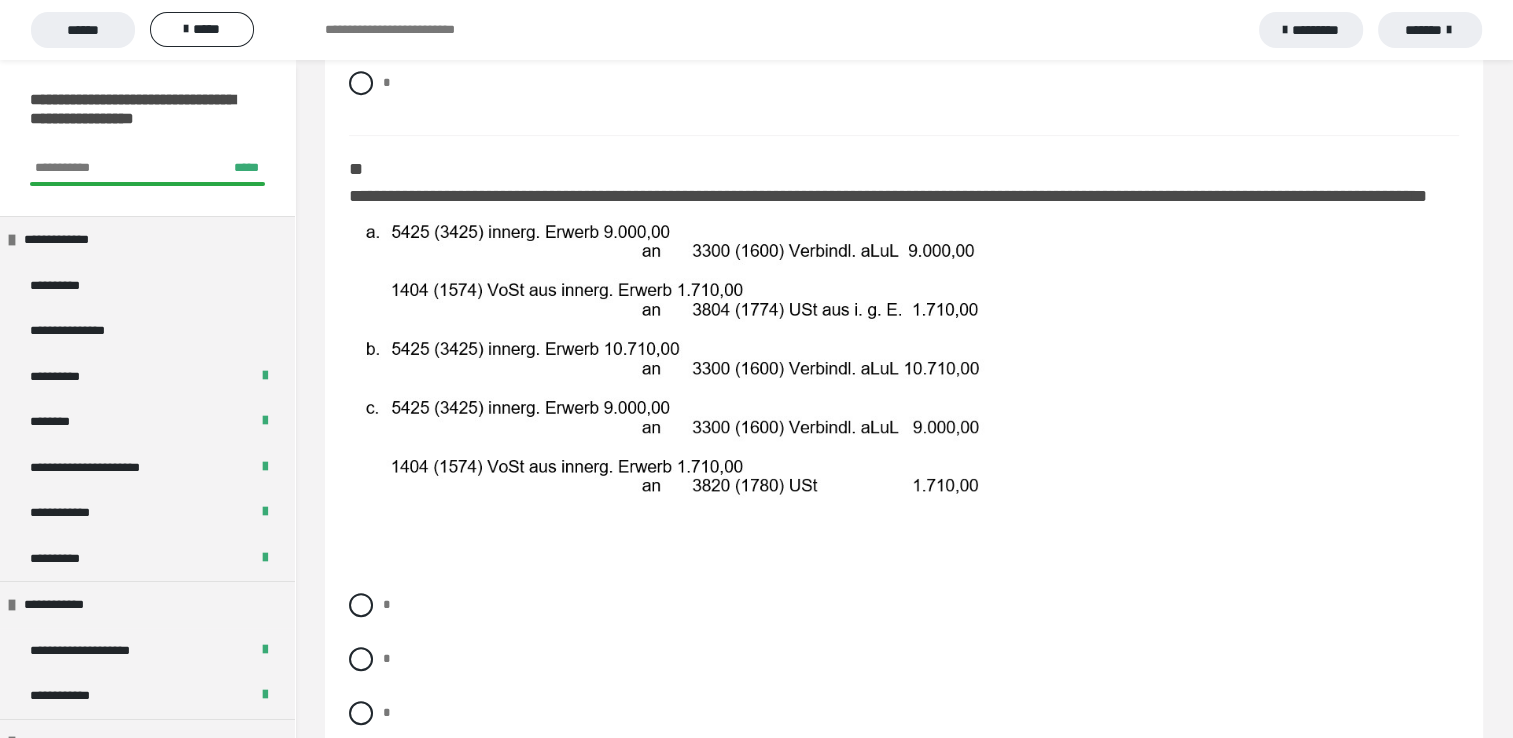 scroll, scrollTop: 920, scrollLeft: 0, axis: vertical 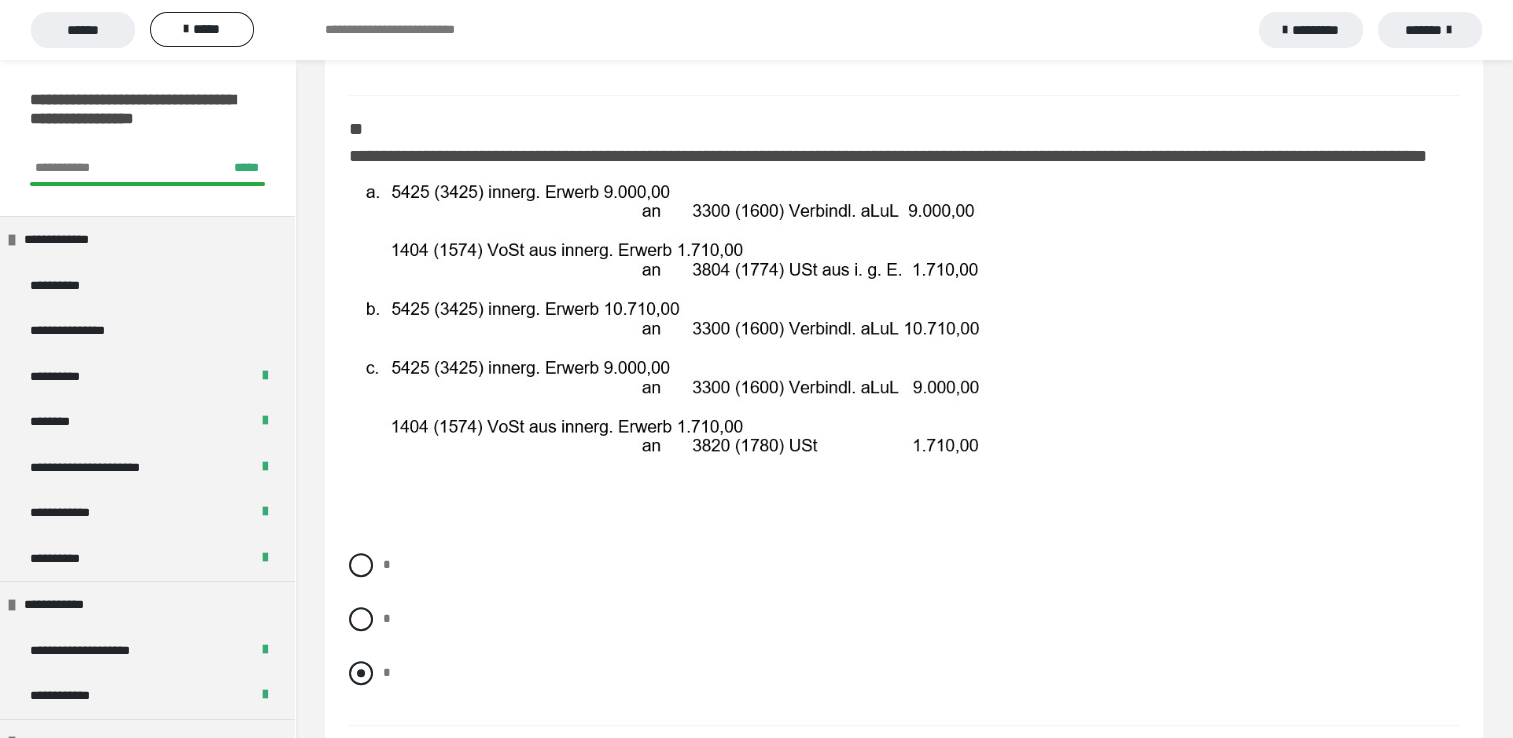click at bounding box center (361, 673) 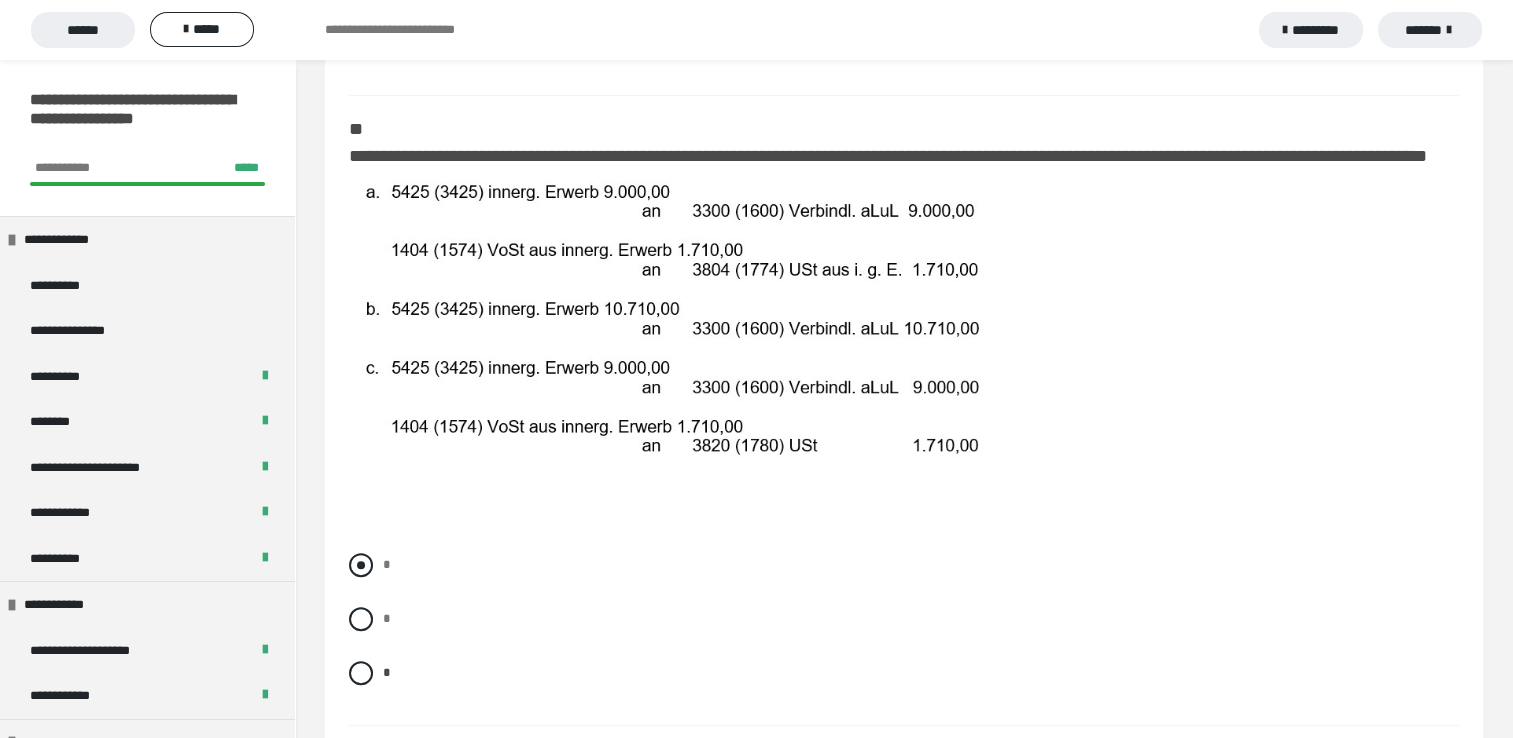 click at bounding box center (361, 565) 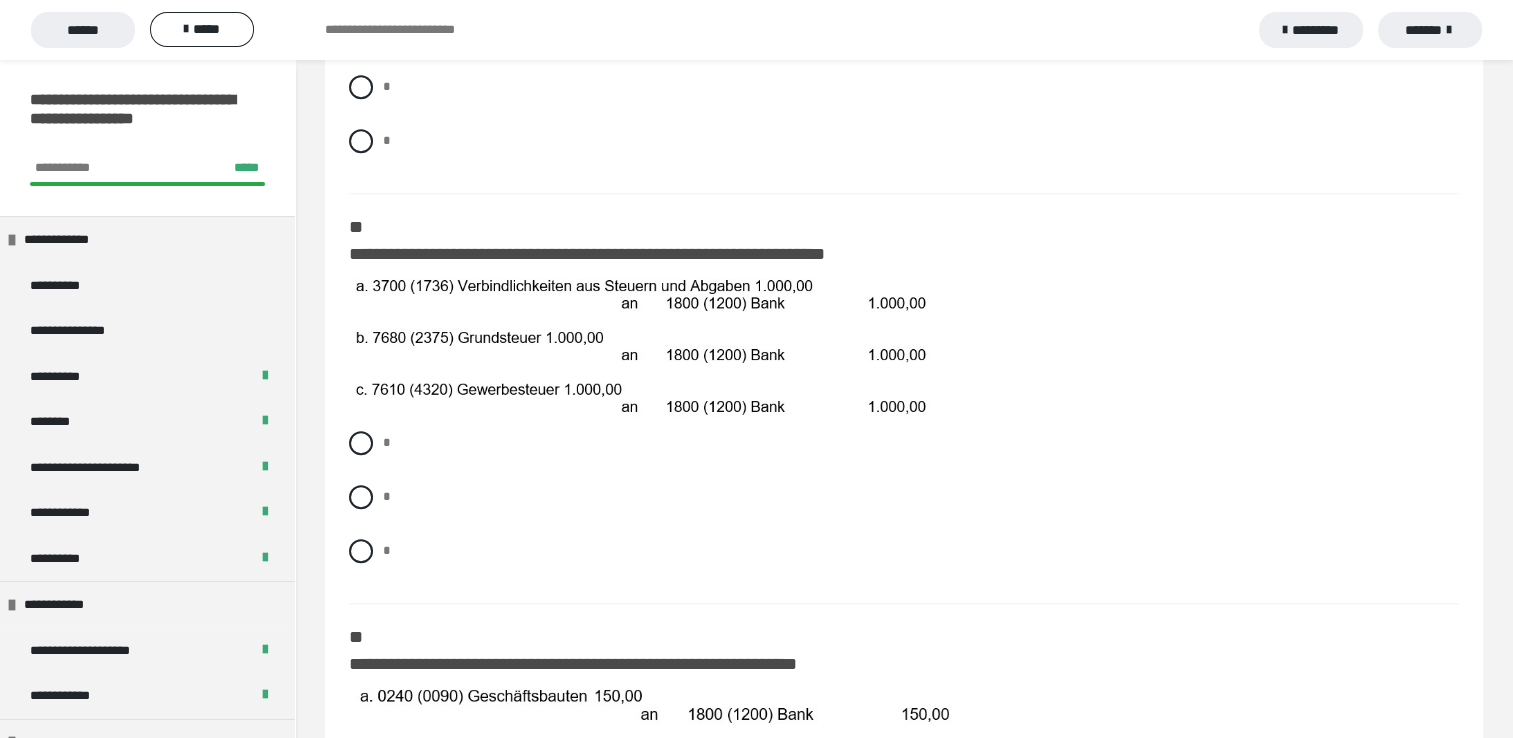 scroll, scrollTop: 1480, scrollLeft: 0, axis: vertical 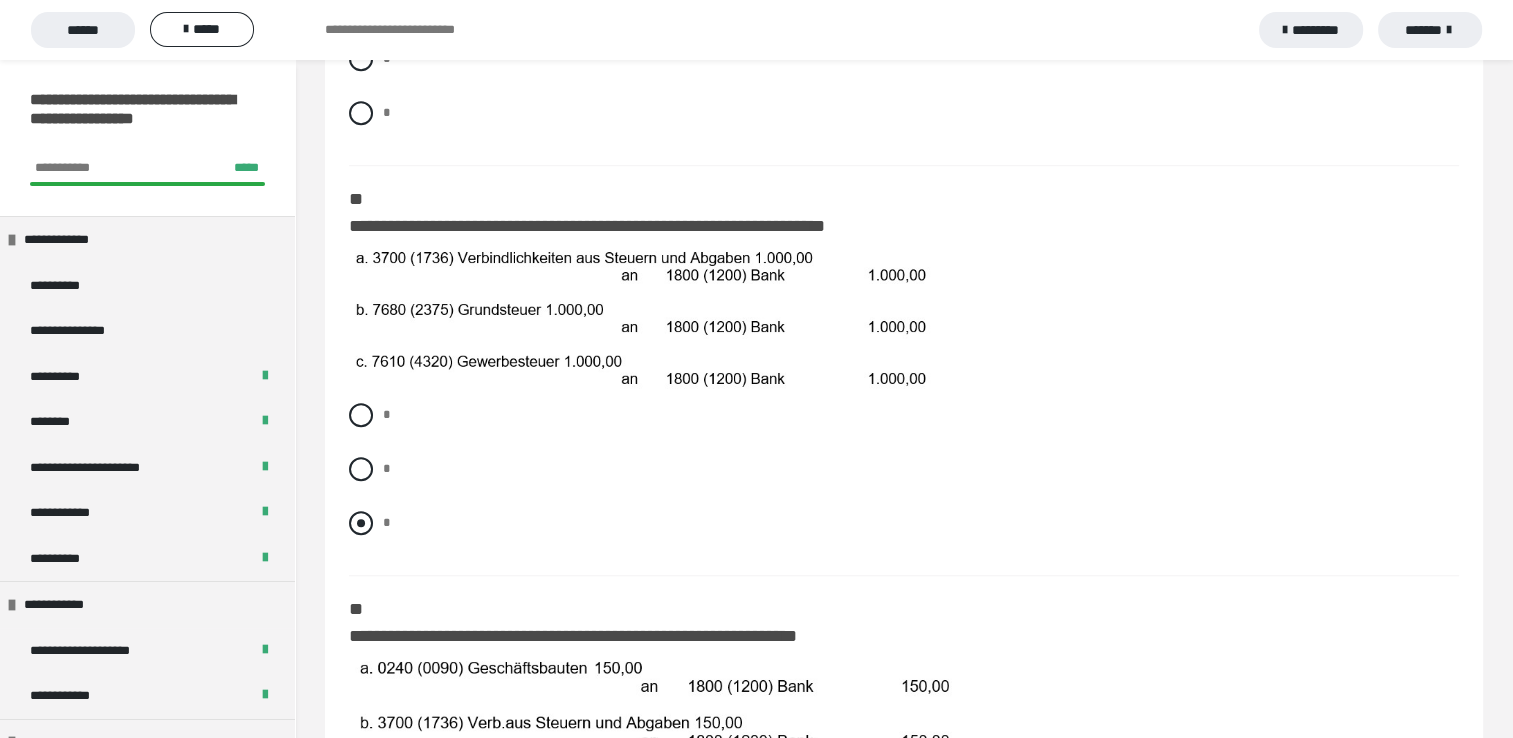 click at bounding box center (361, 523) 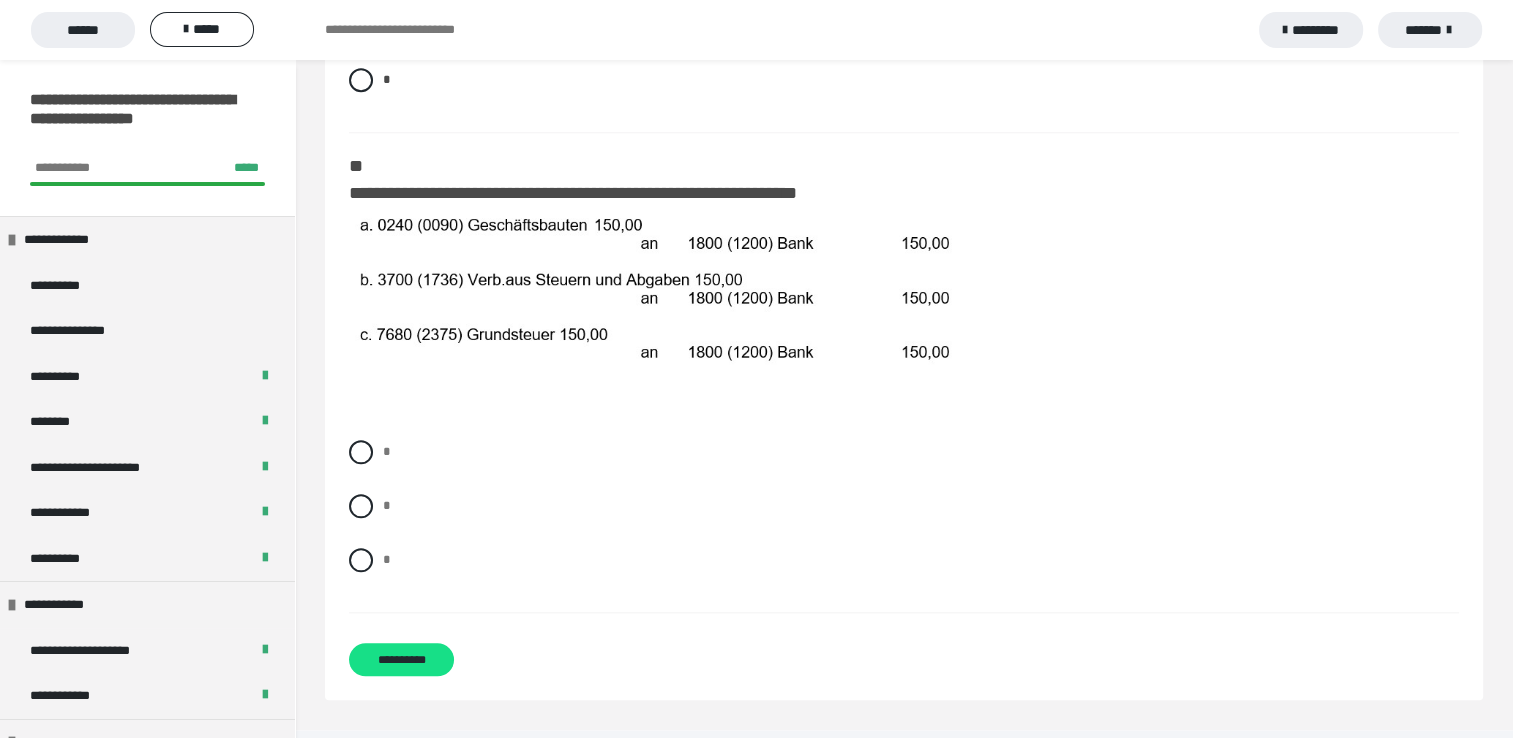 scroll, scrollTop: 1924, scrollLeft: 0, axis: vertical 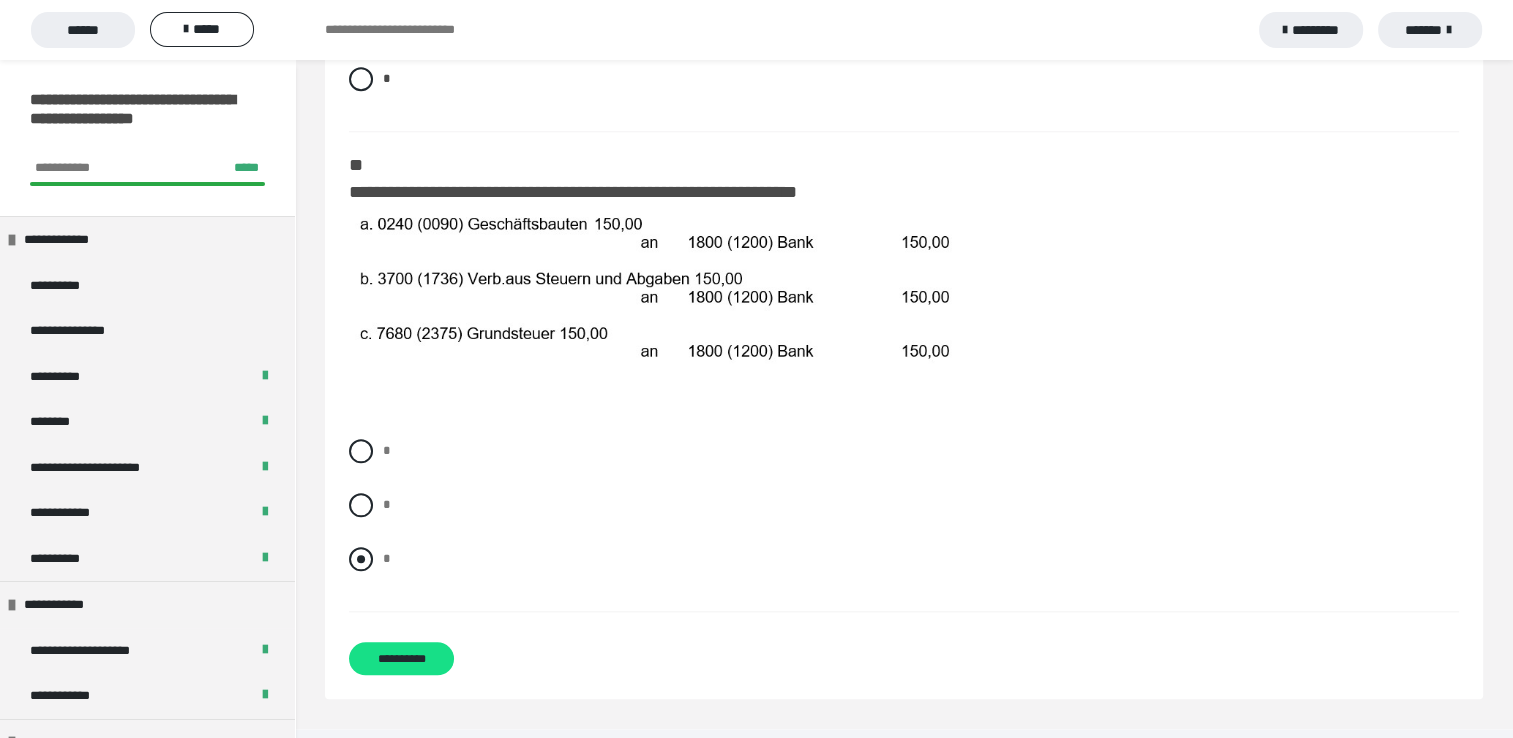 click at bounding box center [361, 559] 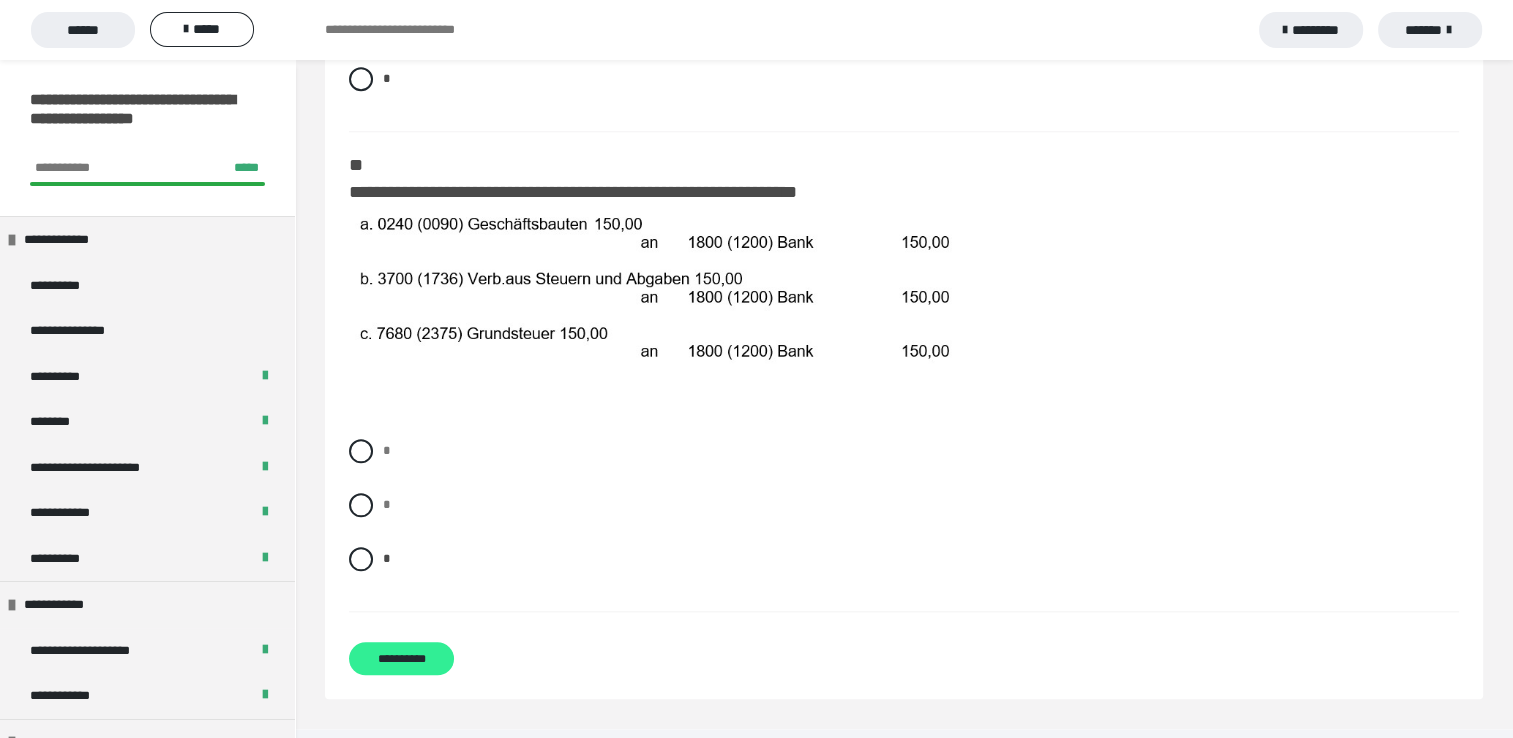 click on "**********" at bounding box center (401, 658) 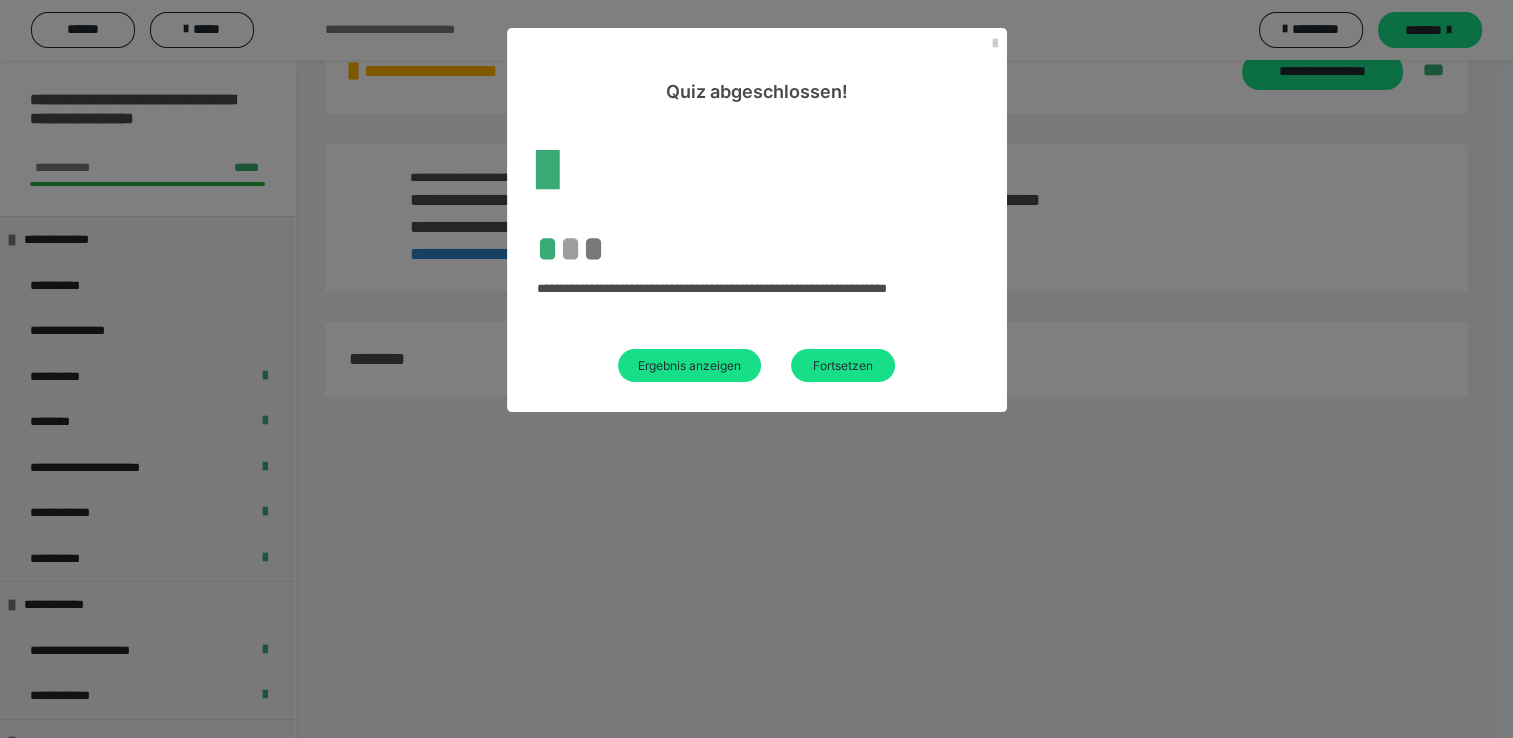 scroll, scrollTop: 1924, scrollLeft: 0, axis: vertical 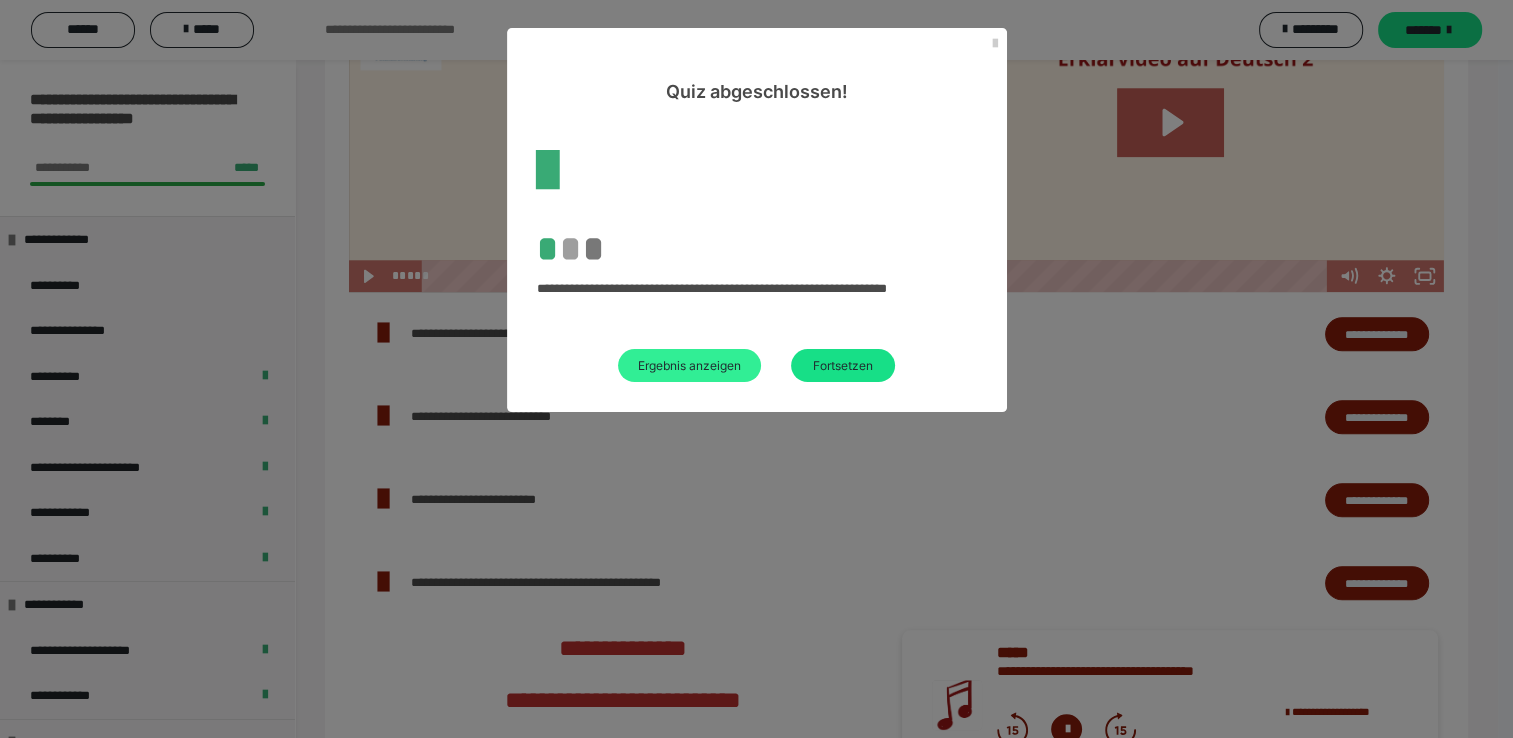 click on "Ergebnis anzeigen" at bounding box center [689, 365] 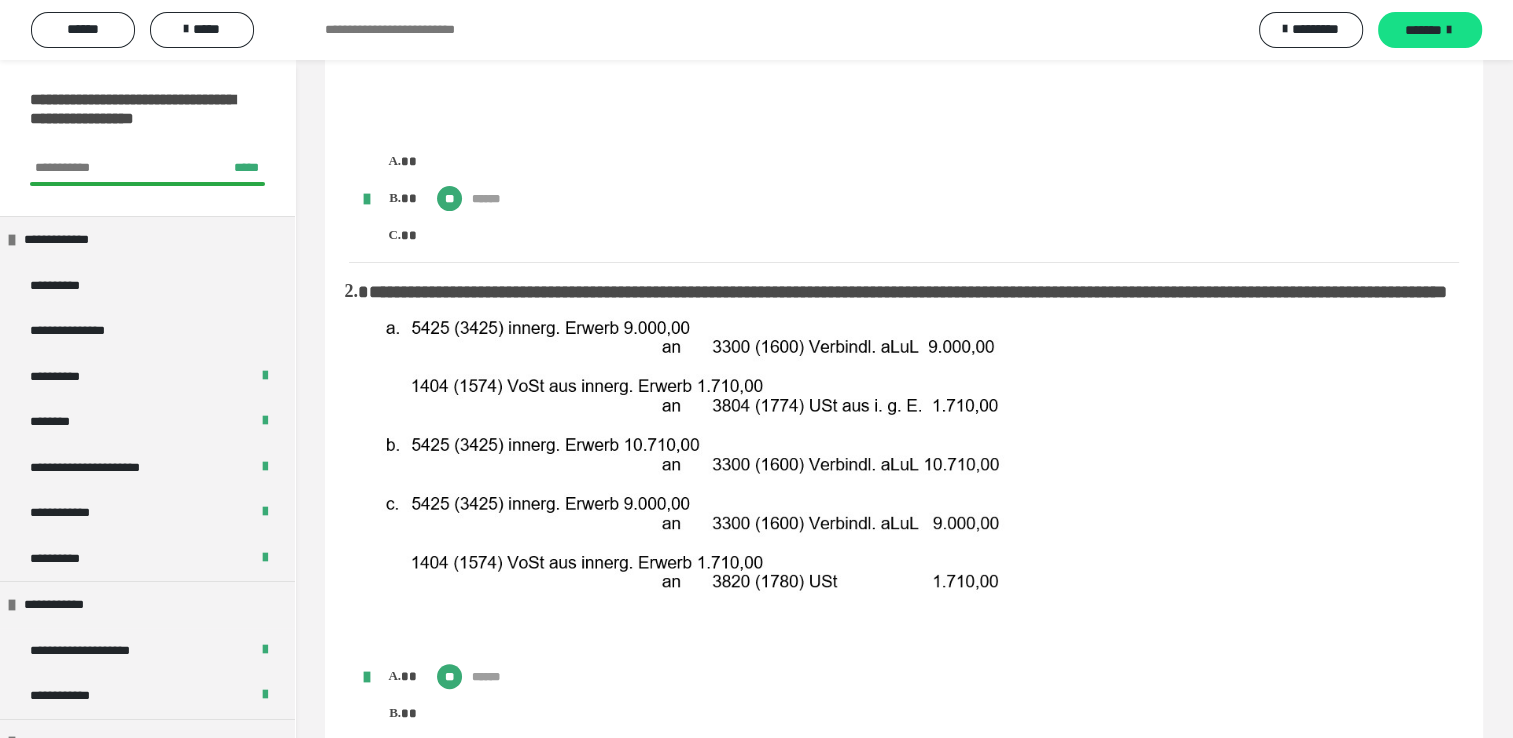 scroll, scrollTop: 407, scrollLeft: 0, axis: vertical 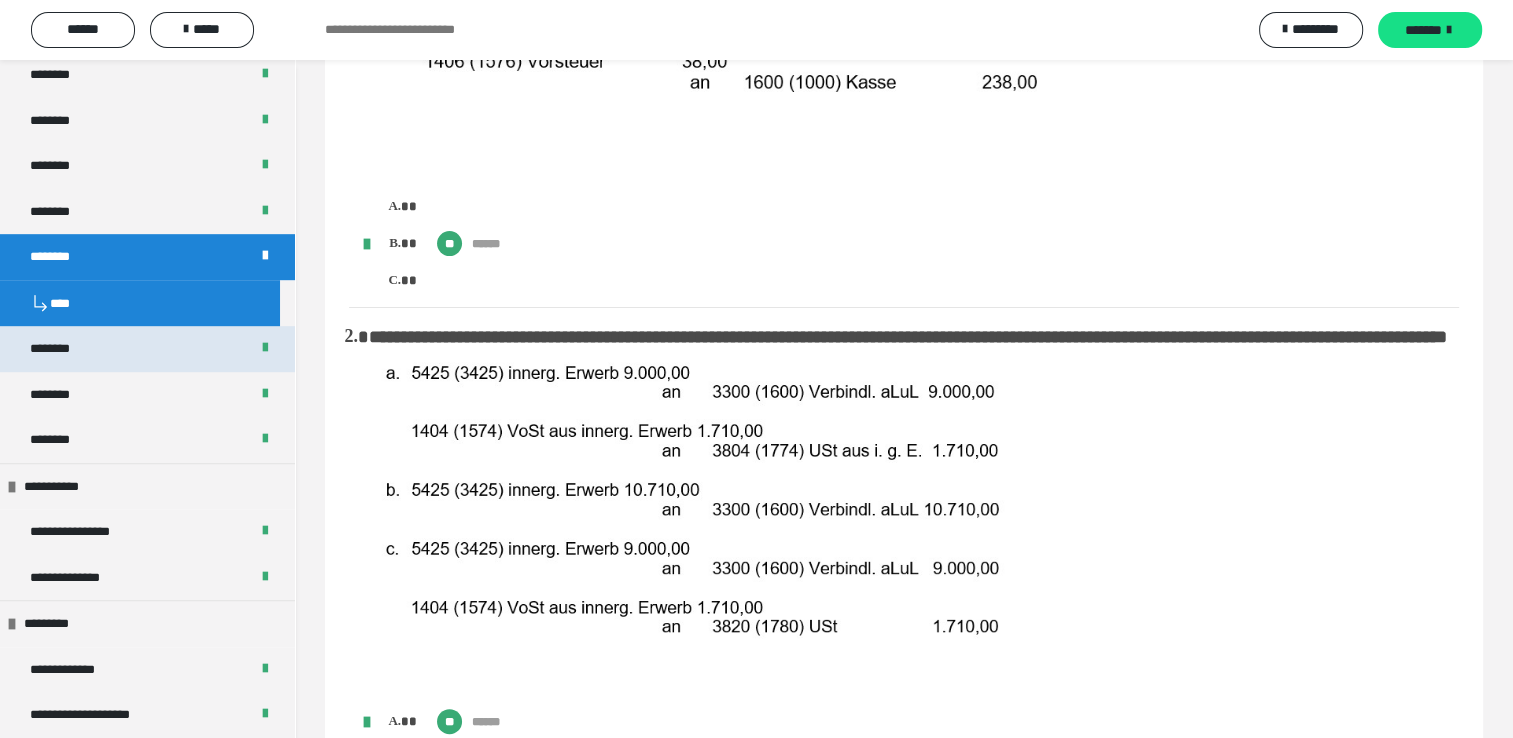 click on "********" at bounding box center [147, 349] 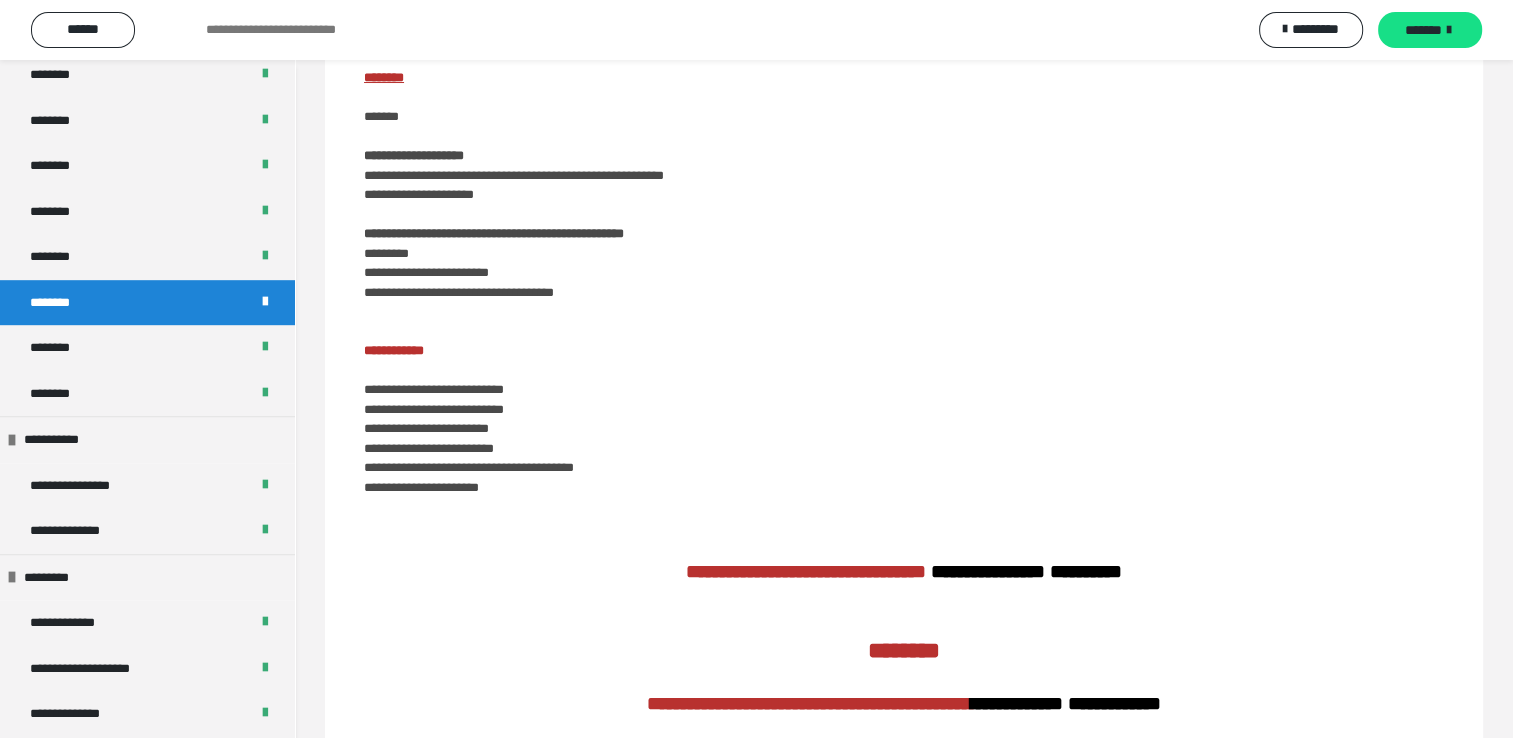 scroll, scrollTop: 0, scrollLeft: 0, axis: both 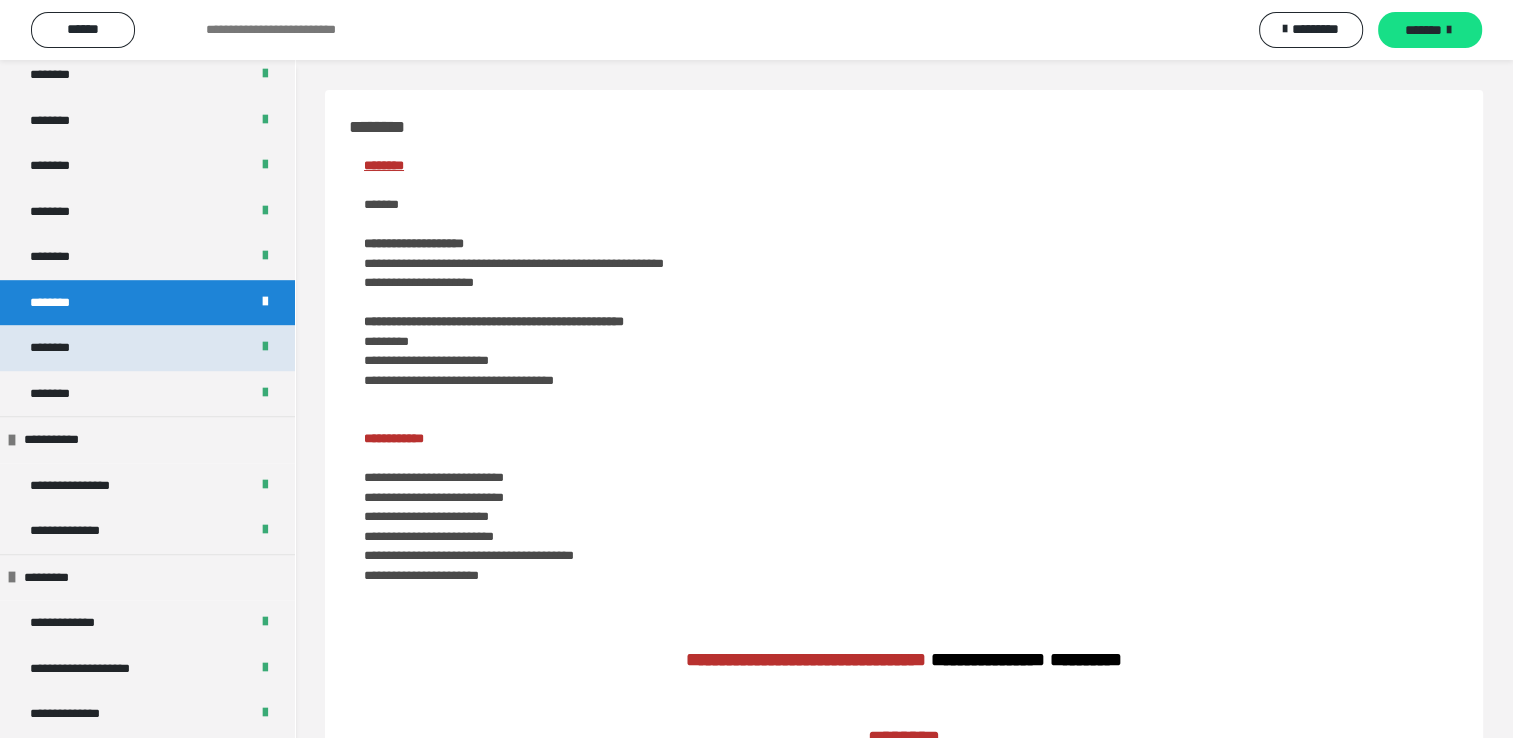 click on "********" at bounding box center (147, 348) 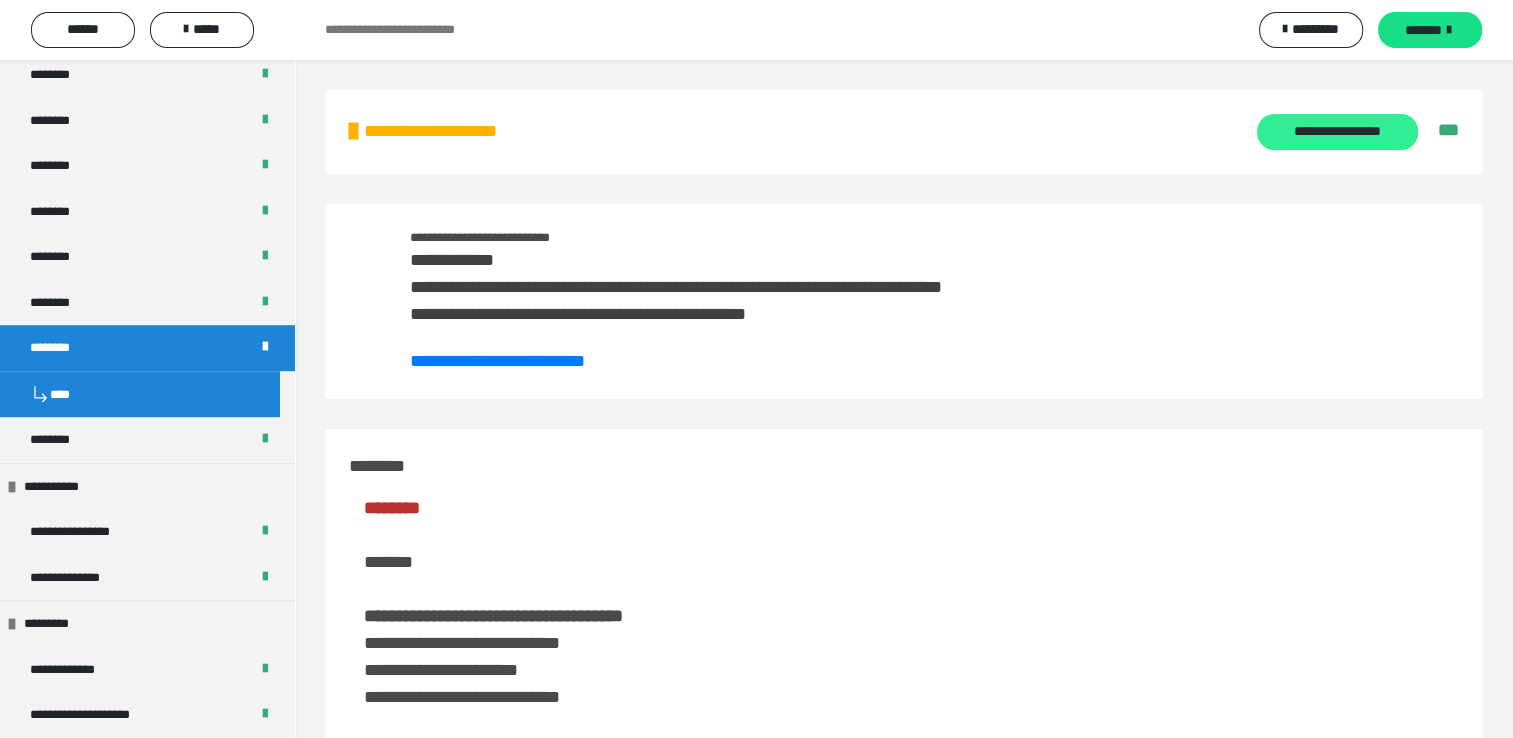 click on "**********" at bounding box center (1337, 132) 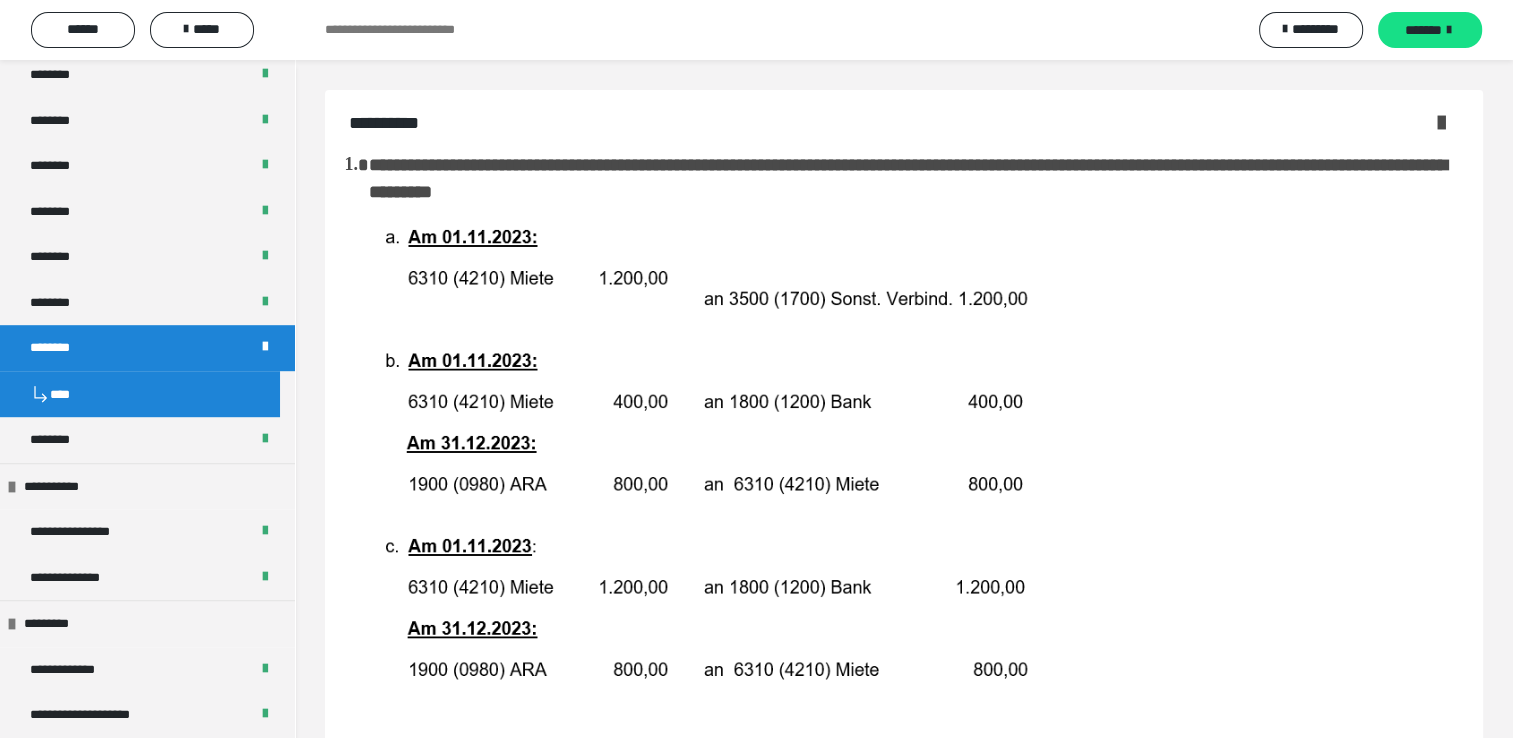 click at bounding box center (1441, 122) 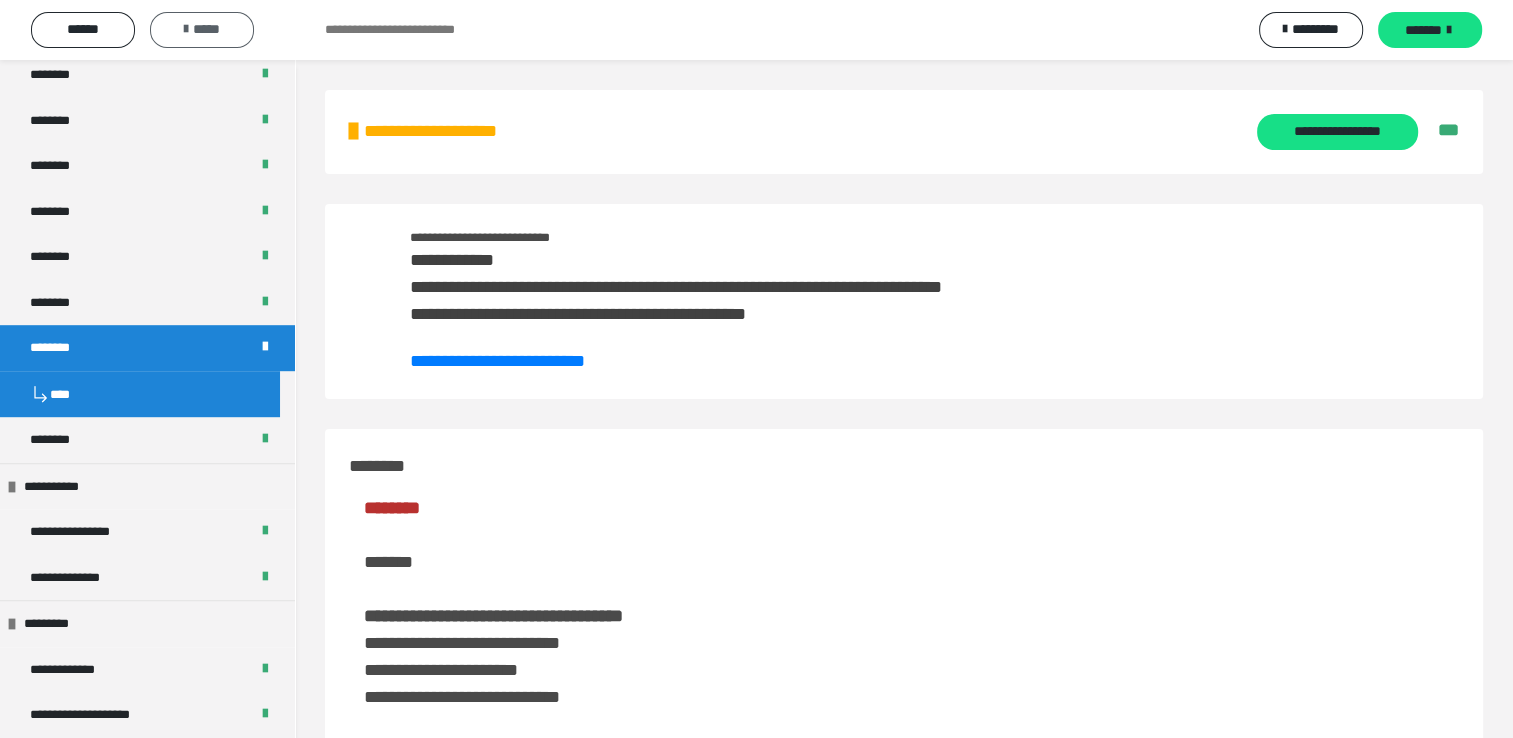 click on "*****" at bounding box center [202, 29] 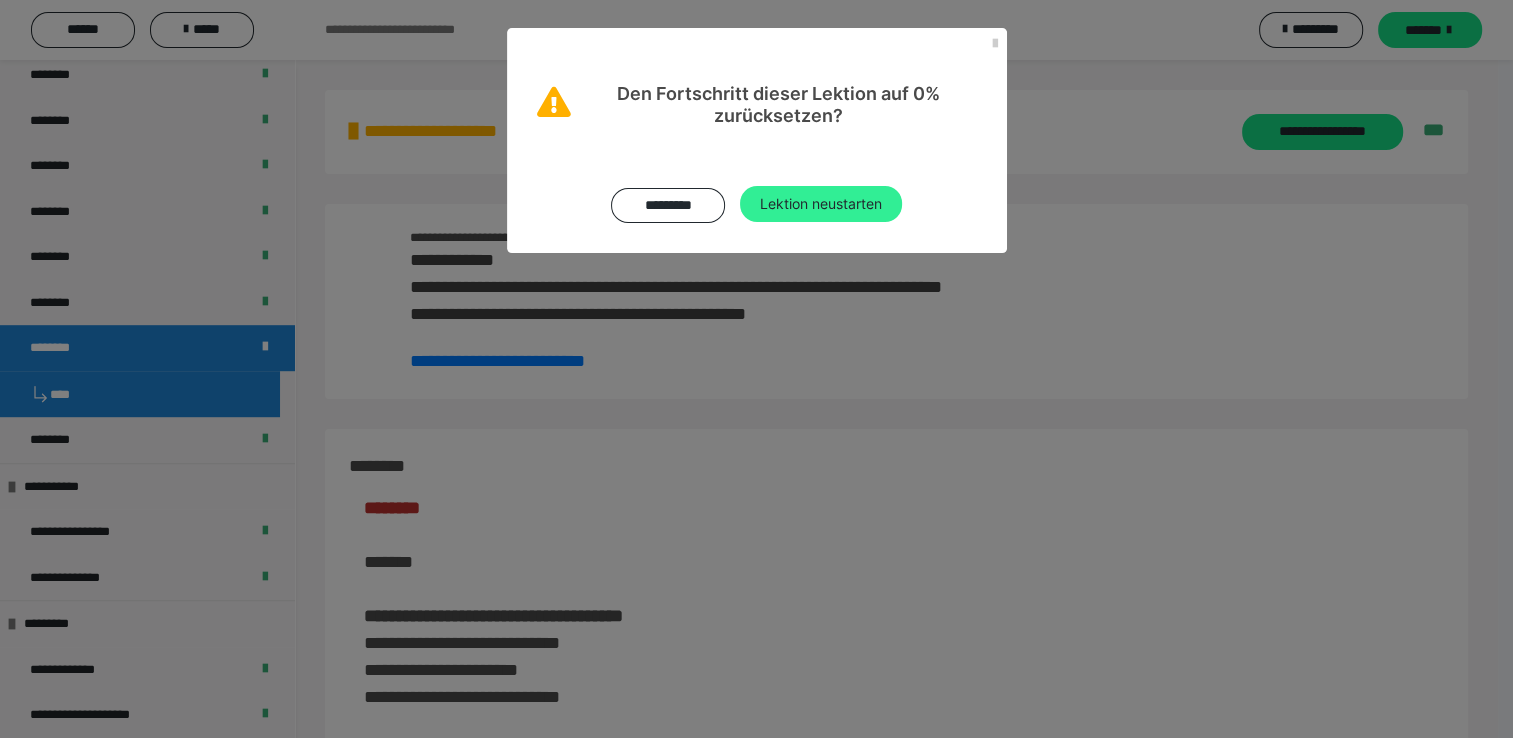 click on "Lektion neustarten" at bounding box center [821, 204] 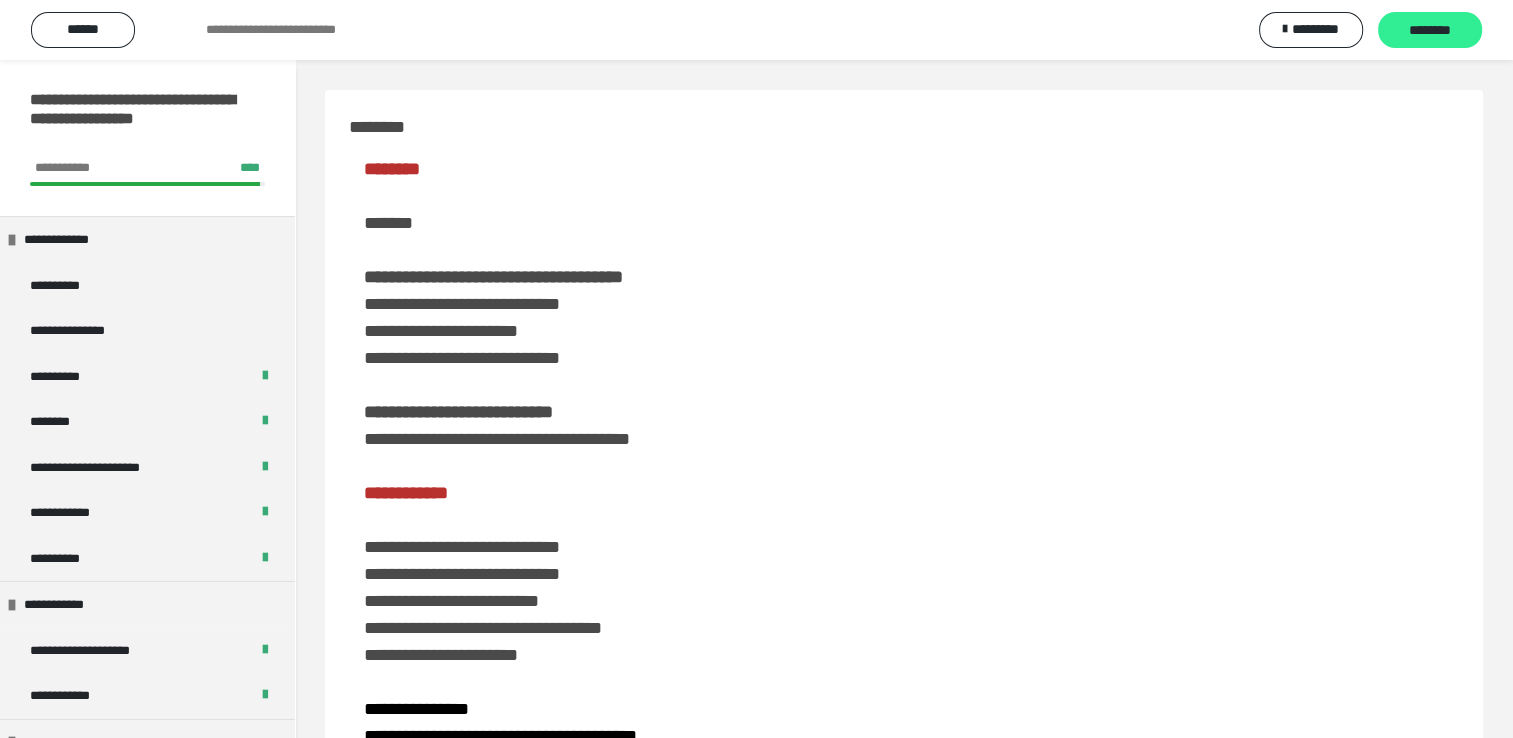 click on "********" at bounding box center [1430, 31] 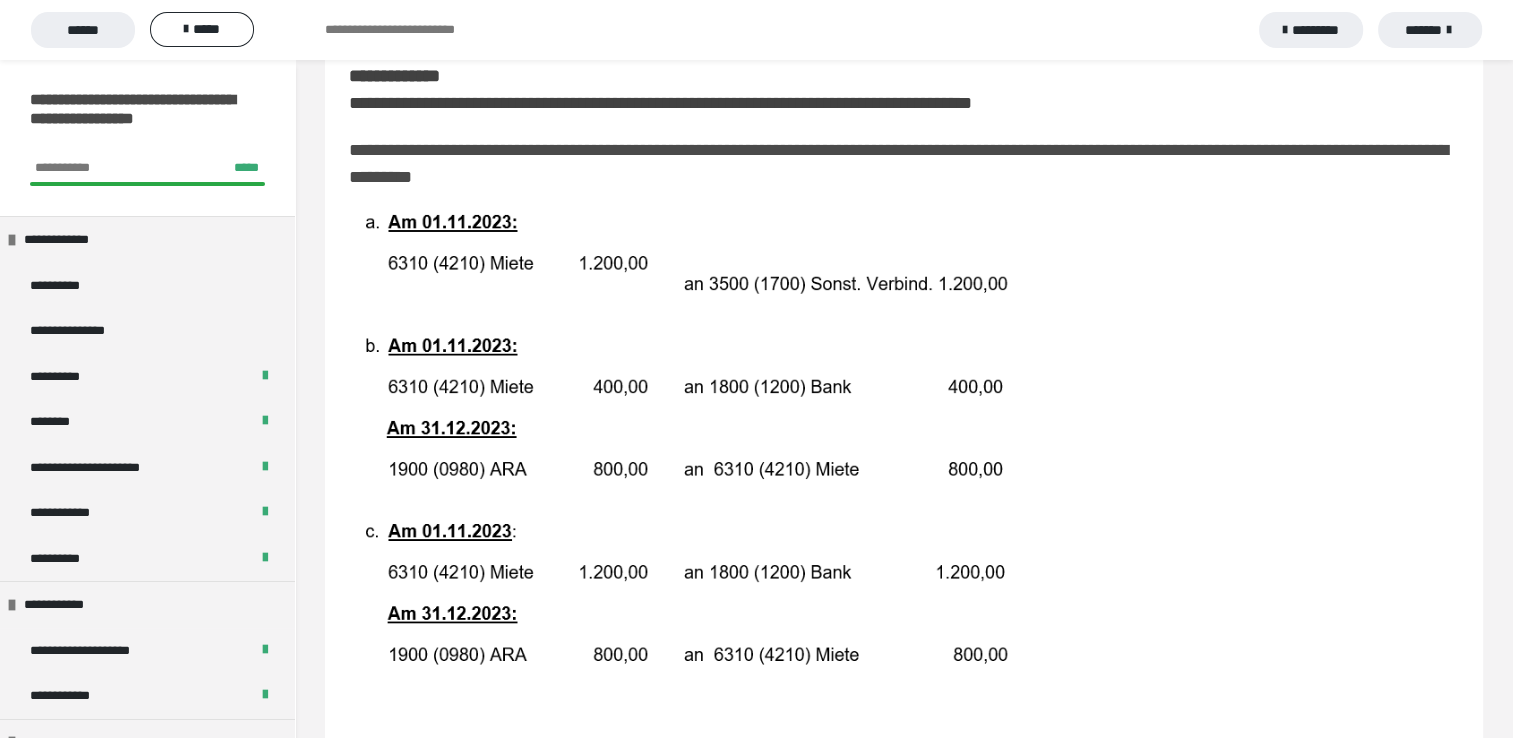 scroll, scrollTop: 280, scrollLeft: 0, axis: vertical 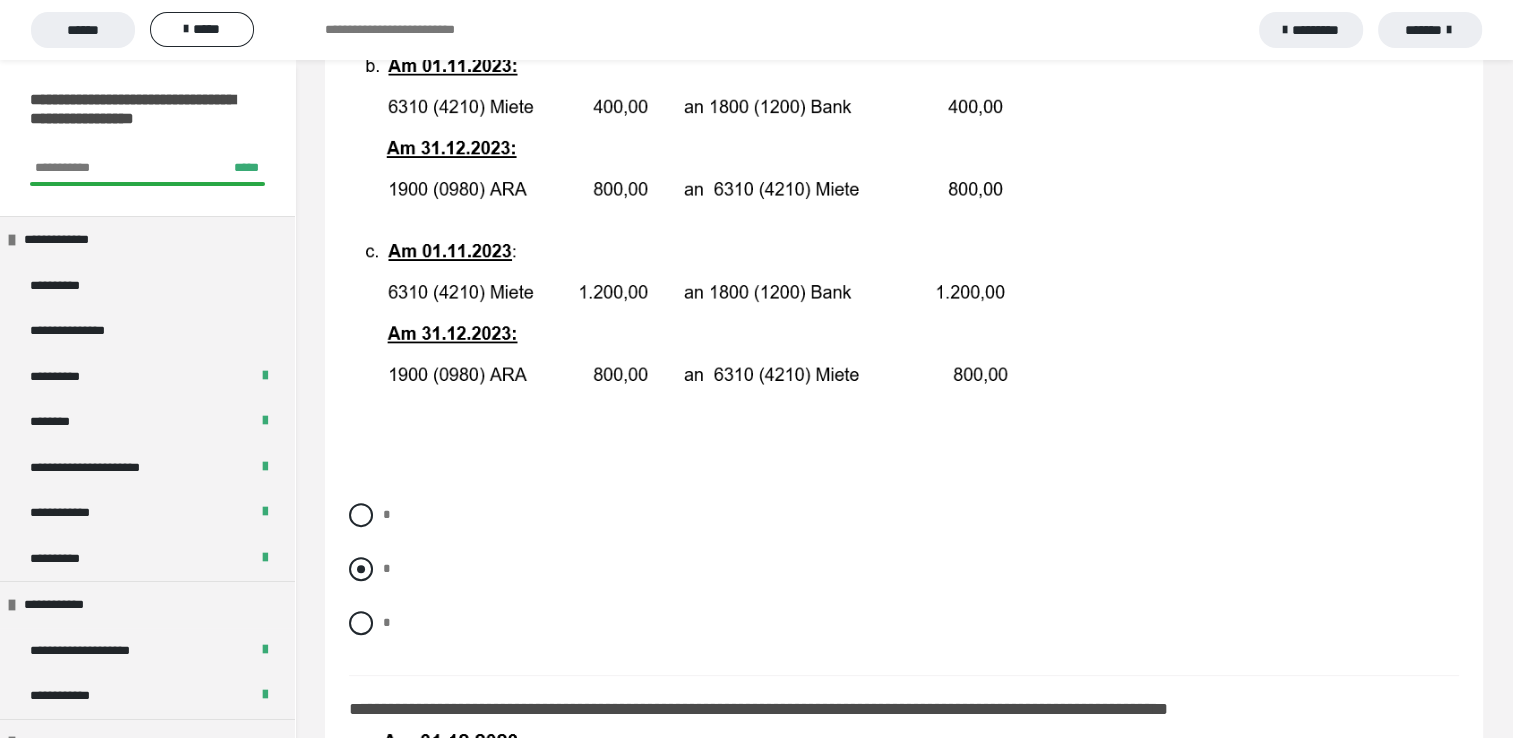 click at bounding box center (361, 569) 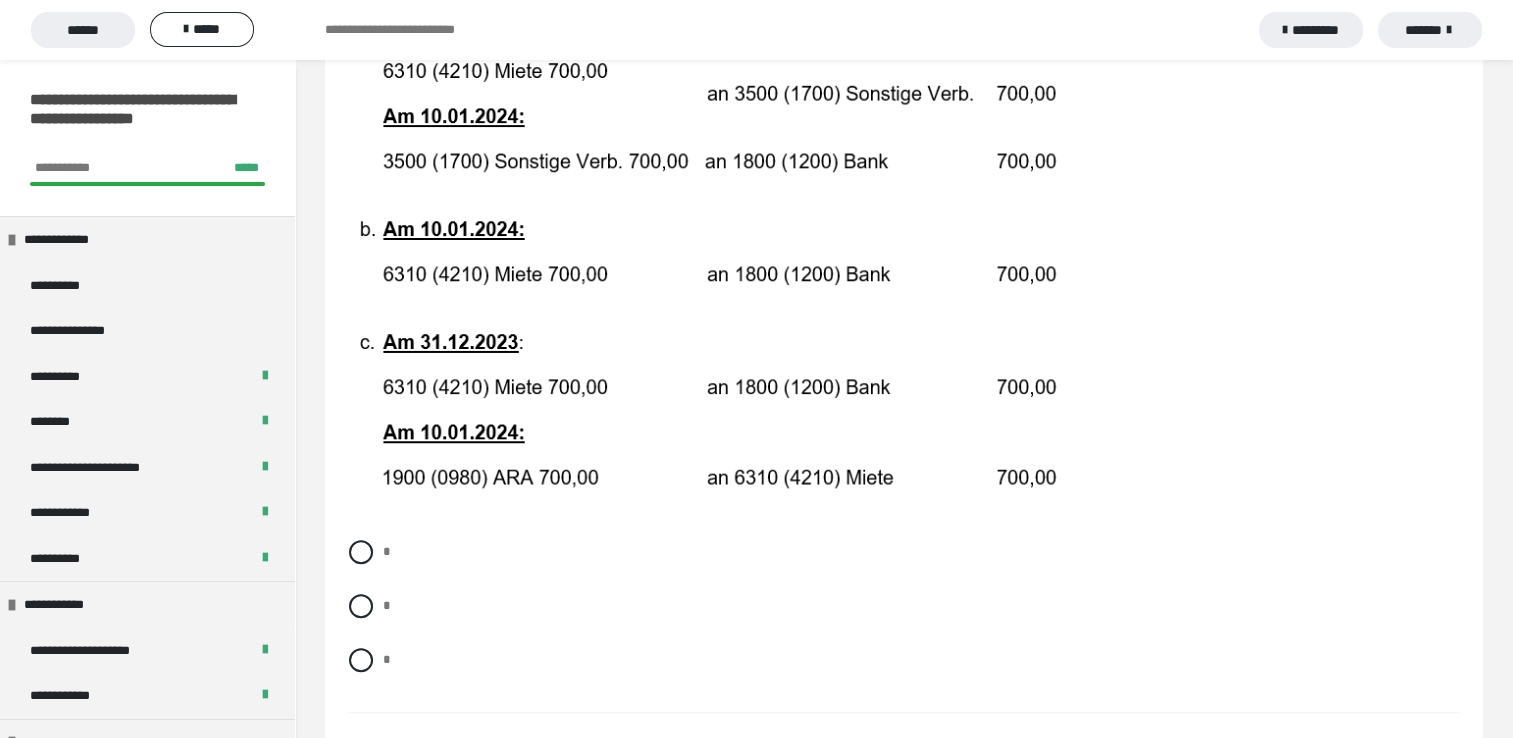 scroll, scrollTop: 1240, scrollLeft: 0, axis: vertical 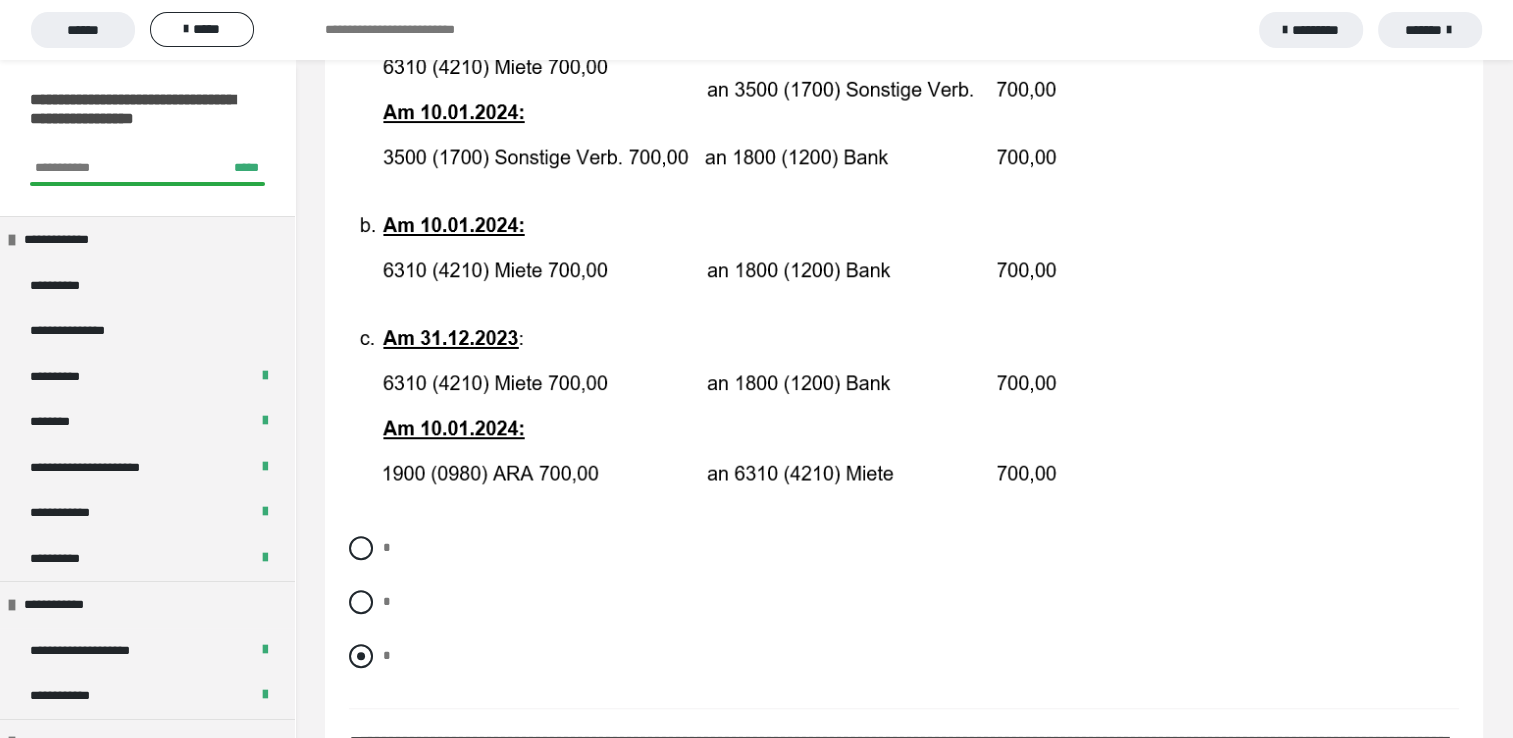 click at bounding box center (361, 656) 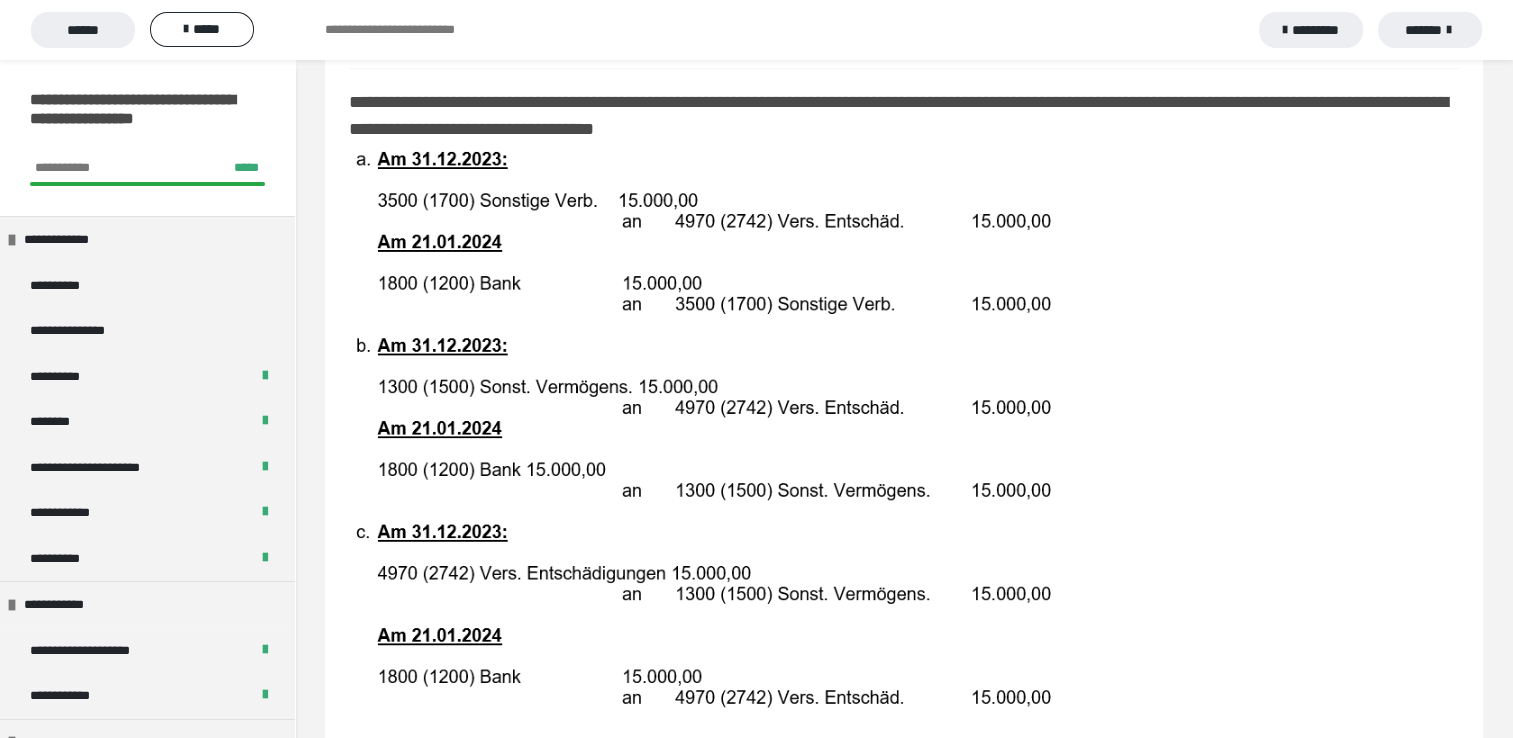 scroll, scrollTop: 1920, scrollLeft: 0, axis: vertical 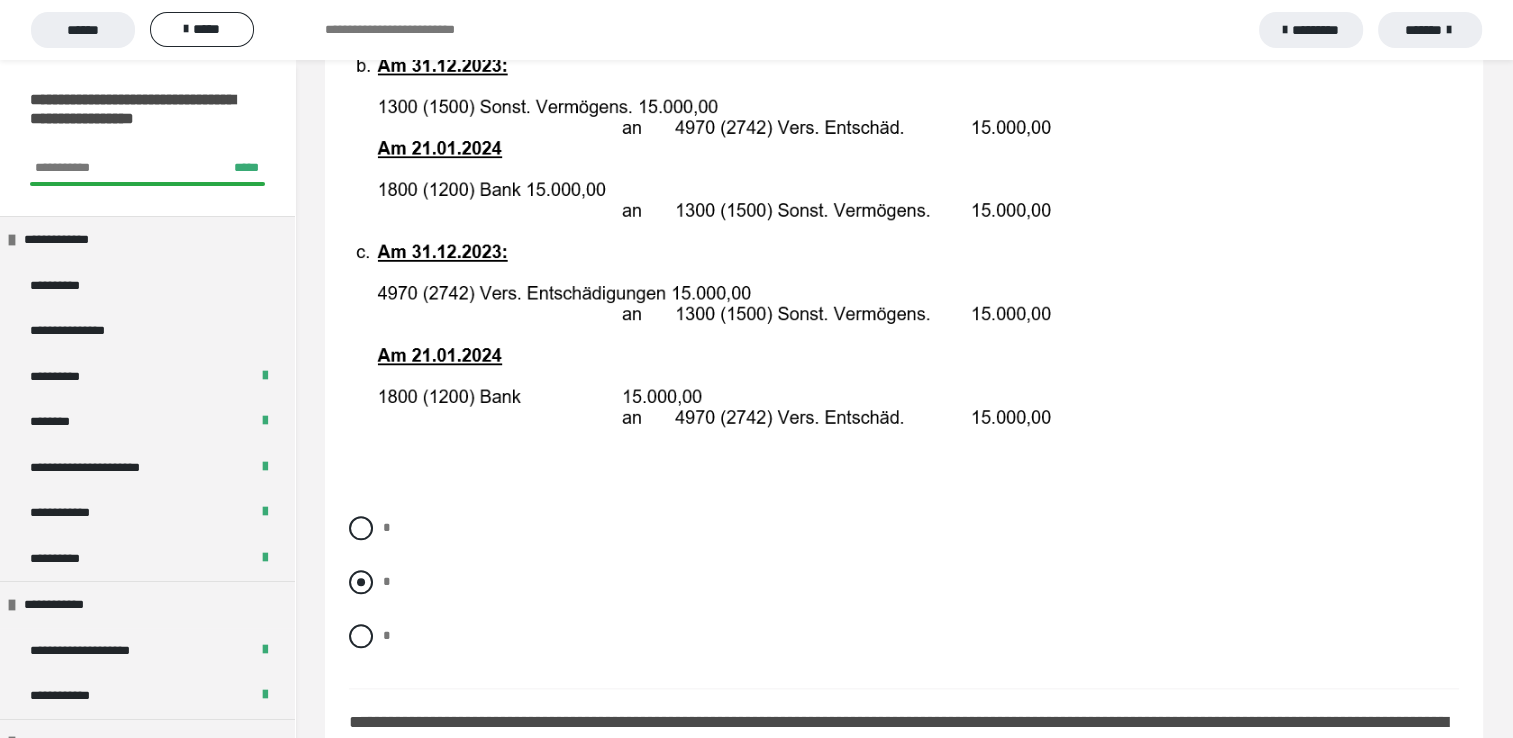 click at bounding box center [361, 582] 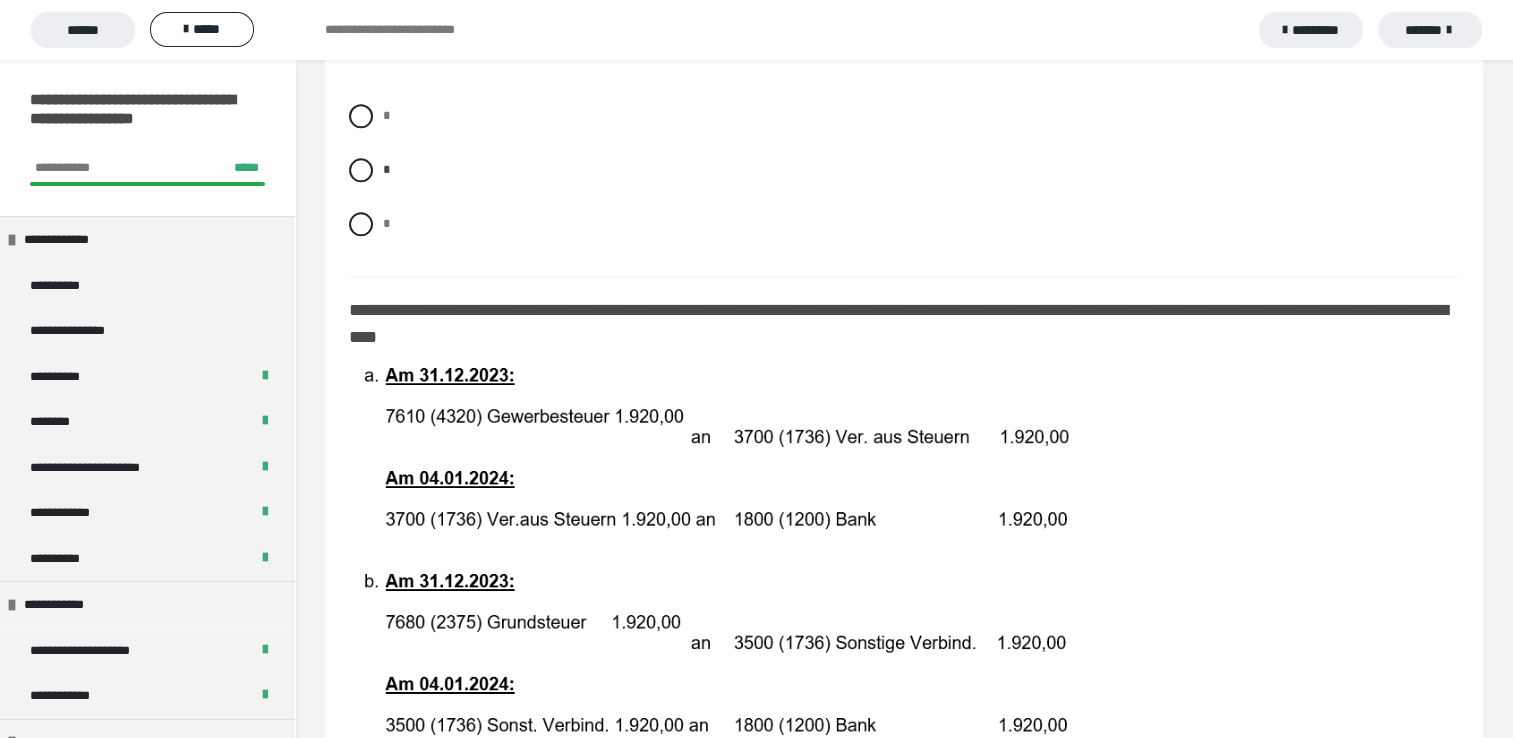 scroll, scrollTop: 2640, scrollLeft: 0, axis: vertical 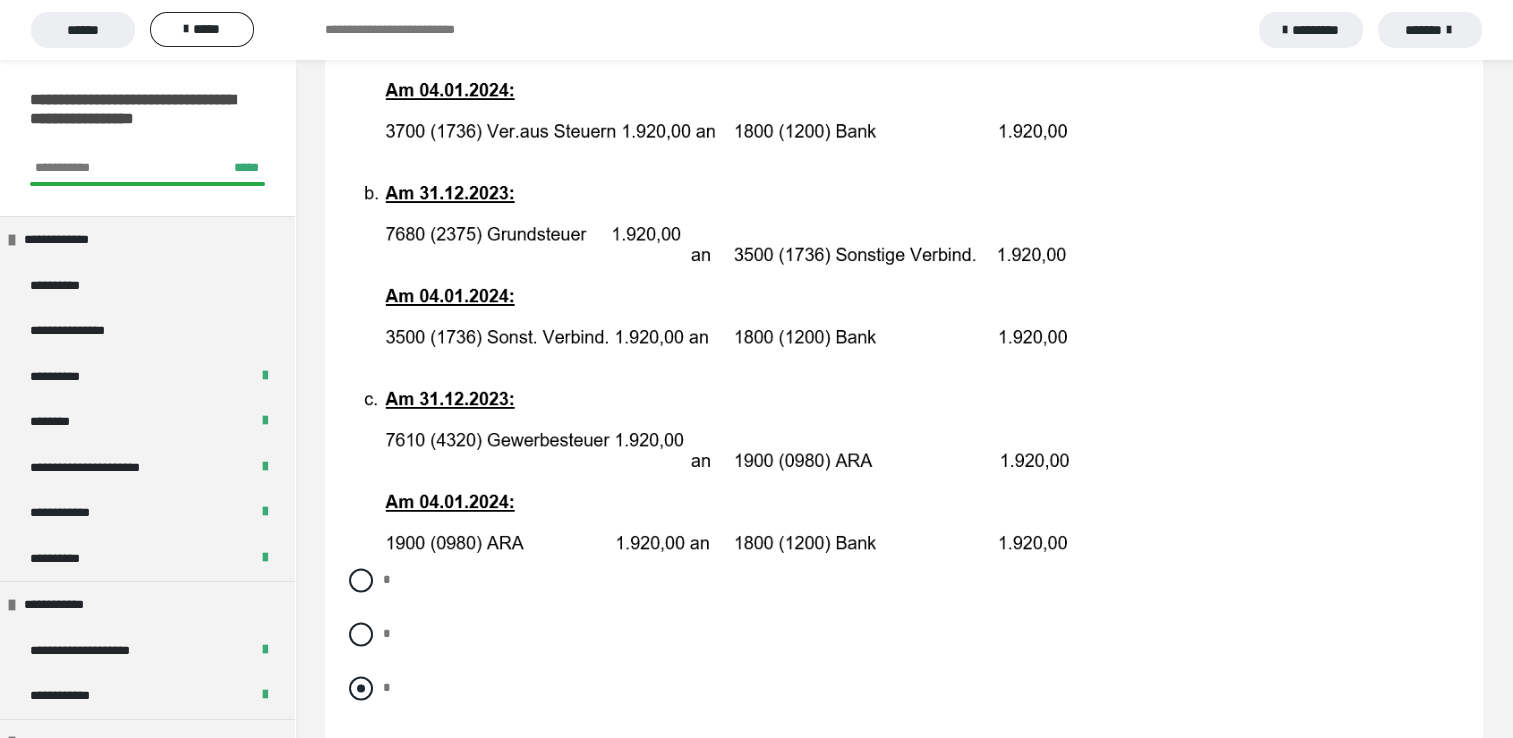 click at bounding box center (361, 688) 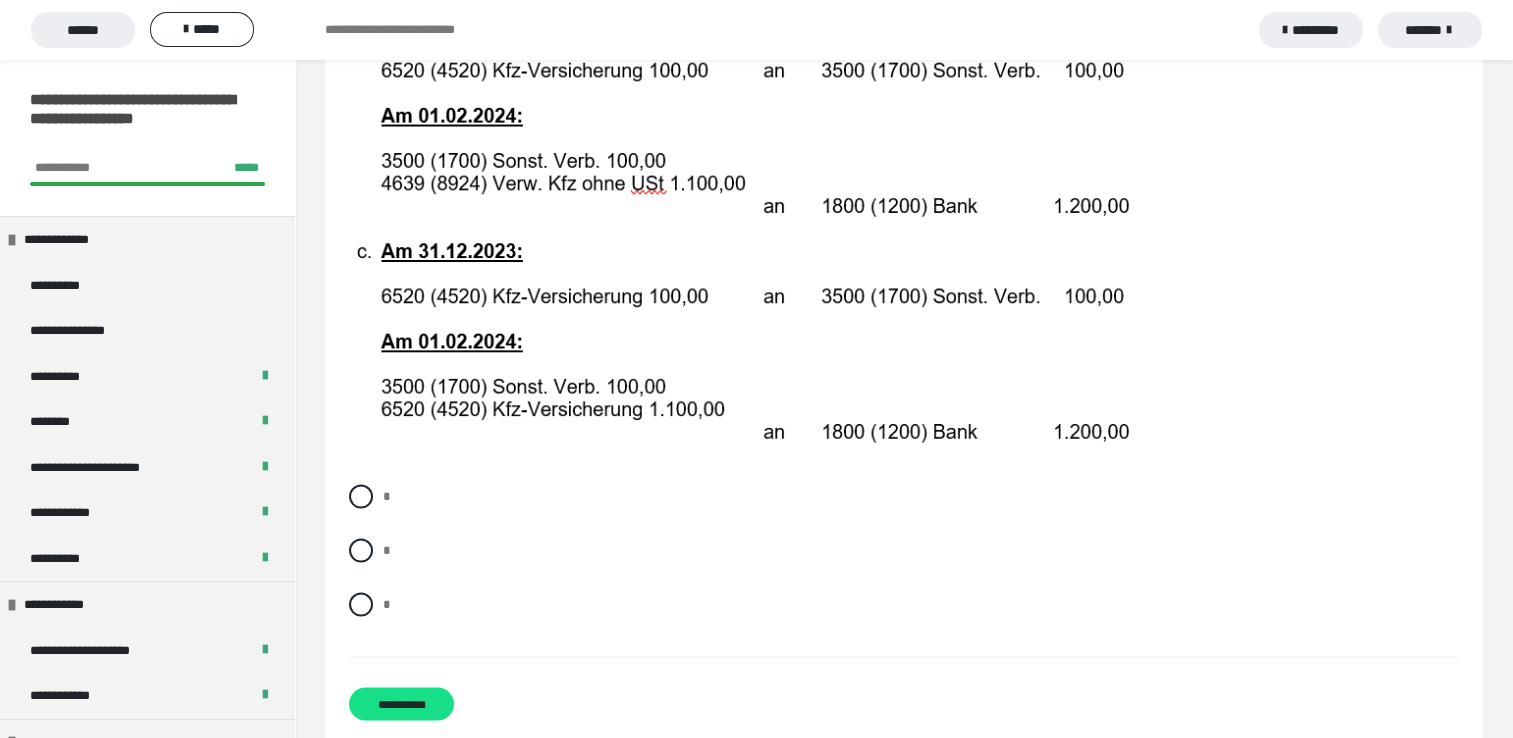 scroll, scrollTop: 4000, scrollLeft: 0, axis: vertical 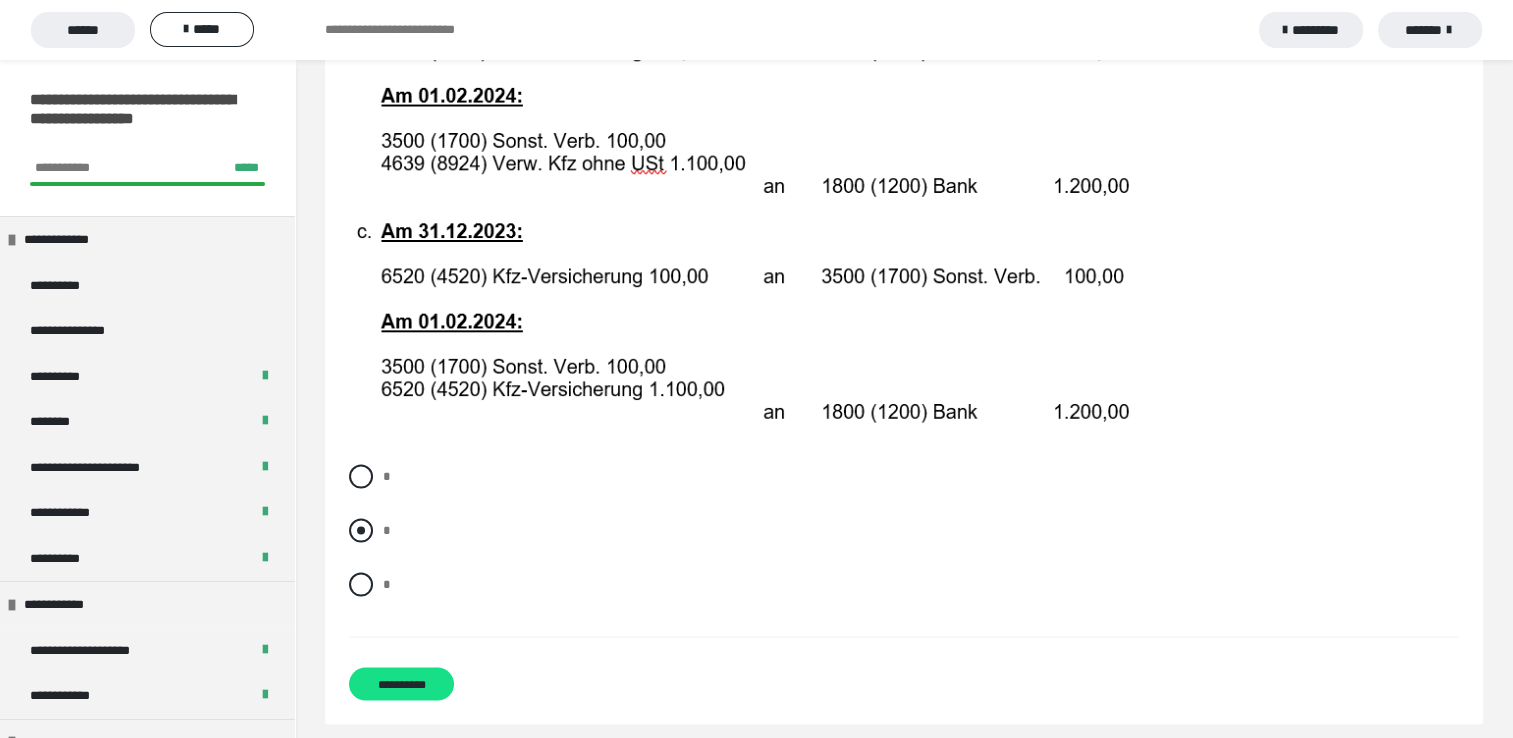 click at bounding box center (361, 531) 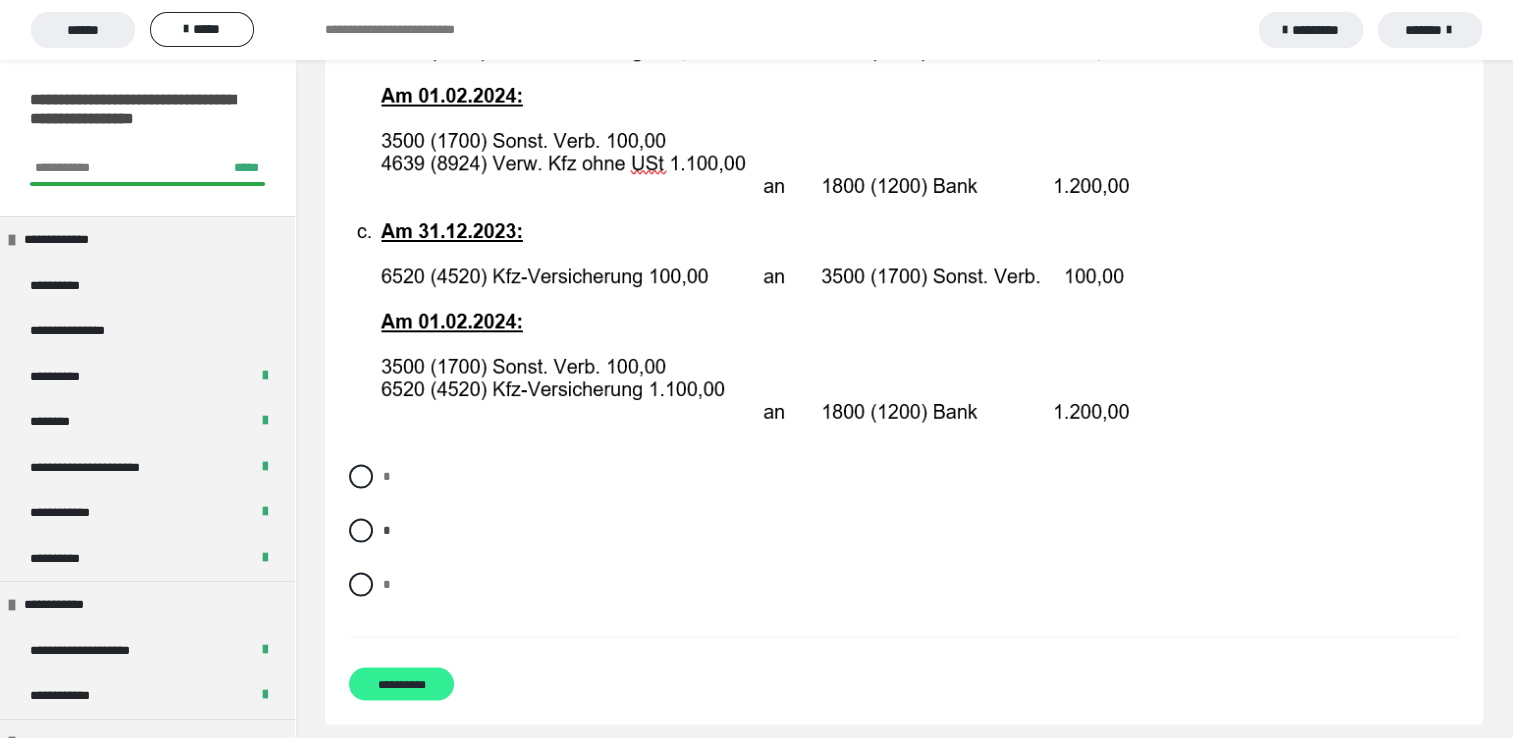 click on "**********" at bounding box center (401, 684) 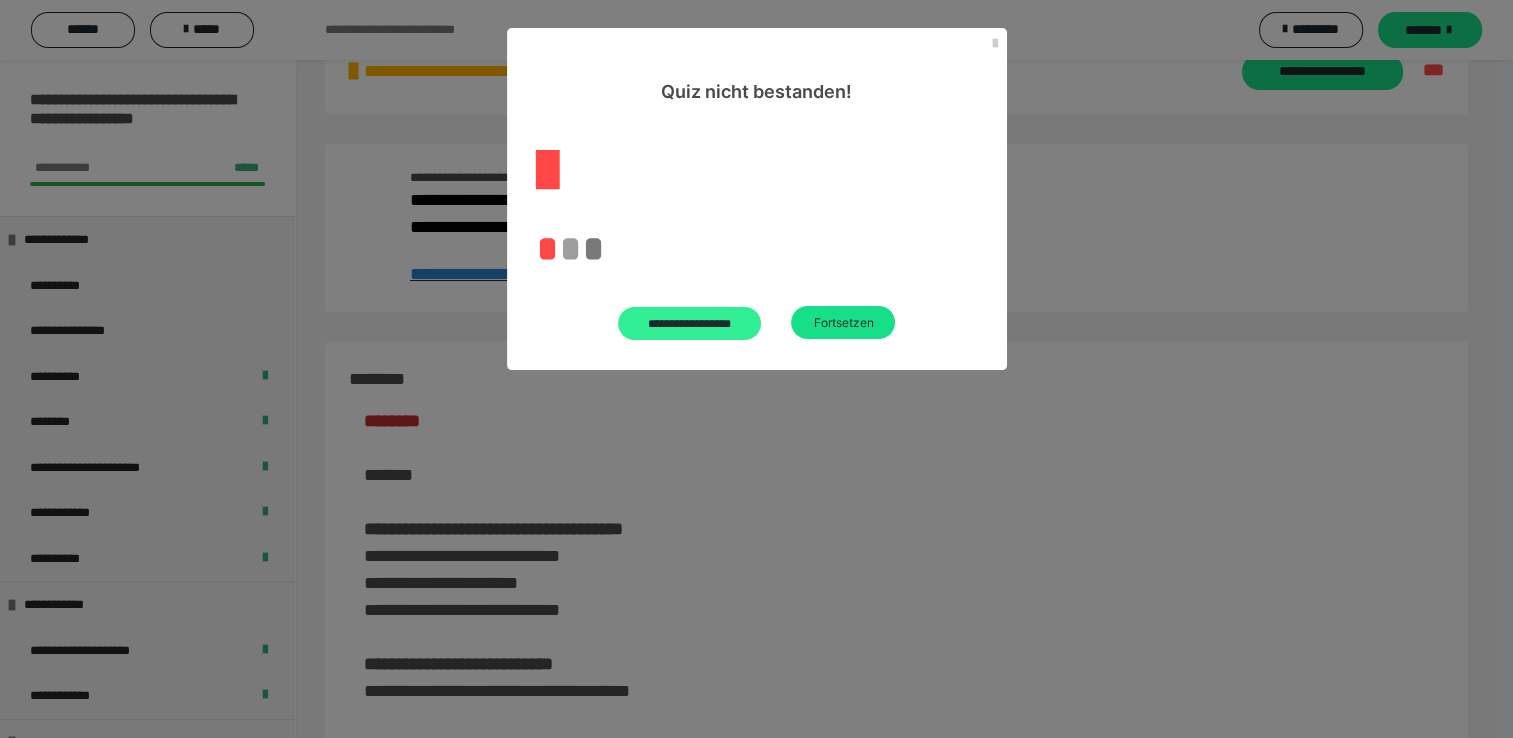 scroll, scrollTop: 3412, scrollLeft: 0, axis: vertical 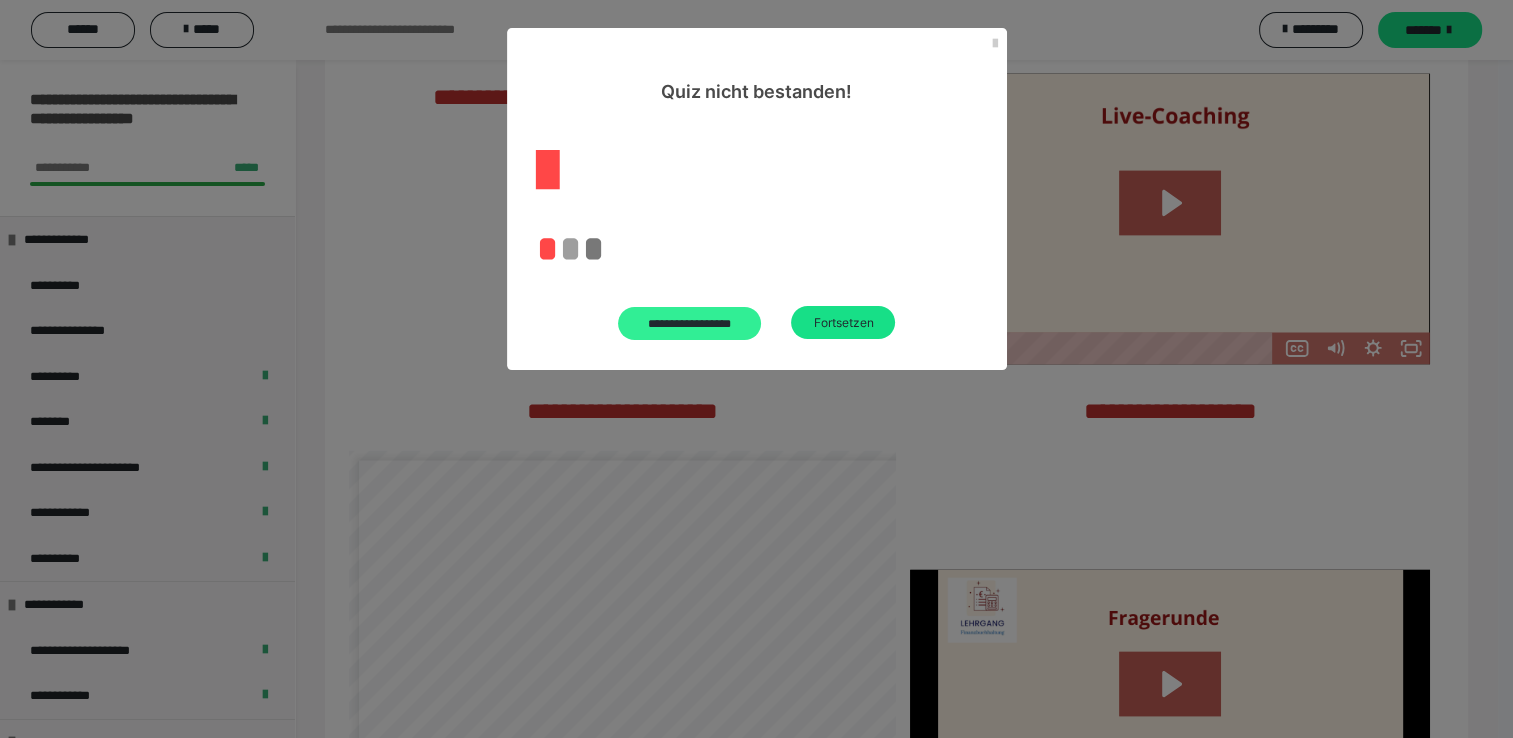 click on "**********" at bounding box center (690, 323) 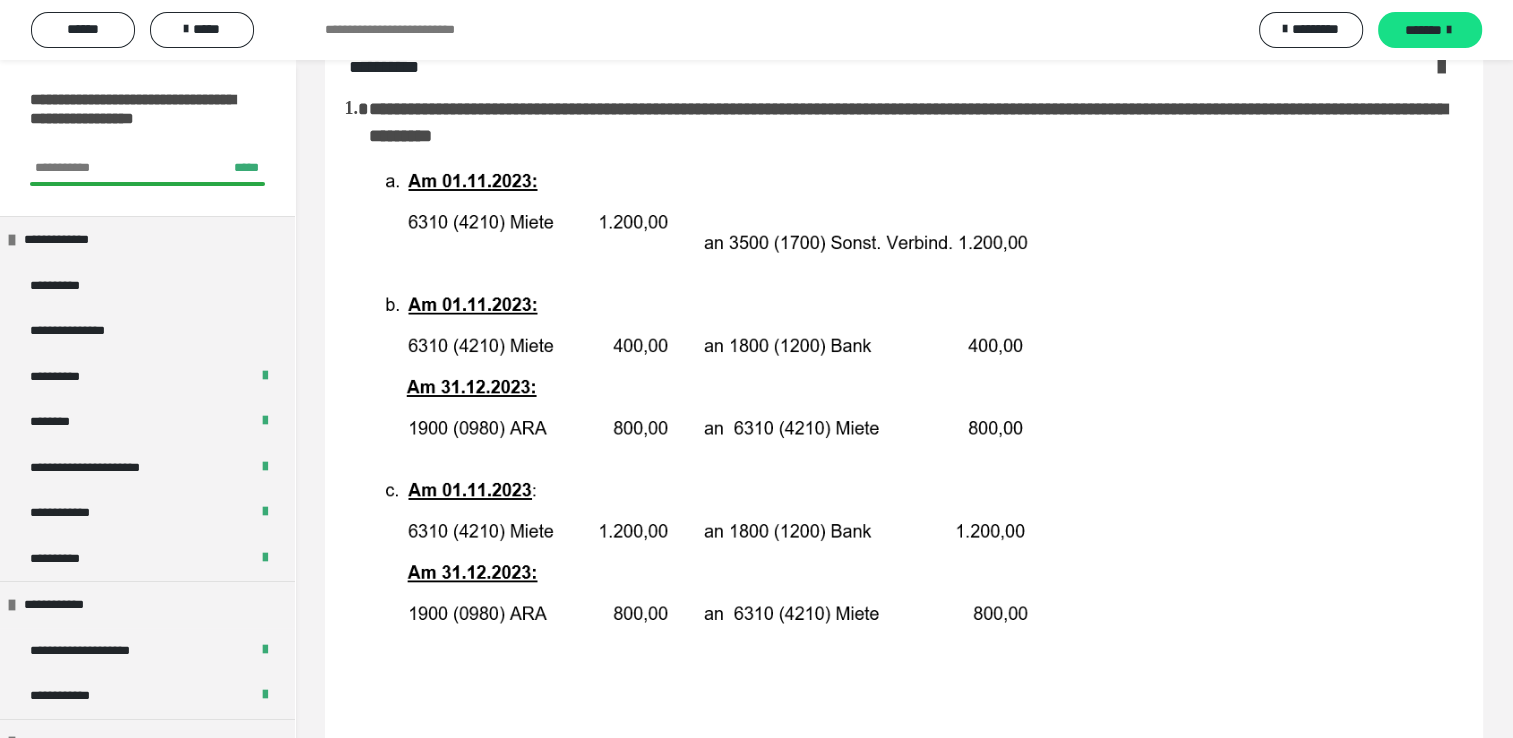 scroll, scrollTop: 0, scrollLeft: 0, axis: both 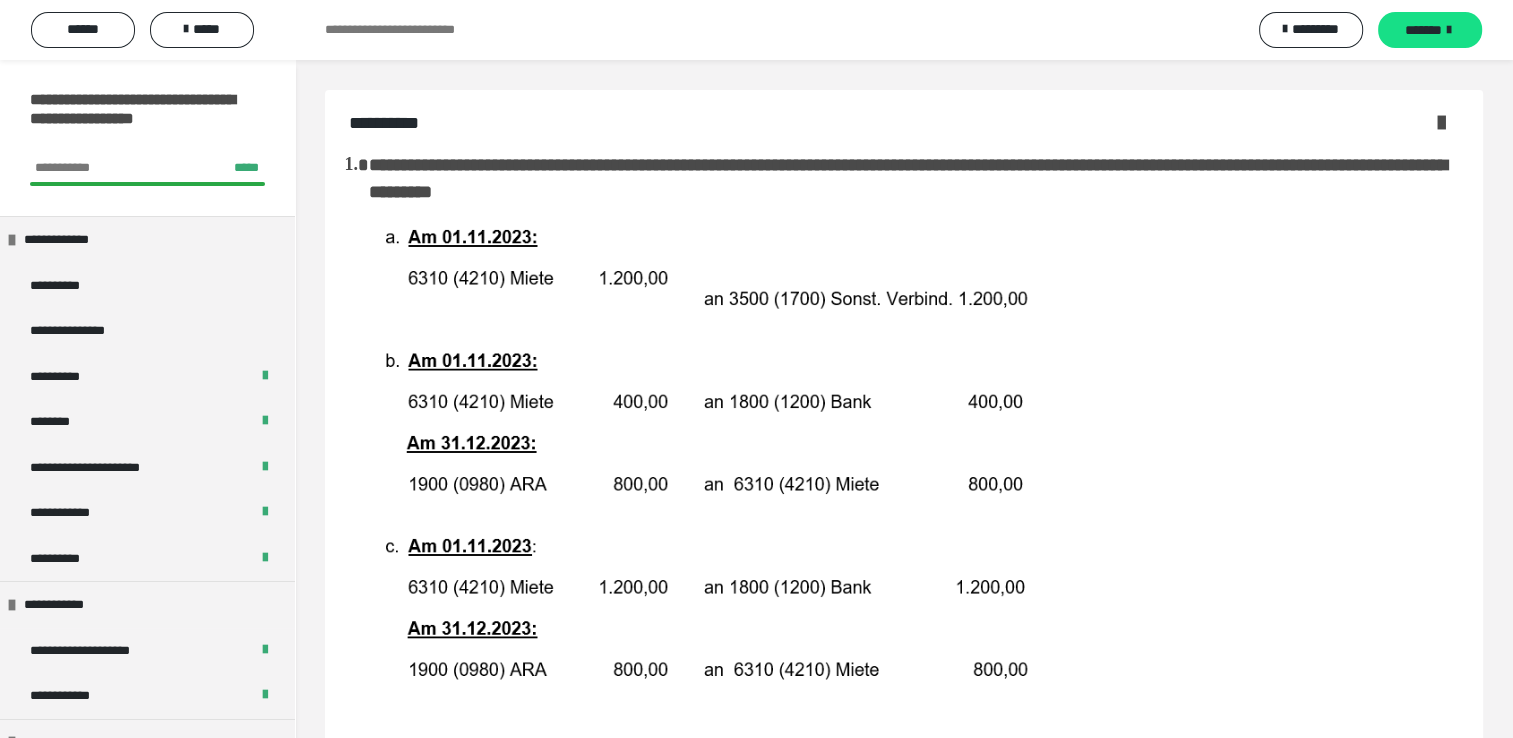 click at bounding box center (1441, 122) 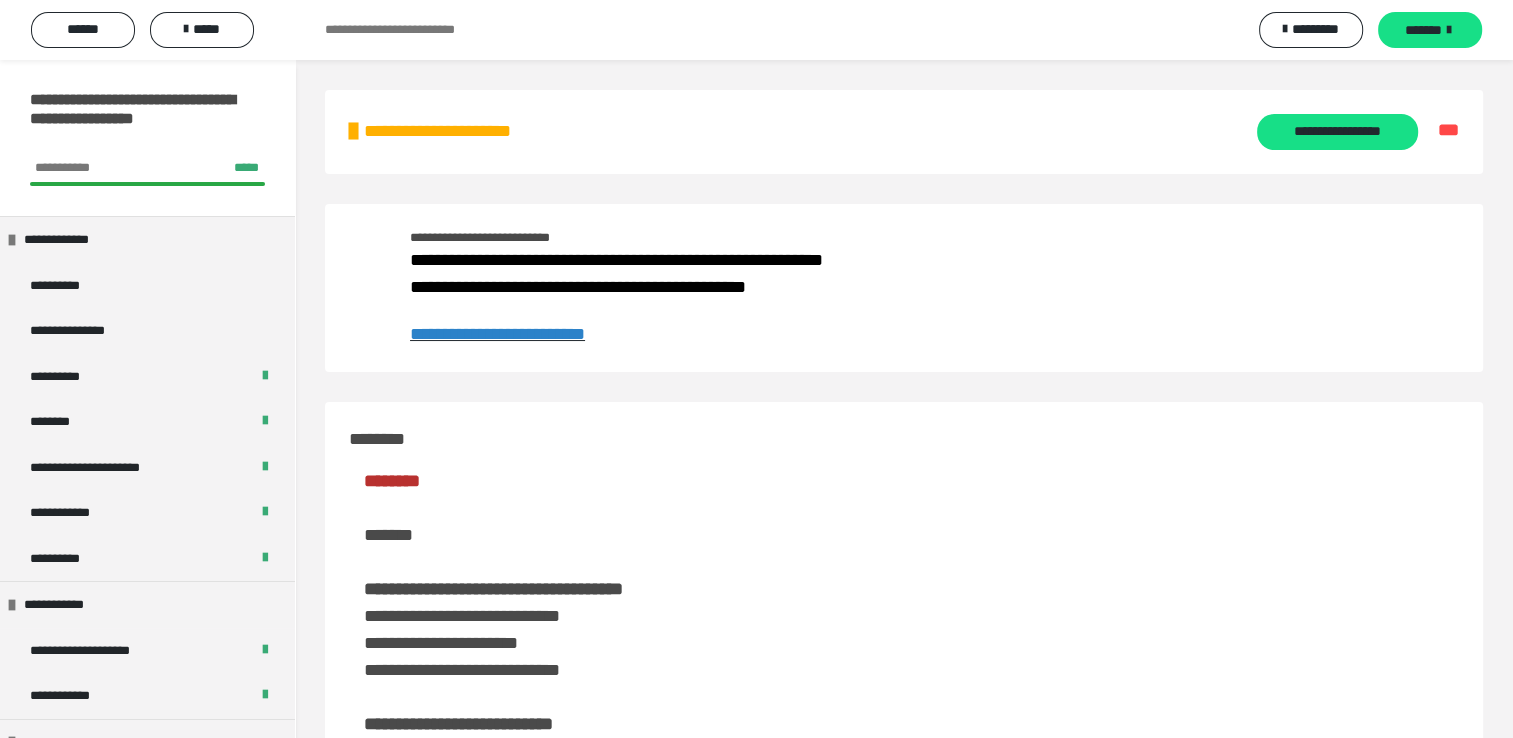 click on "**********" at bounding box center (497, 334) 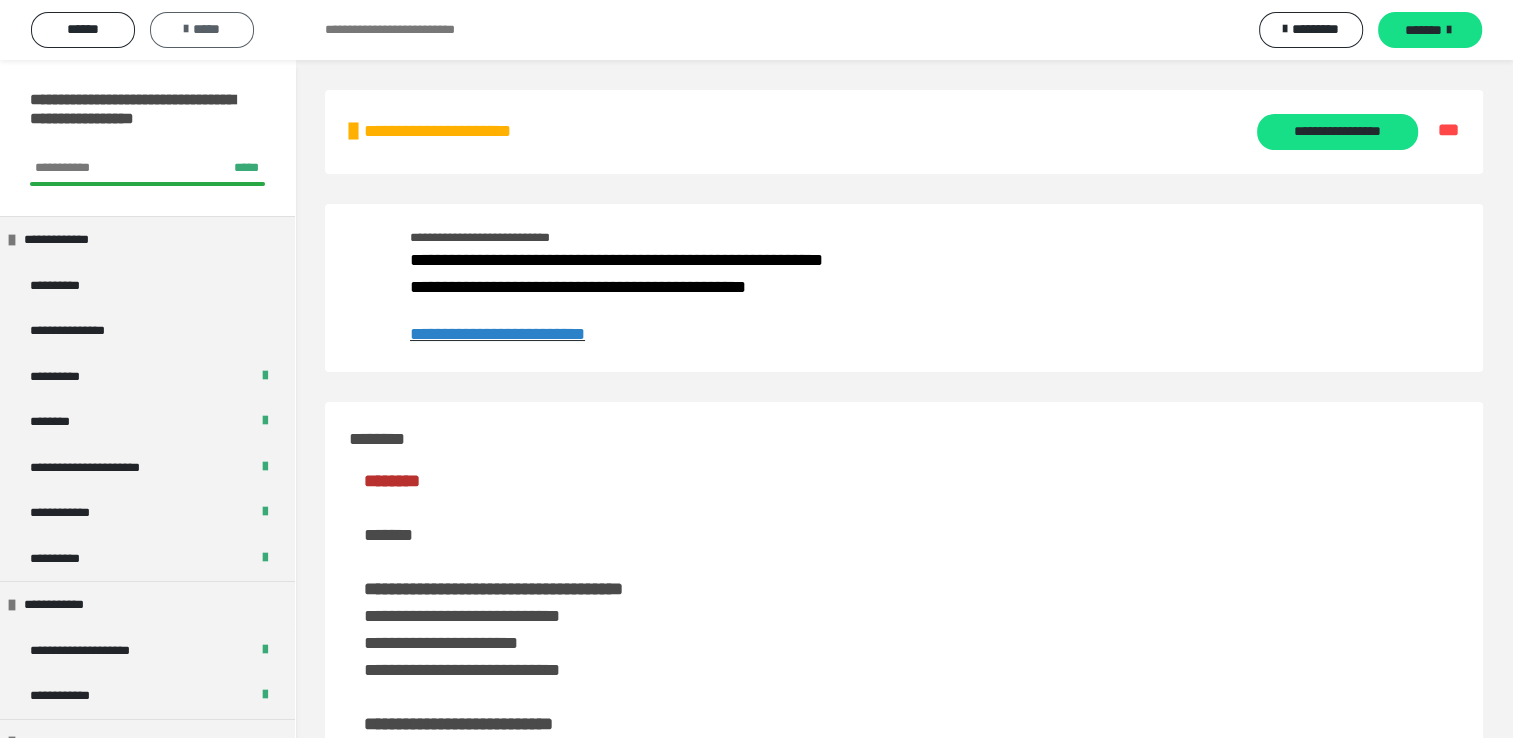 click on "*****" at bounding box center (202, 29) 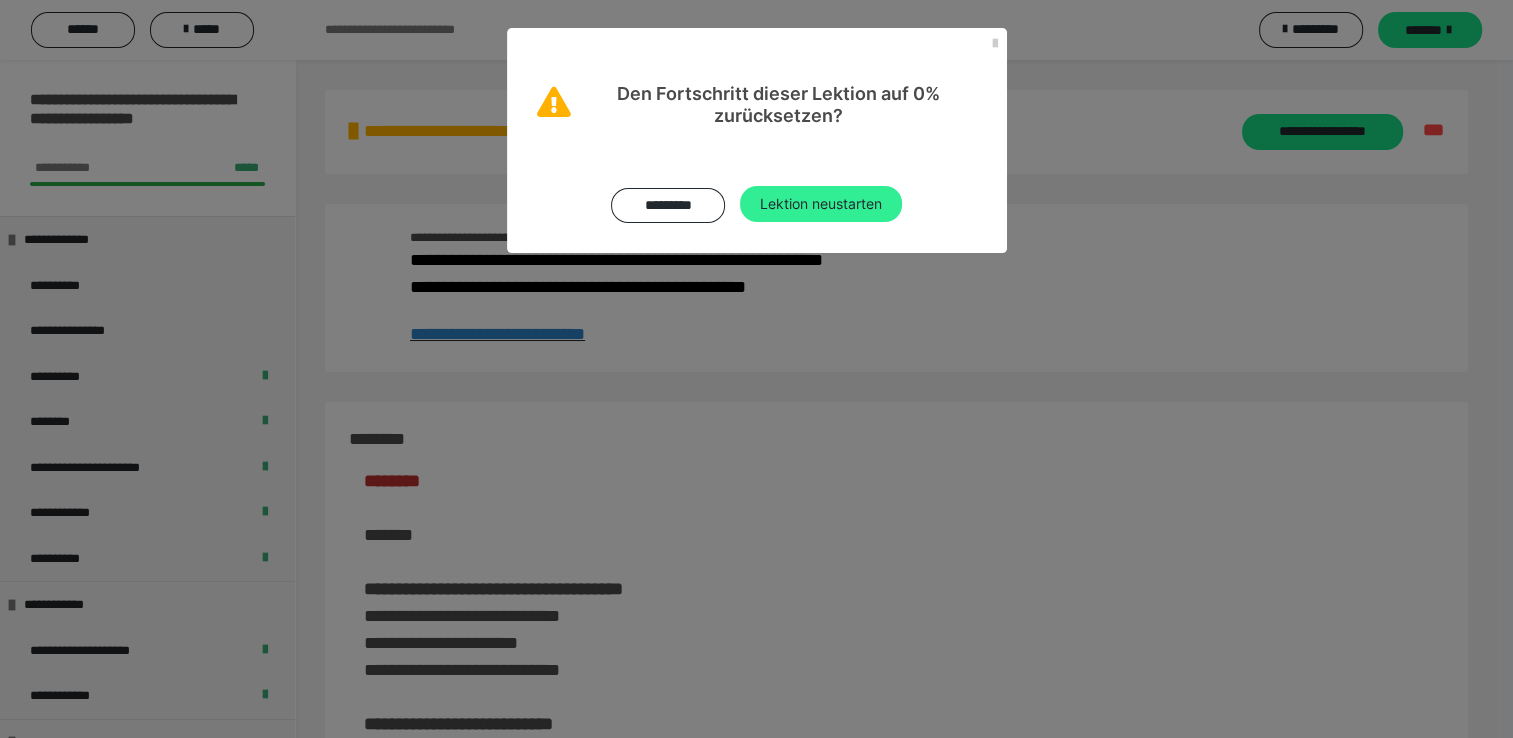 click on "Lektion neustarten" at bounding box center [821, 204] 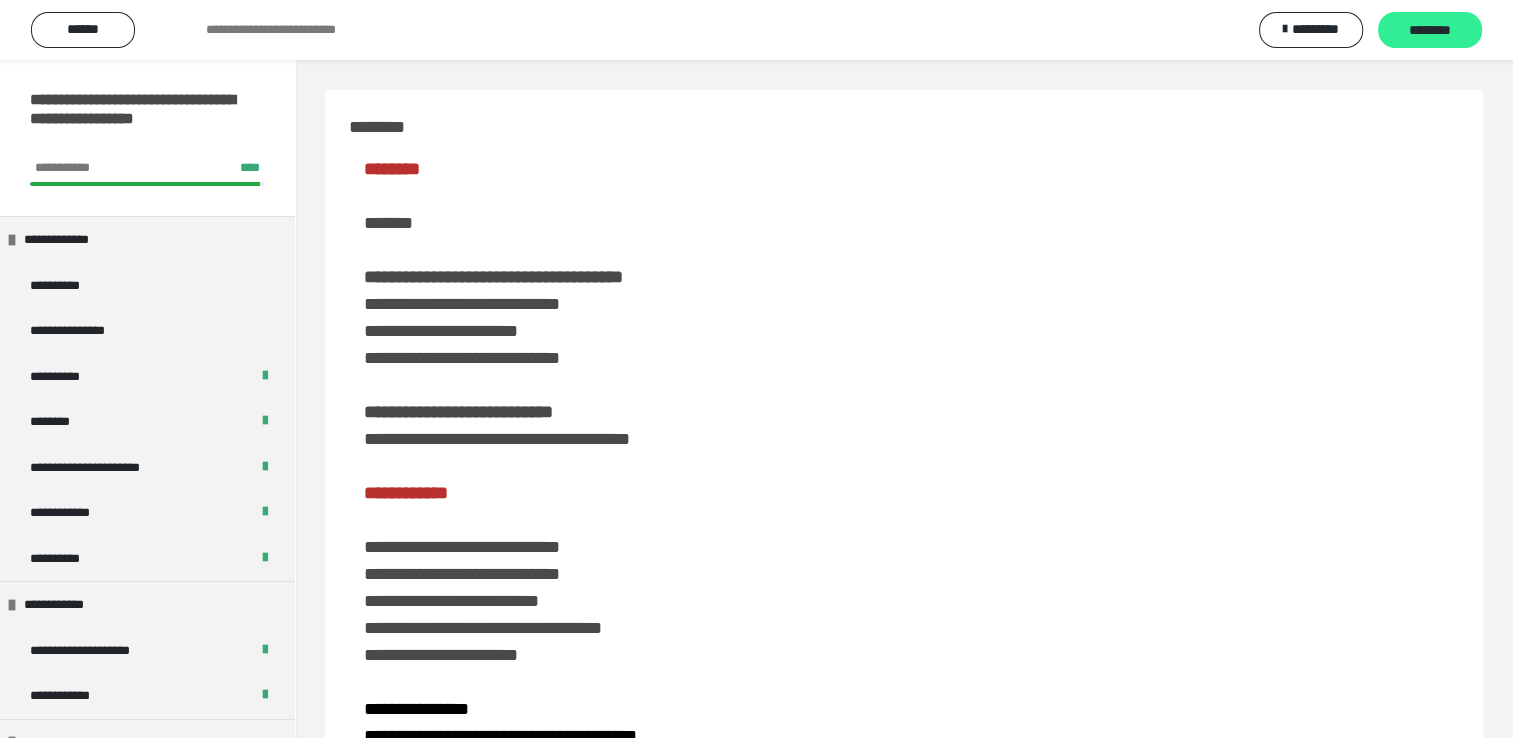 click on "********" at bounding box center [1430, 31] 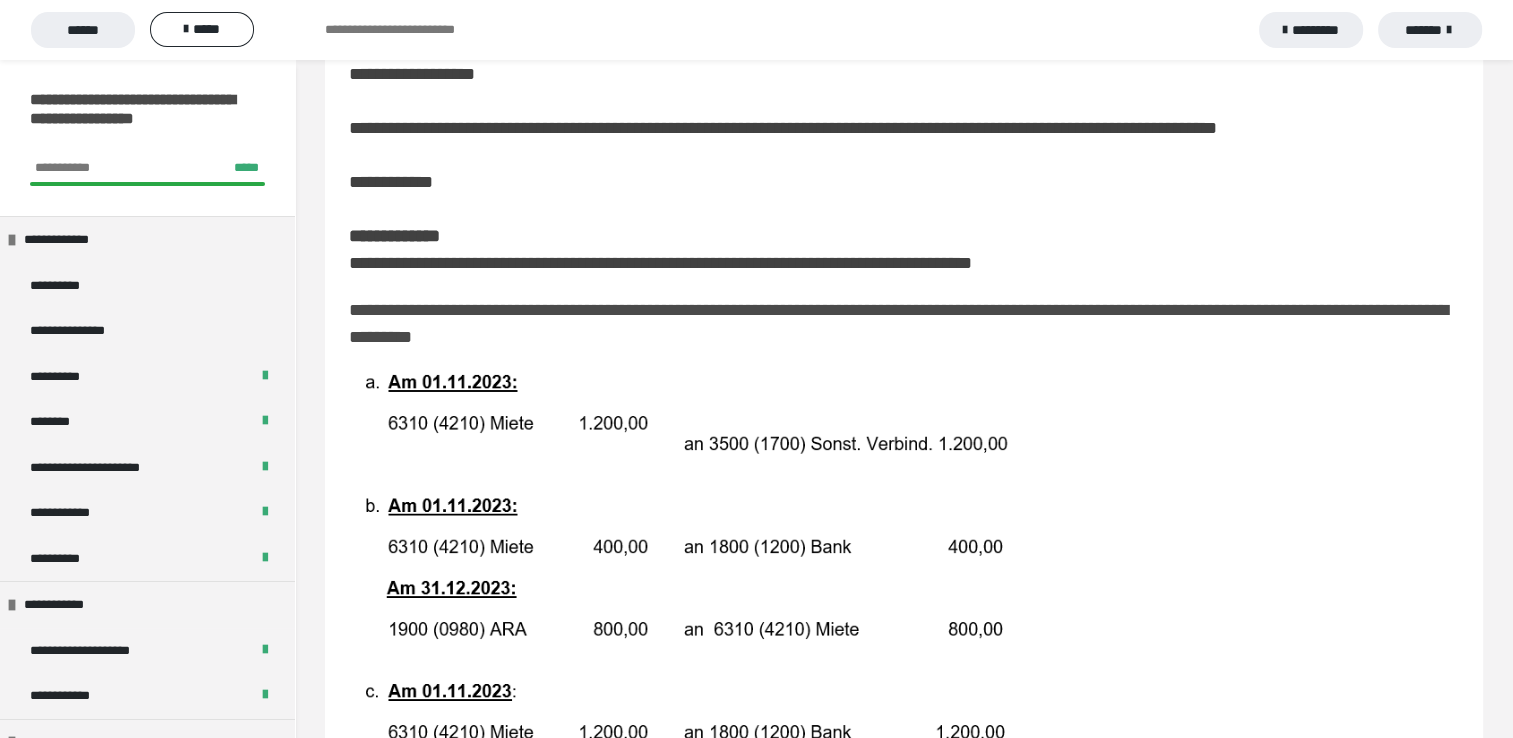 scroll, scrollTop: 120, scrollLeft: 0, axis: vertical 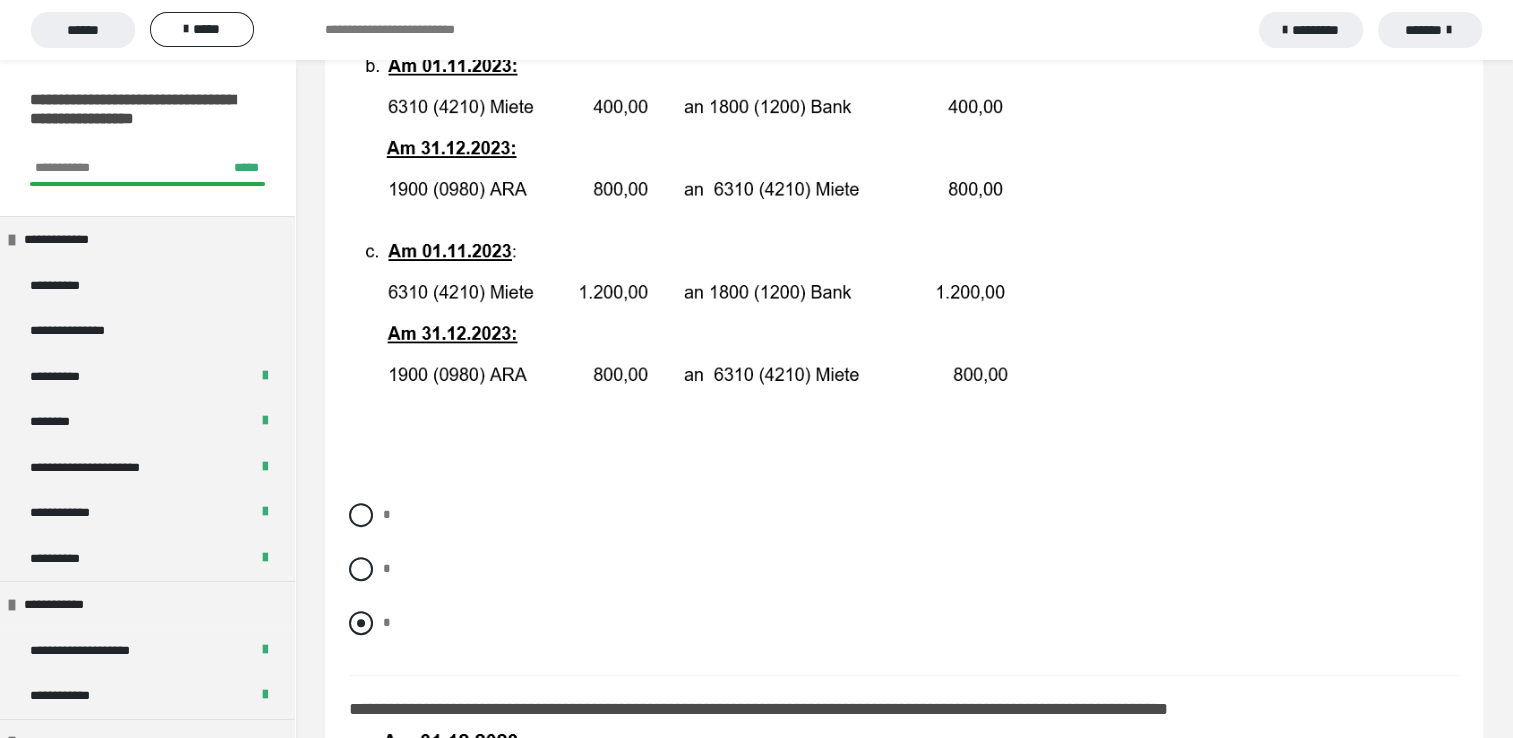 click at bounding box center (361, 623) 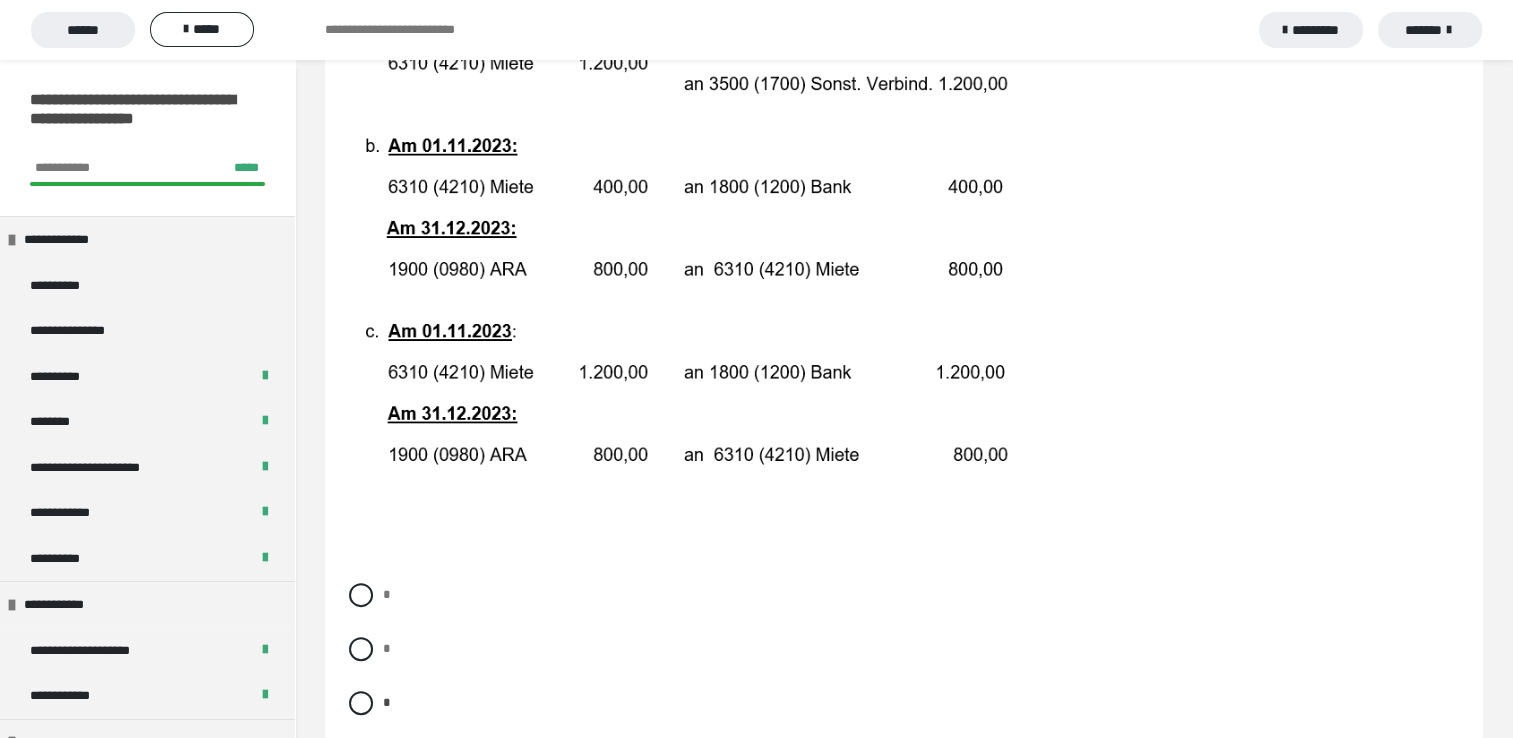 scroll, scrollTop: 400, scrollLeft: 0, axis: vertical 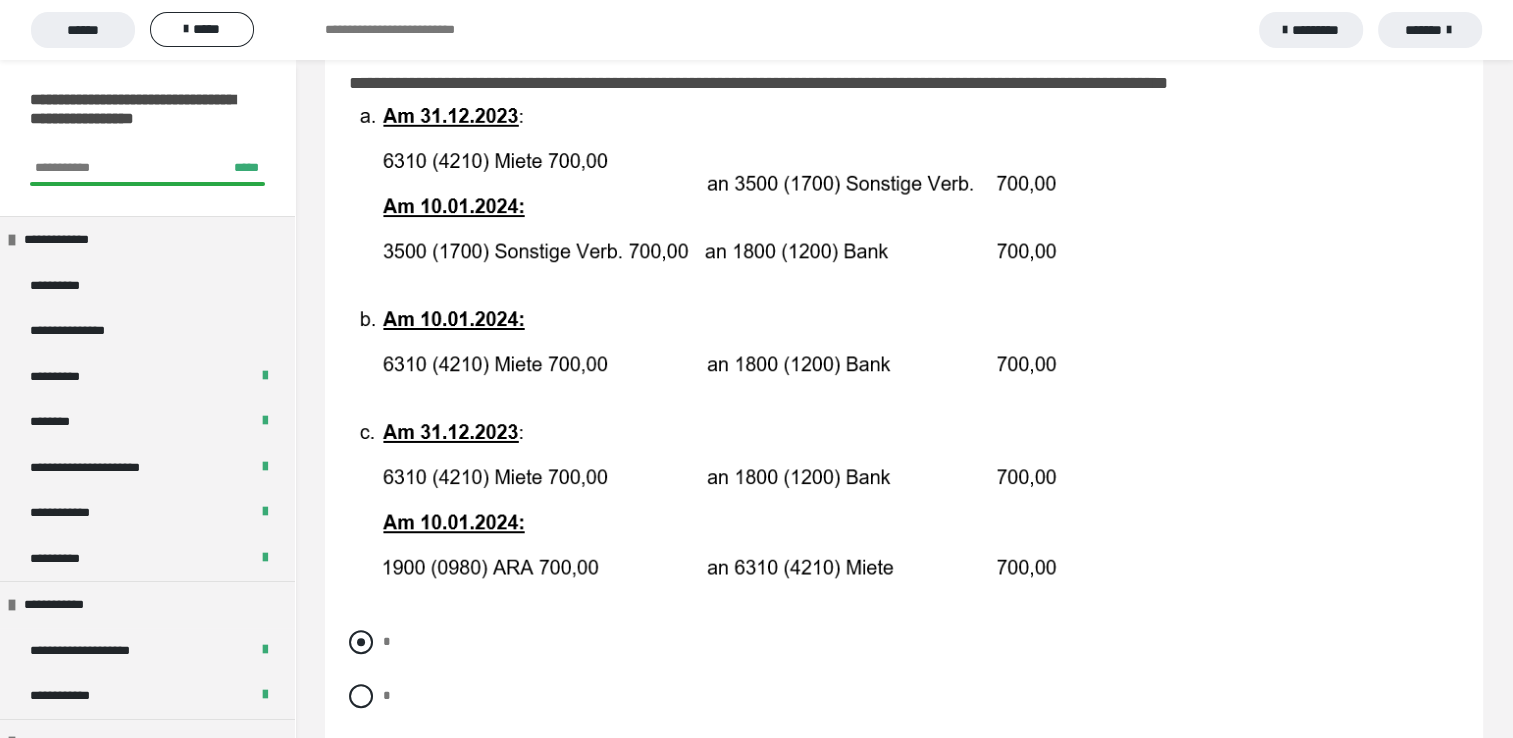 click at bounding box center (361, 642) 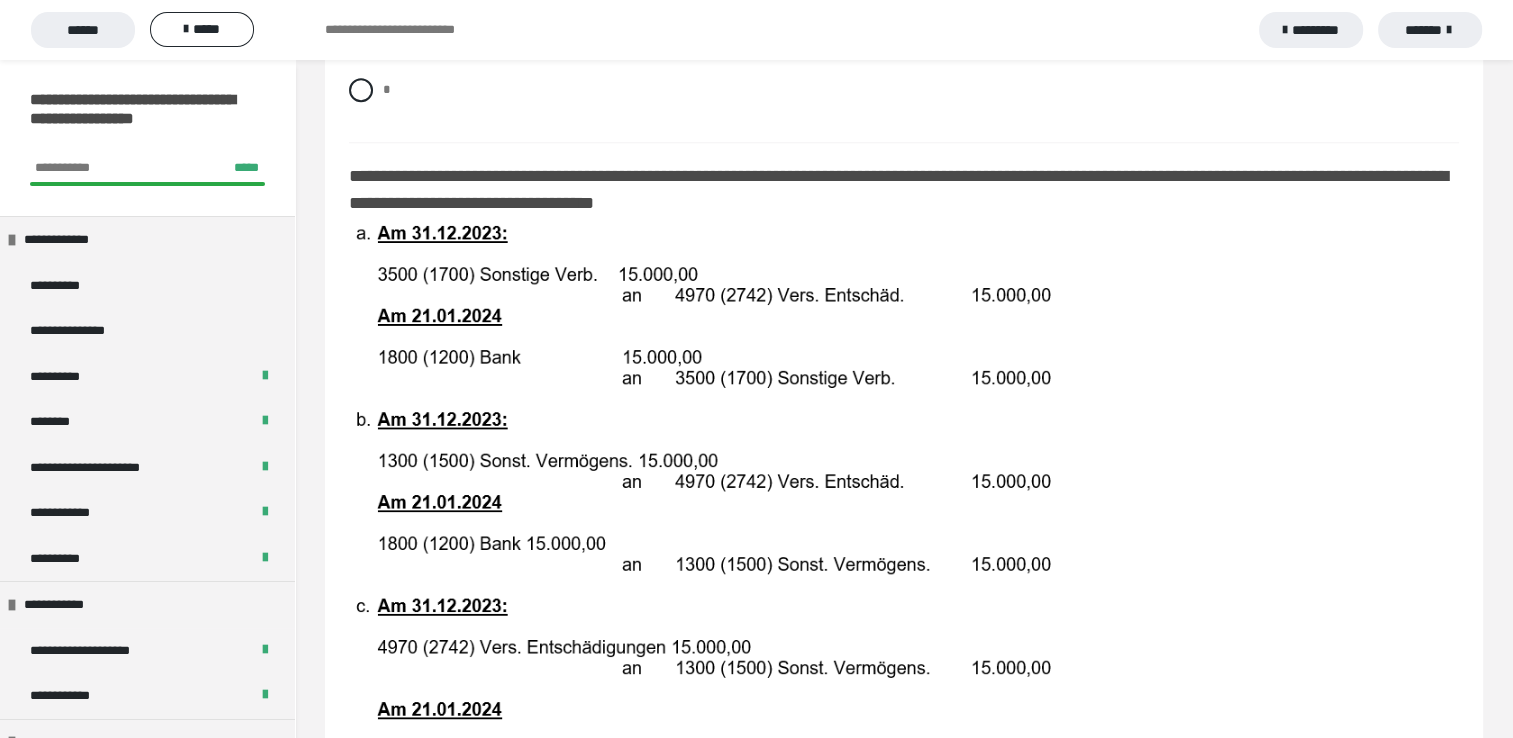 scroll, scrollTop: 1813, scrollLeft: 0, axis: vertical 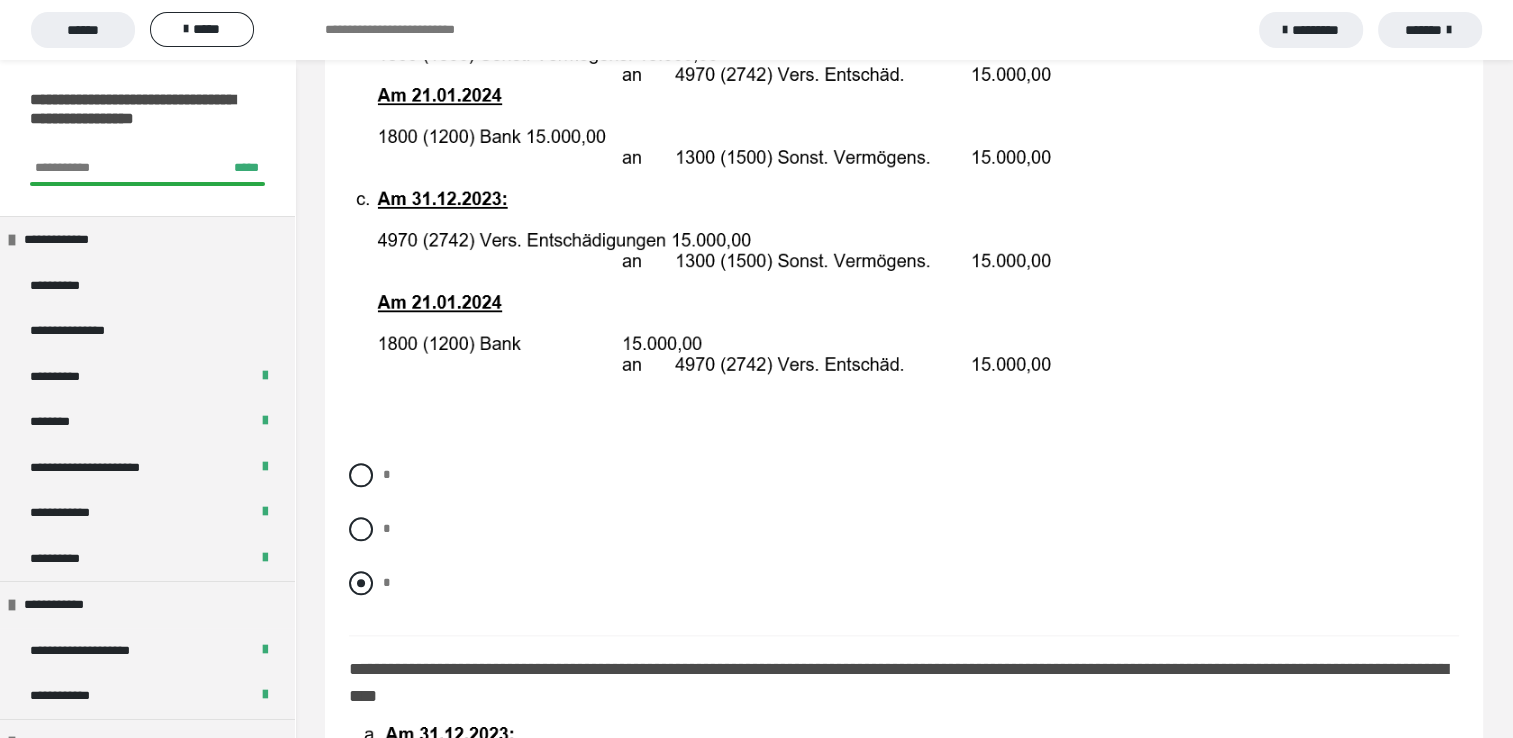 click at bounding box center [361, 583] 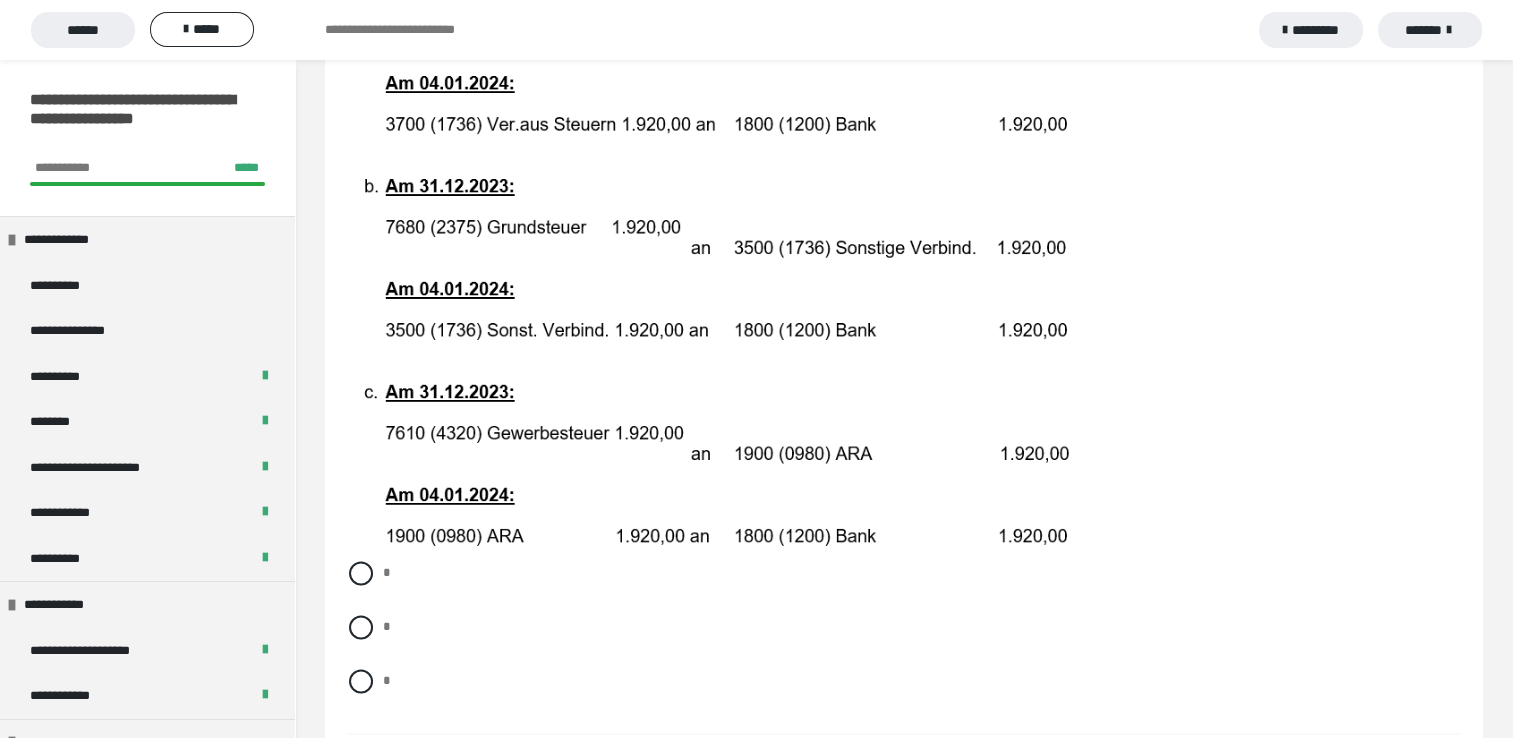 scroll, scrollTop: 2973, scrollLeft: 0, axis: vertical 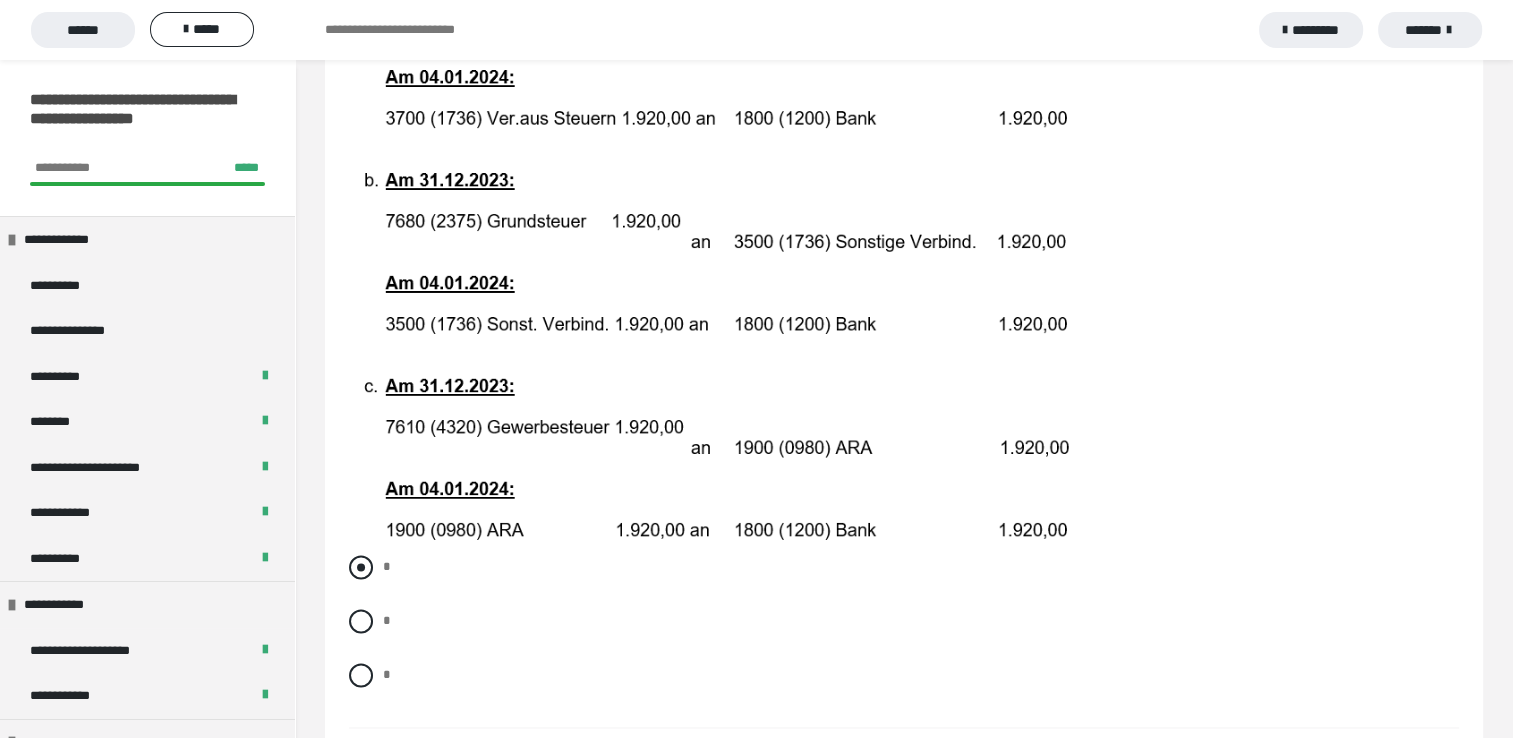 click at bounding box center [361, 567] 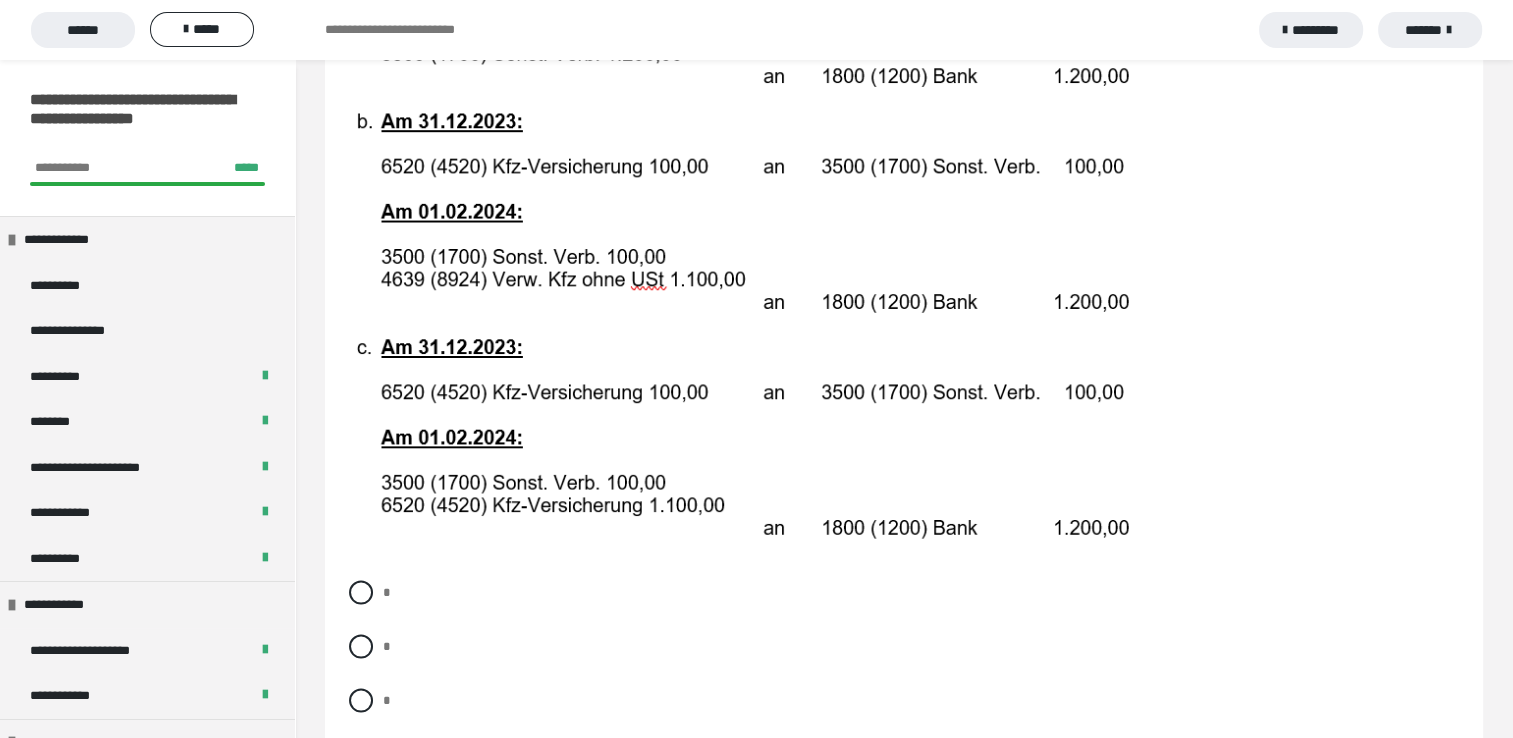 scroll, scrollTop: 3893, scrollLeft: 0, axis: vertical 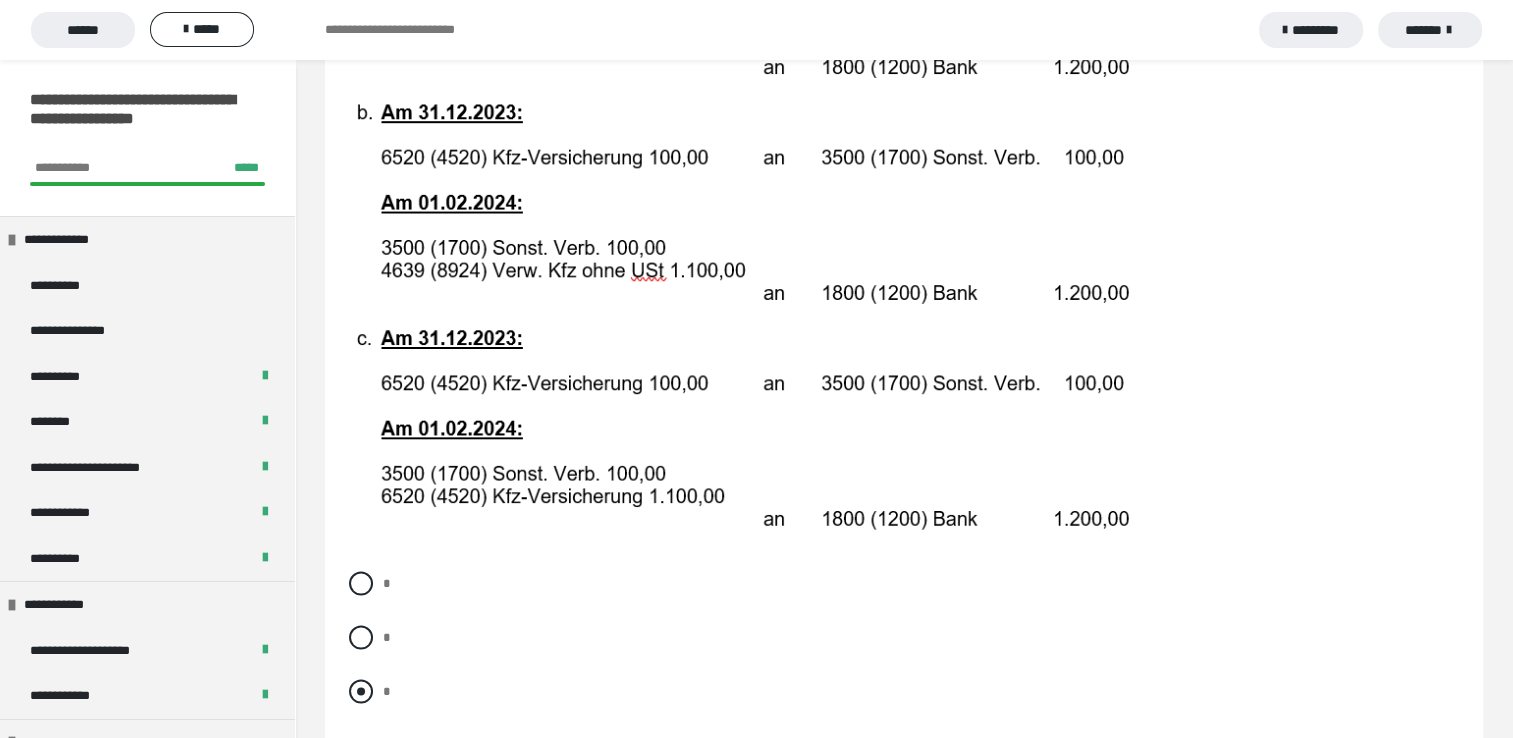 click at bounding box center [361, 692] 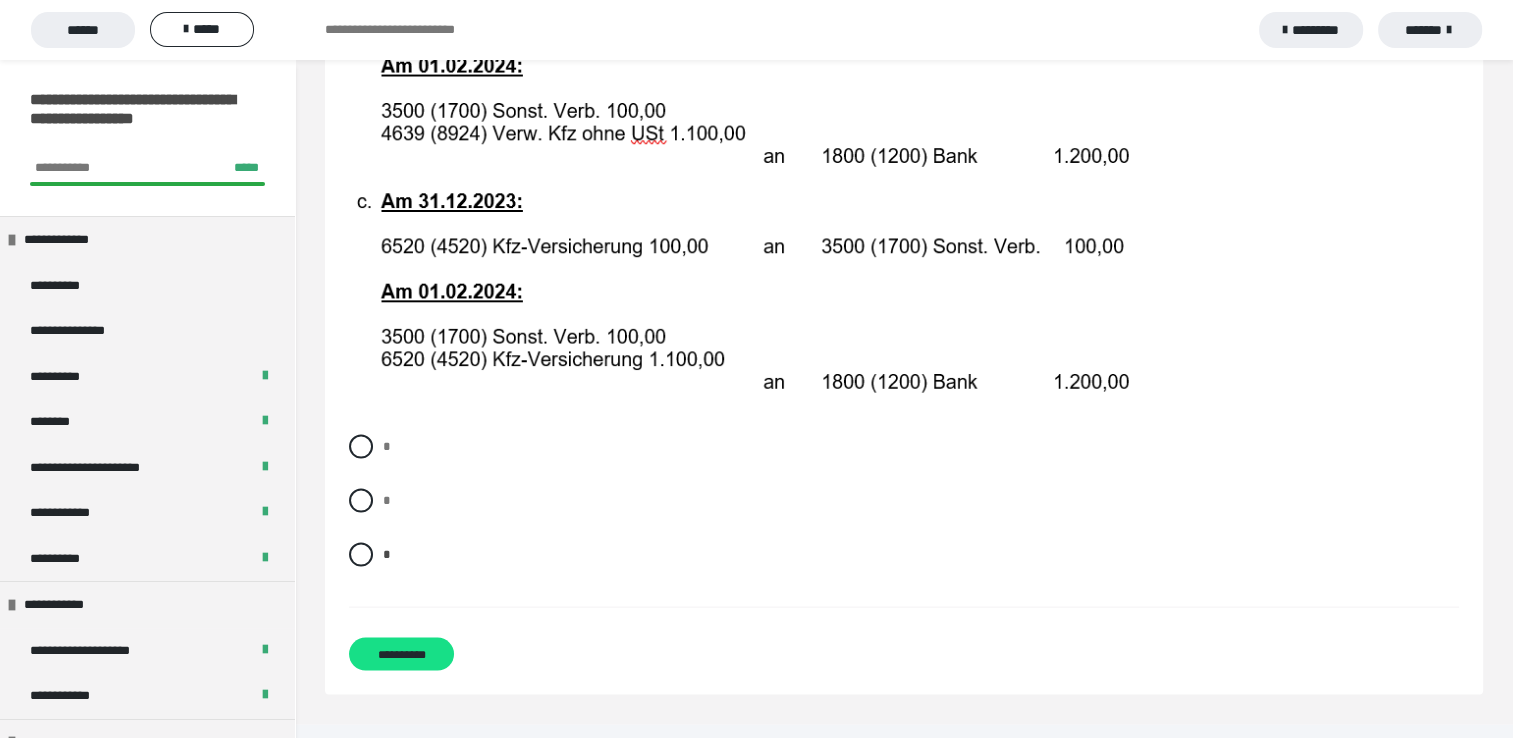 scroll, scrollTop: 4031, scrollLeft: 0, axis: vertical 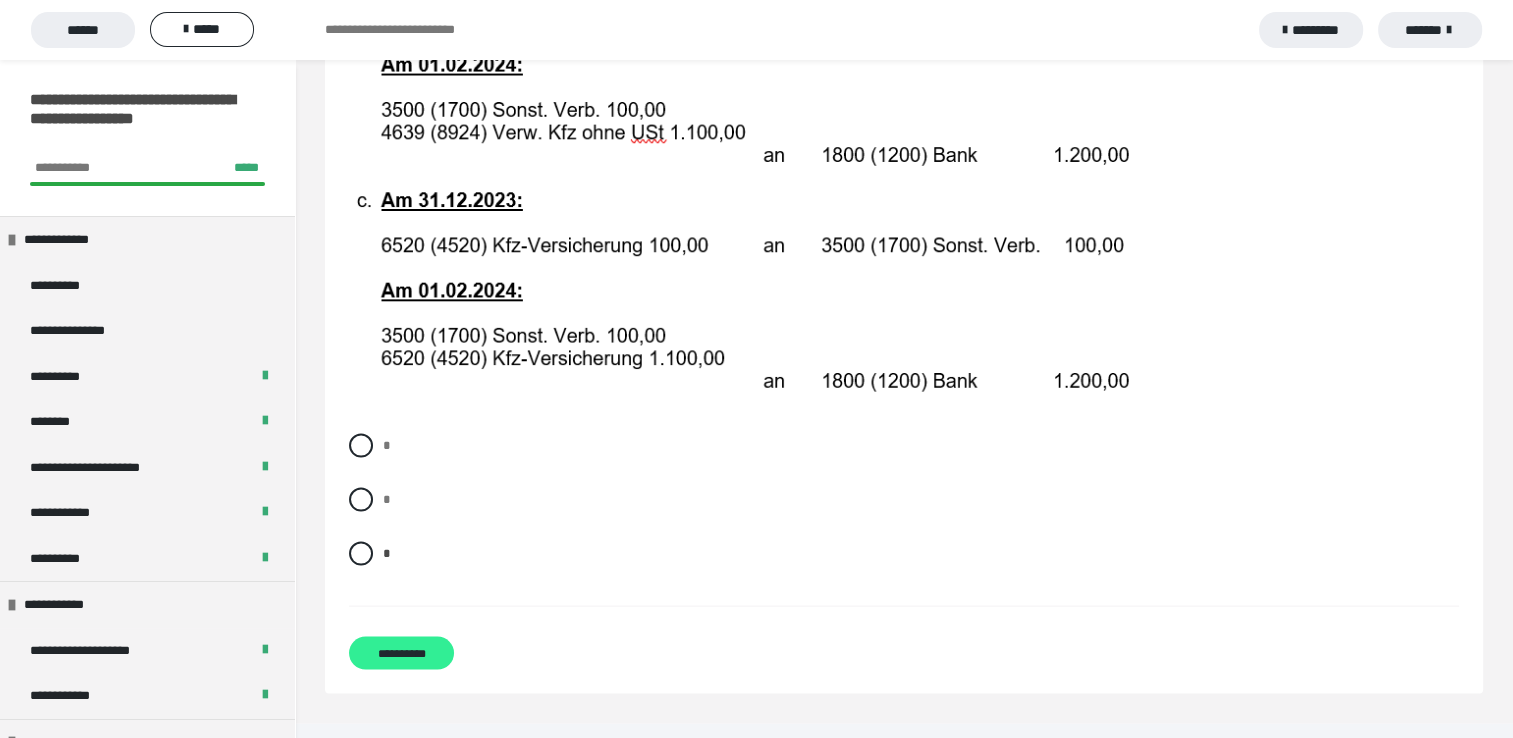click on "**********" at bounding box center (401, 653) 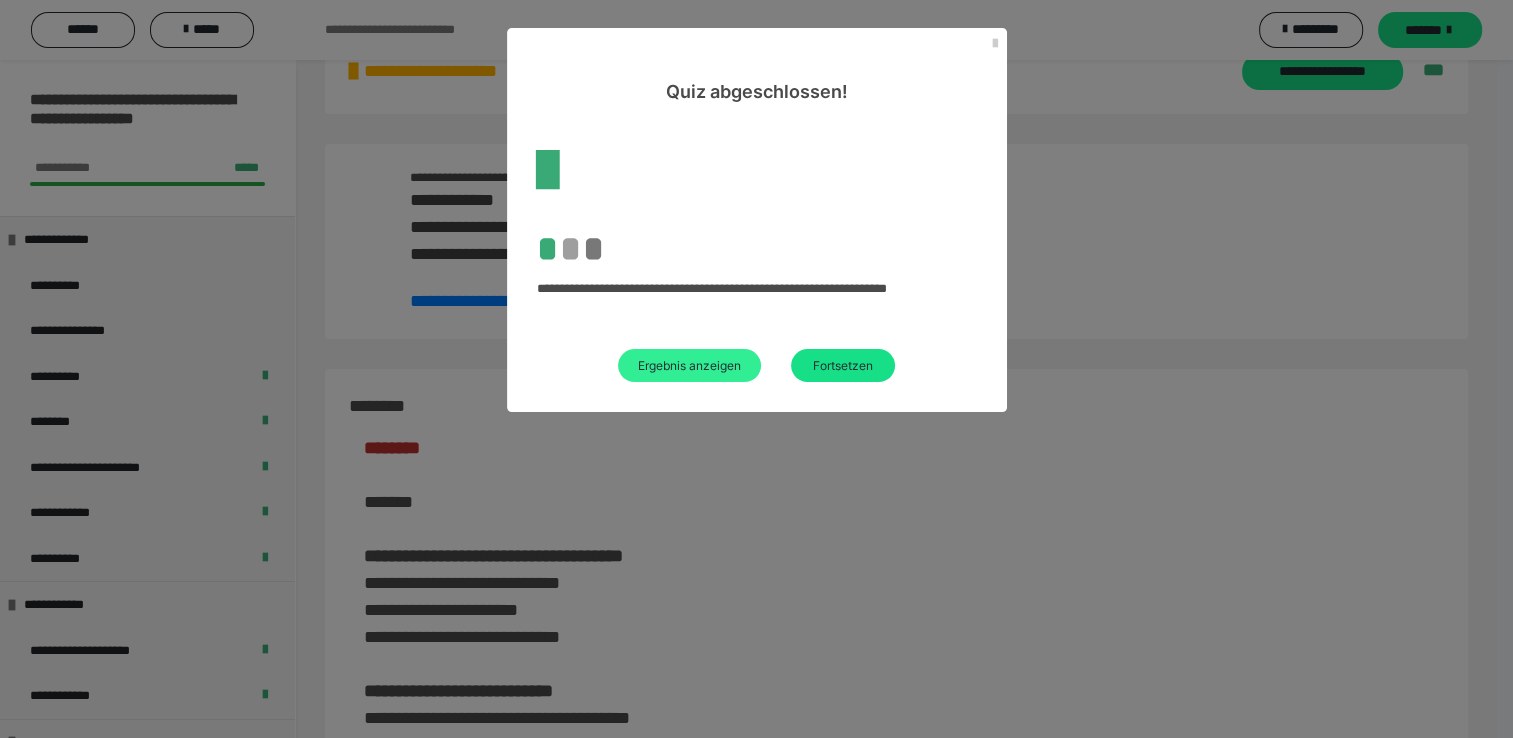 scroll, scrollTop: 3439, scrollLeft: 0, axis: vertical 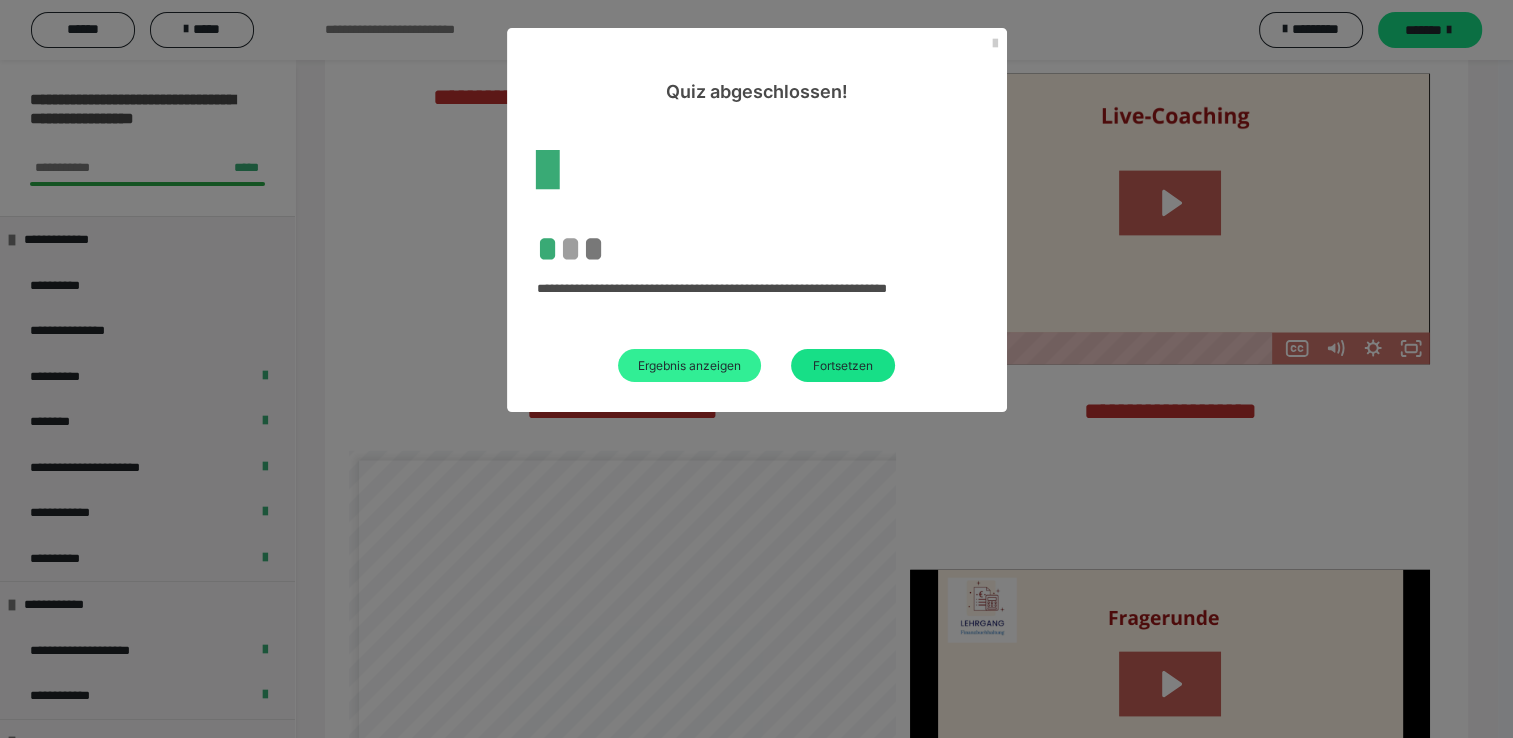 click on "Ergebnis anzeigen" at bounding box center (689, 365) 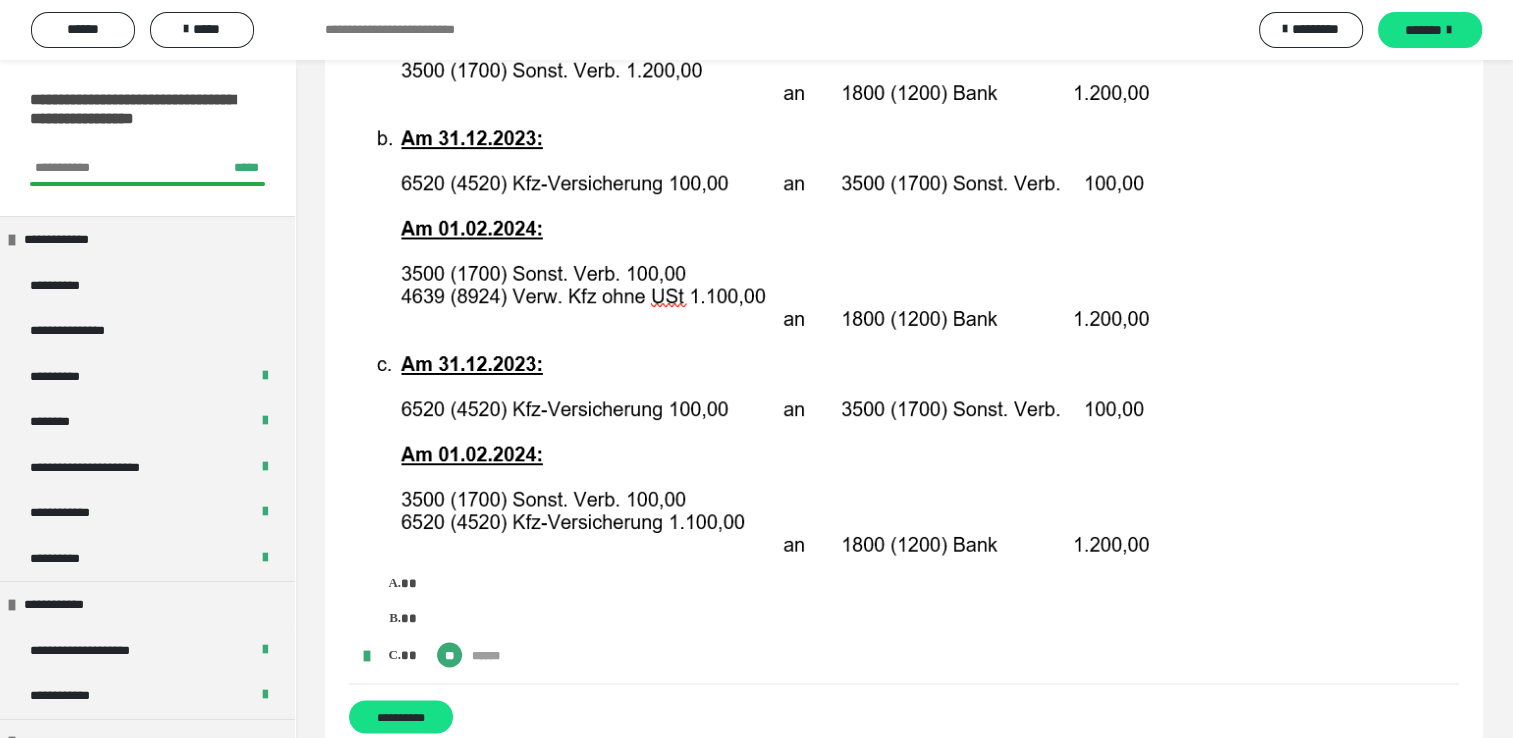 scroll, scrollTop: 3360, scrollLeft: 0, axis: vertical 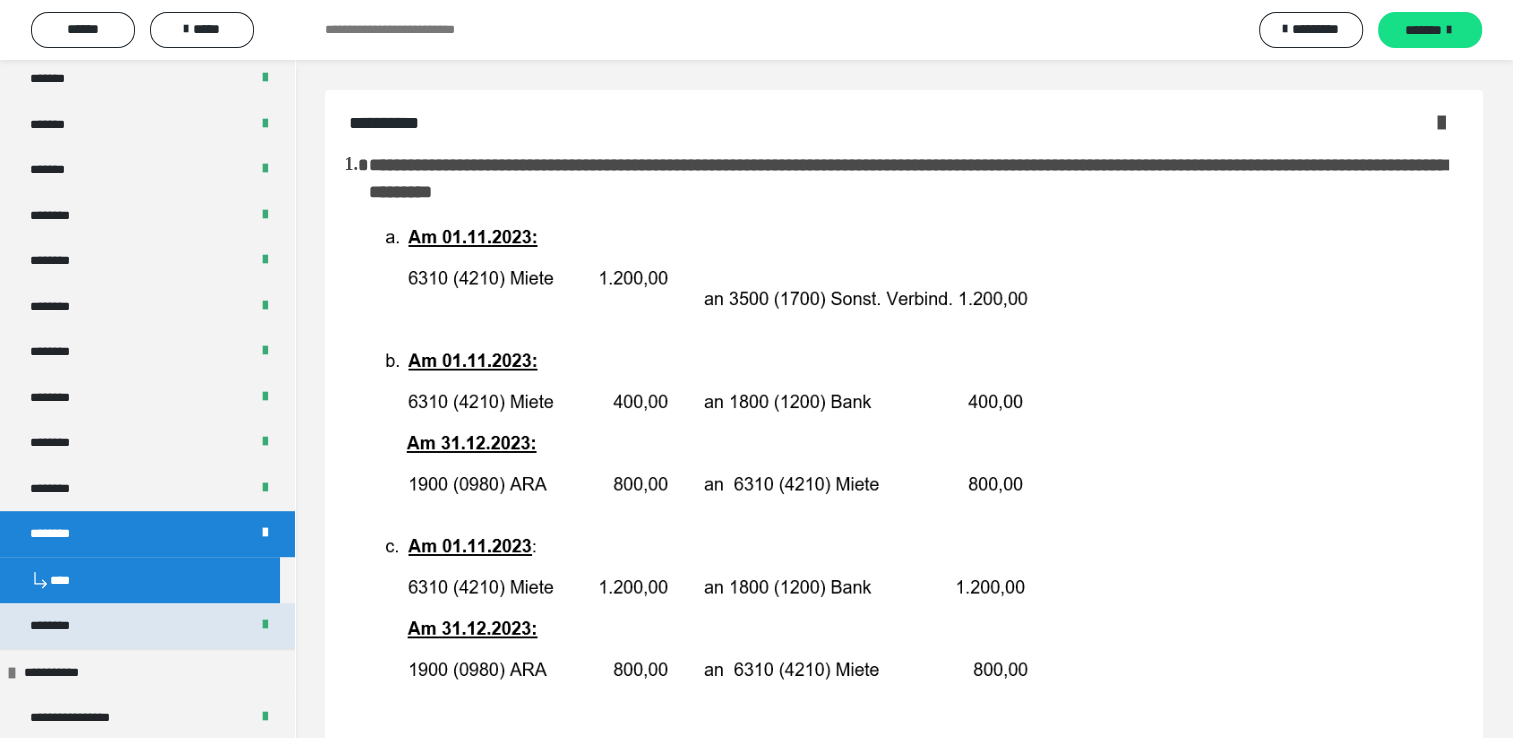 click on "********" at bounding box center (147, 626) 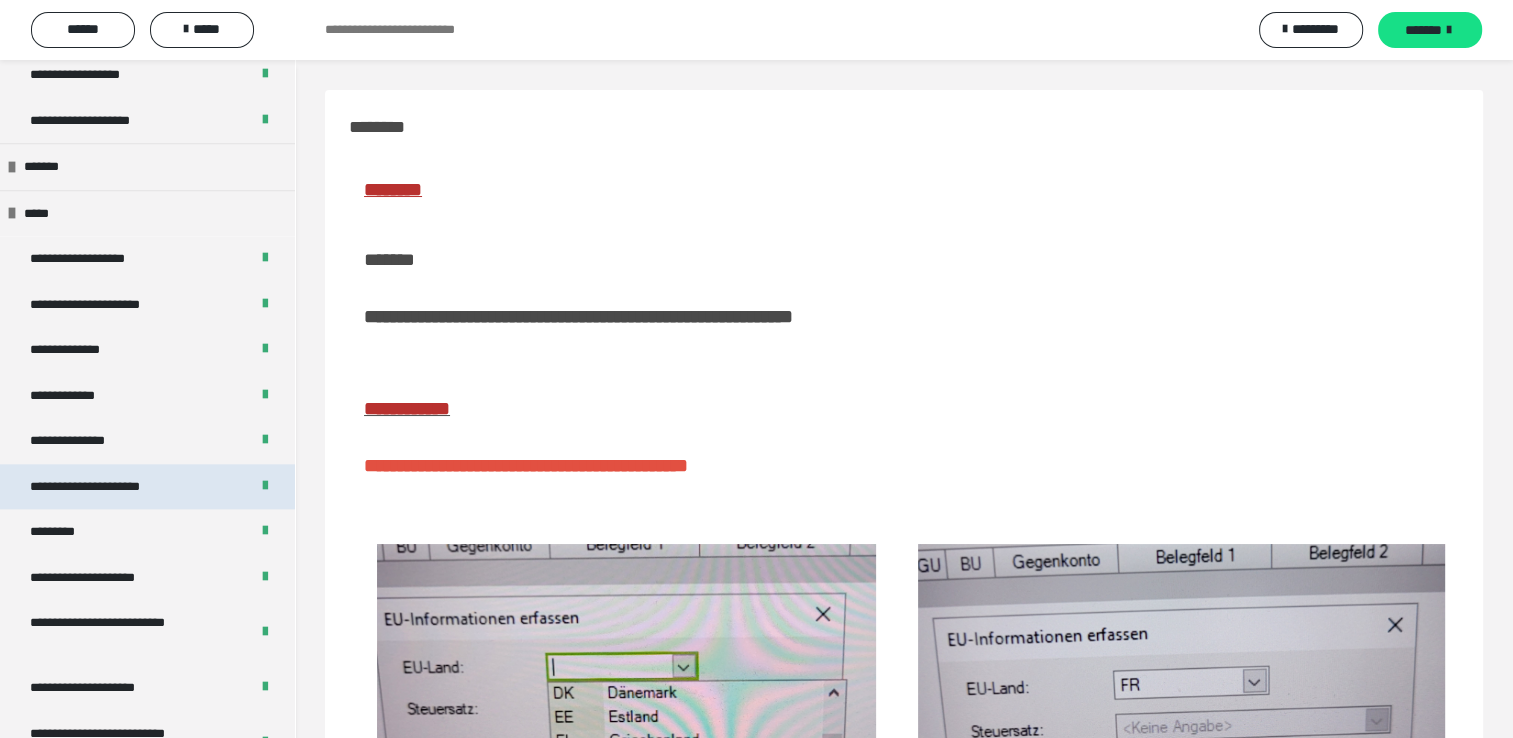 scroll, scrollTop: 2233, scrollLeft: 0, axis: vertical 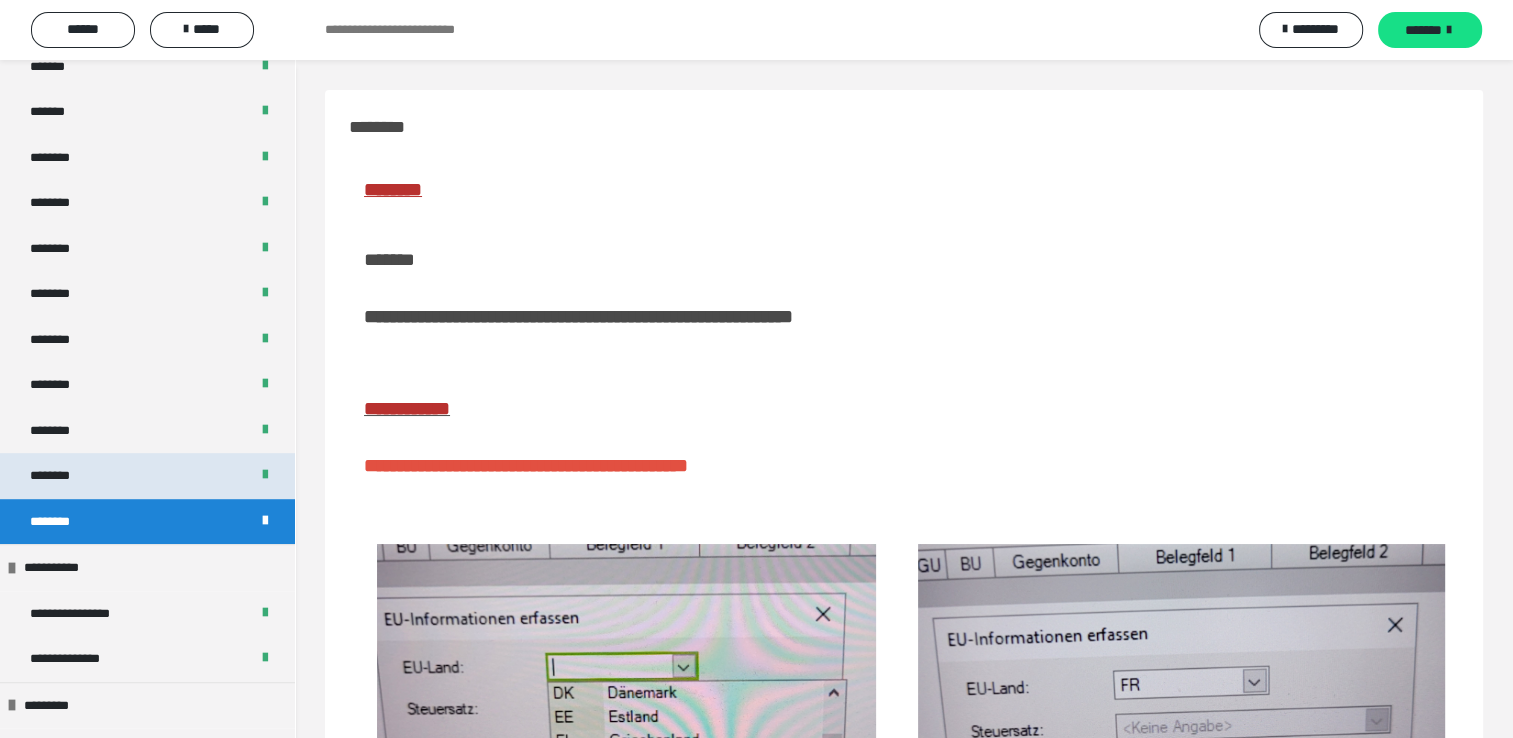 click on "********" at bounding box center [147, 476] 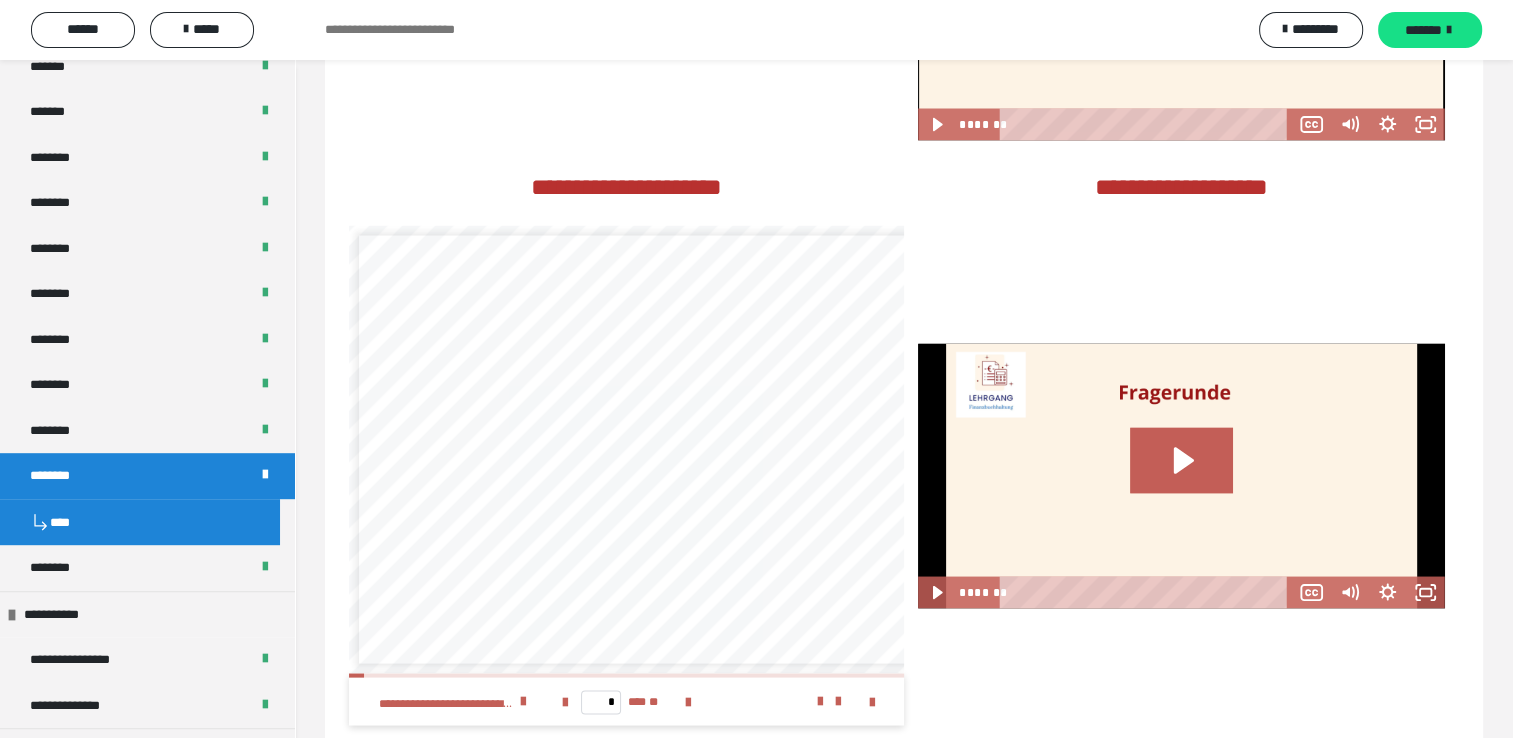 scroll, scrollTop: 3706, scrollLeft: 0, axis: vertical 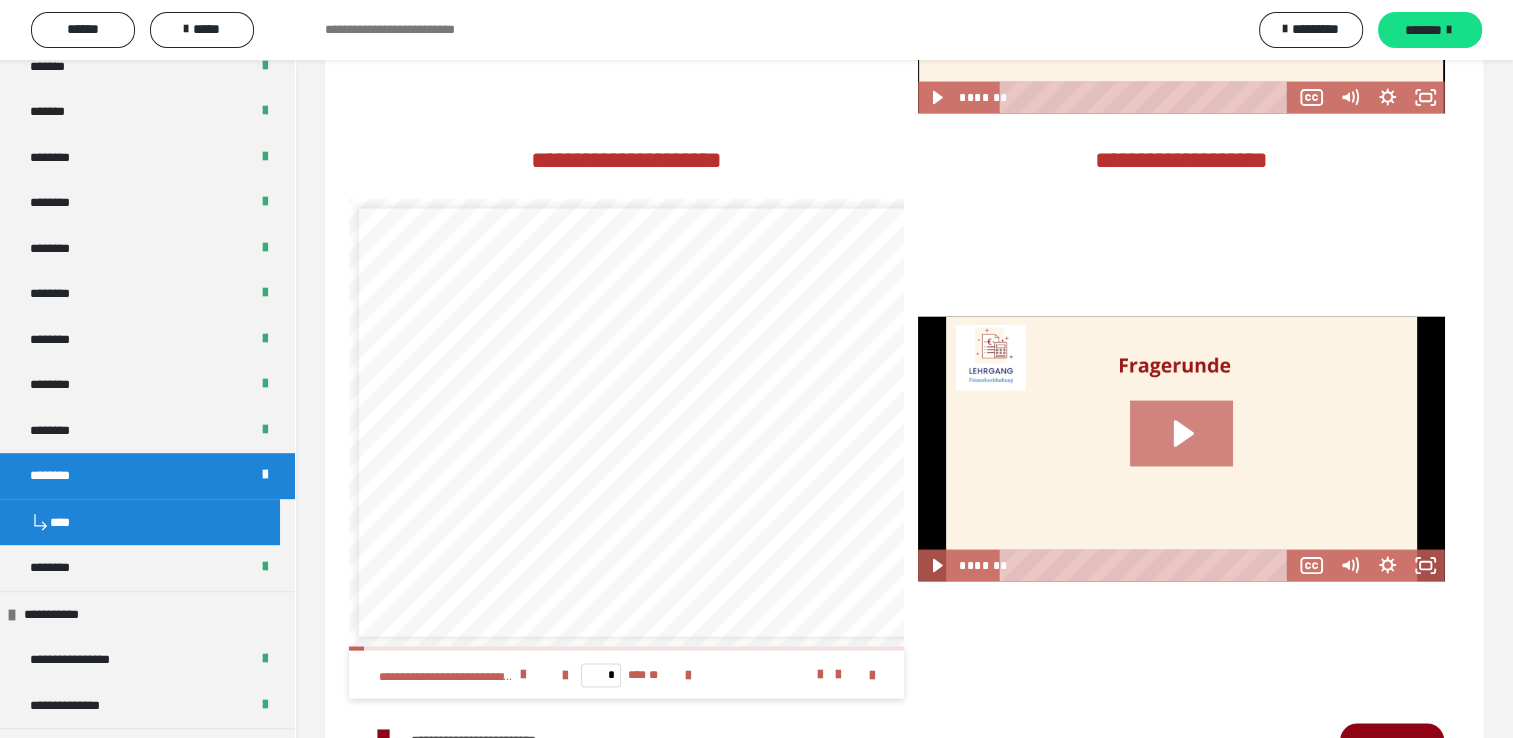 click 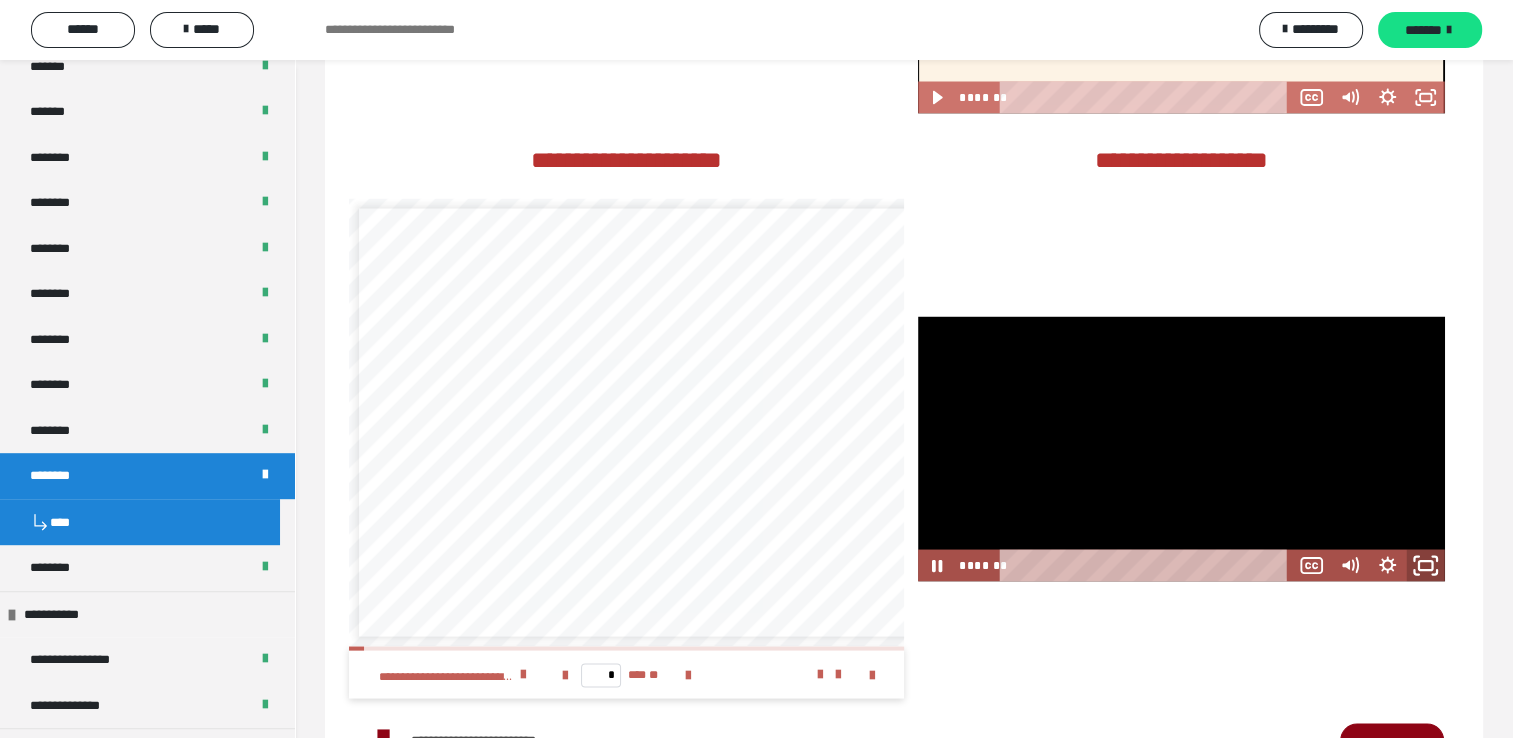 click 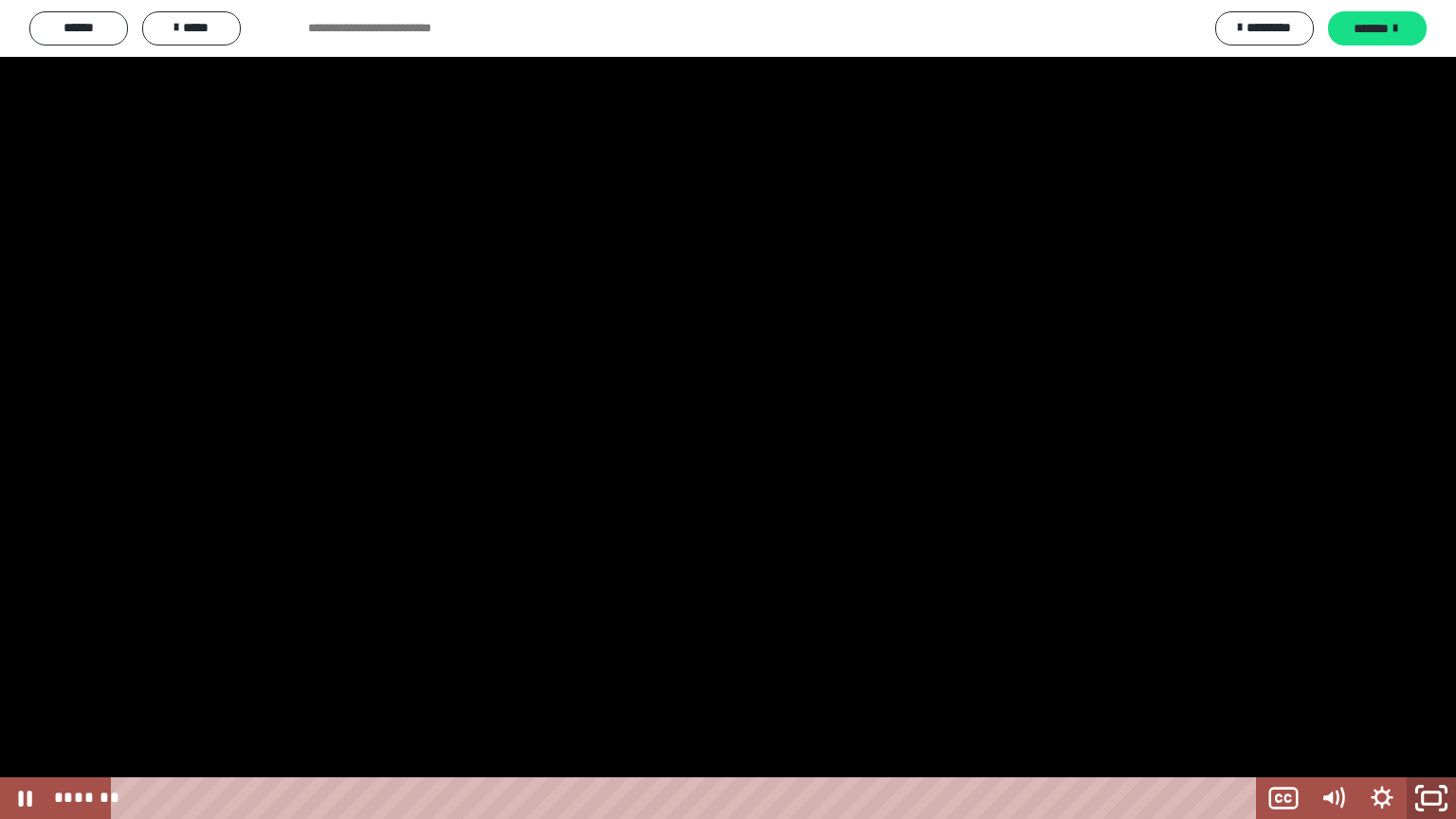 click 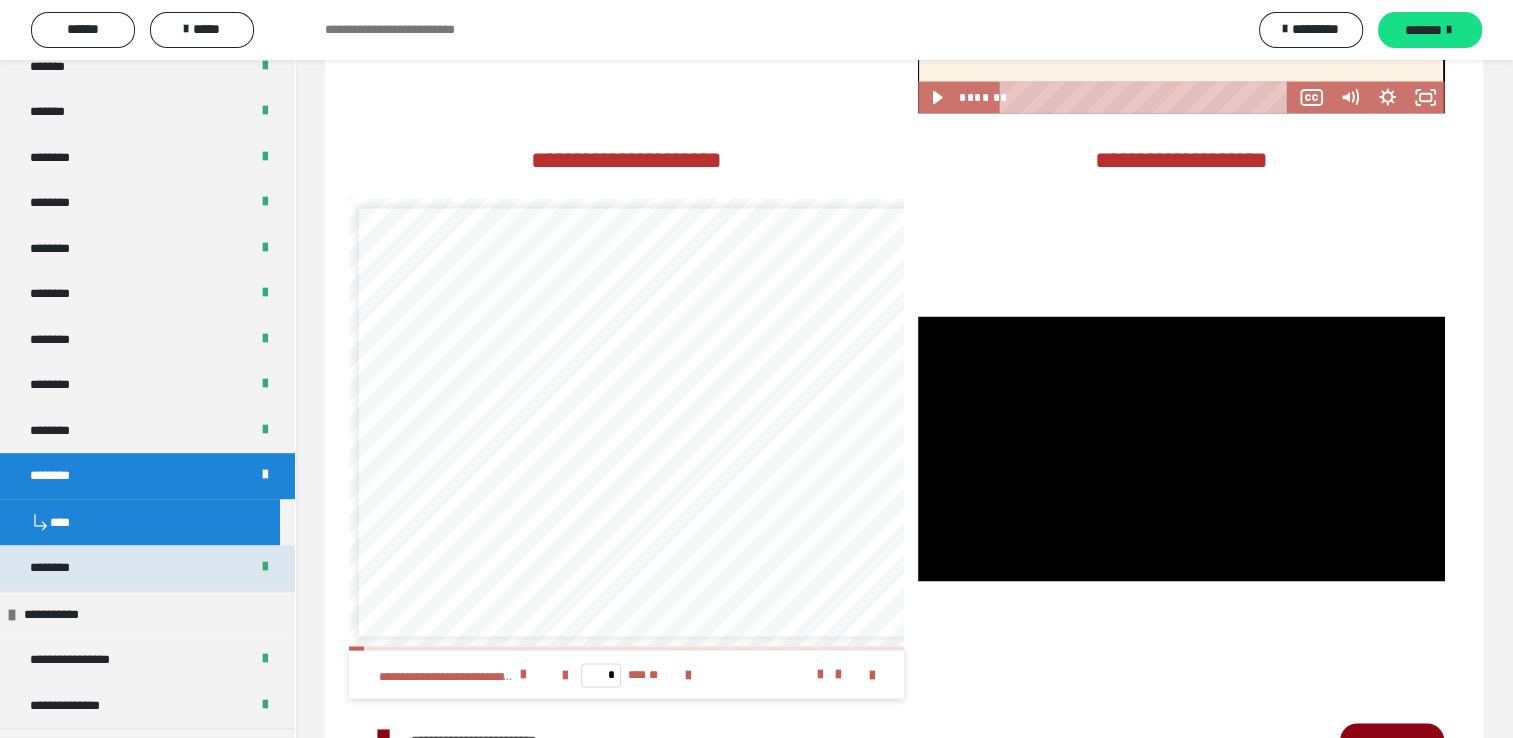 click on "********" at bounding box center (147, 568) 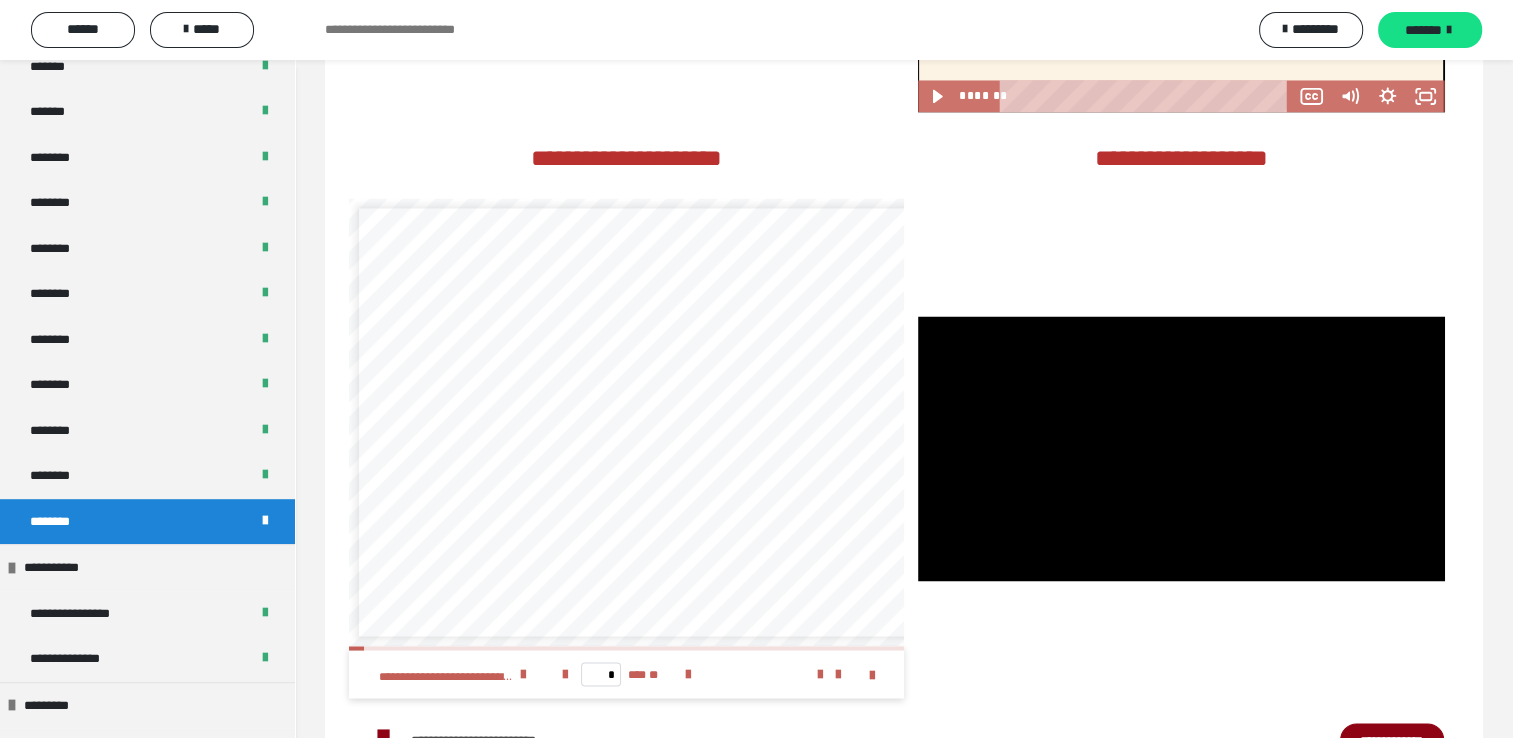 scroll, scrollTop: 300, scrollLeft: 0, axis: vertical 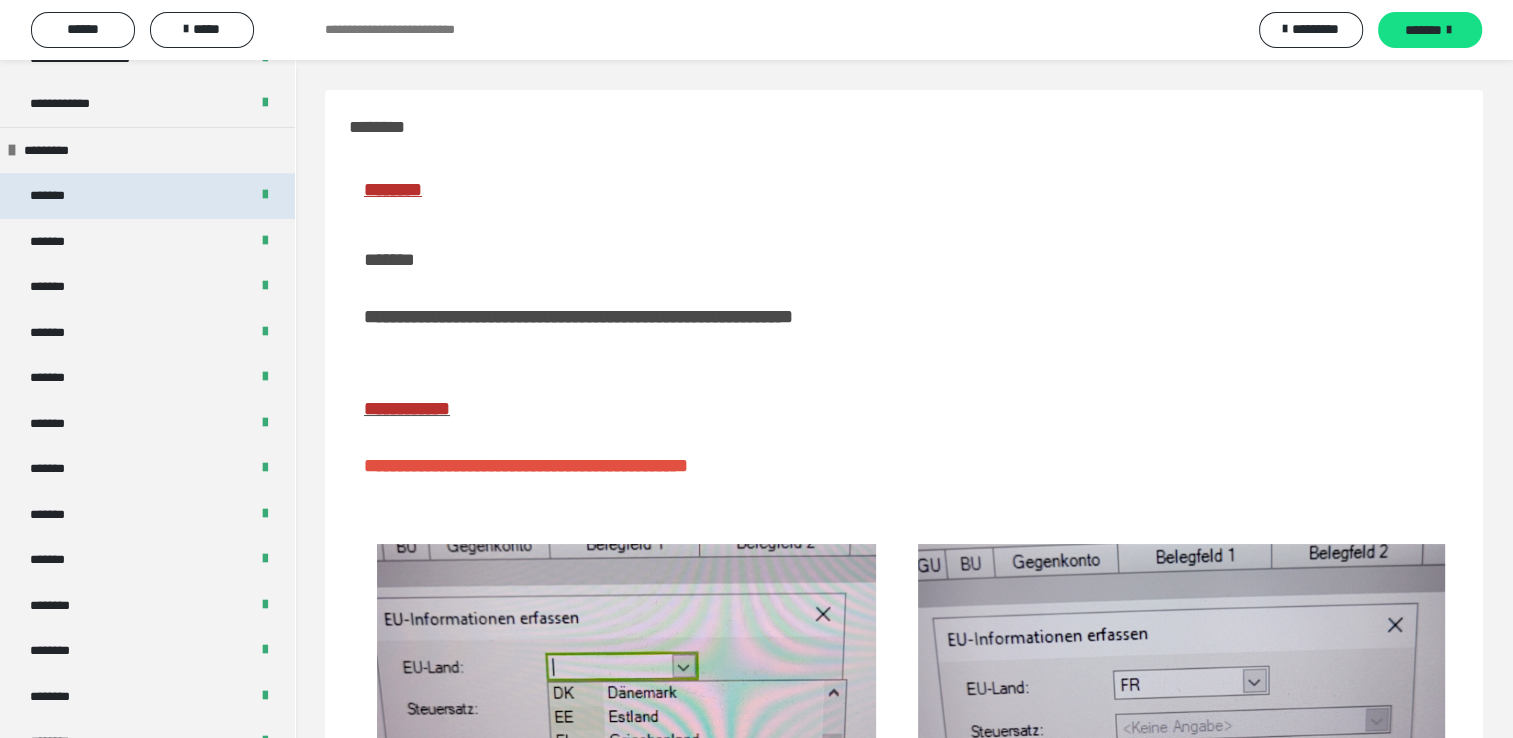 click on "*******" at bounding box center [57, 196] 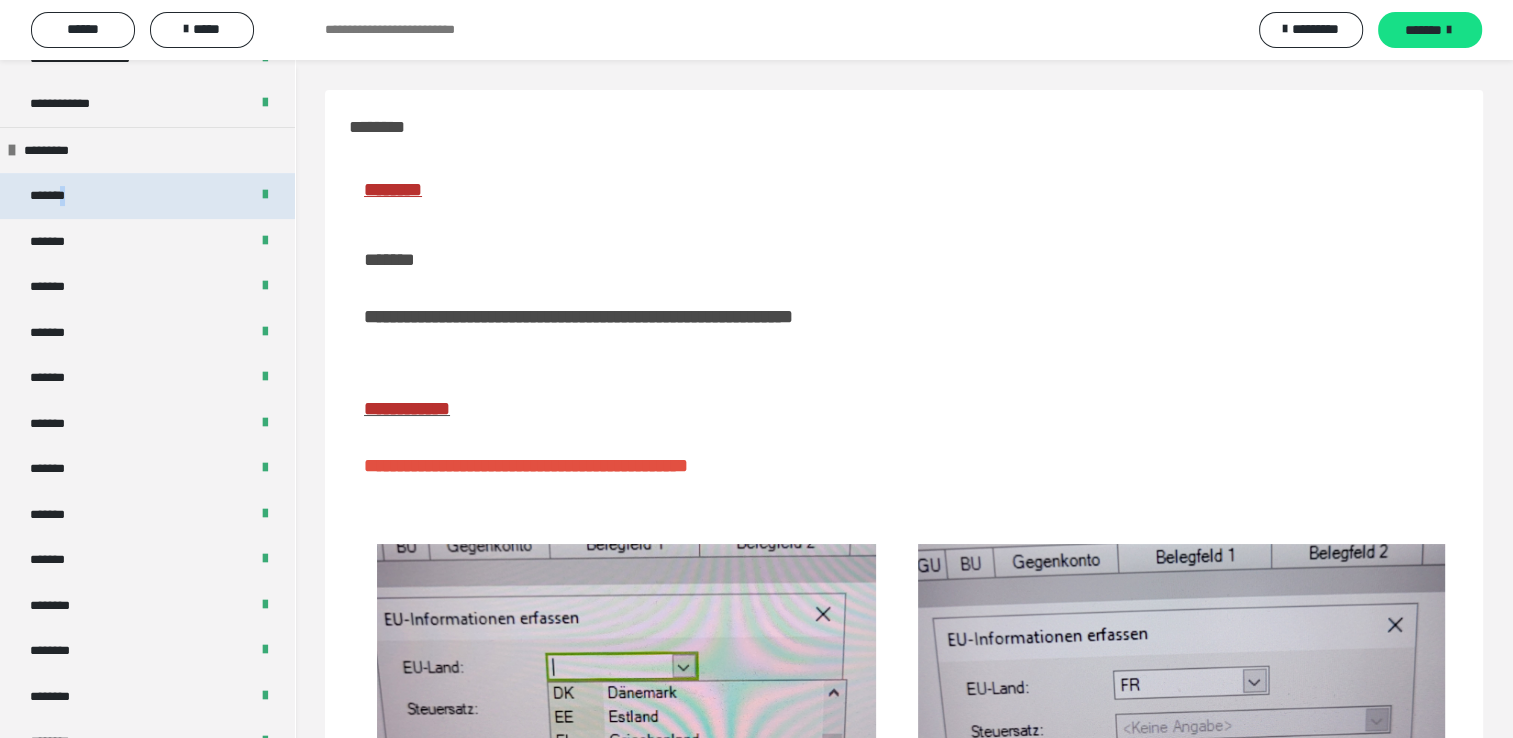 click on "*******" at bounding box center [57, 196] 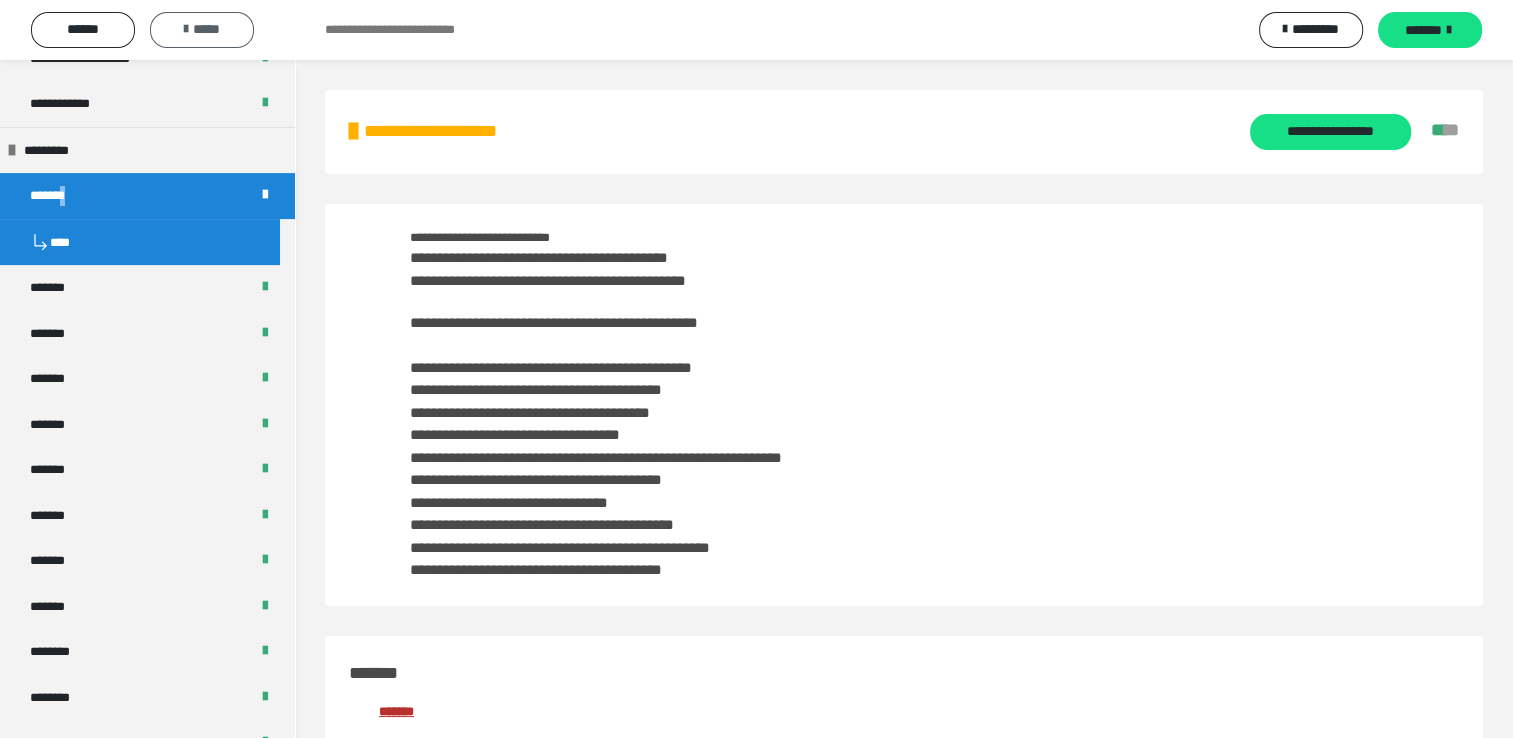 click on "*****" at bounding box center (202, 29) 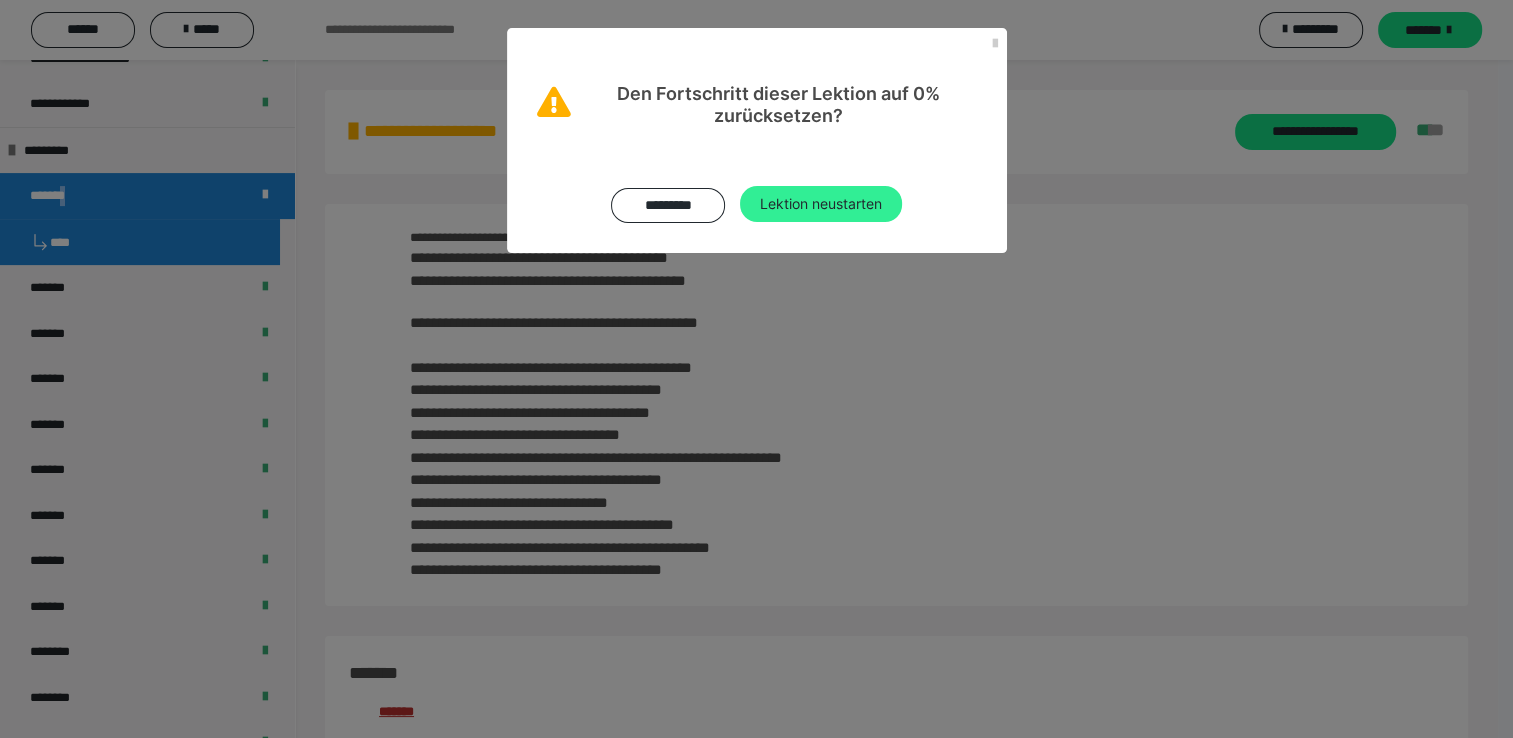click on "Lektion neustarten" at bounding box center [821, 204] 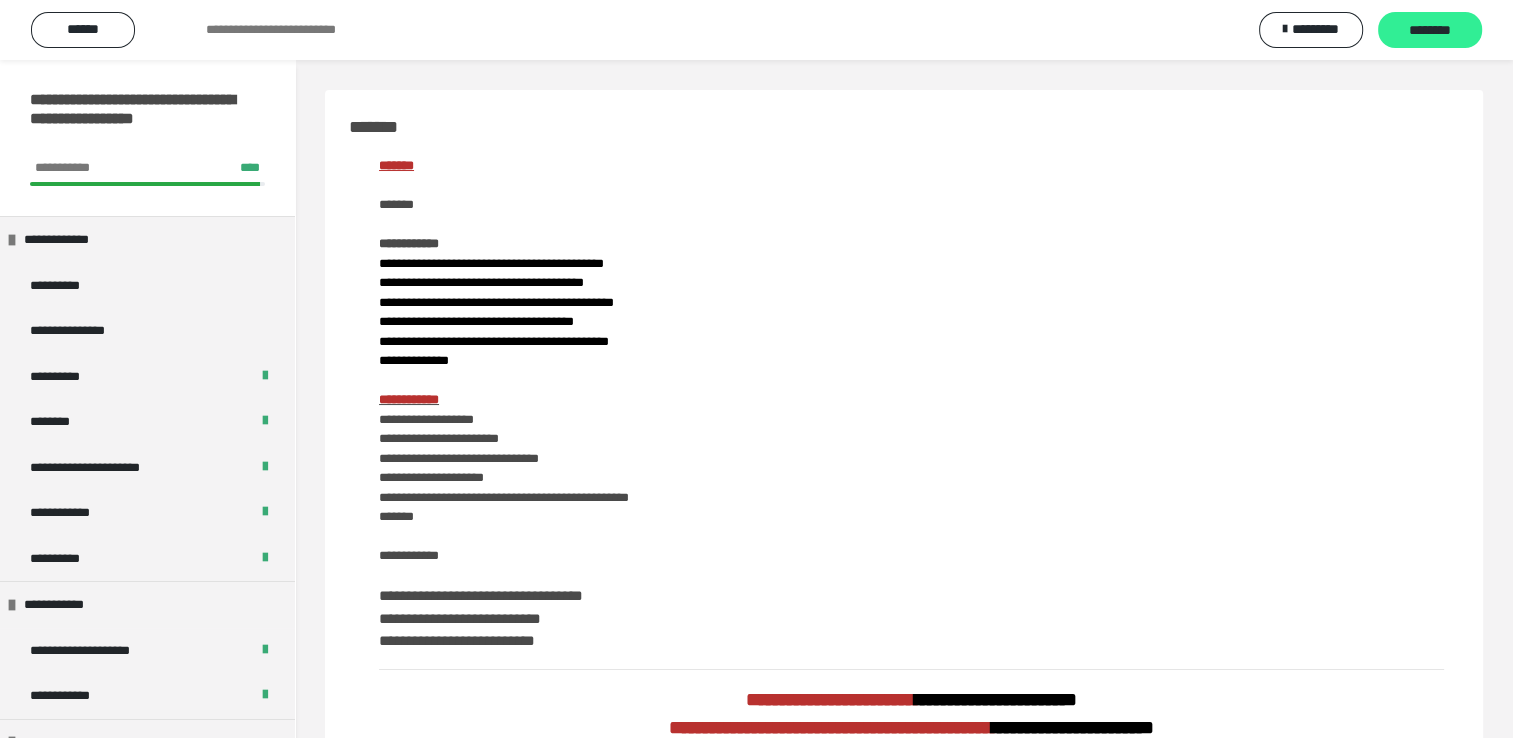 click on "********" at bounding box center [1430, 31] 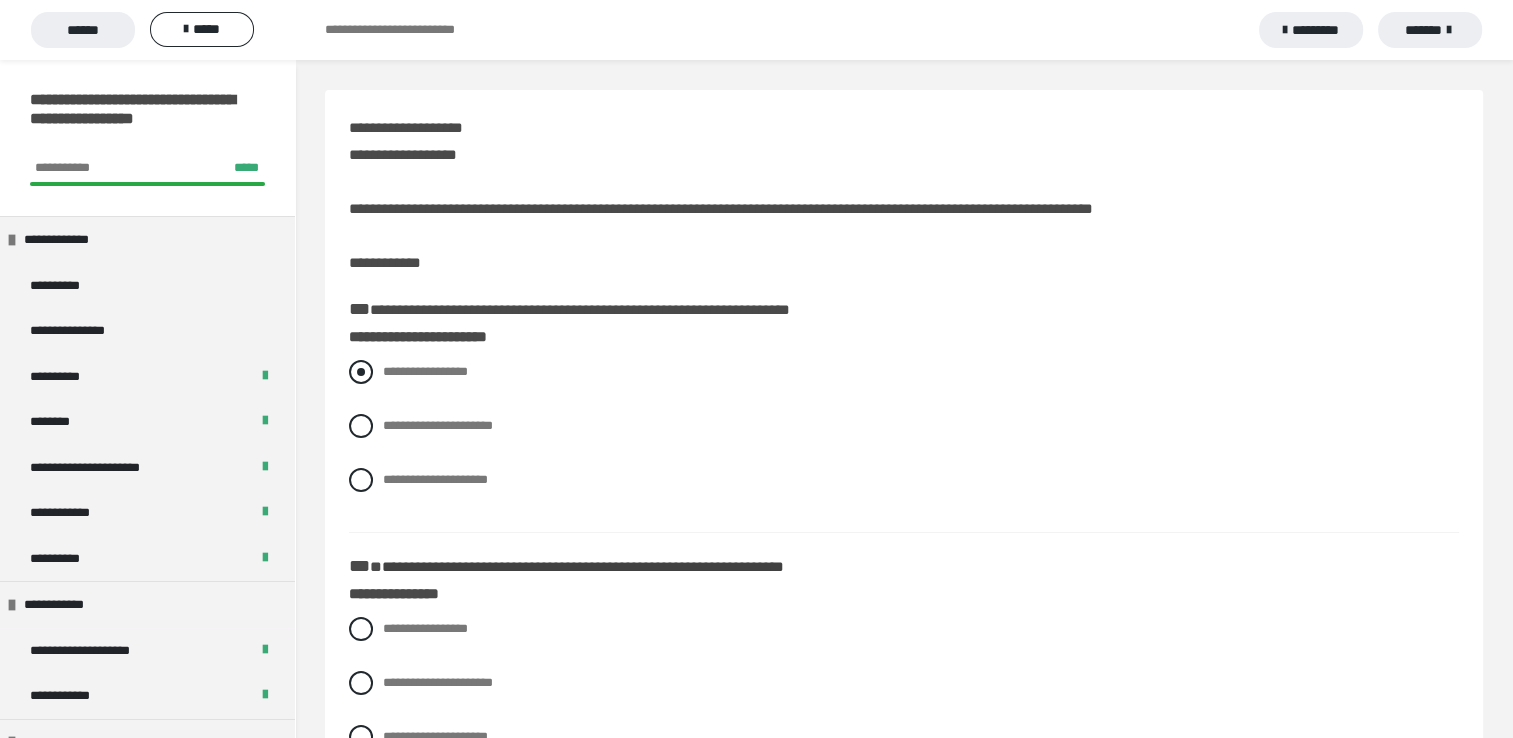 click at bounding box center [361, 372] 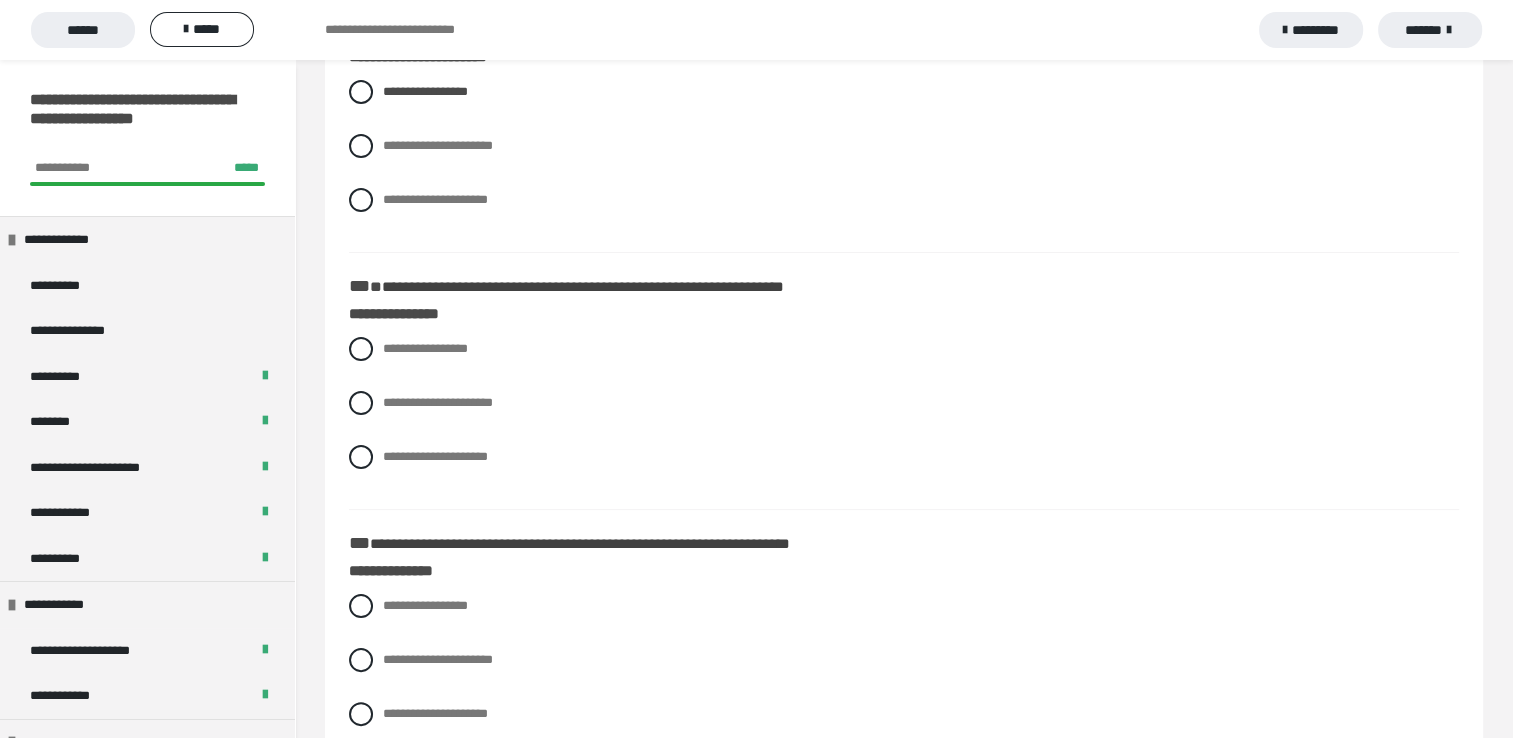 scroll, scrollTop: 320, scrollLeft: 0, axis: vertical 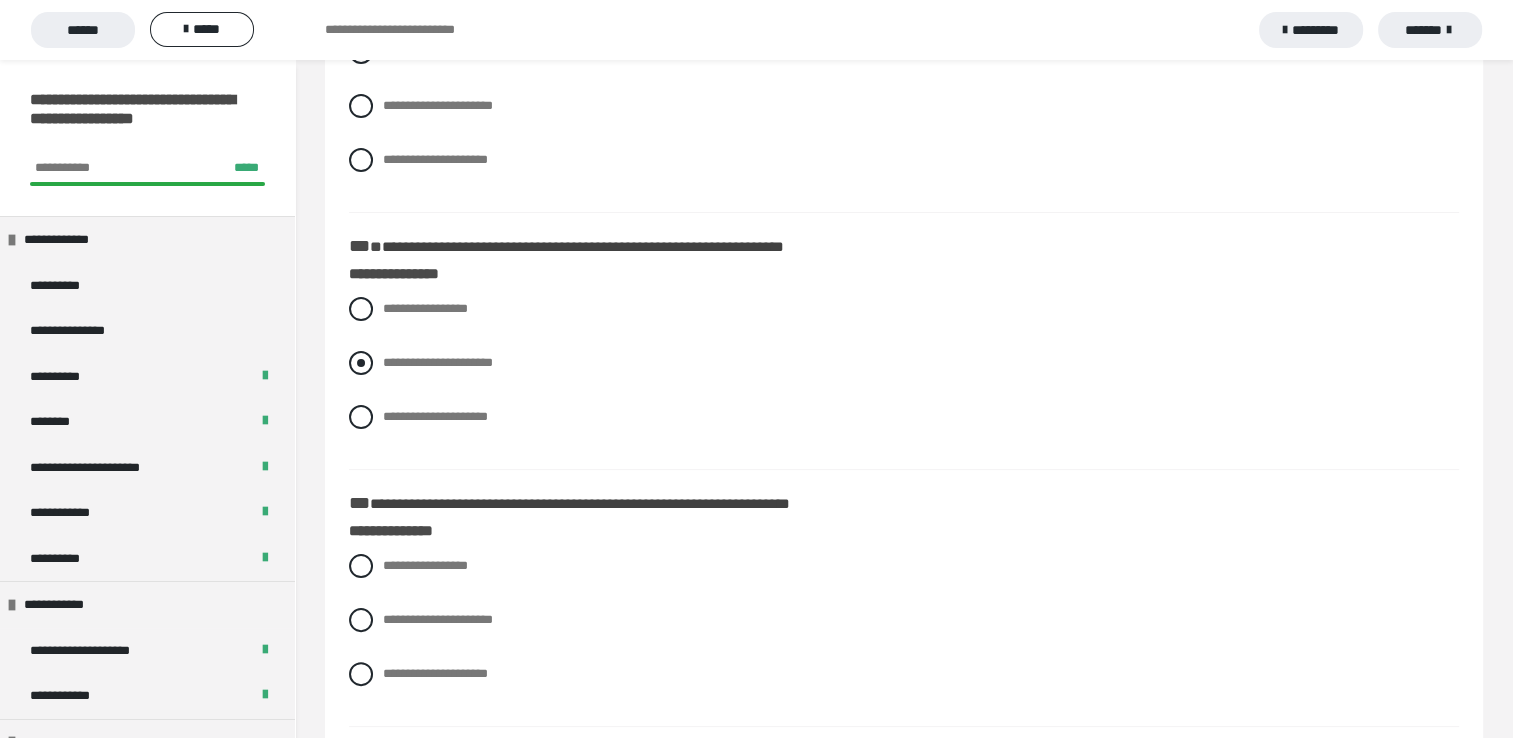 click at bounding box center [361, 363] 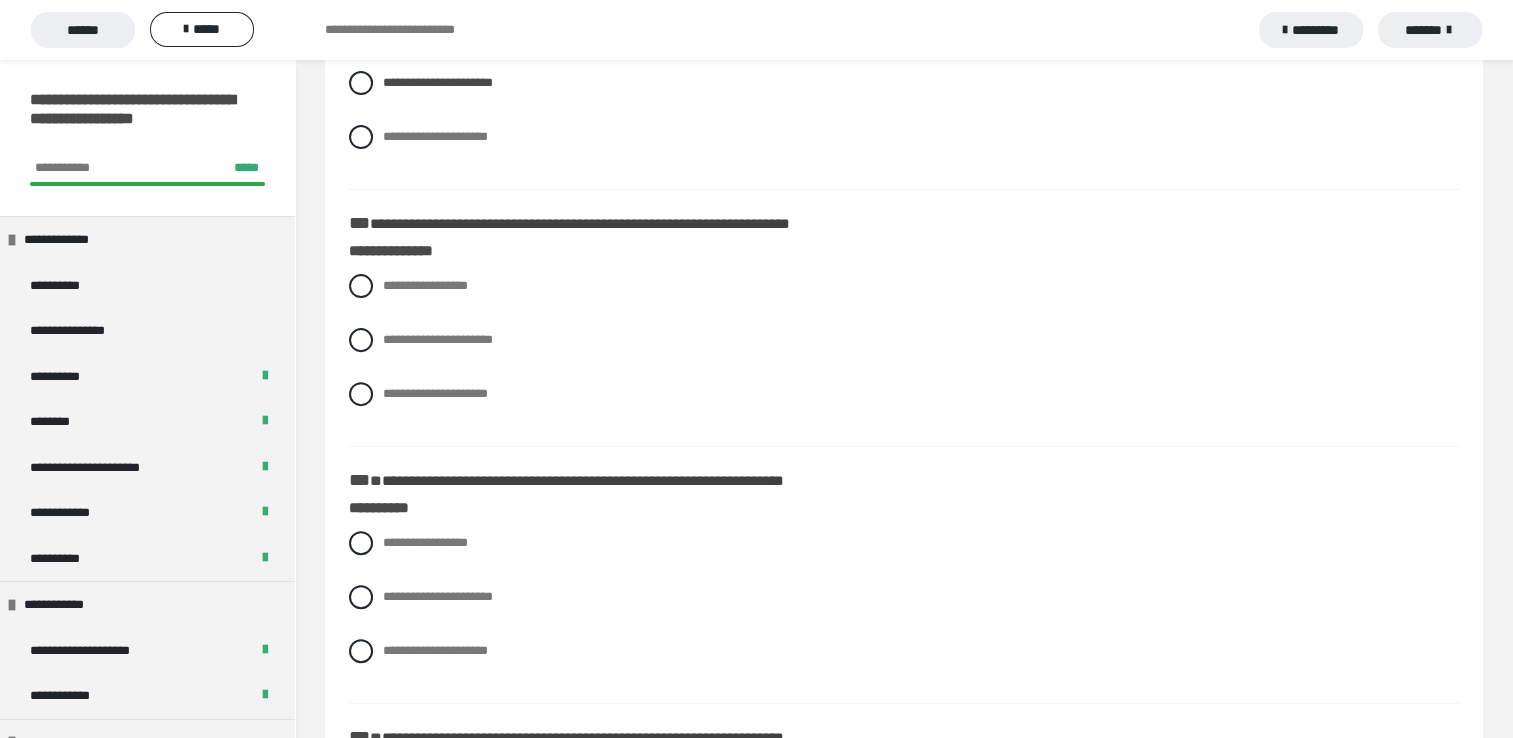 scroll, scrollTop: 640, scrollLeft: 0, axis: vertical 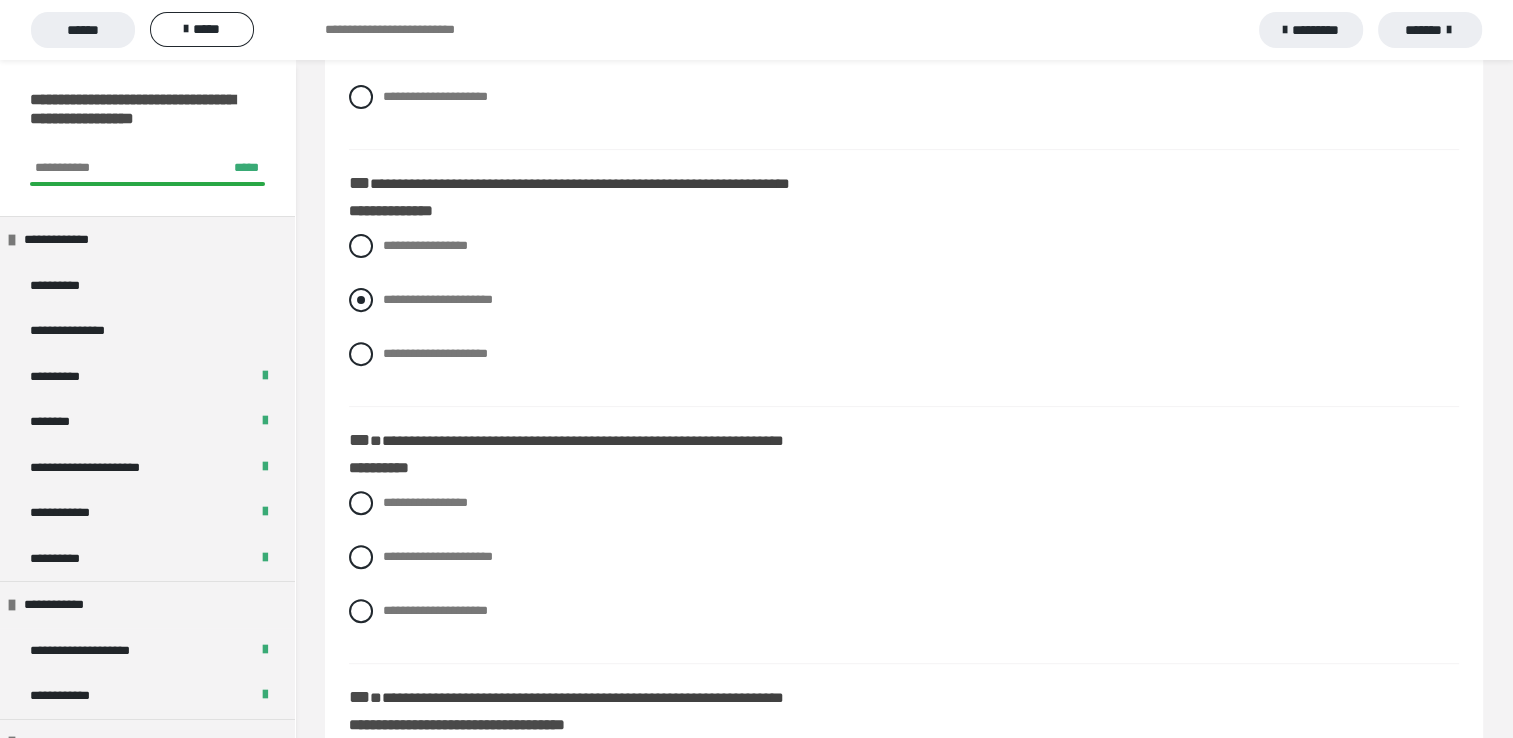 click at bounding box center (361, 300) 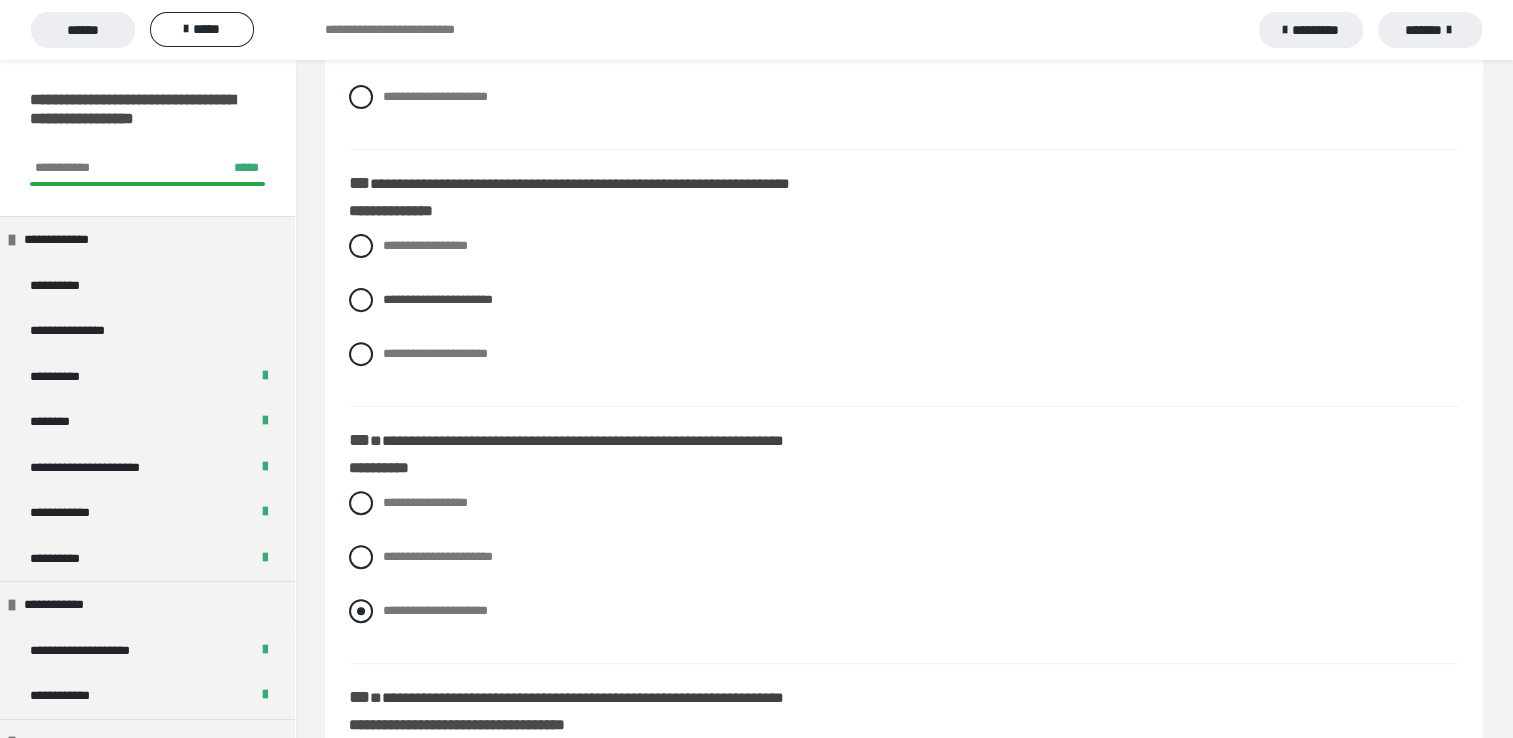 click at bounding box center (361, 611) 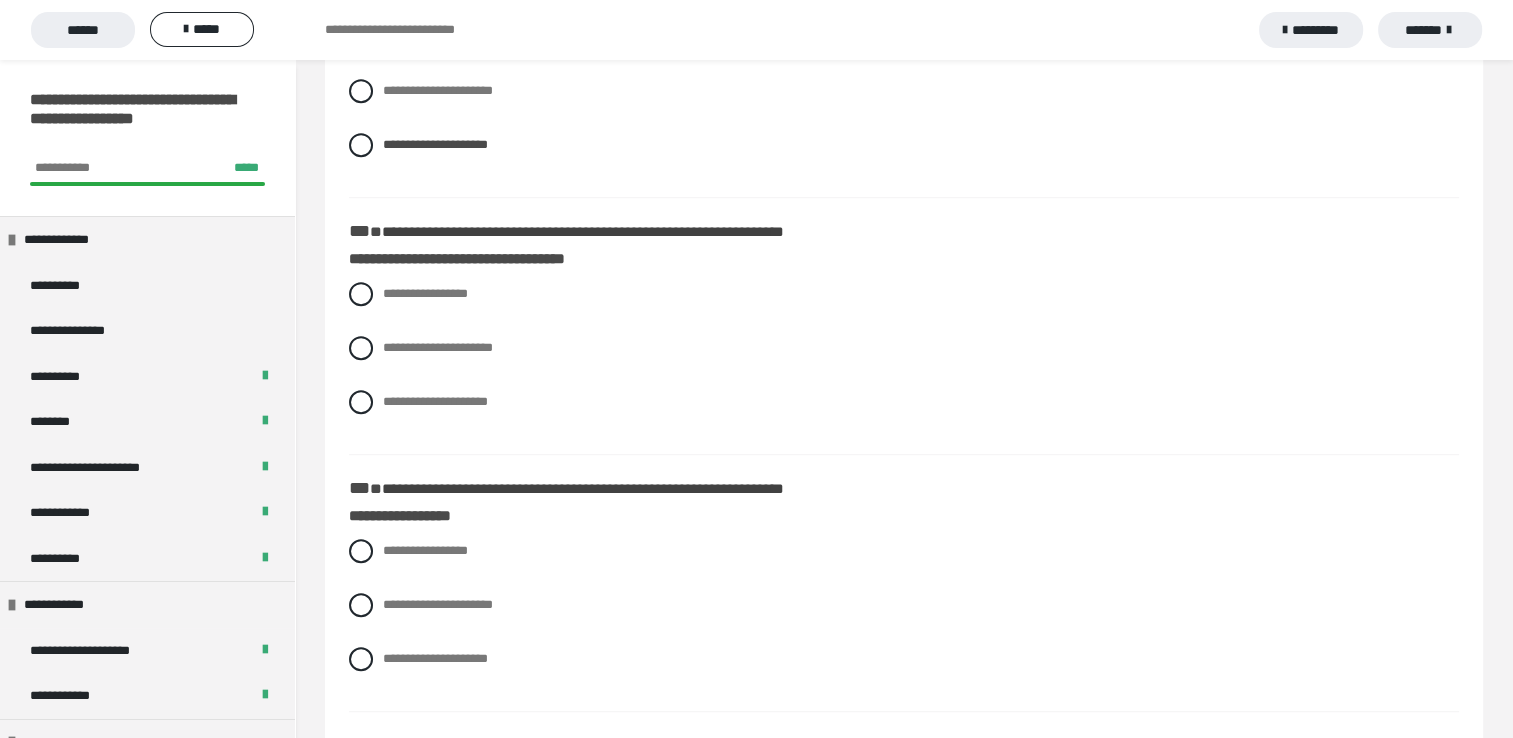 scroll, scrollTop: 1120, scrollLeft: 0, axis: vertical 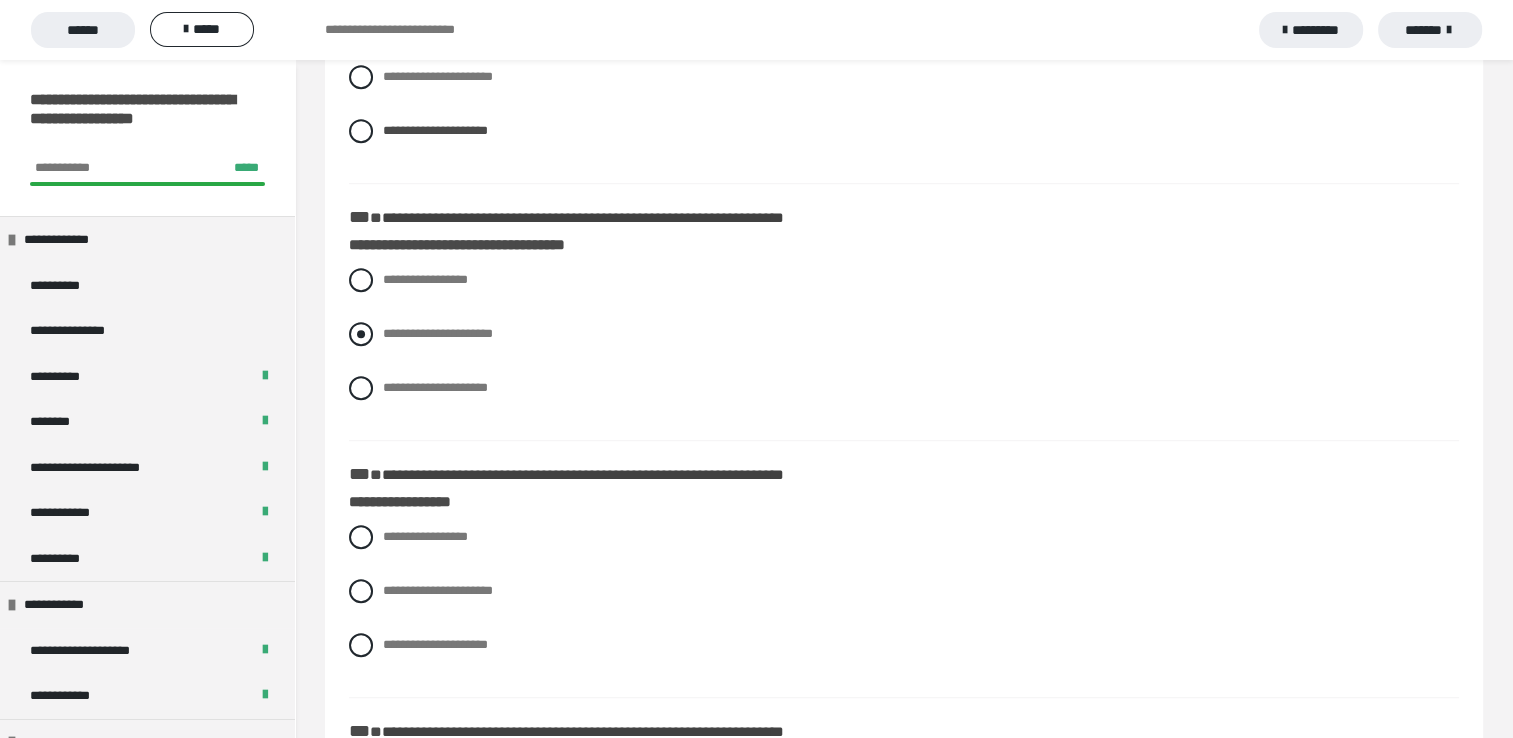 click at bounding box center [361, 334] 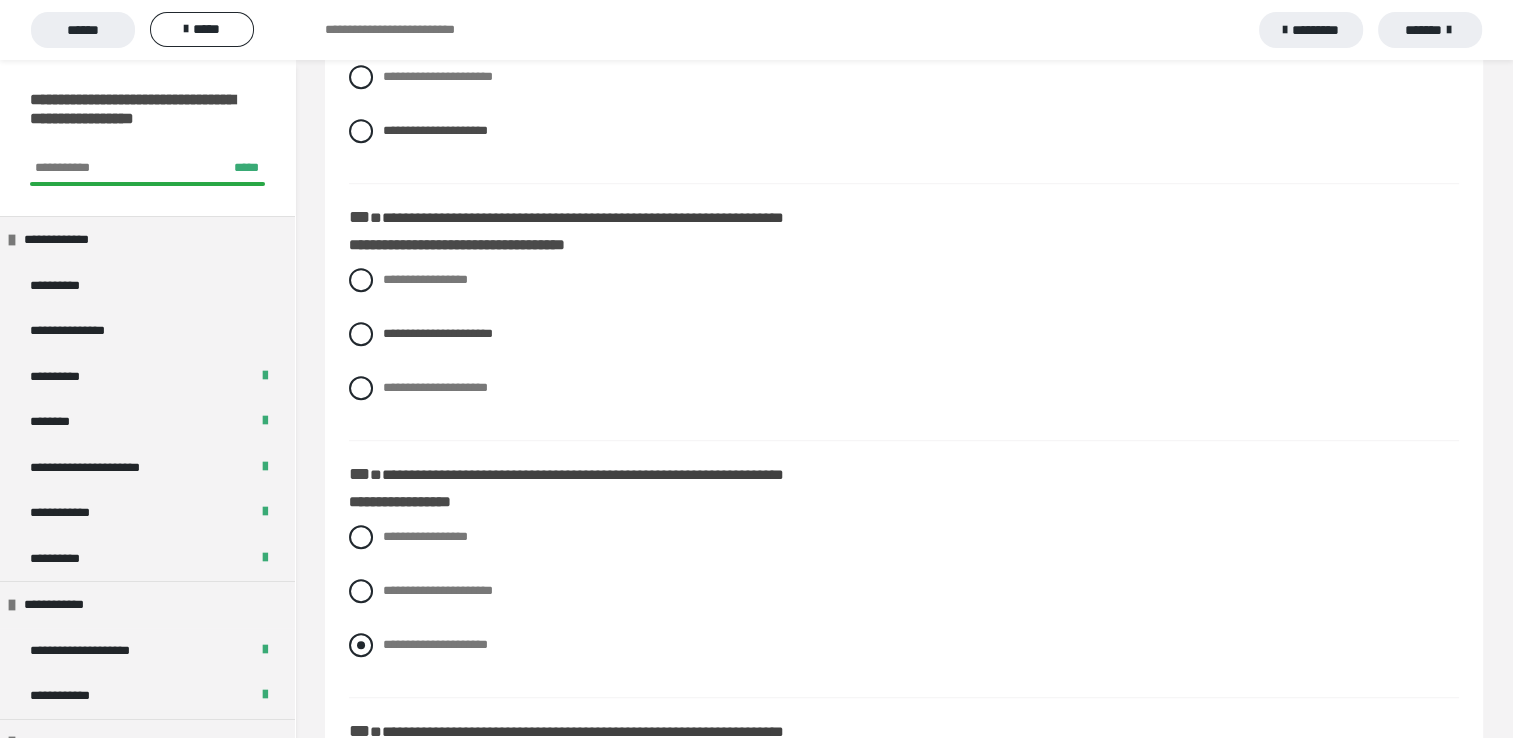 click at bounding box center (361, 645) 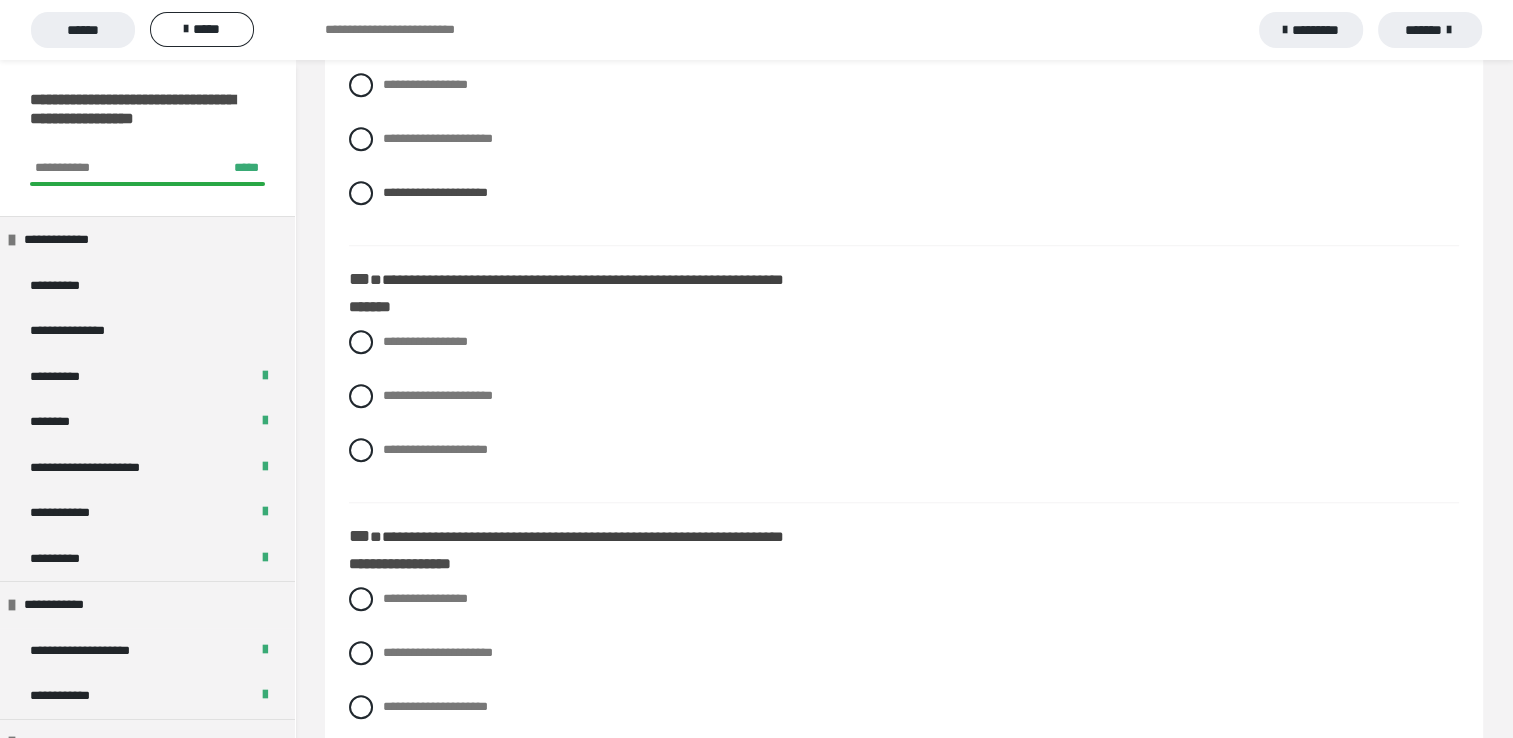scroll, scrollTop: 1652, scrollLeft: 0, axis: vertical 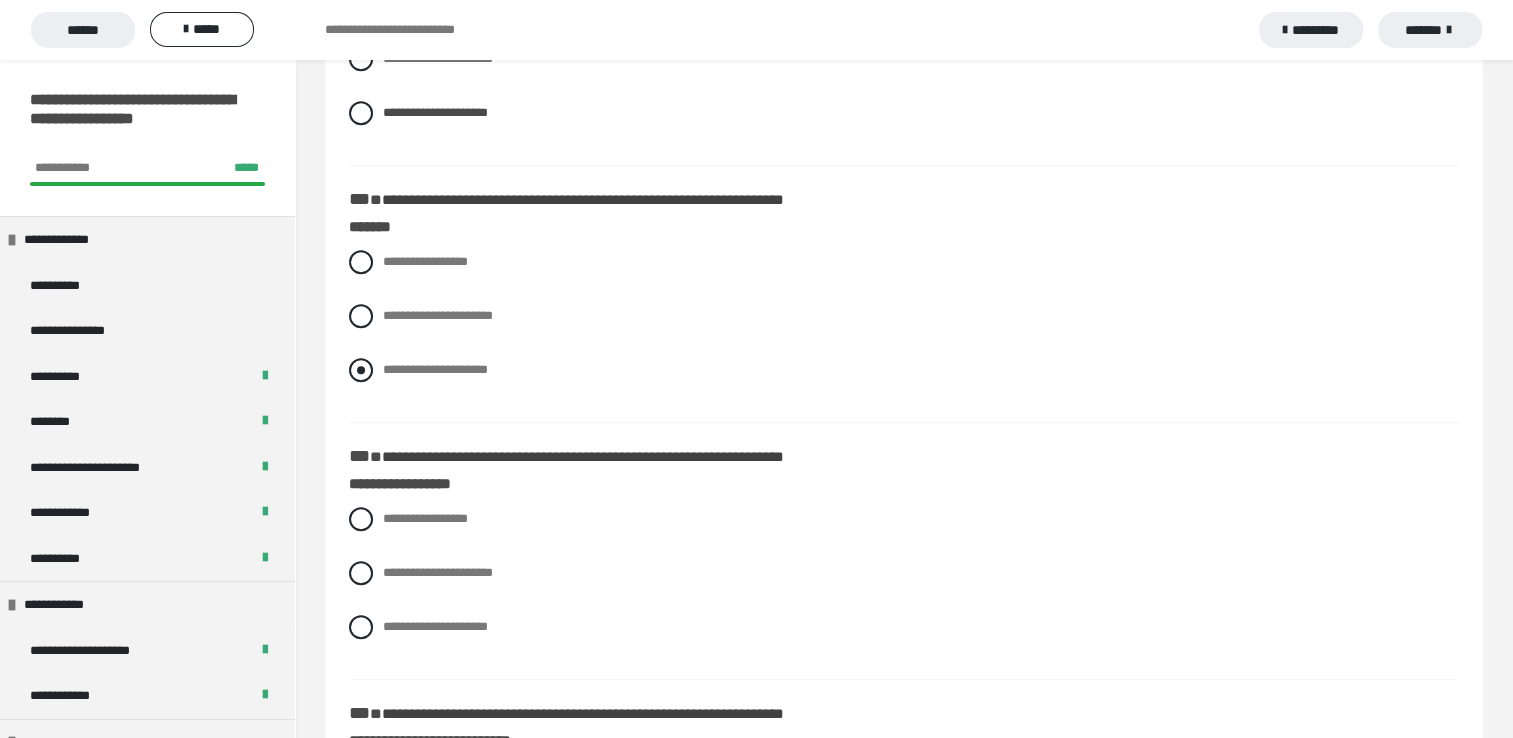 click at bounding box center (361, 370) 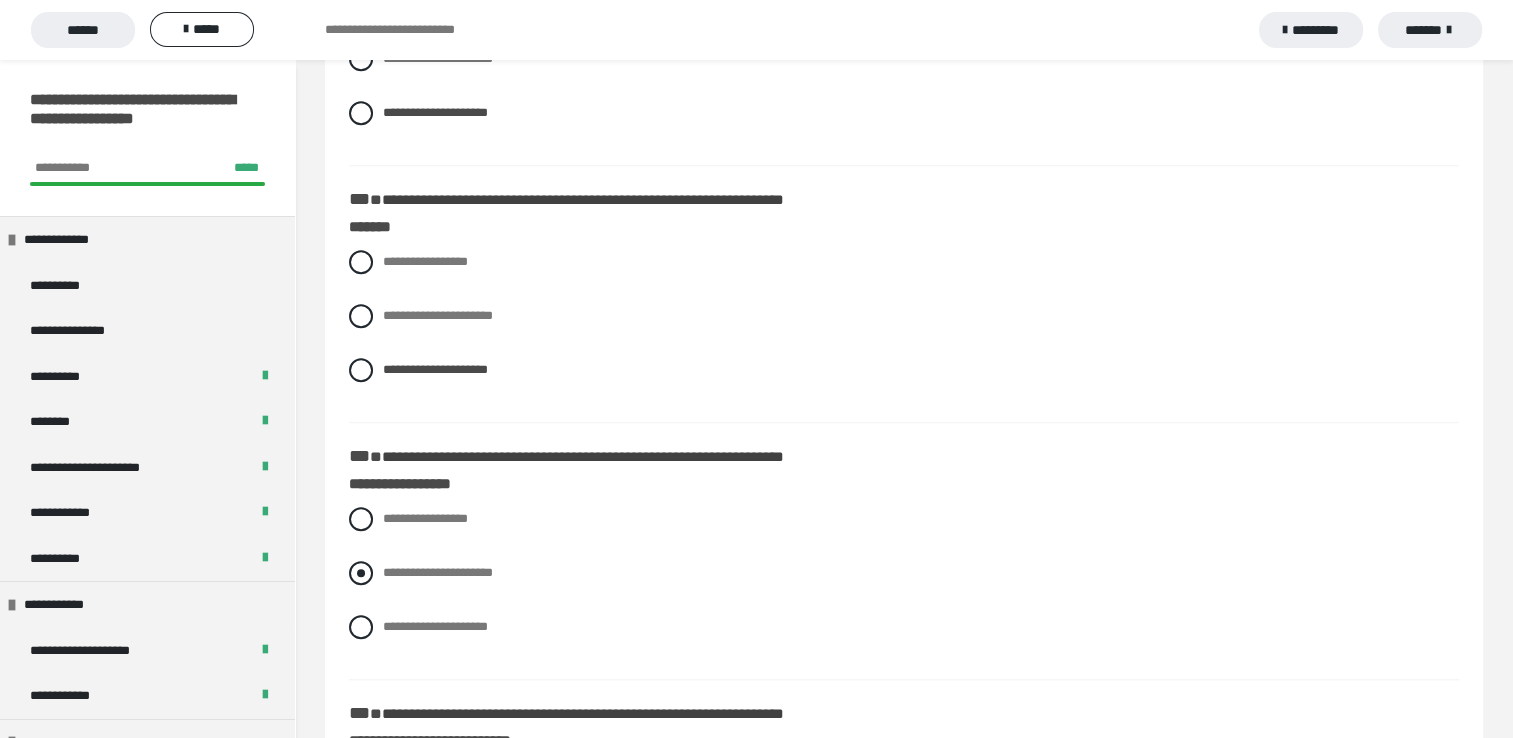 click at bounding box center (361, 573) 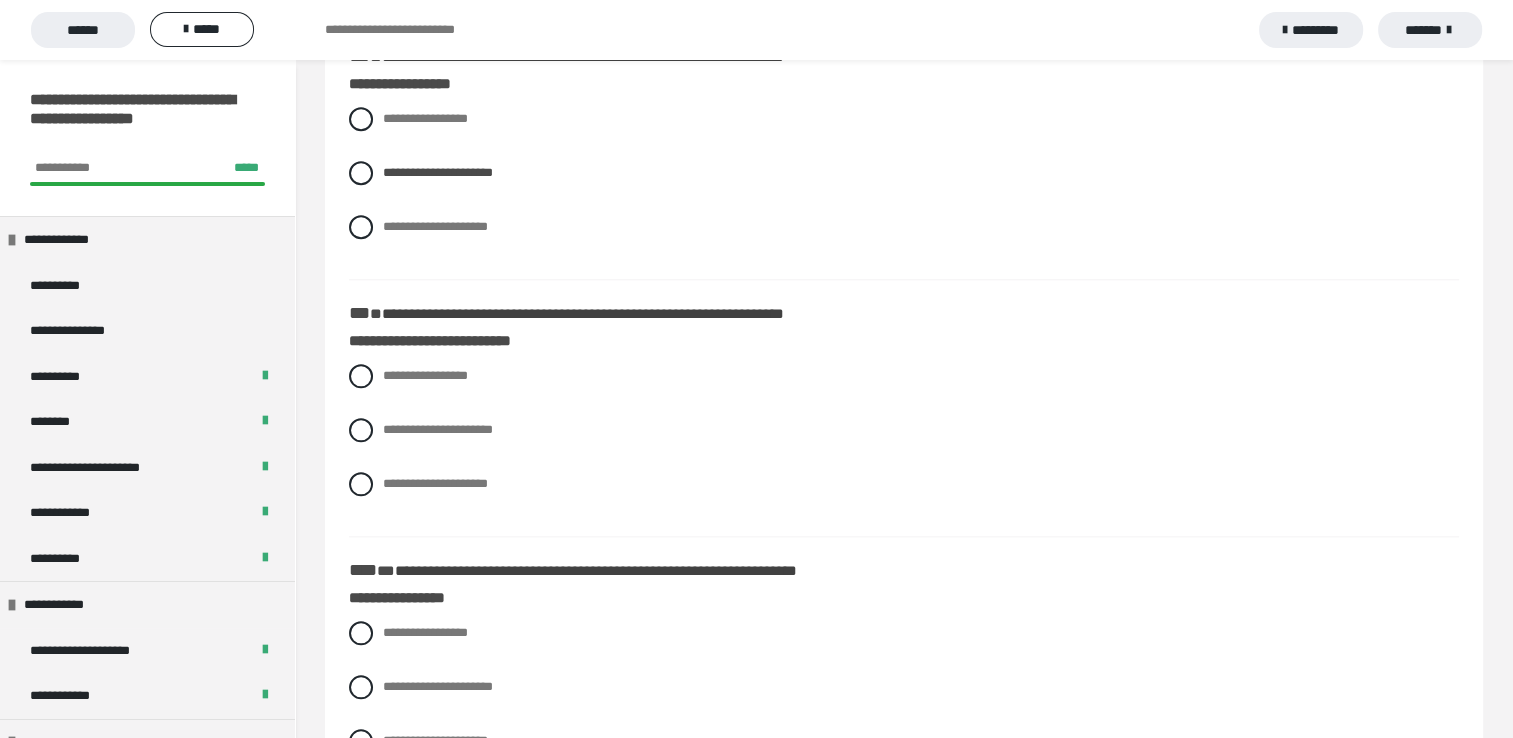 scroll, scrollTop: 2146, scrollLeft: 0, axis: vertical 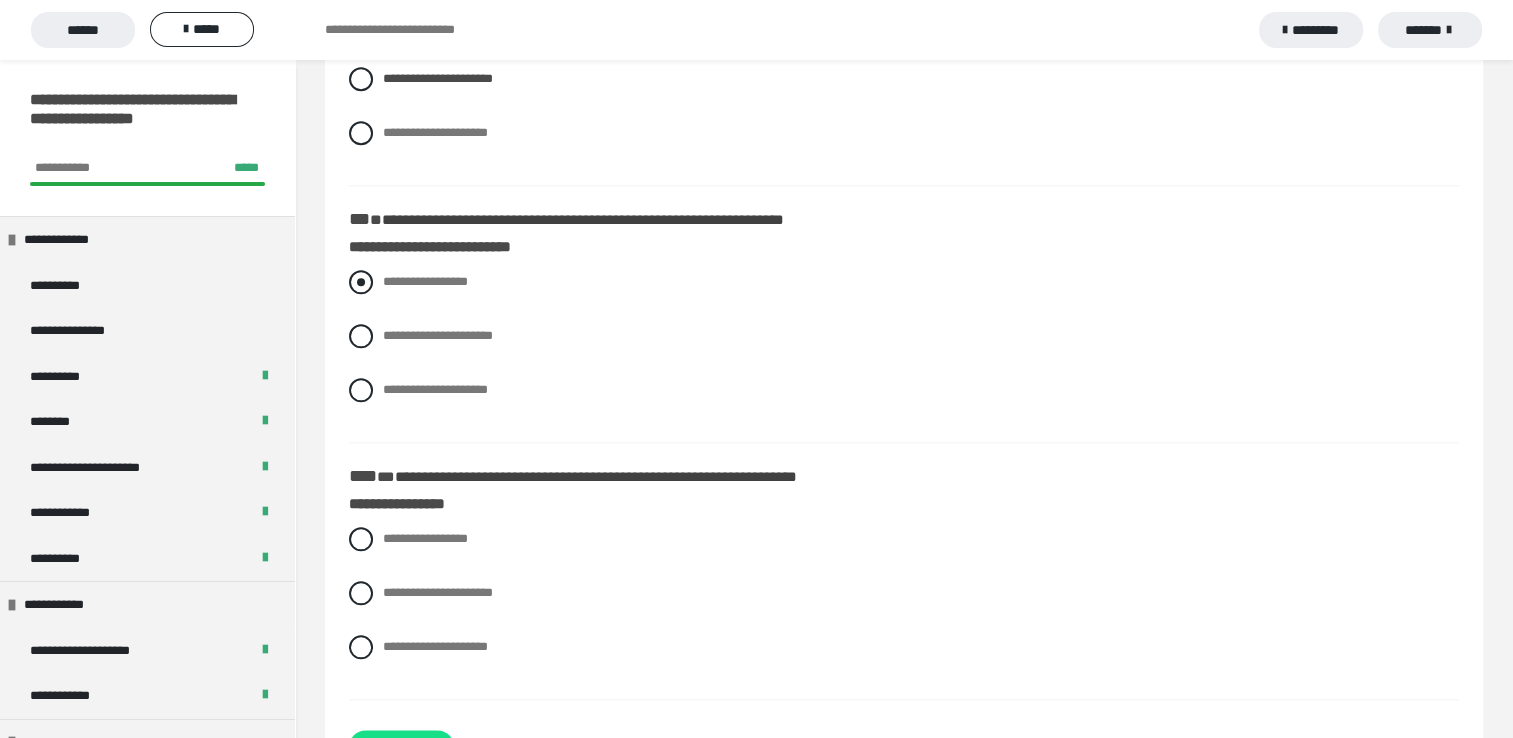 click at bounding box center [361, 282] 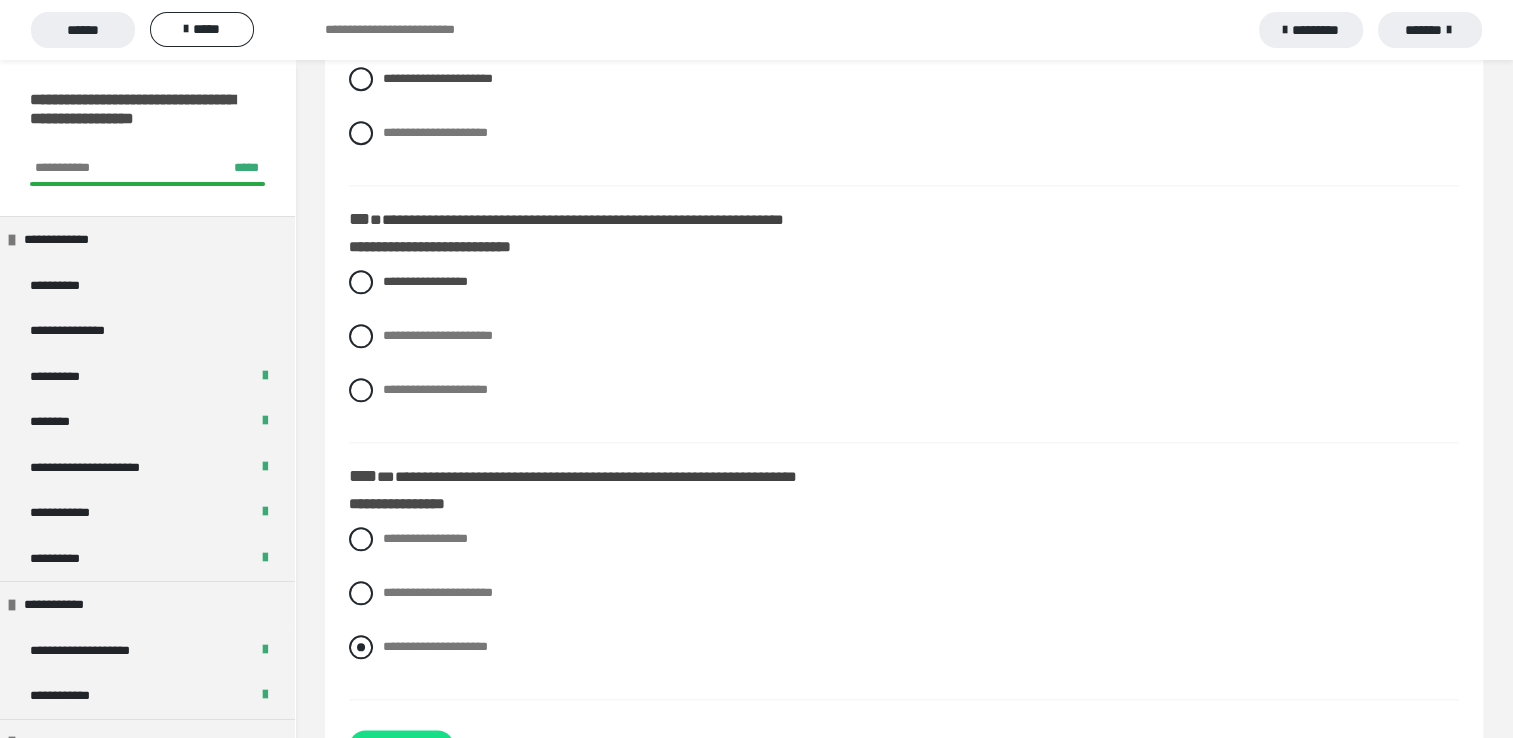 click at bounding box center (361, 647) 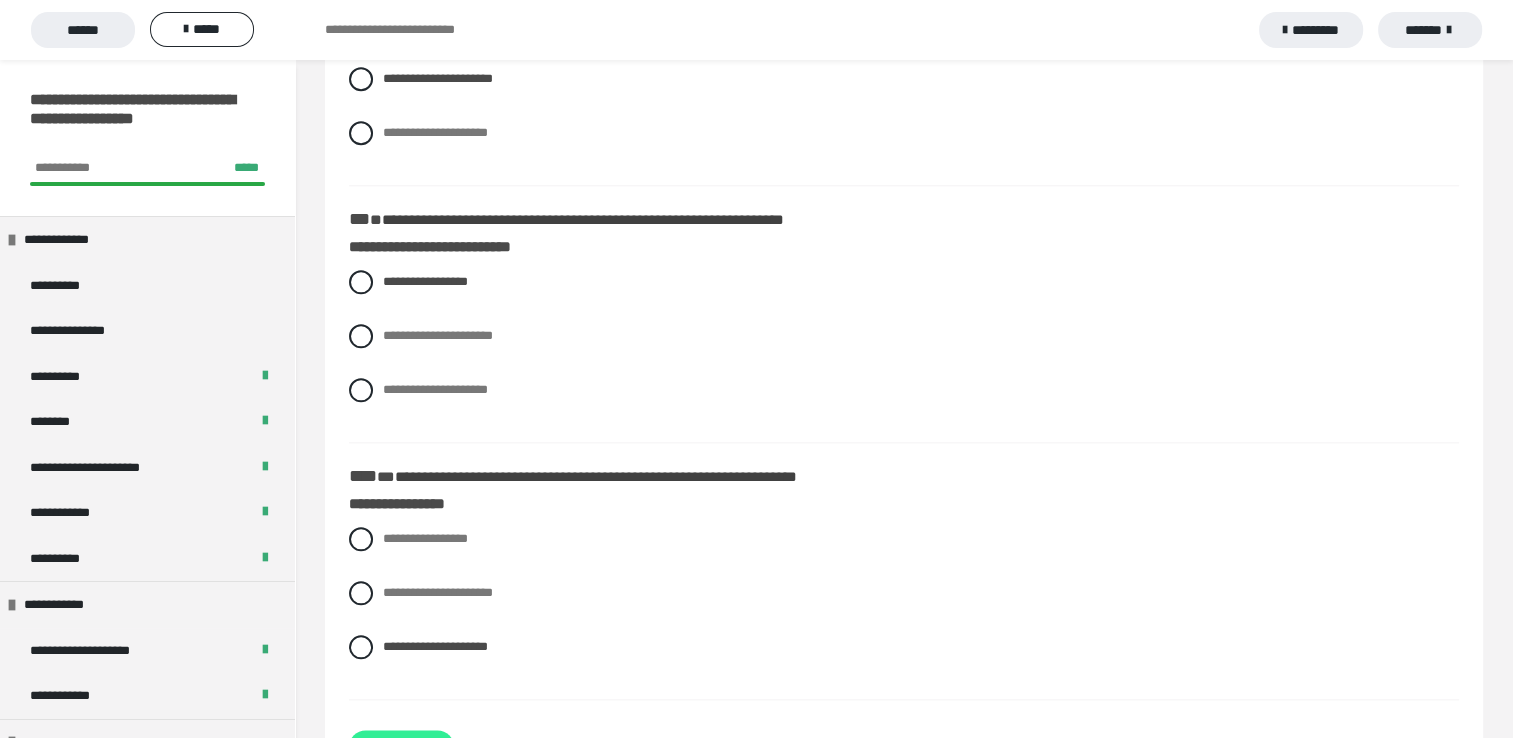 click on "**********" at bounding box center [401, 746] 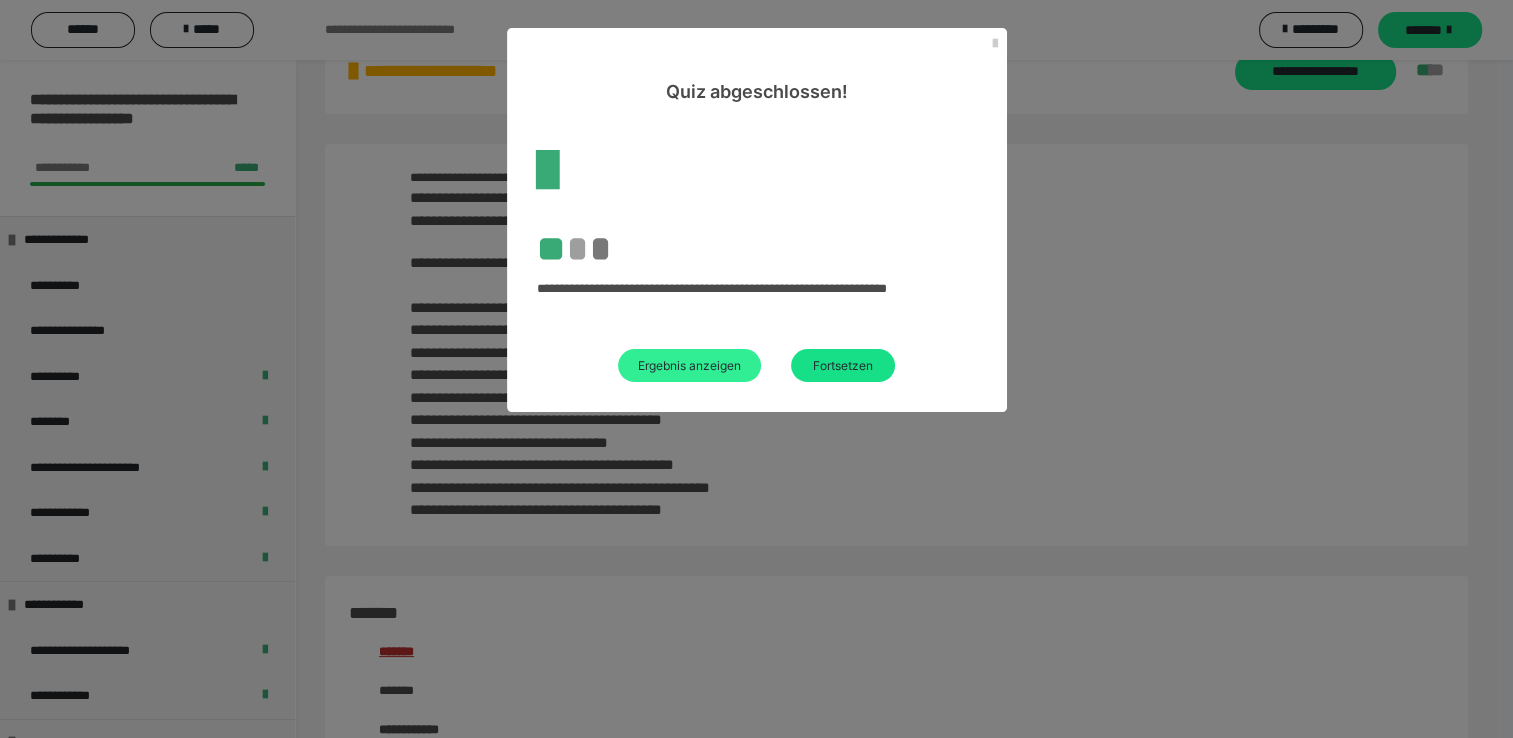 scroll, scrollTop: 2146, scrollLeft: 0, axis: vertical 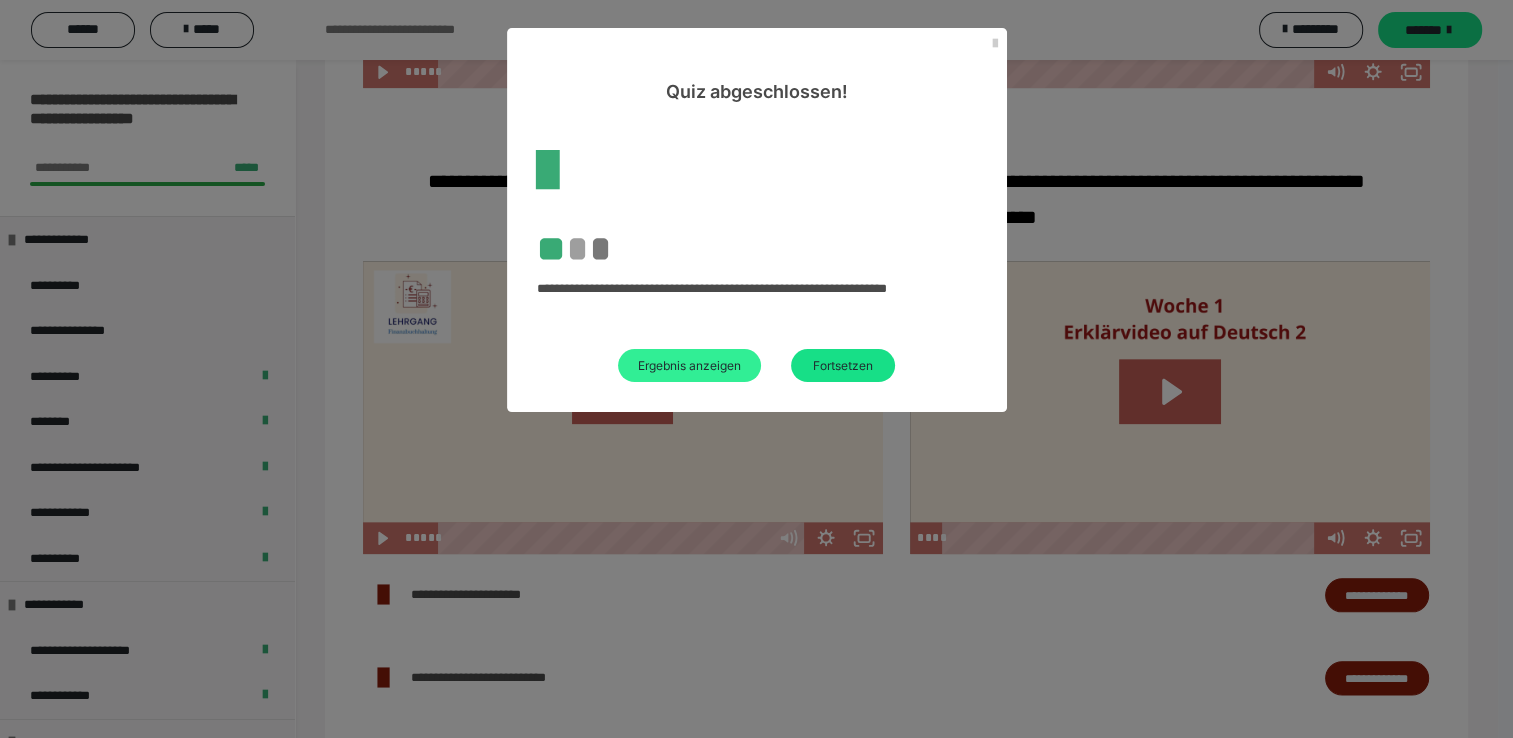 click on "Ergebnis anzeigen" at bounding box center [689, 365] 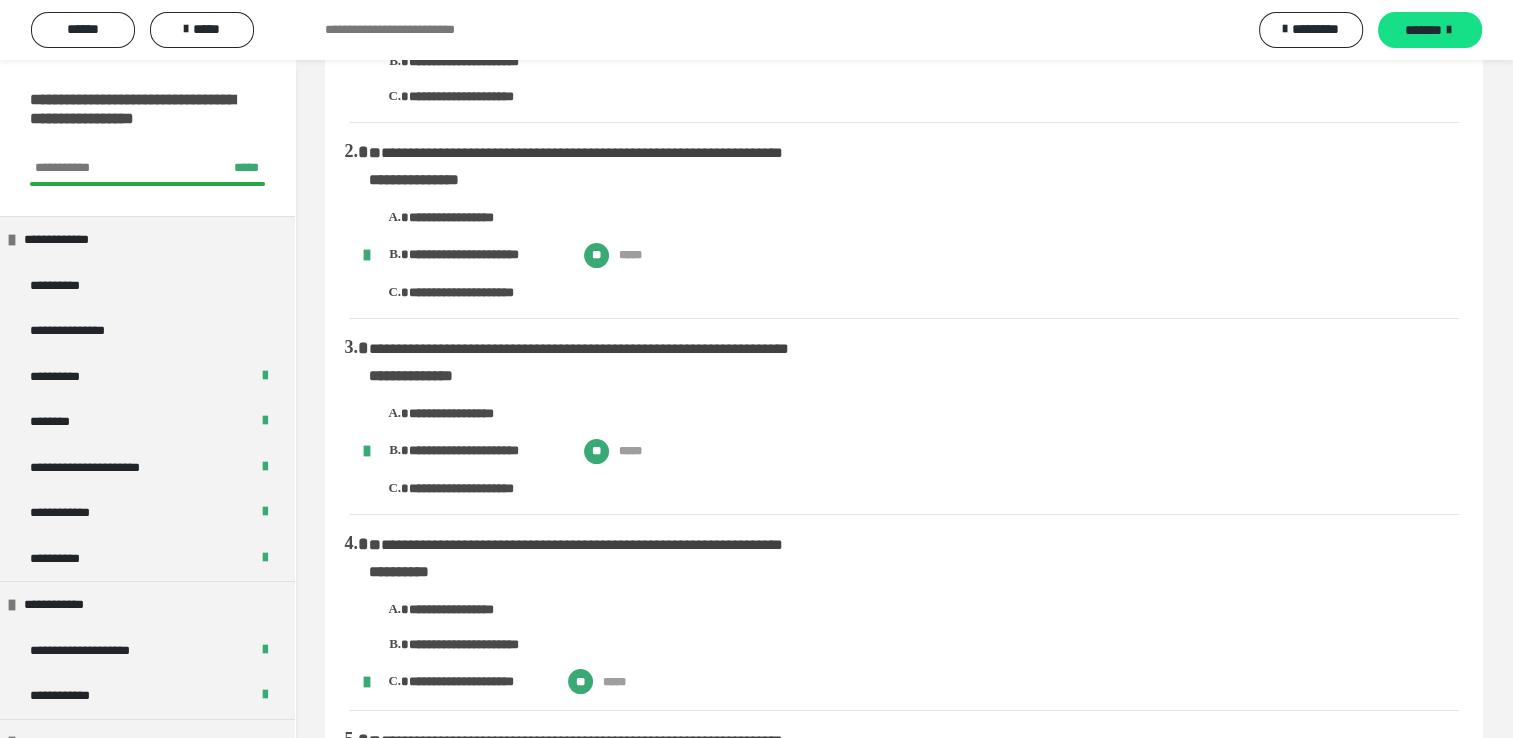 scroll, scrollTop: 0, scrollLeft: 0, axis: both 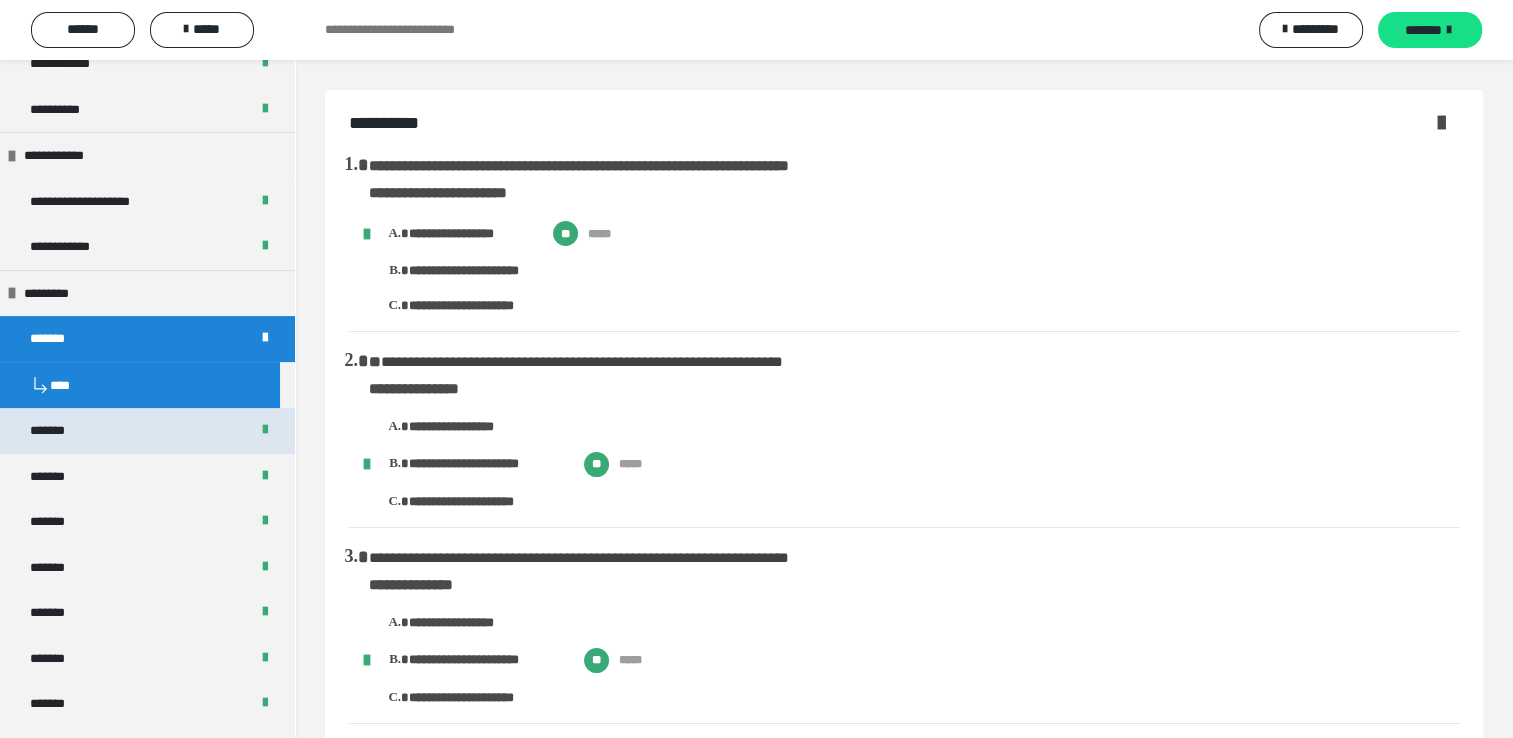 click on "*******" at bounding box center (147, 431) 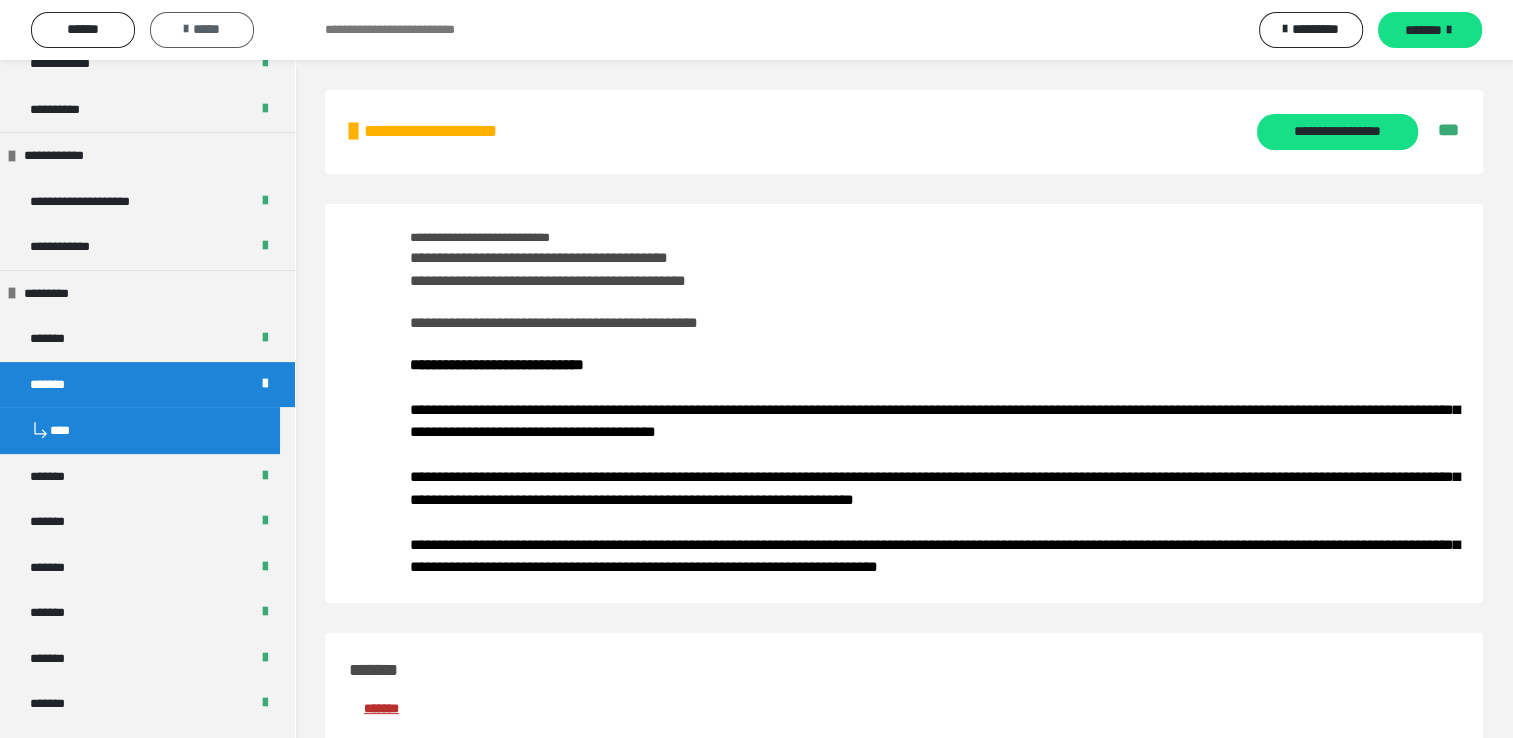 click on "*****" at bounding box center (202, 29) 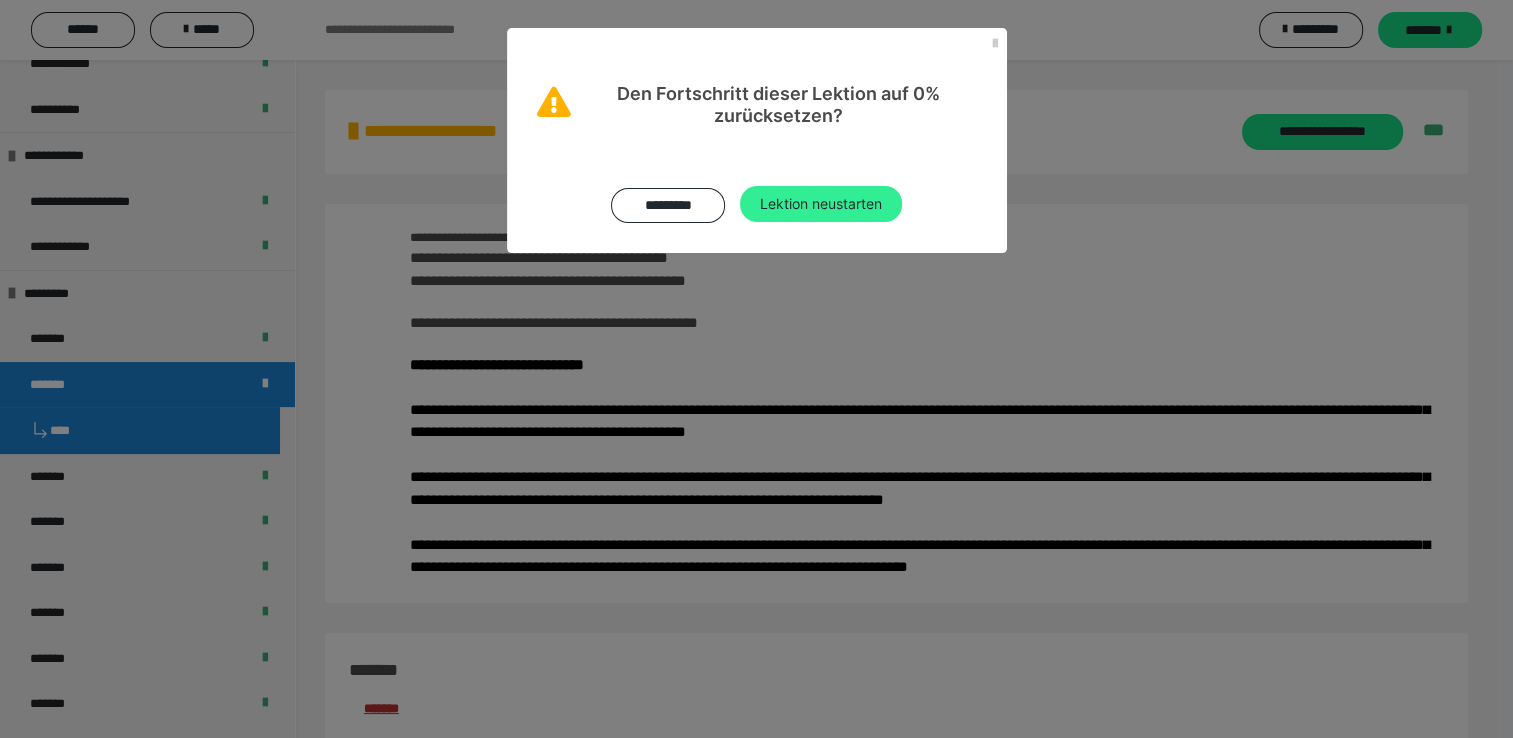 click on "Lektion neustarten" at bounding box center (821, 204) 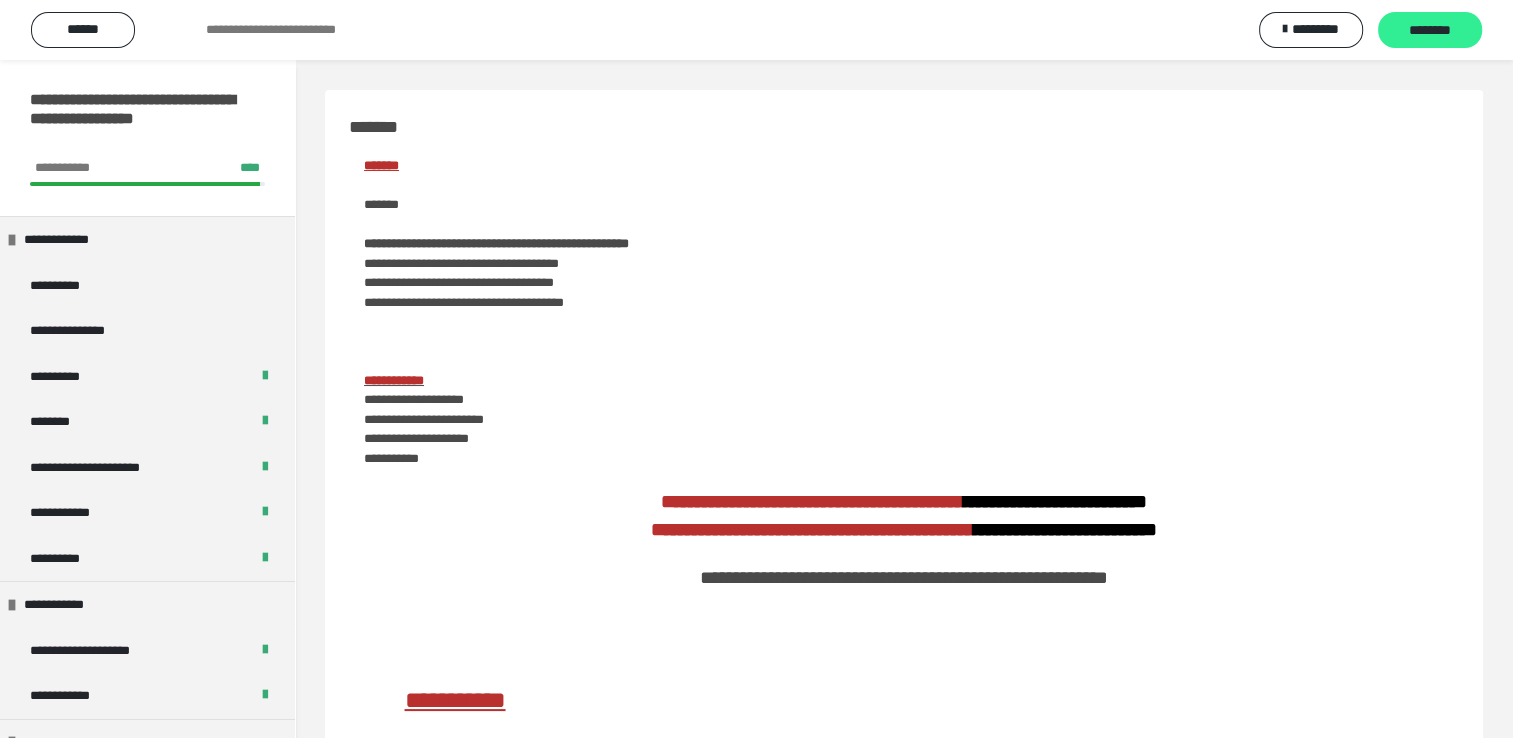 click on "********" at bounding box center [1430, 31] 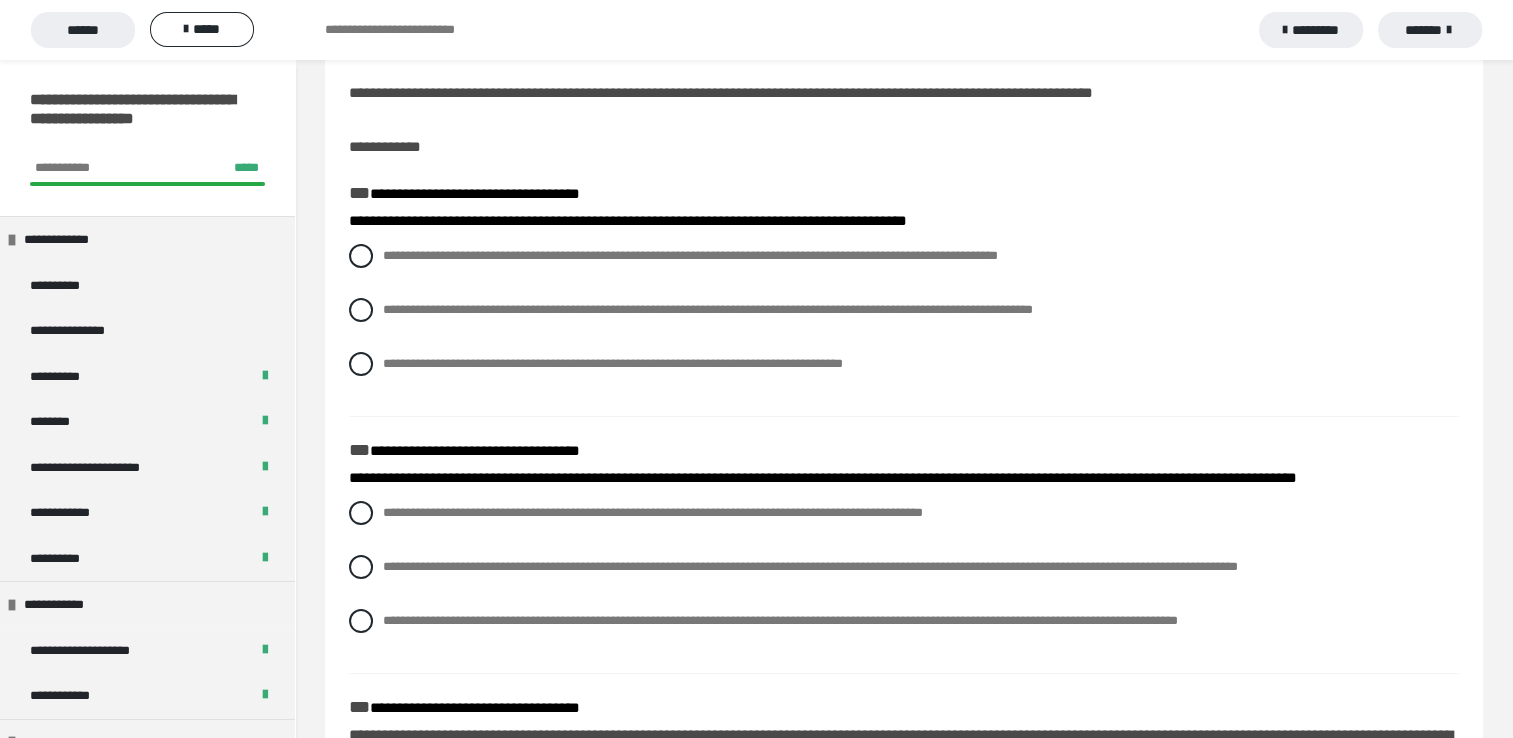 scroll, scrollTop: 120, scrollLeft: 0, axis: vertical 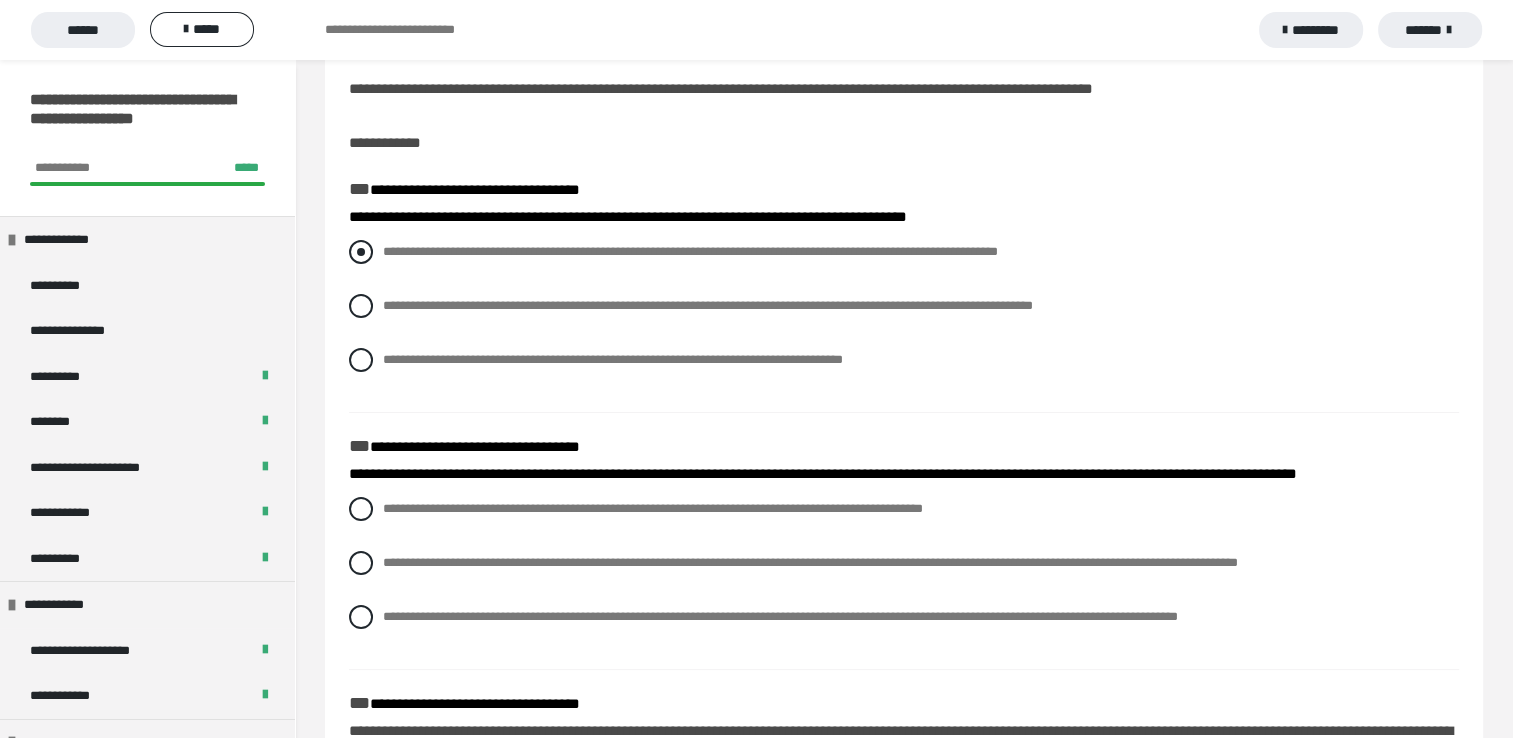 click at bounding box center [361, 252] 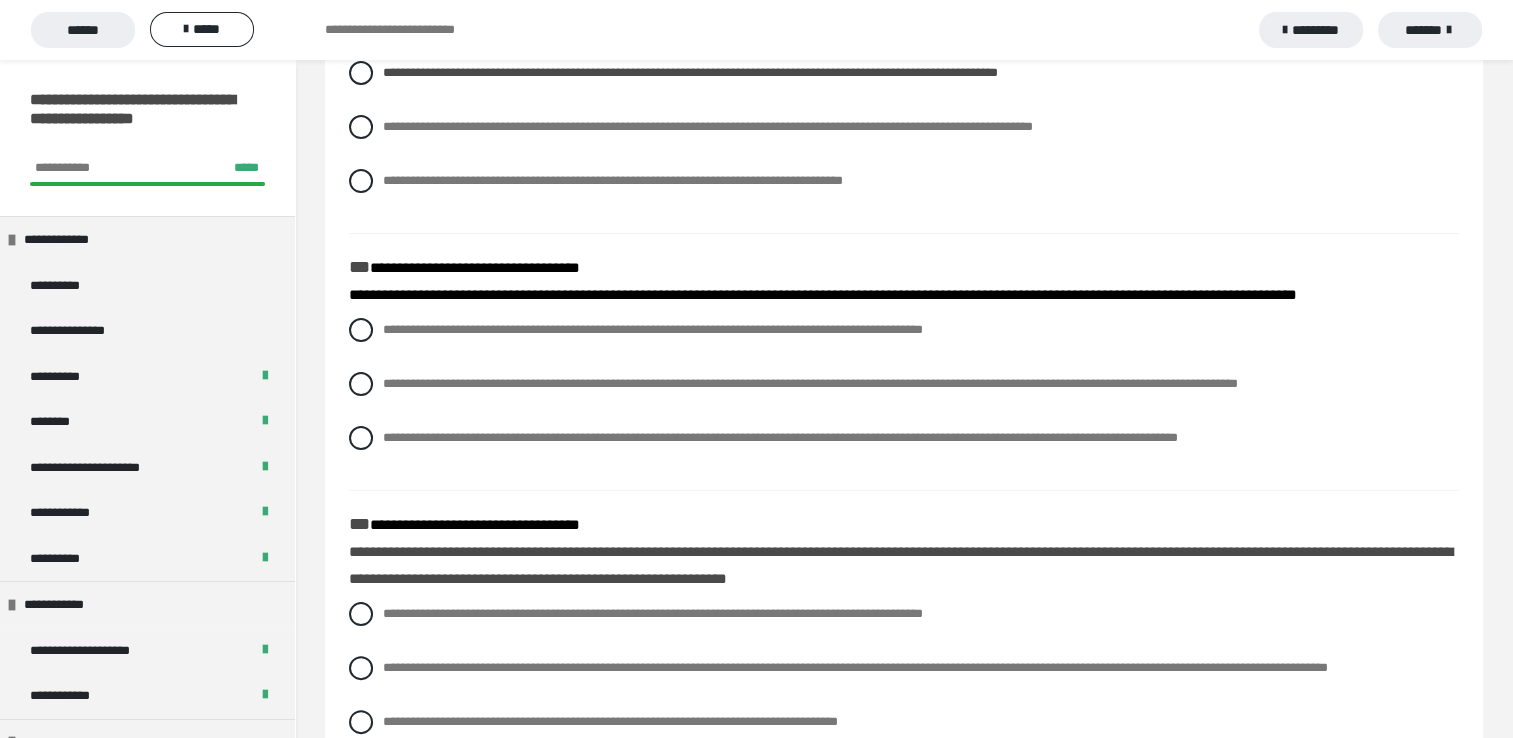 scroll, scrollTop: 320, scrollLeft: 0, axis: vertical 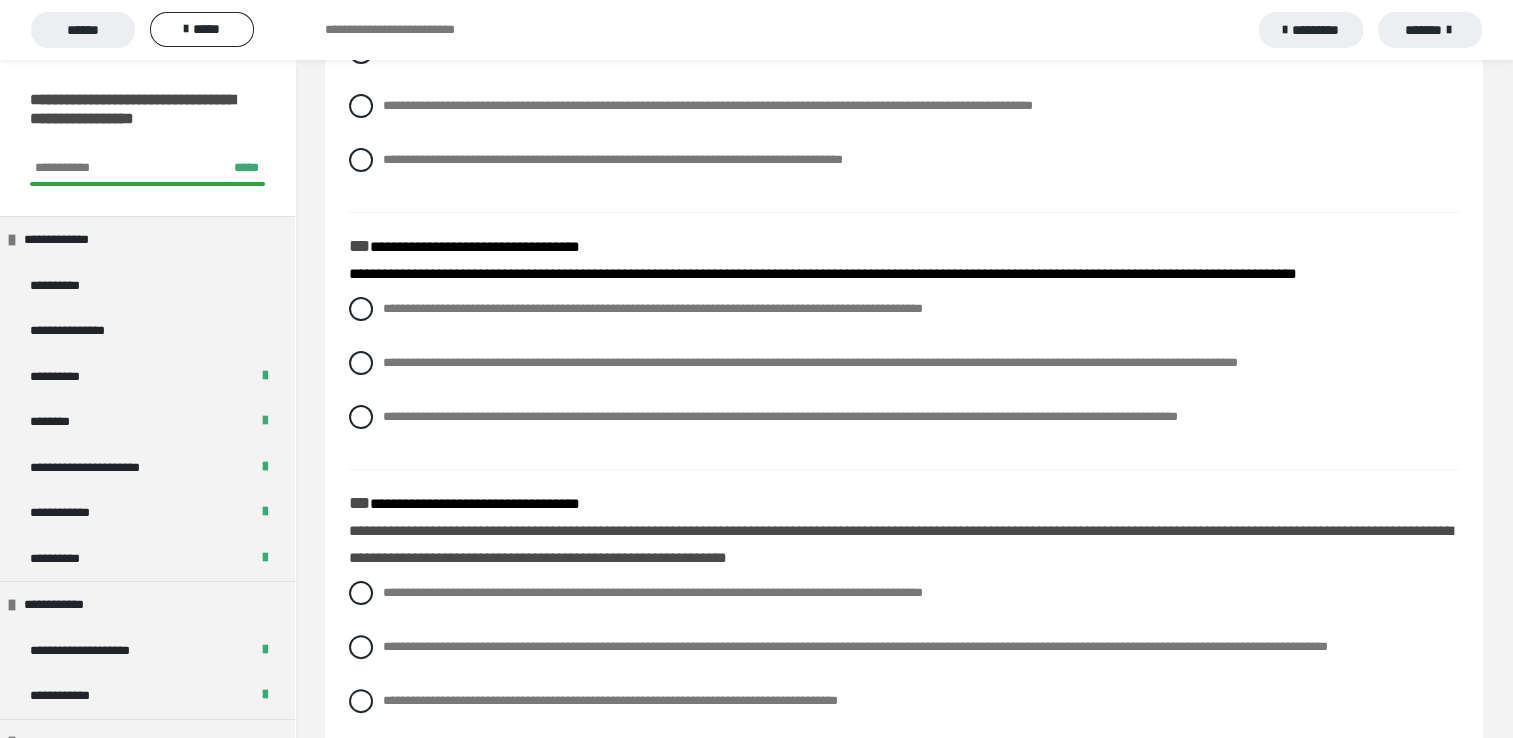 click on "**********" at bounding box center (904, 378) 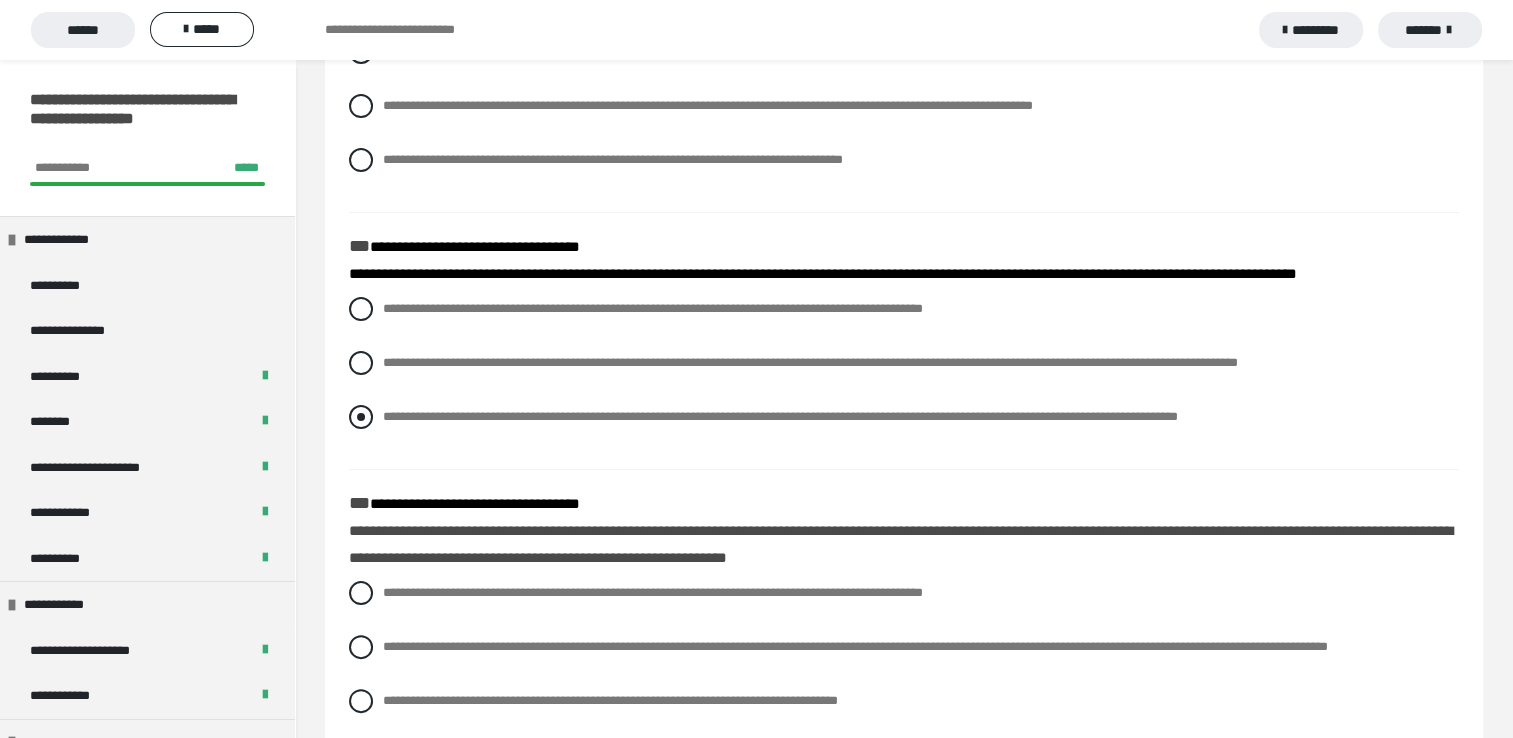 click at bounding box center [361, 417] 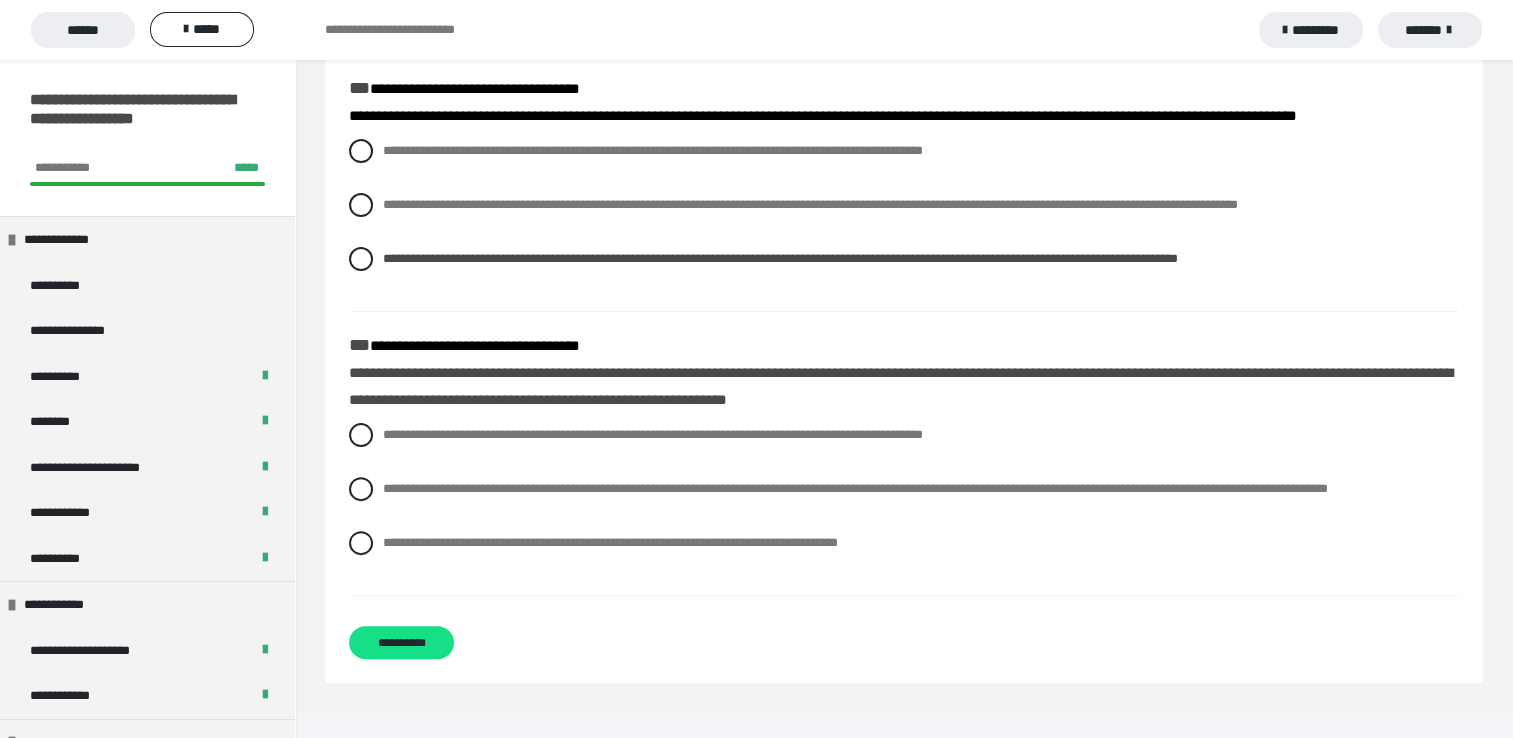 scroll, scrollTop: 500, scrollLeft: 0, axis: vertical 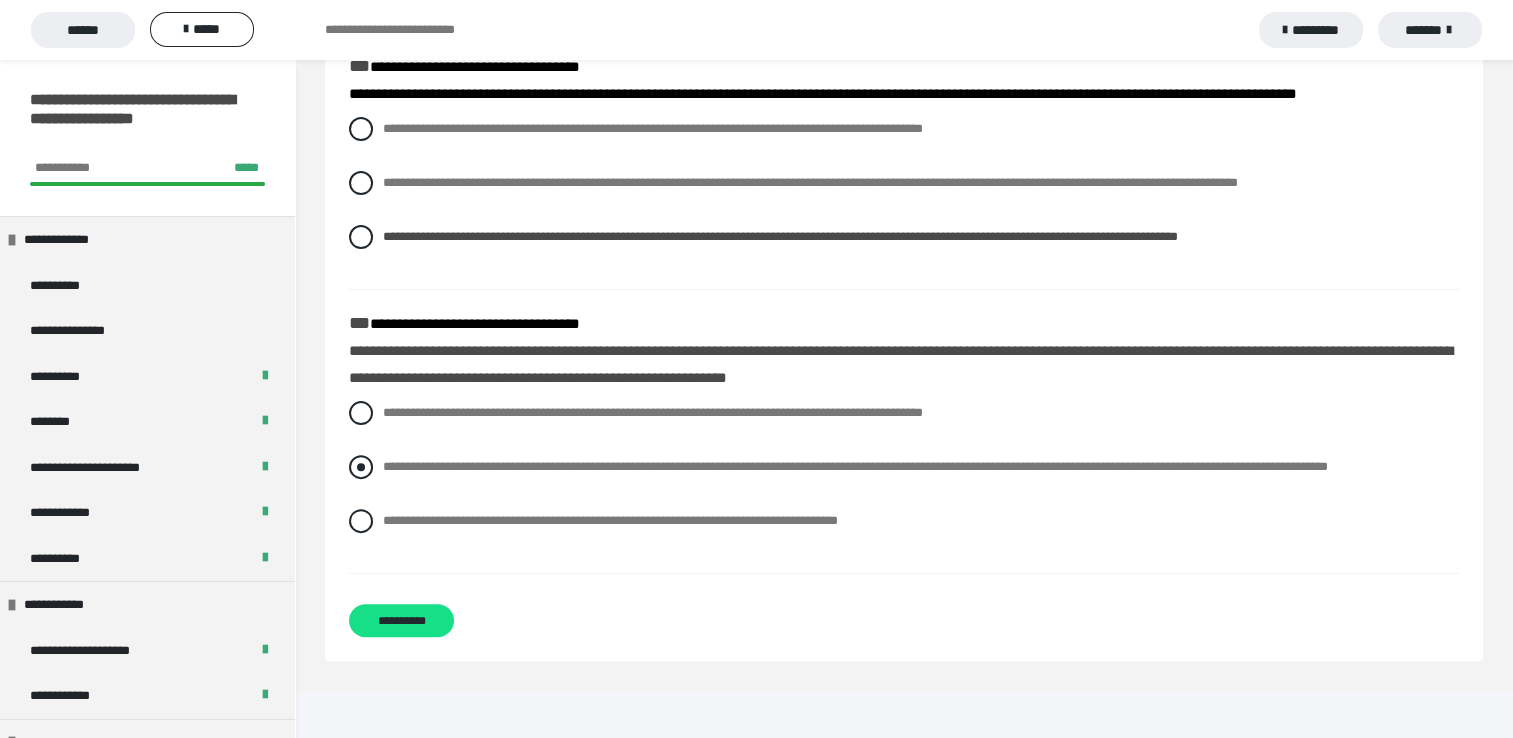 click at bounding box center [361, 467] 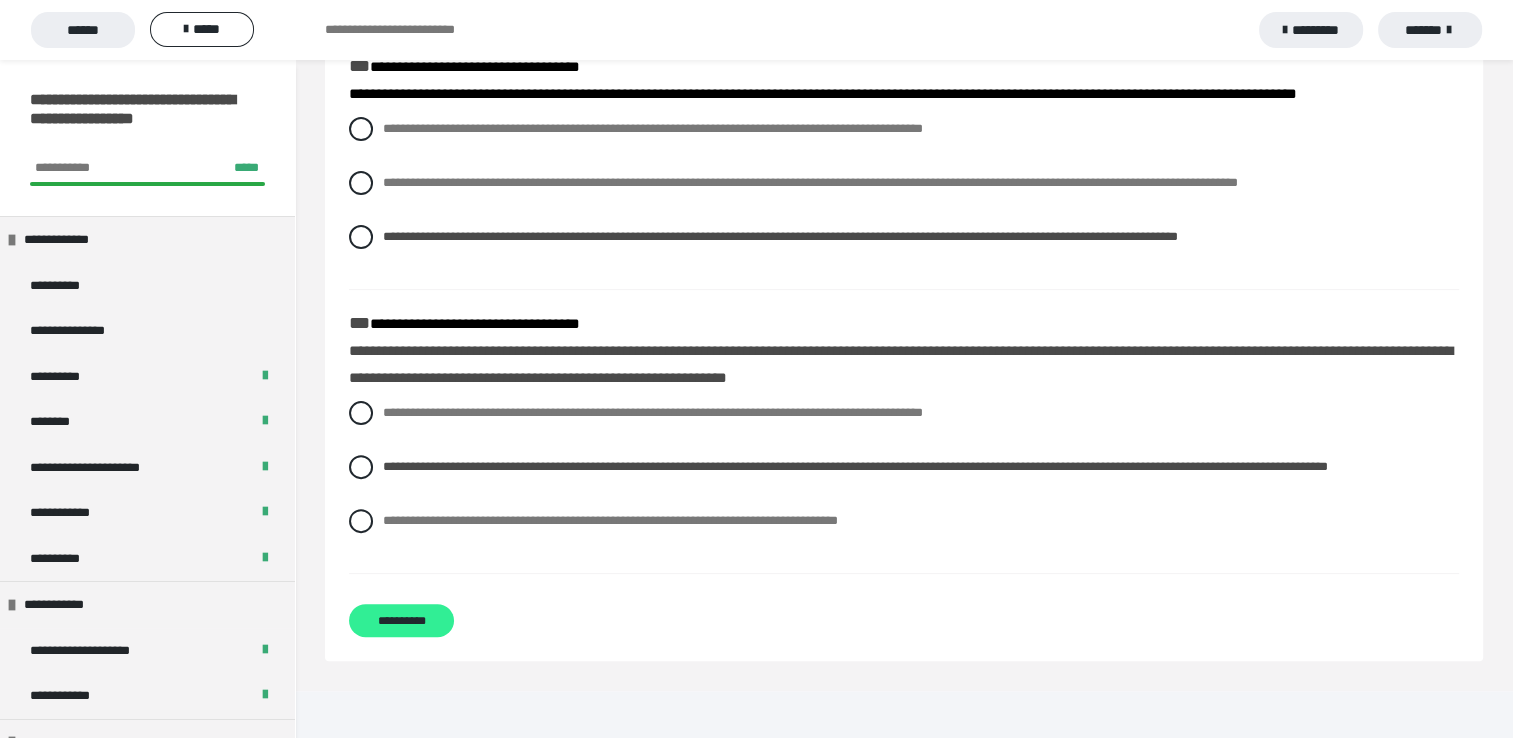 click on "**********" at bounding box center (401, 620) 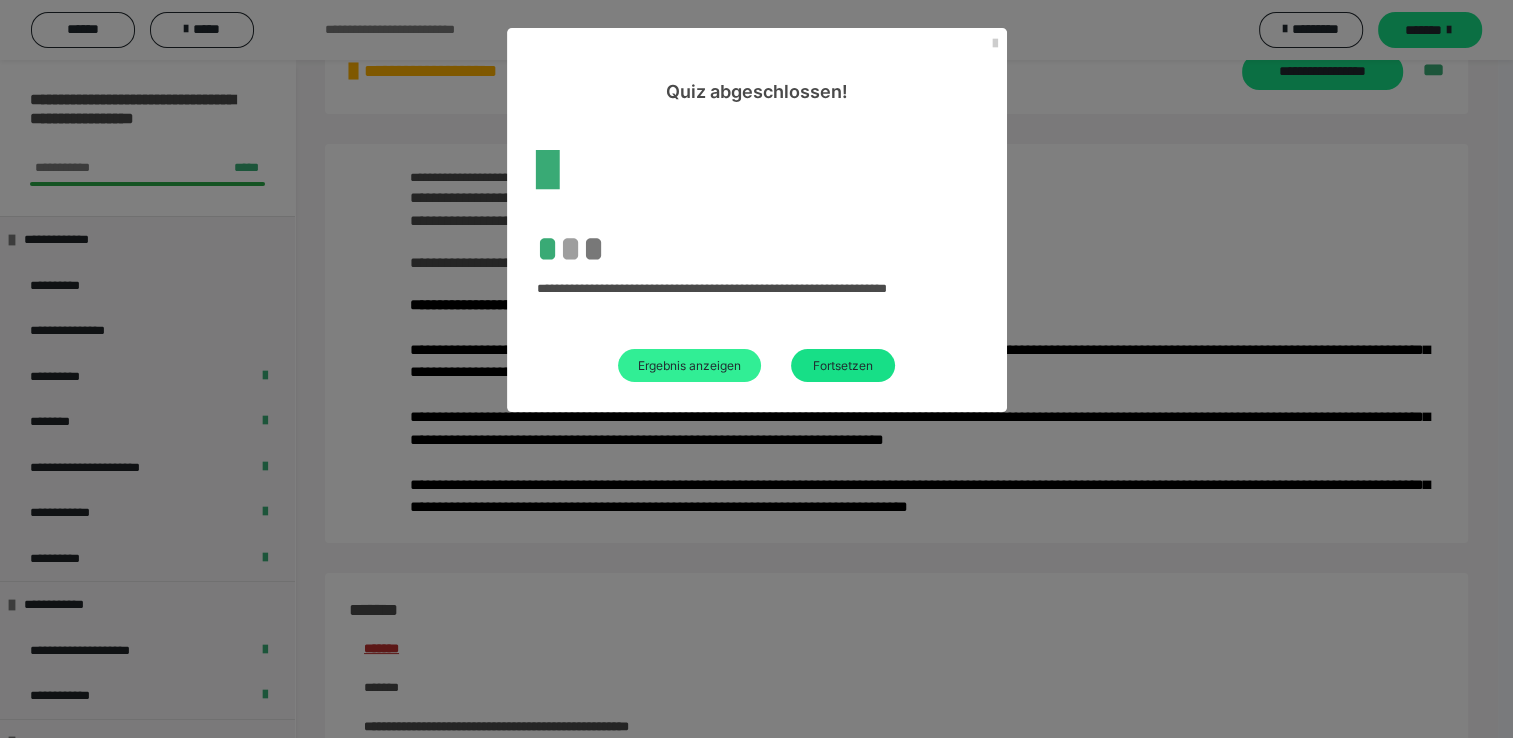 scroll, scrollTop: 500, scrollLeft: 0, axis: vertical 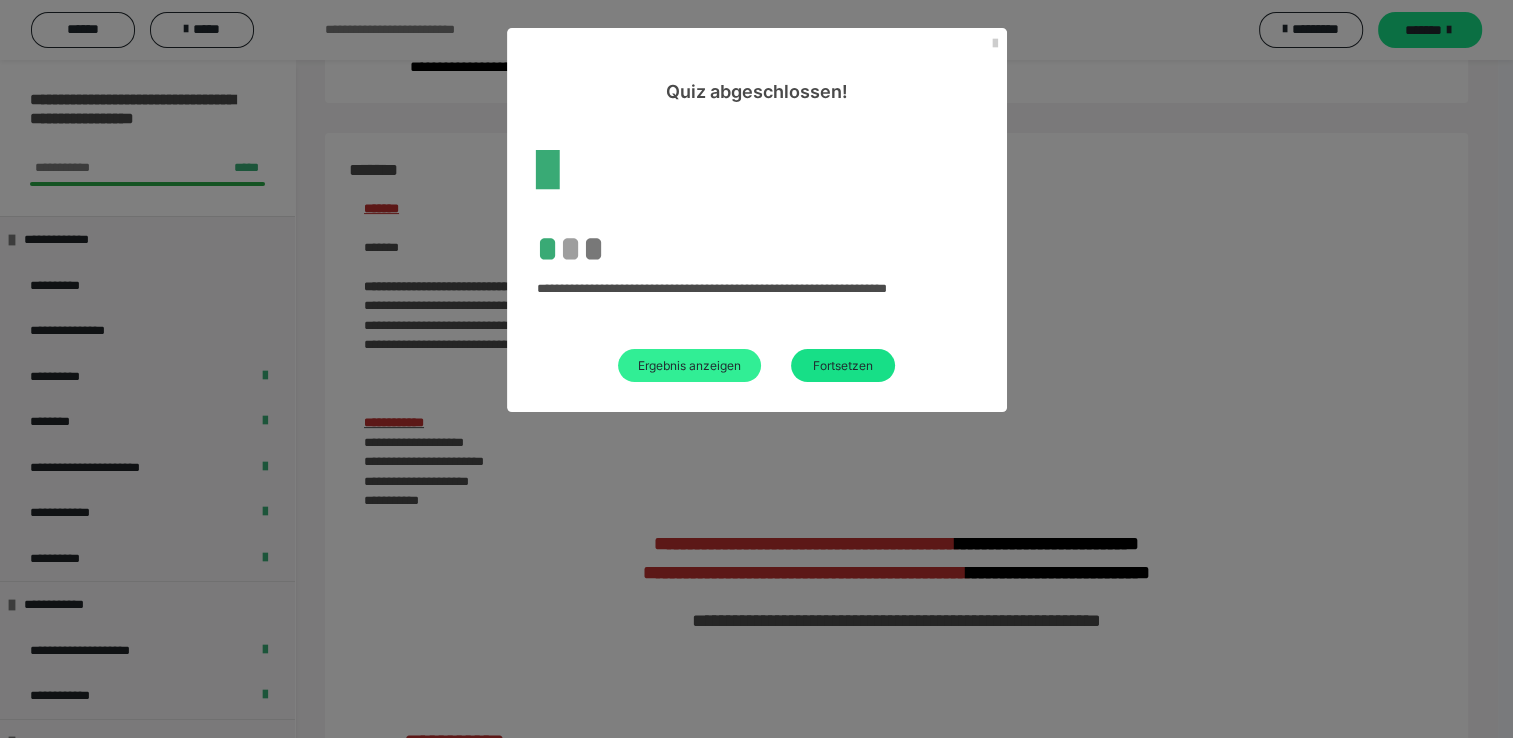 click on "Ergebnis anzeigen" at bounding box center (689, 365) 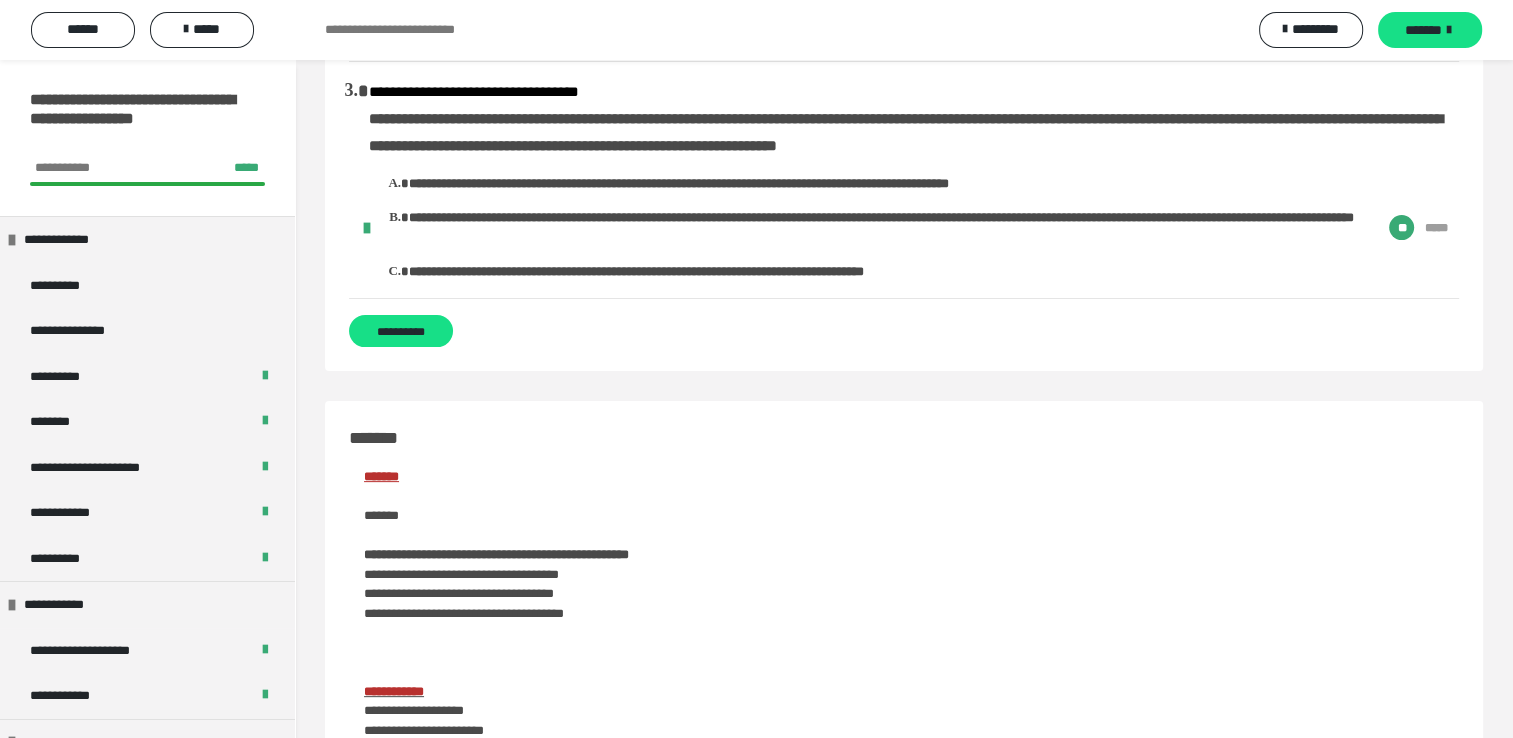 scroll, scrollTop: 0, scrollLeft: 0, axis: both 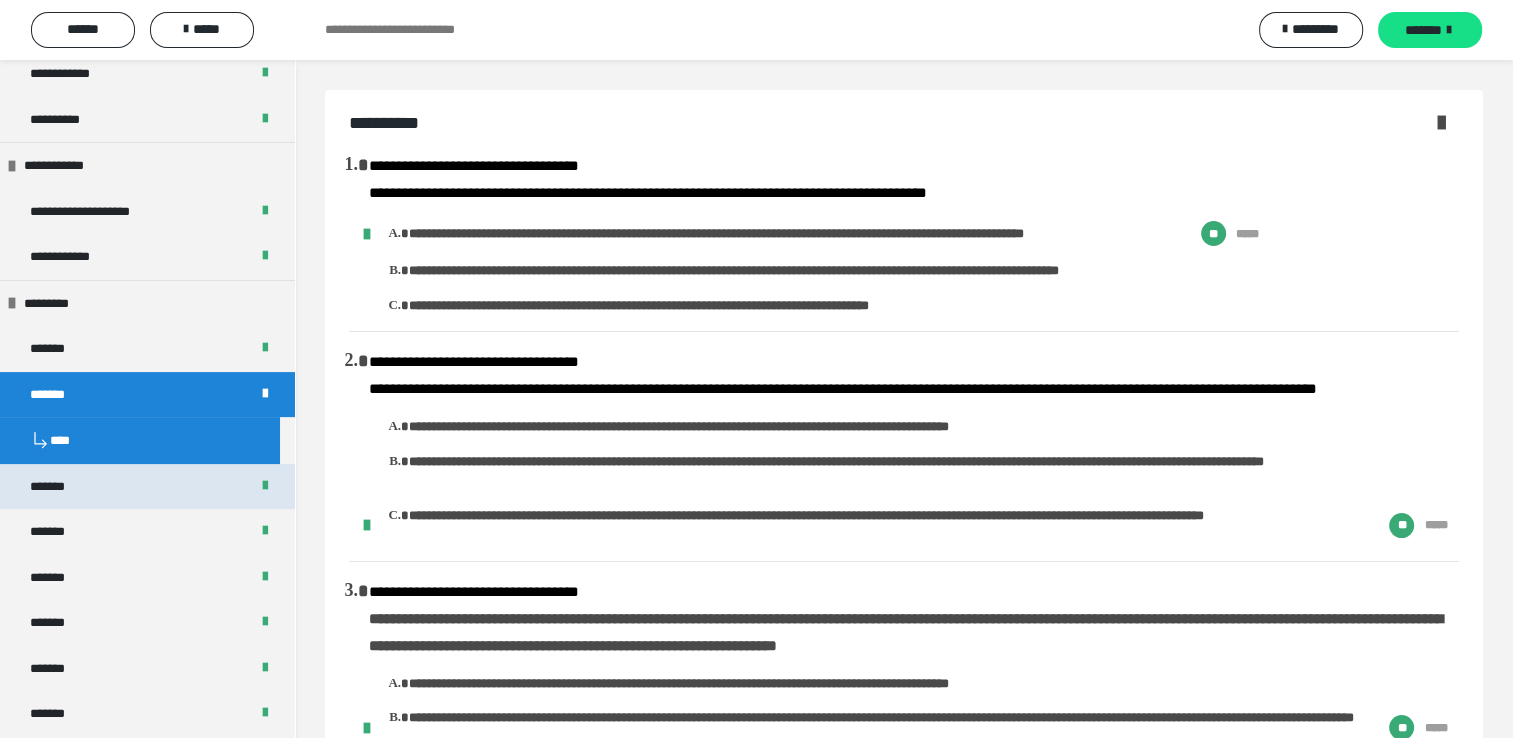 click on "*******" at bounding box center (147, 487) 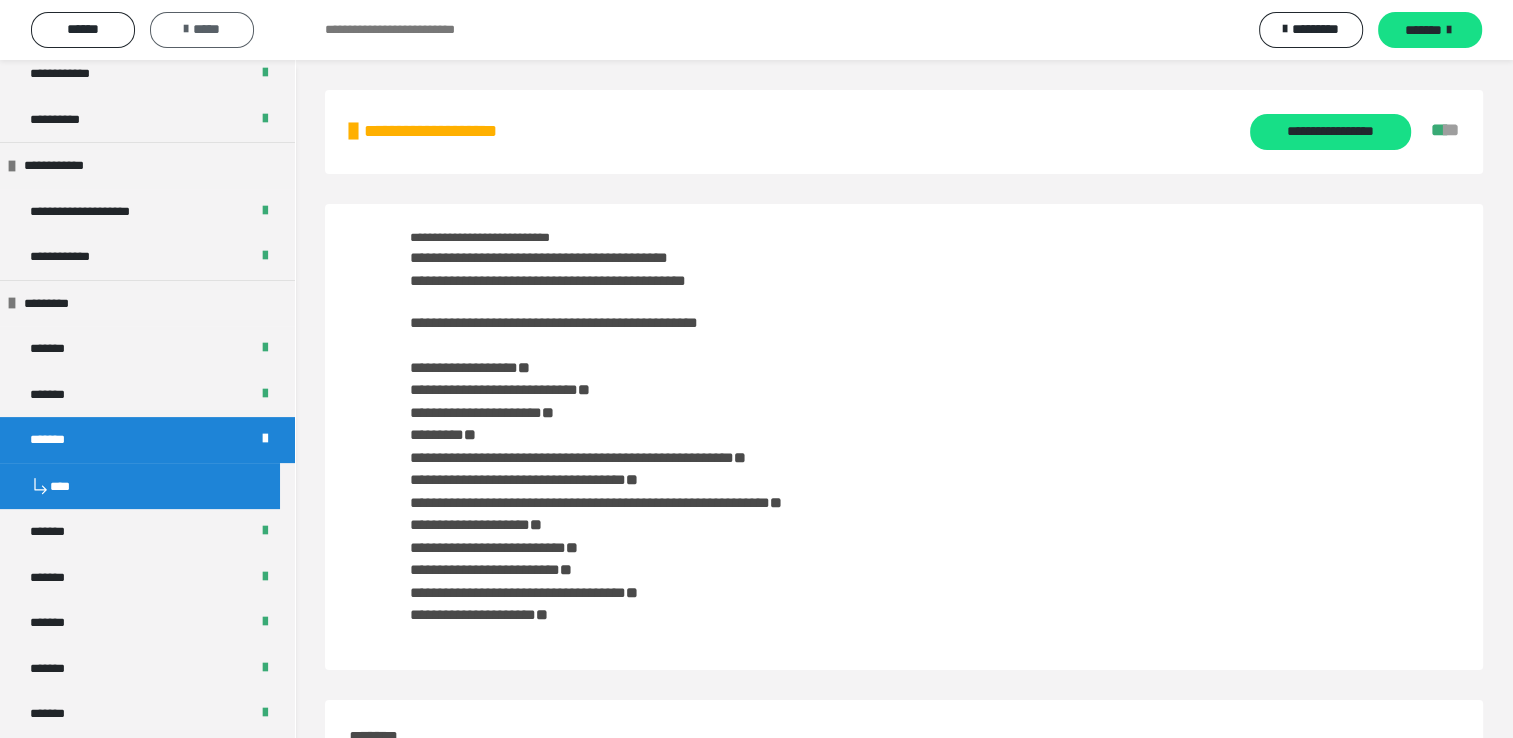 click on "*****" at bounding box center (202, 29) 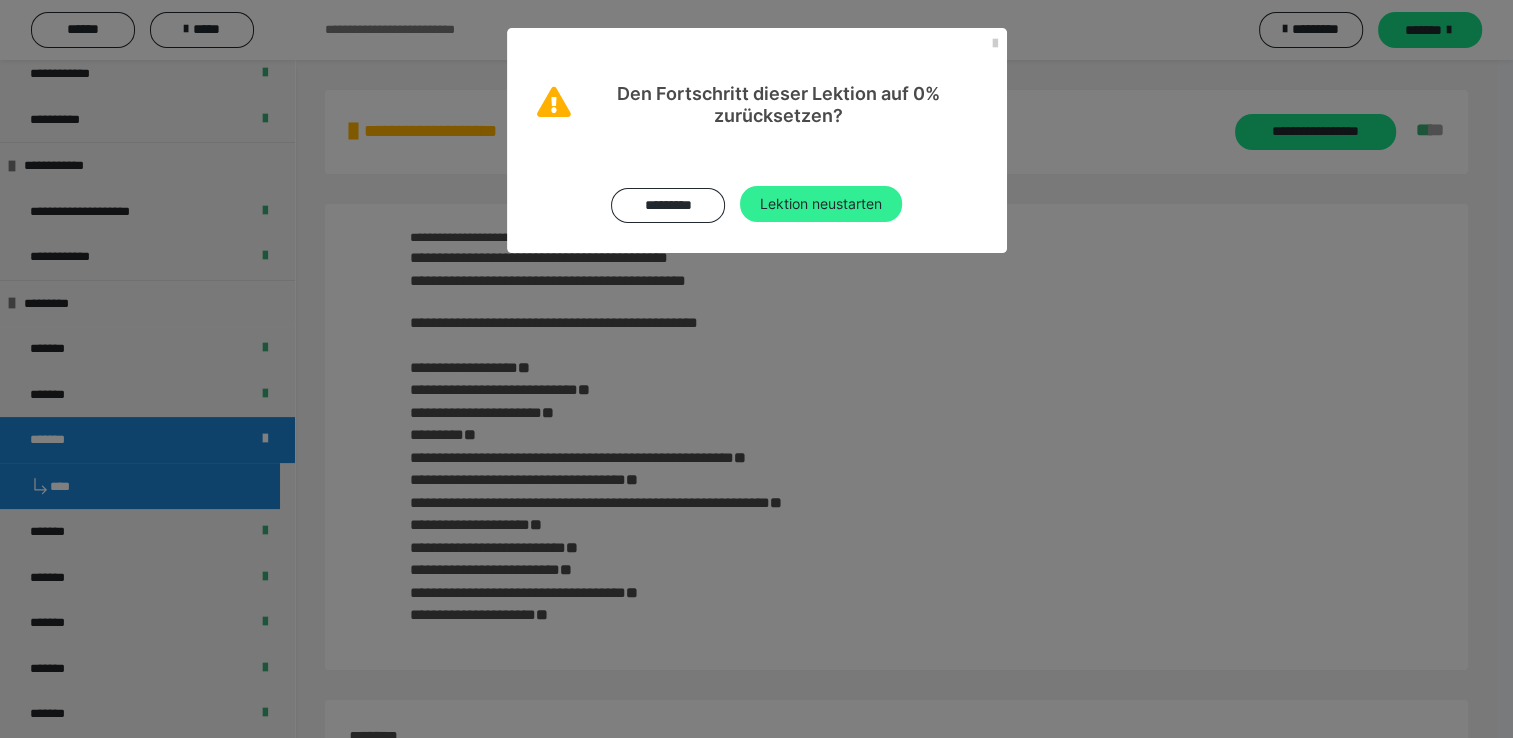 click on "Lektion neustarten" at bounding box center (821, 204) 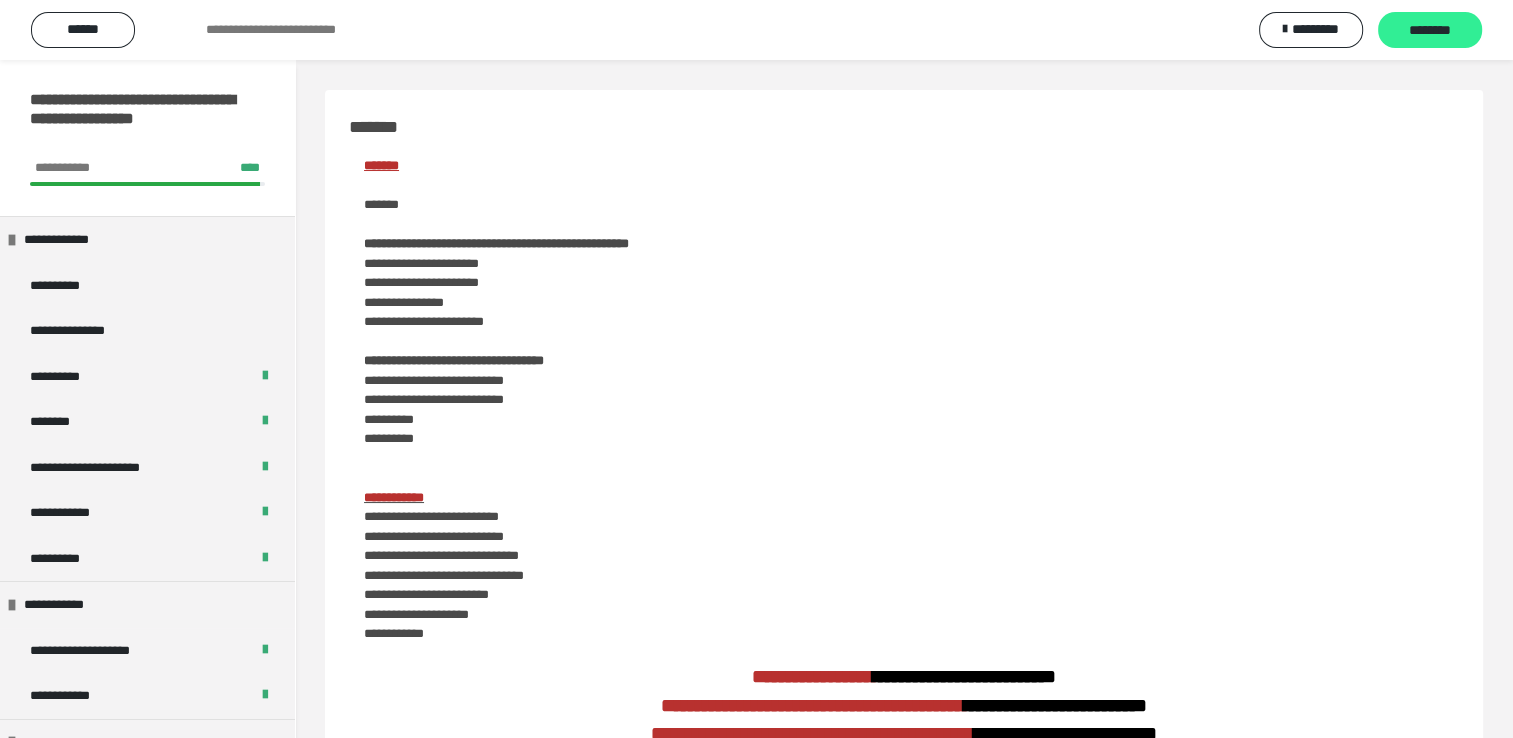 click on "********" at bounding box center (1430, 31) 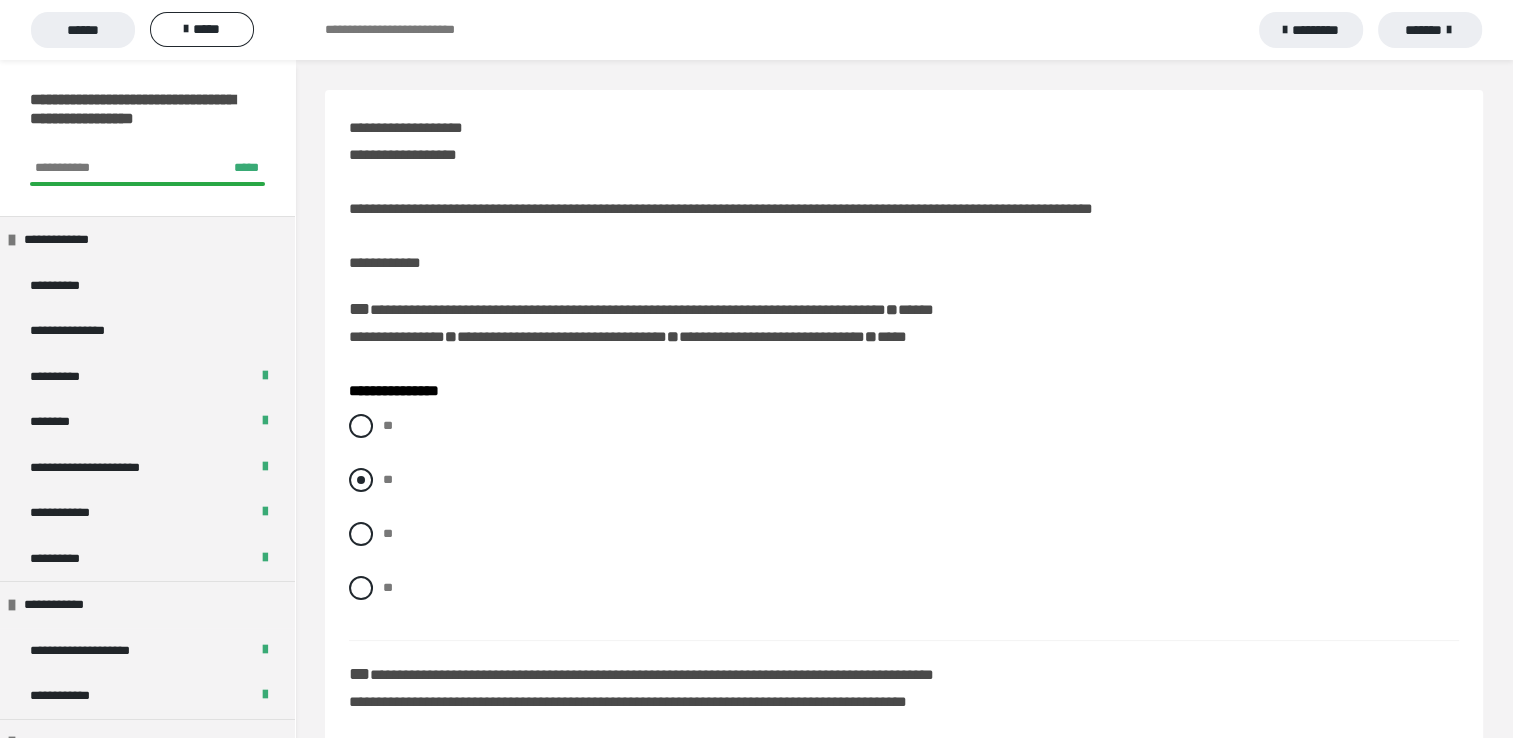 click at bounding box center [361, 480] 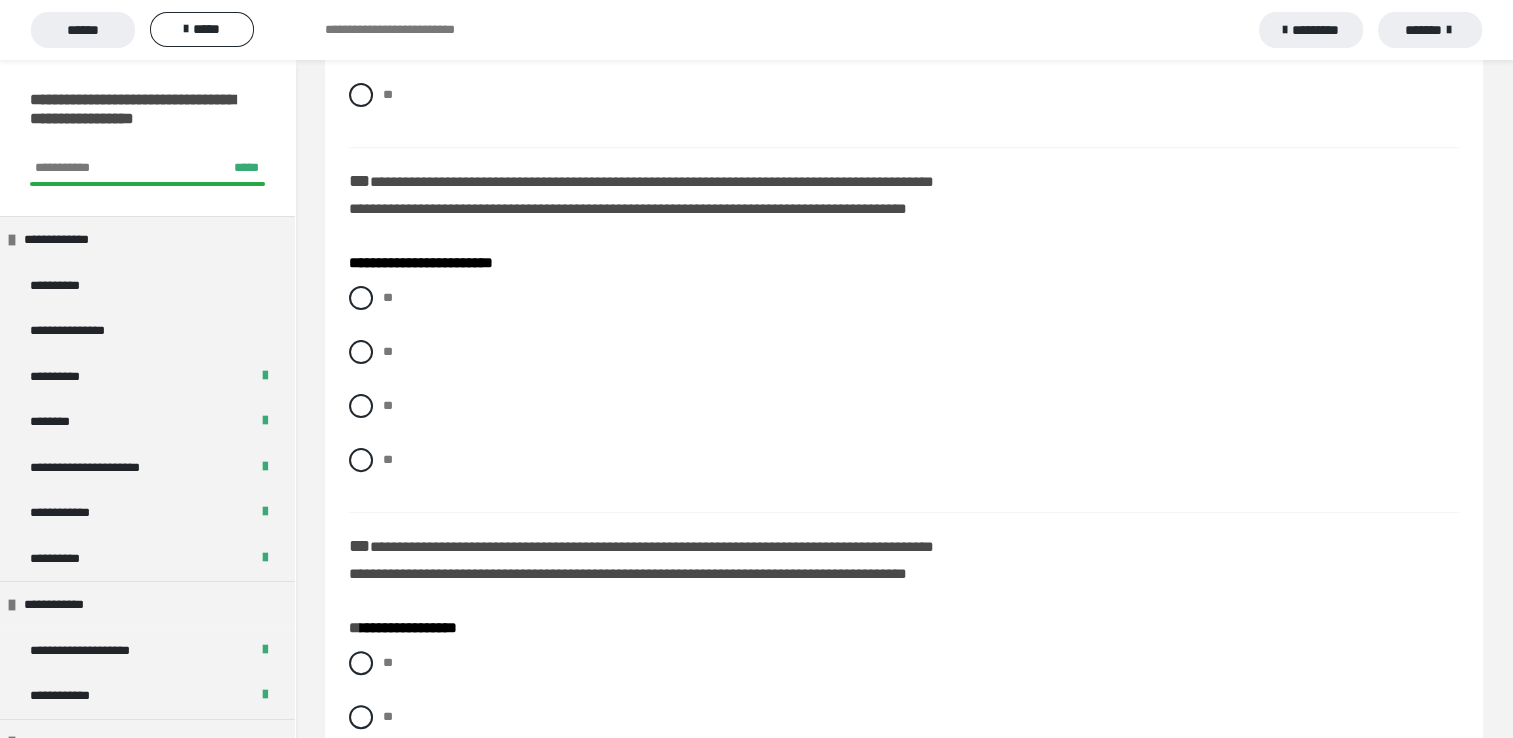 scroll, scrollTop: 520, scrollLeft: 0, axis: vertical 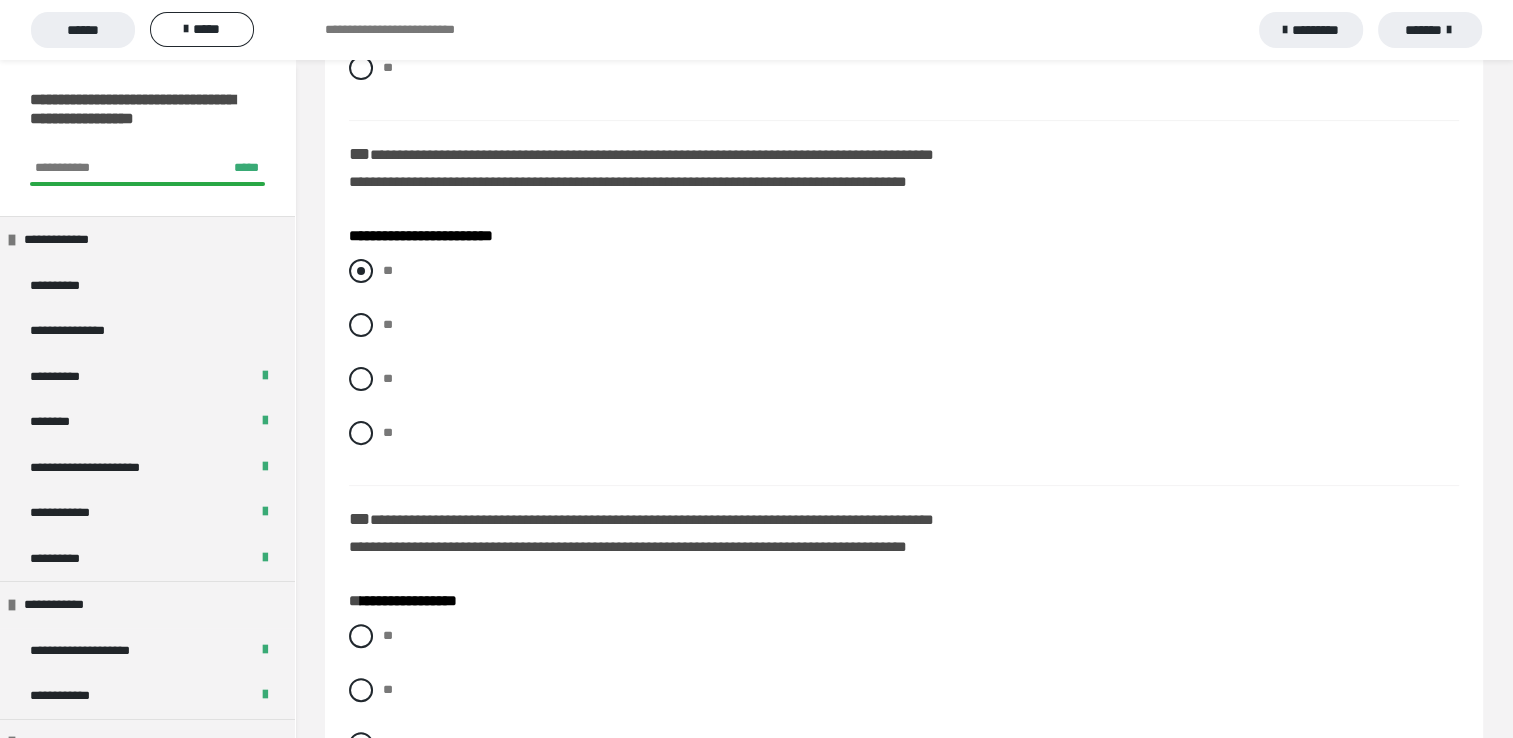 click at bounding box center (361, 271) 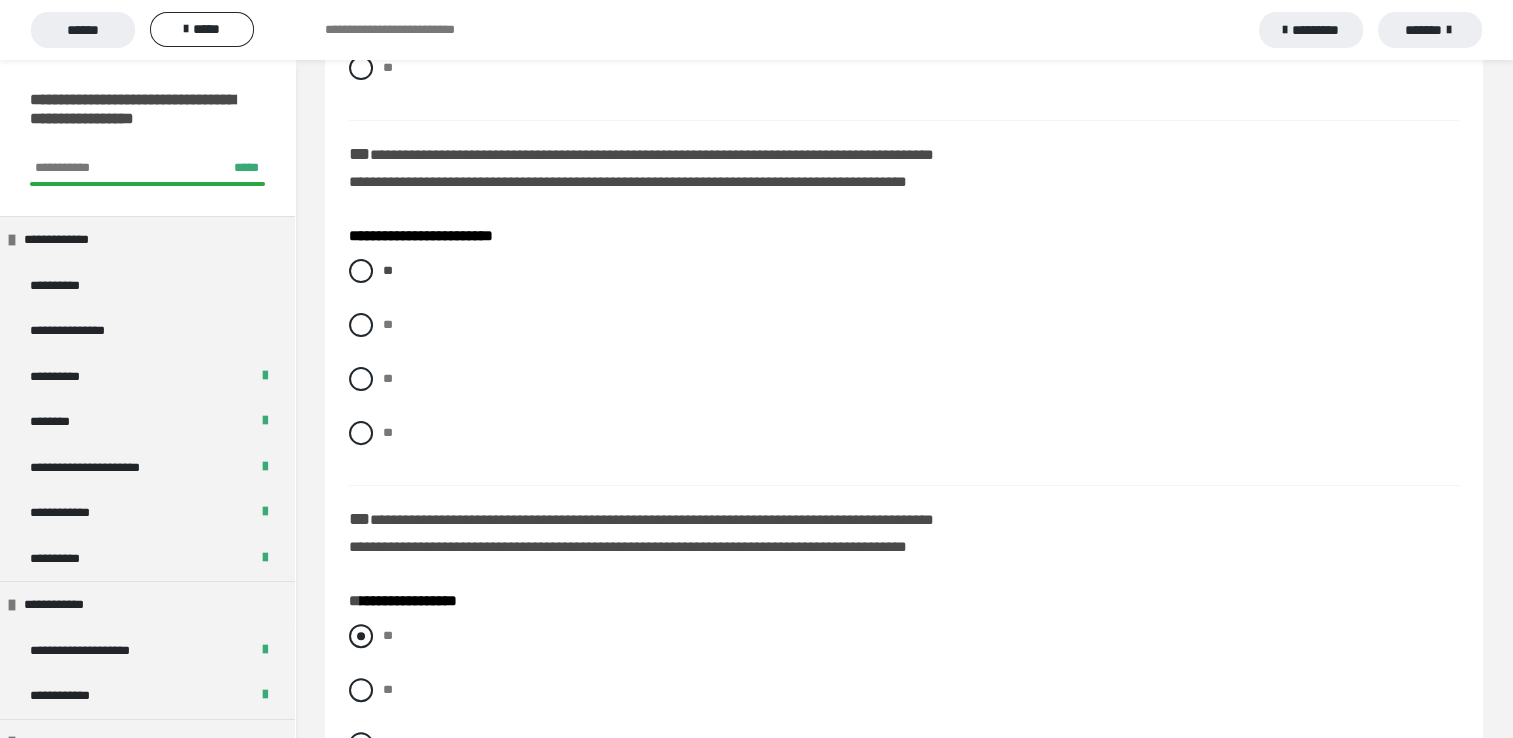 click at bounding box center [361, 636] 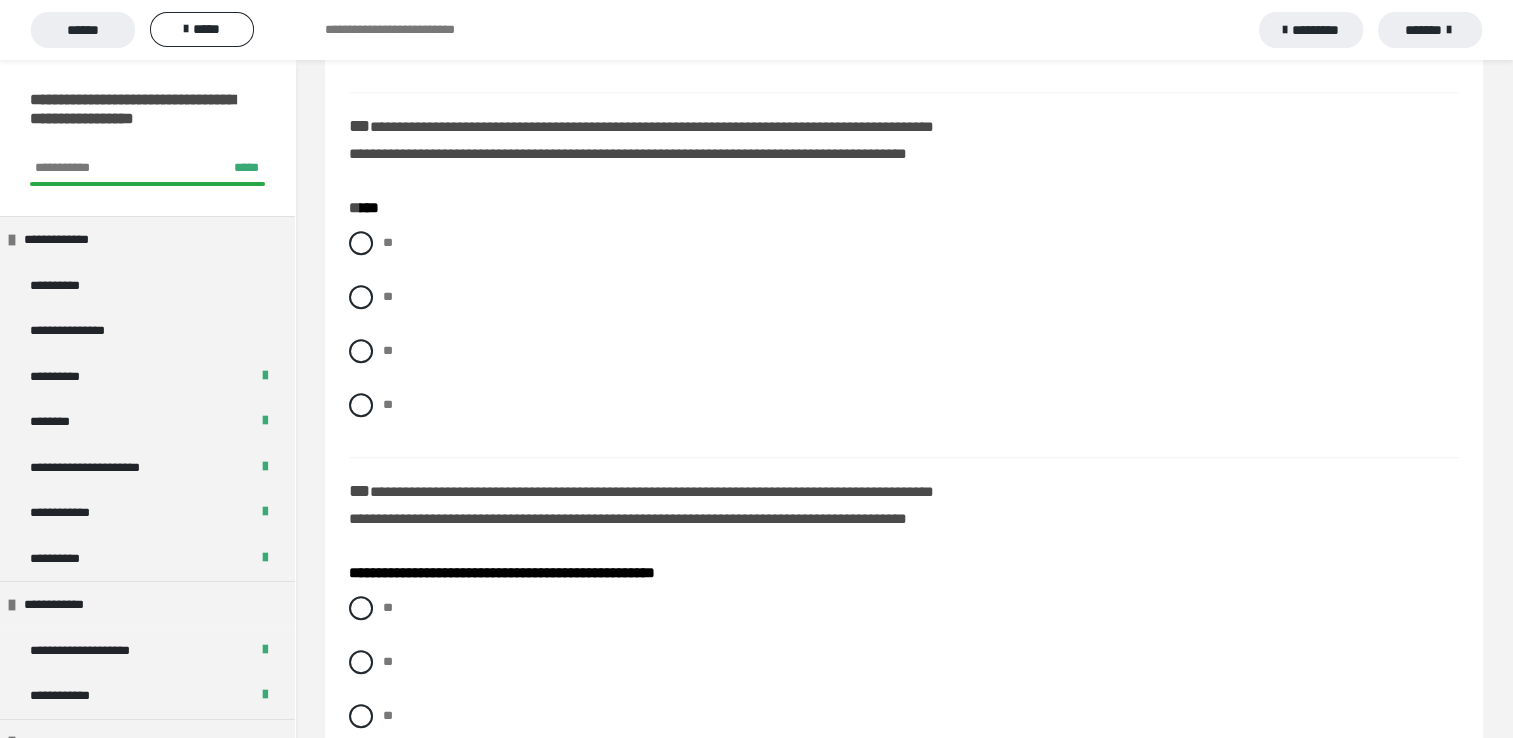 scroll, scrollTop: 1280, scrollLeft: 0, axis: vertical 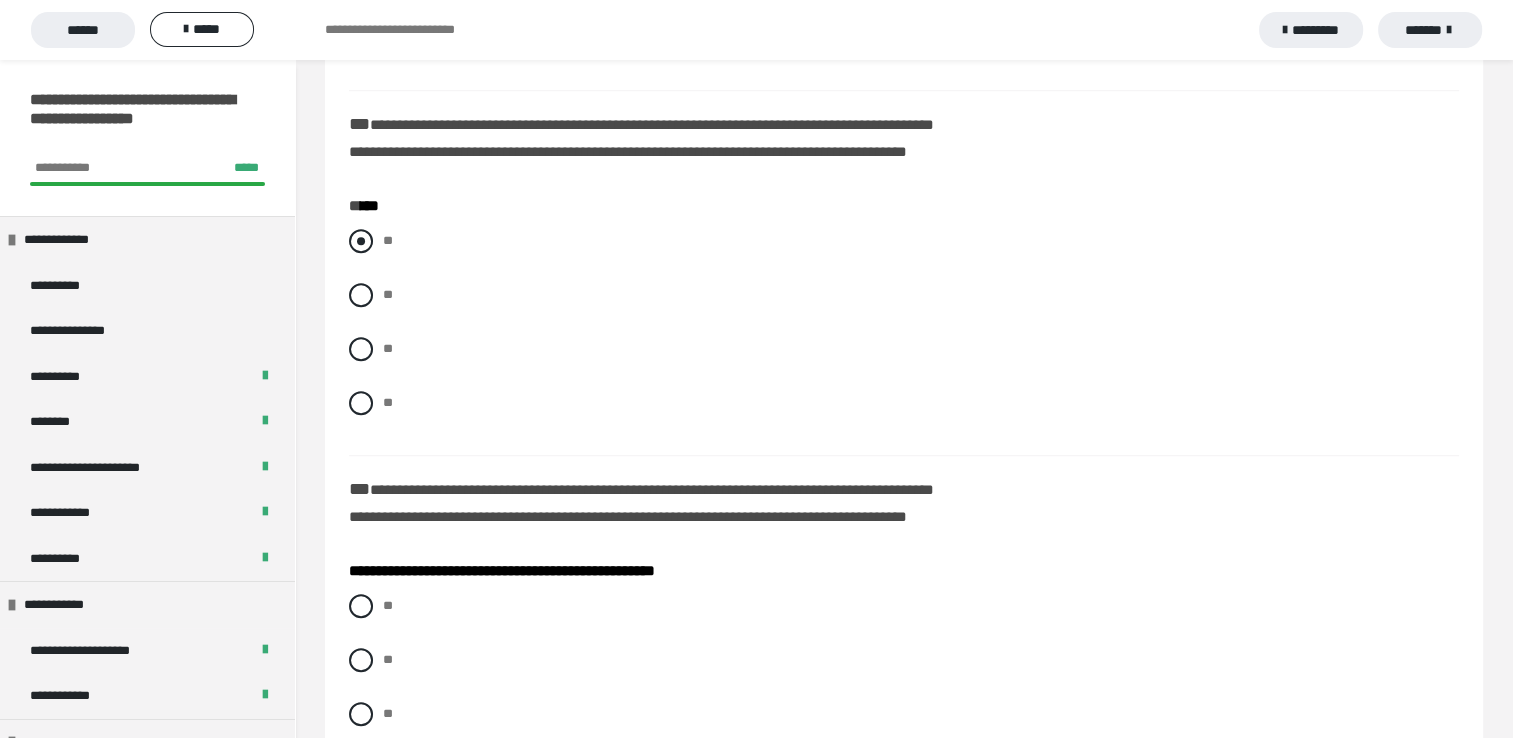 click at bounding box center [361, 241] 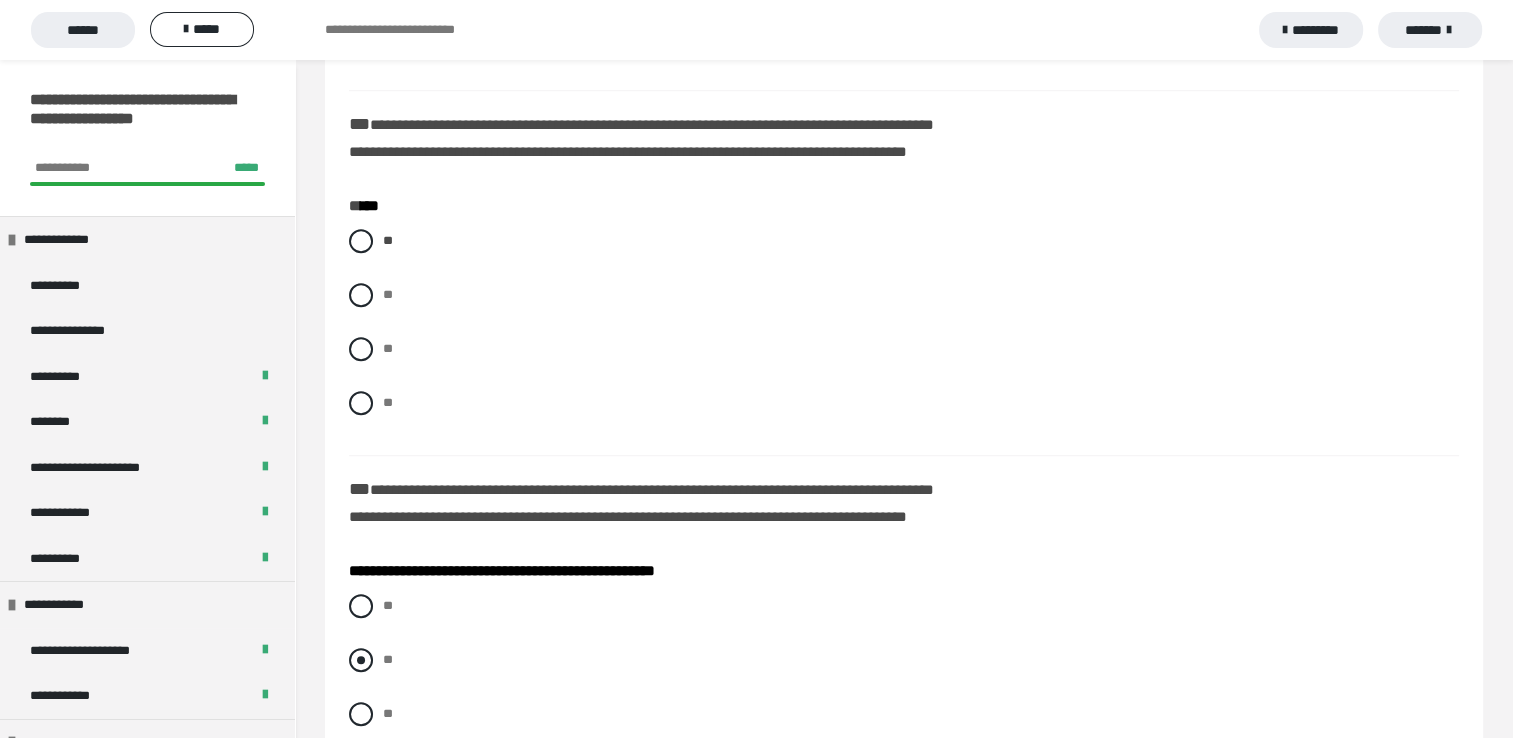 click at bounding box center (361, 660) 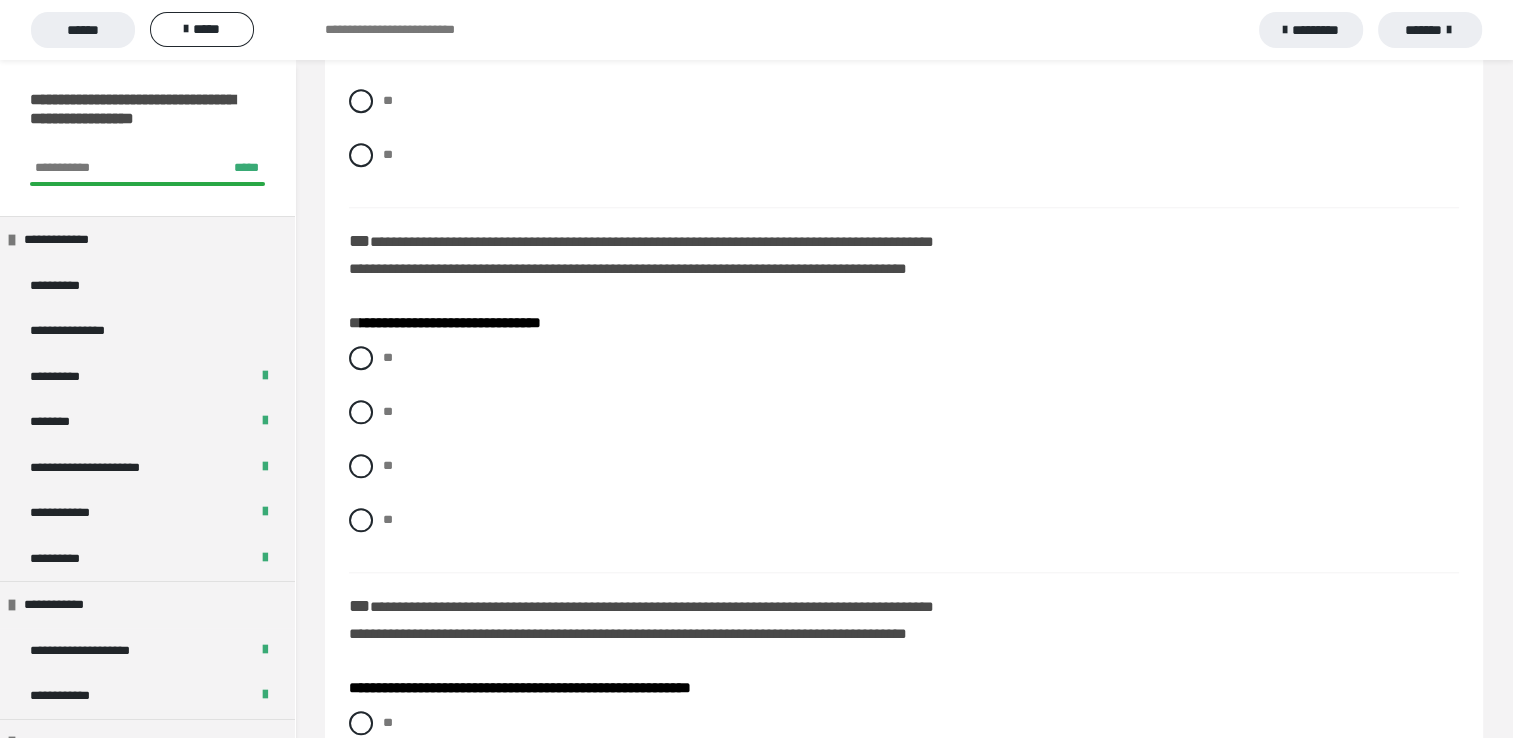 scroll, scrollTop: 1973, scrollLeft: 0, axis: vertical 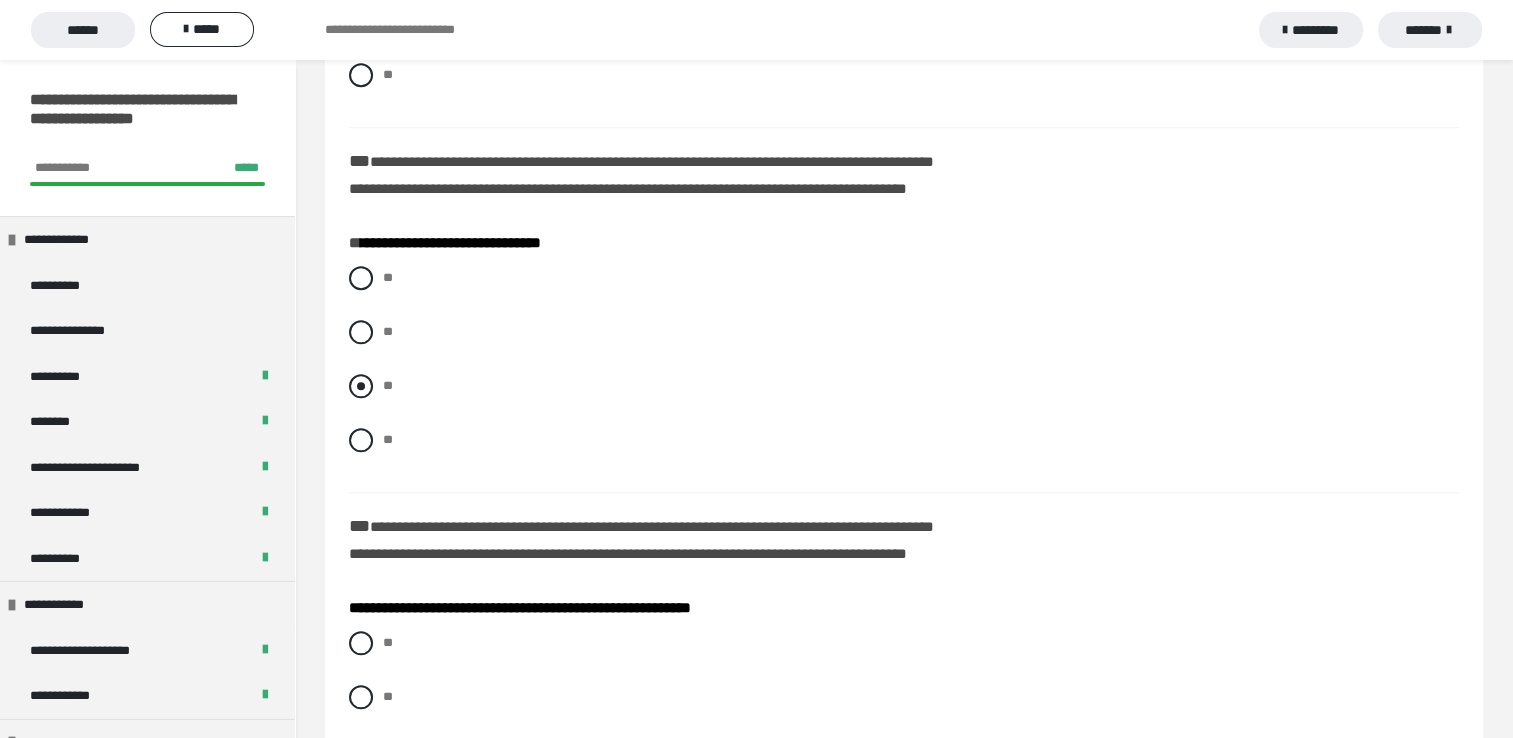click at bounding box center [361, 386] 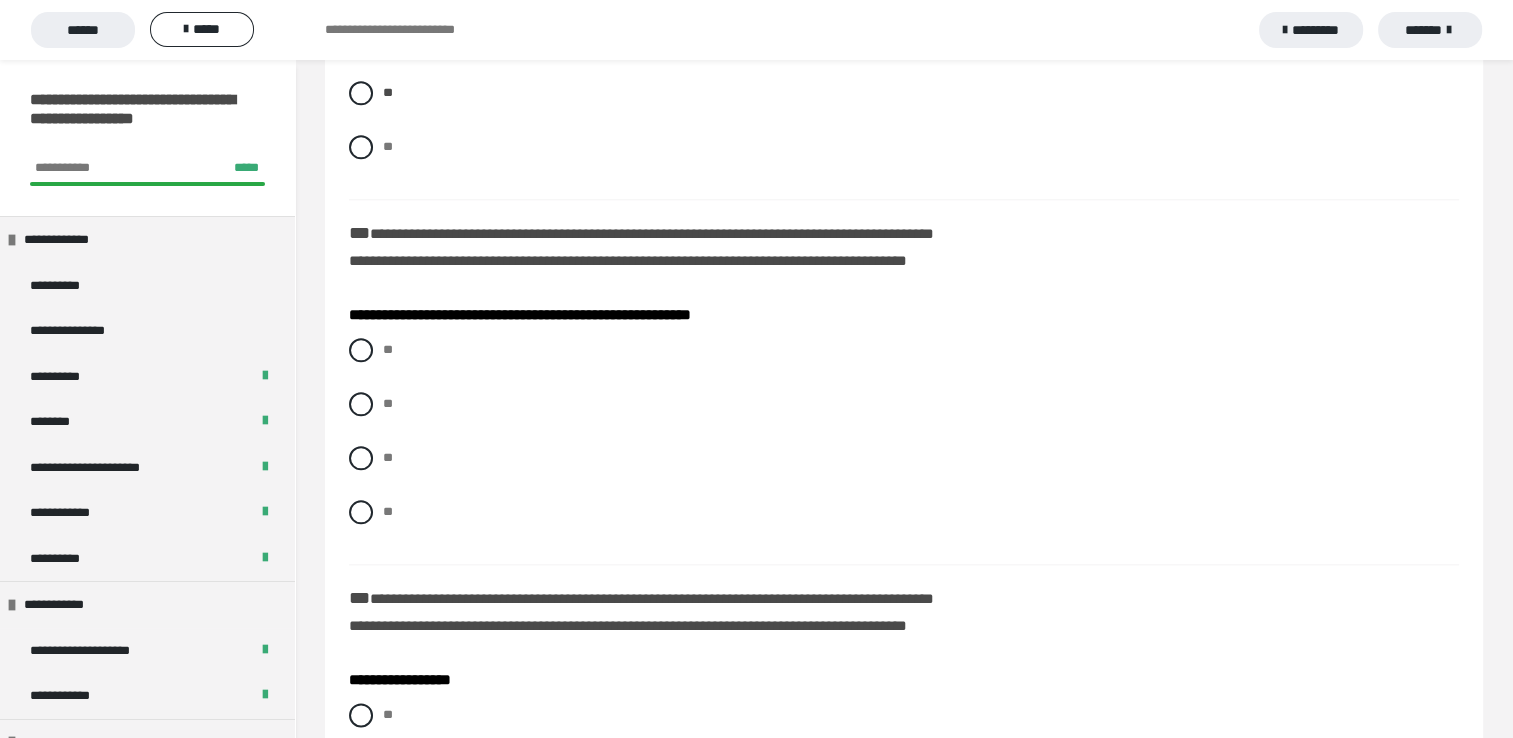scroll, scrollTop: 2293, scrollLeft: 0, axis: vertical 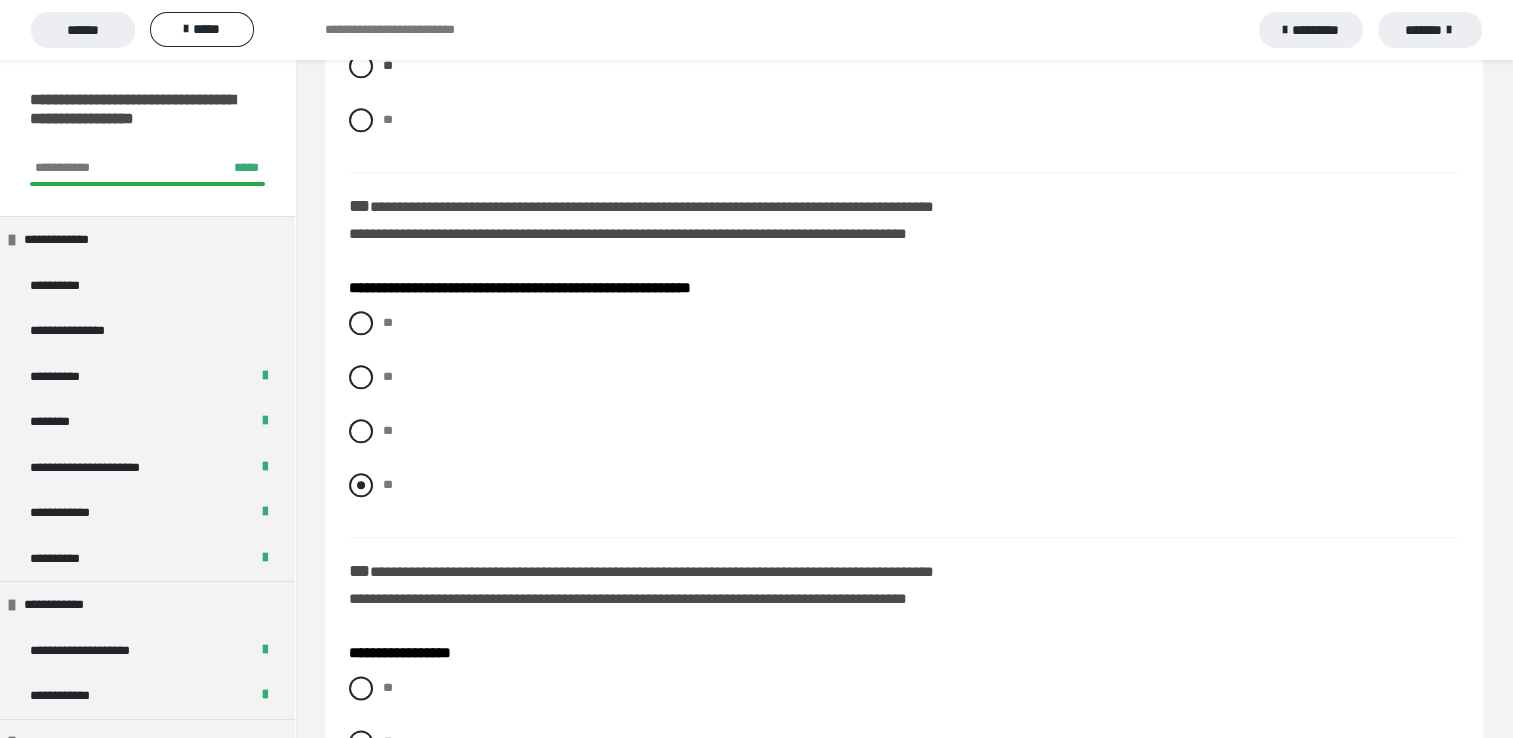 click at bounding box center (361, 485) 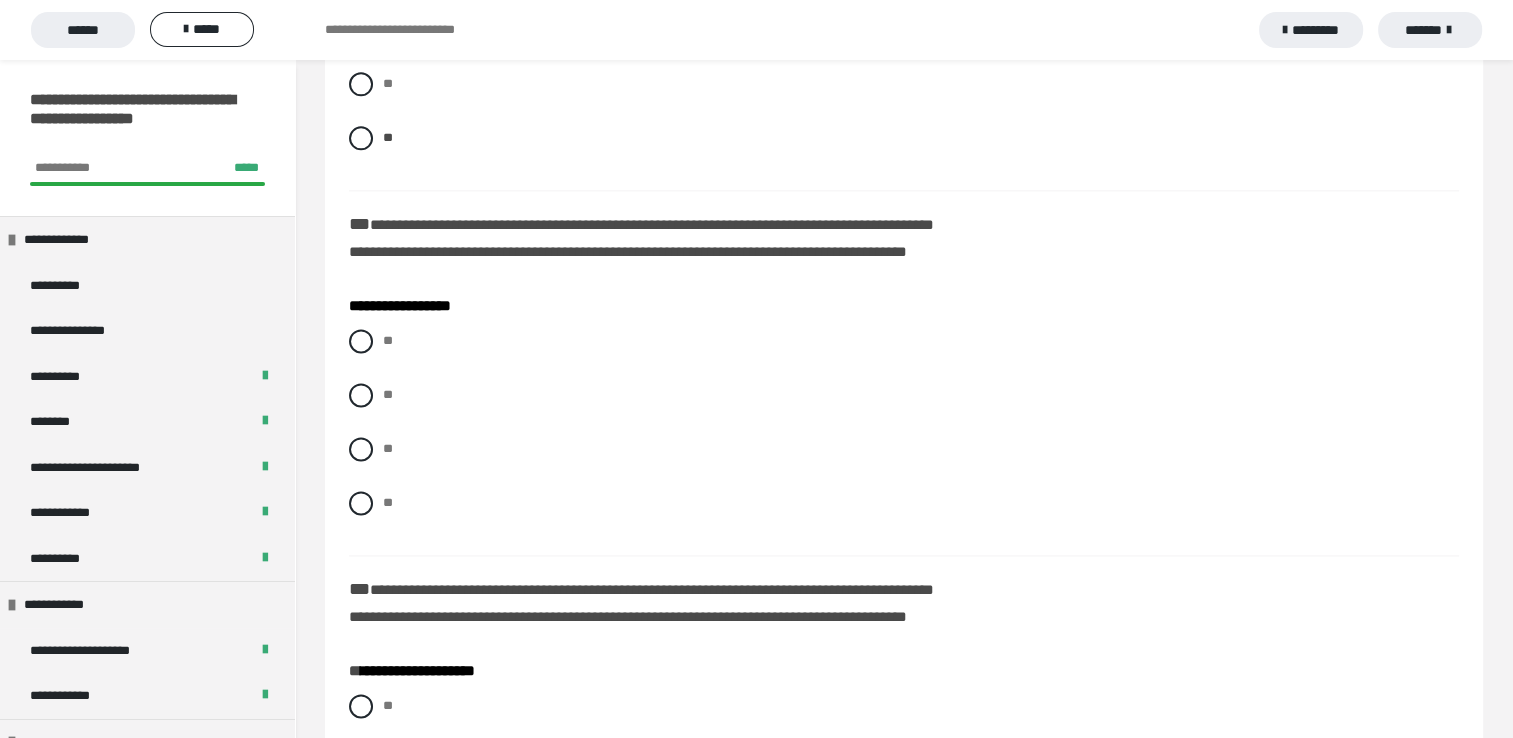 scroll, scrollTop: 2733, scrollLeft: 0, axis: vertical 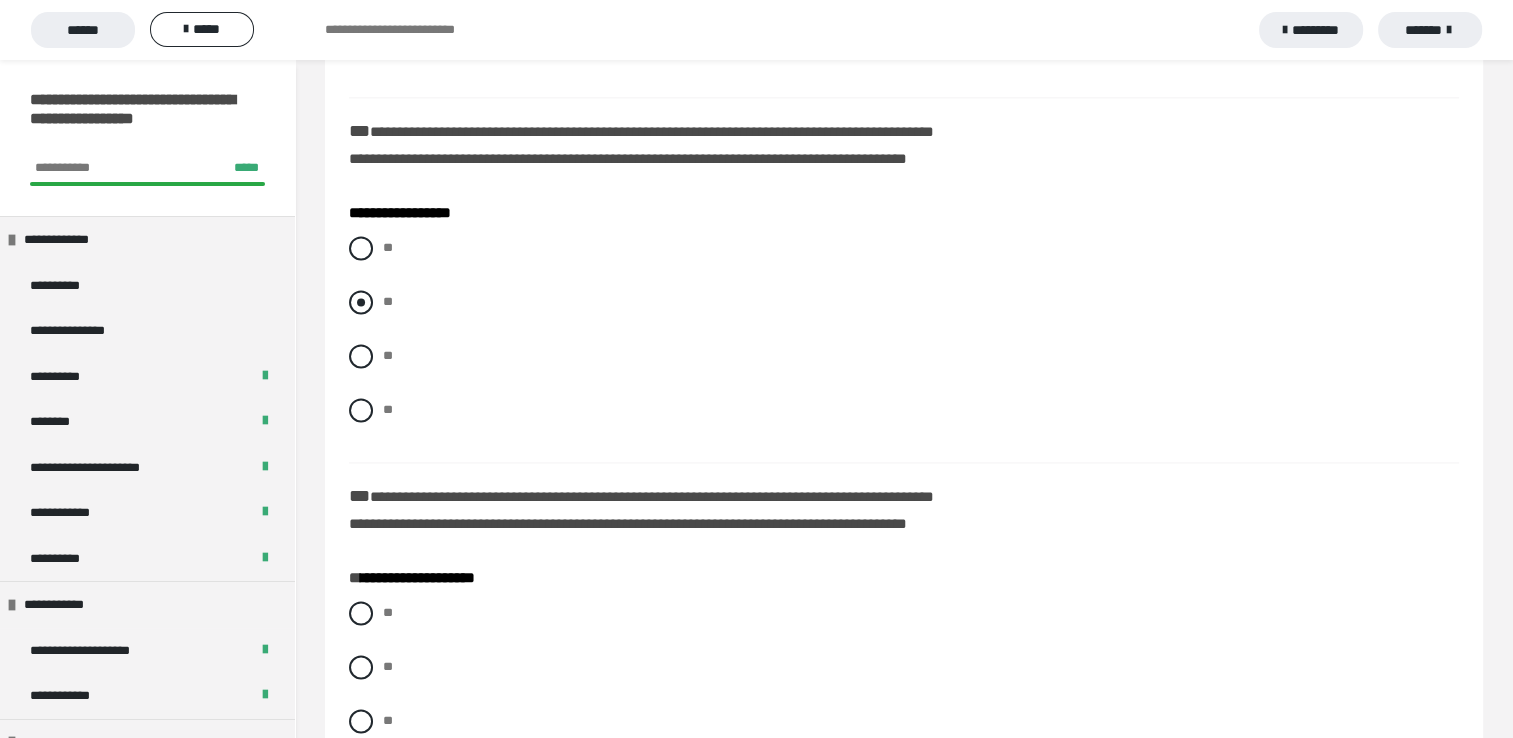 click at bounding box center [361, 302] 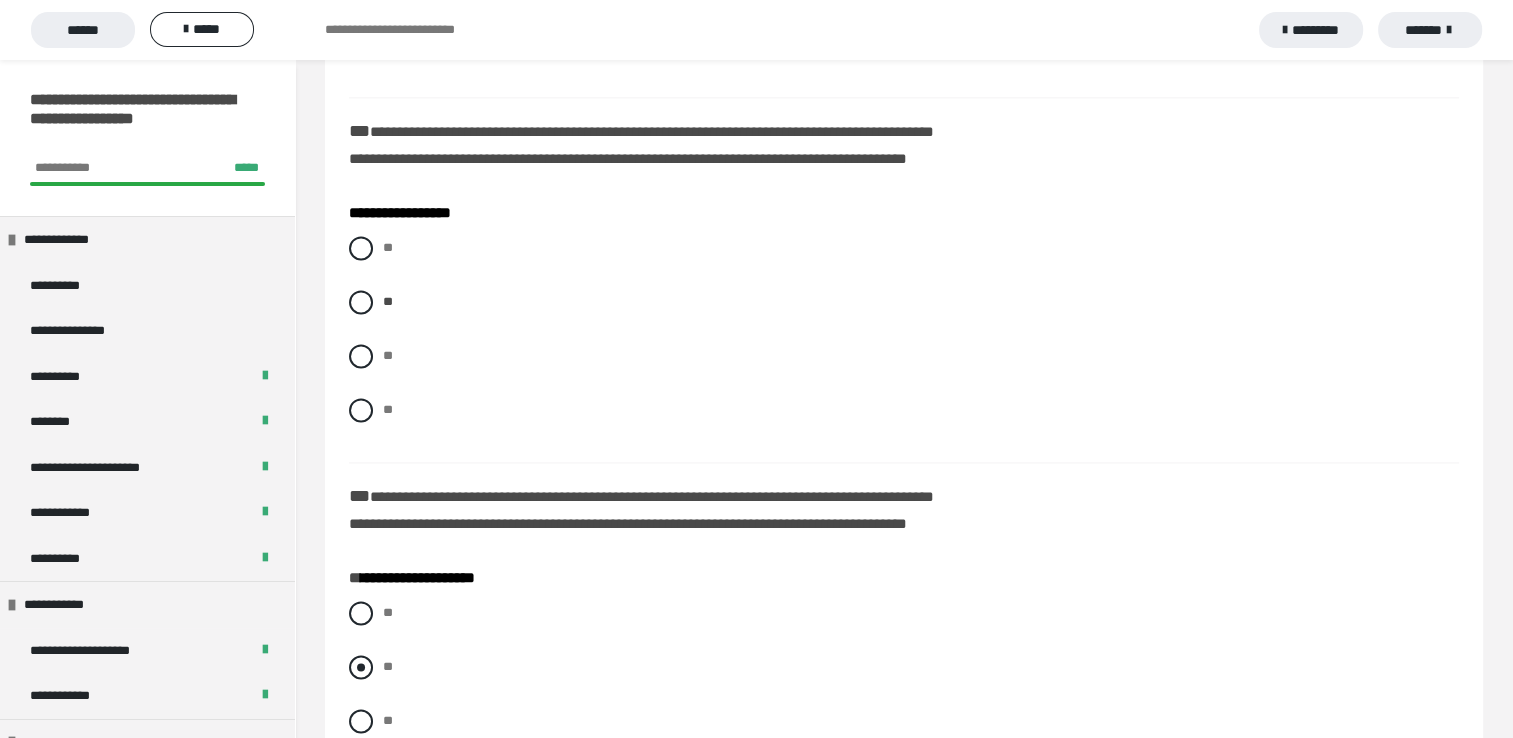 click at bounding box center (361, 667) 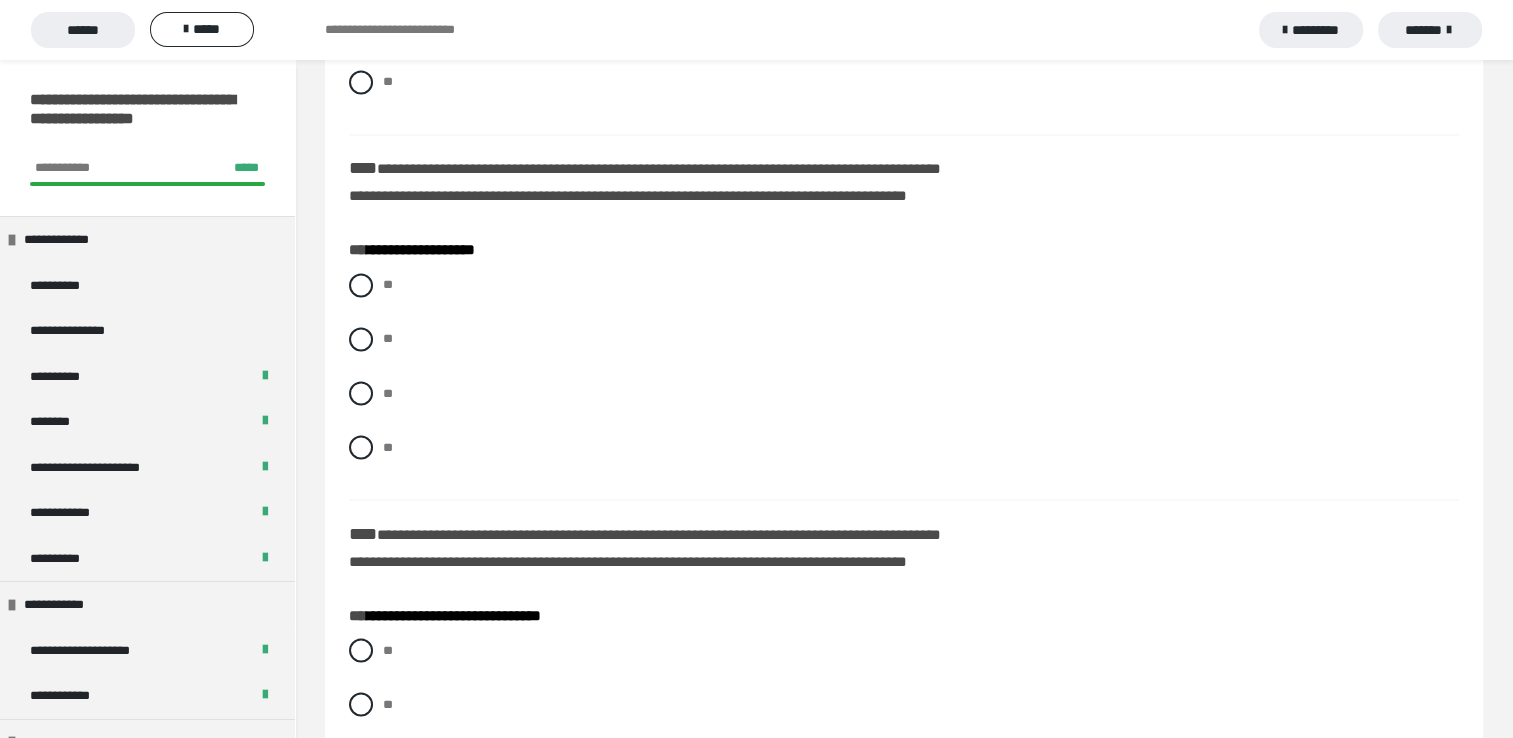 scroll, scrollTop: 3440, scrollLeft: 0, axis: vertical 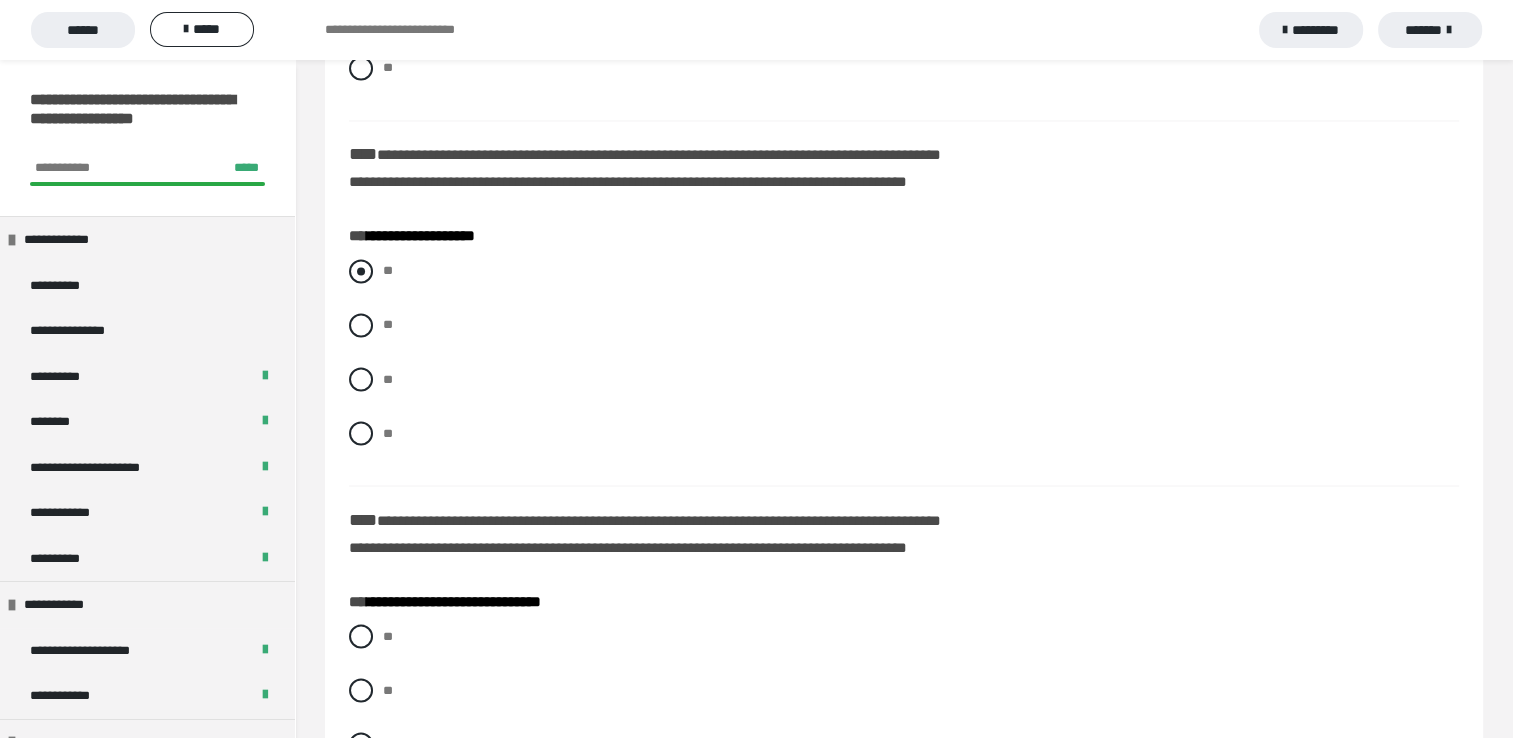 click at bounding box center (361, 271) 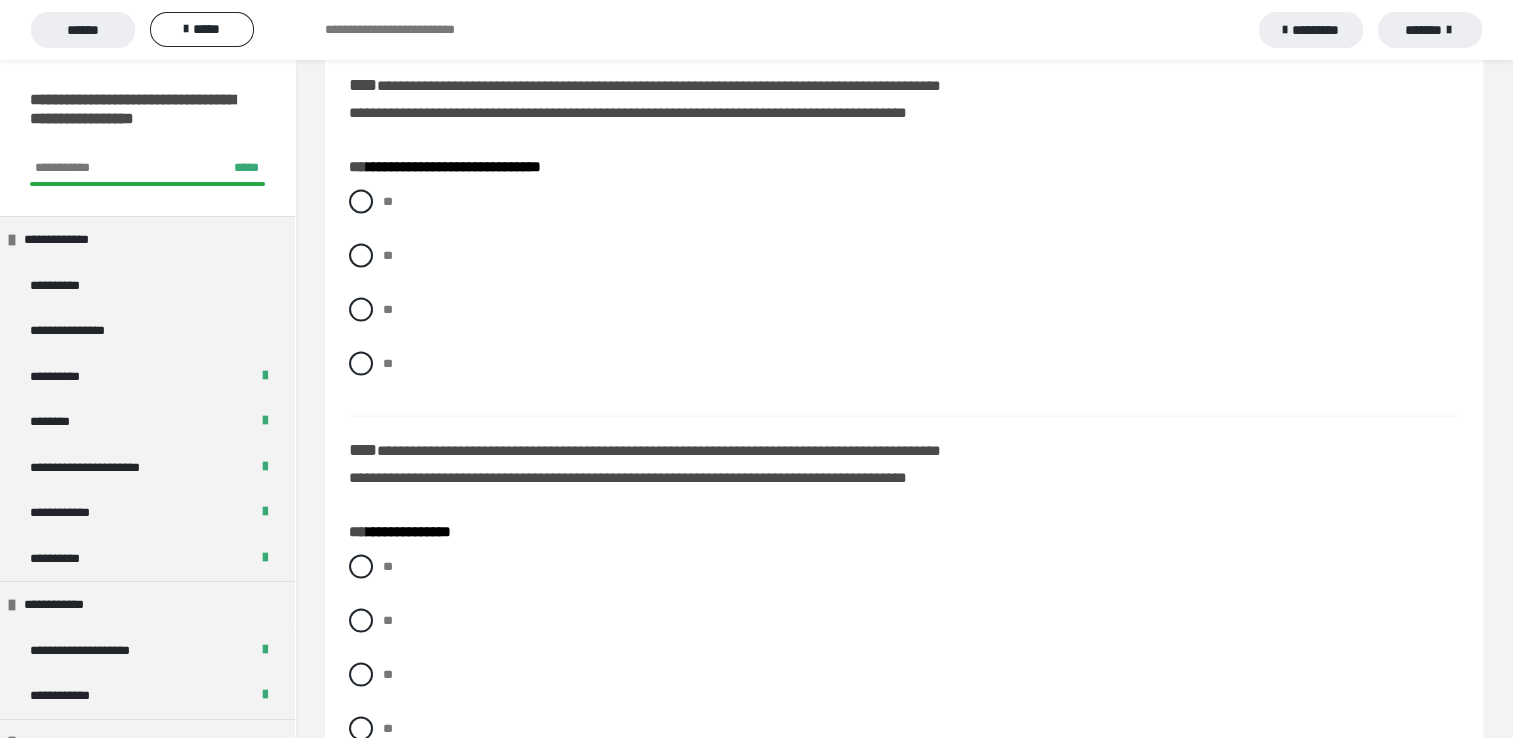 scroll, scrollTop: 3892, scrollLeft: 0, axis: vertical 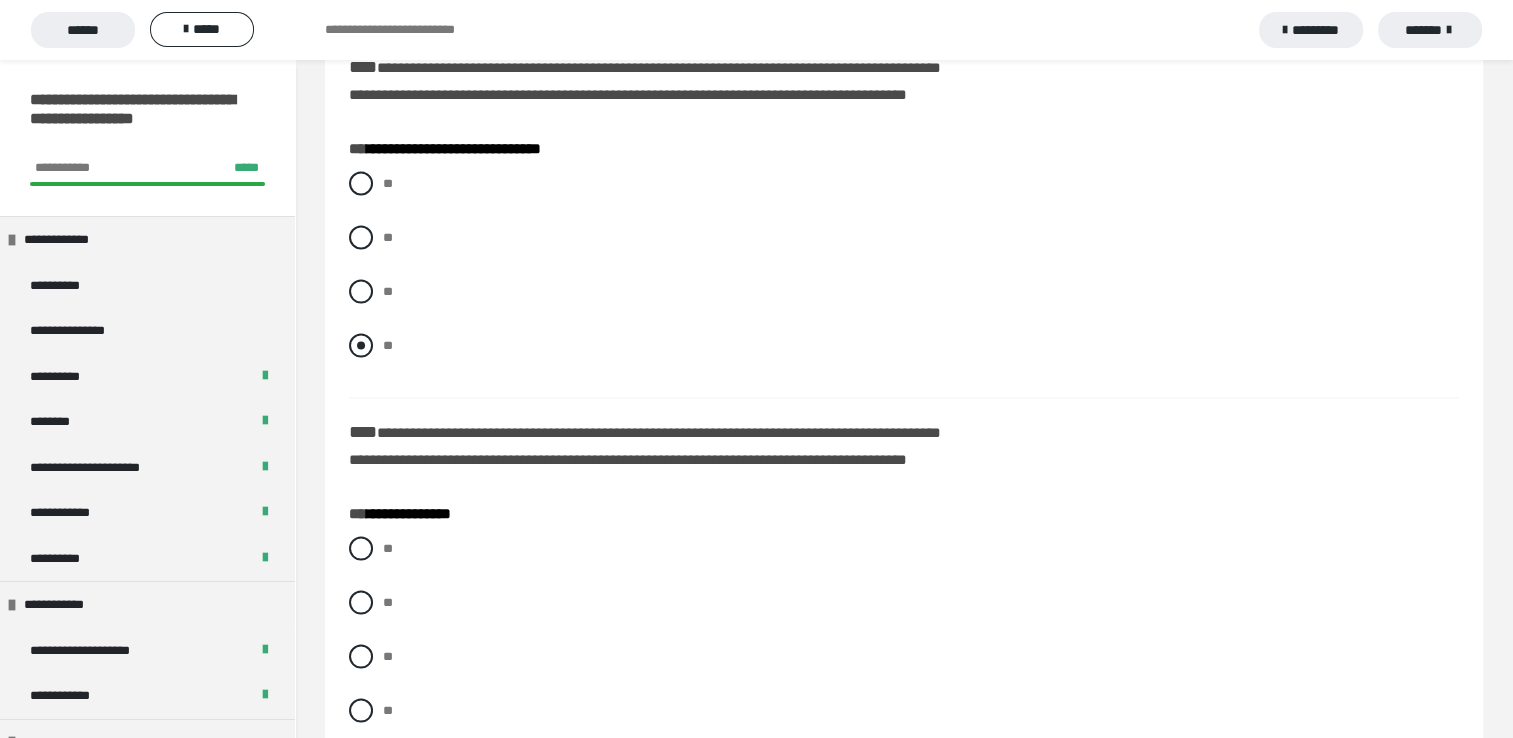 click at bounding box center [361, 346] 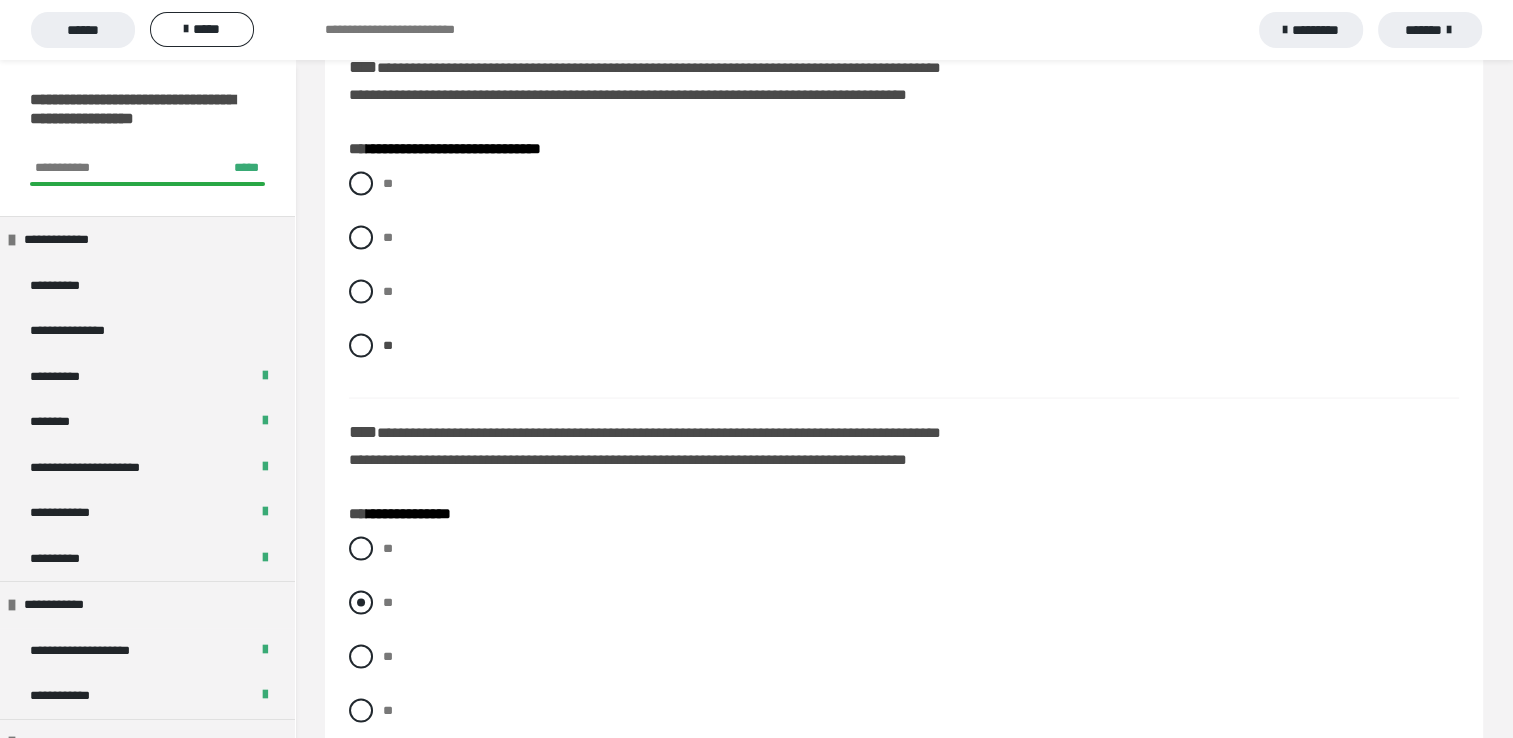 click at bounding box center (361, 603) 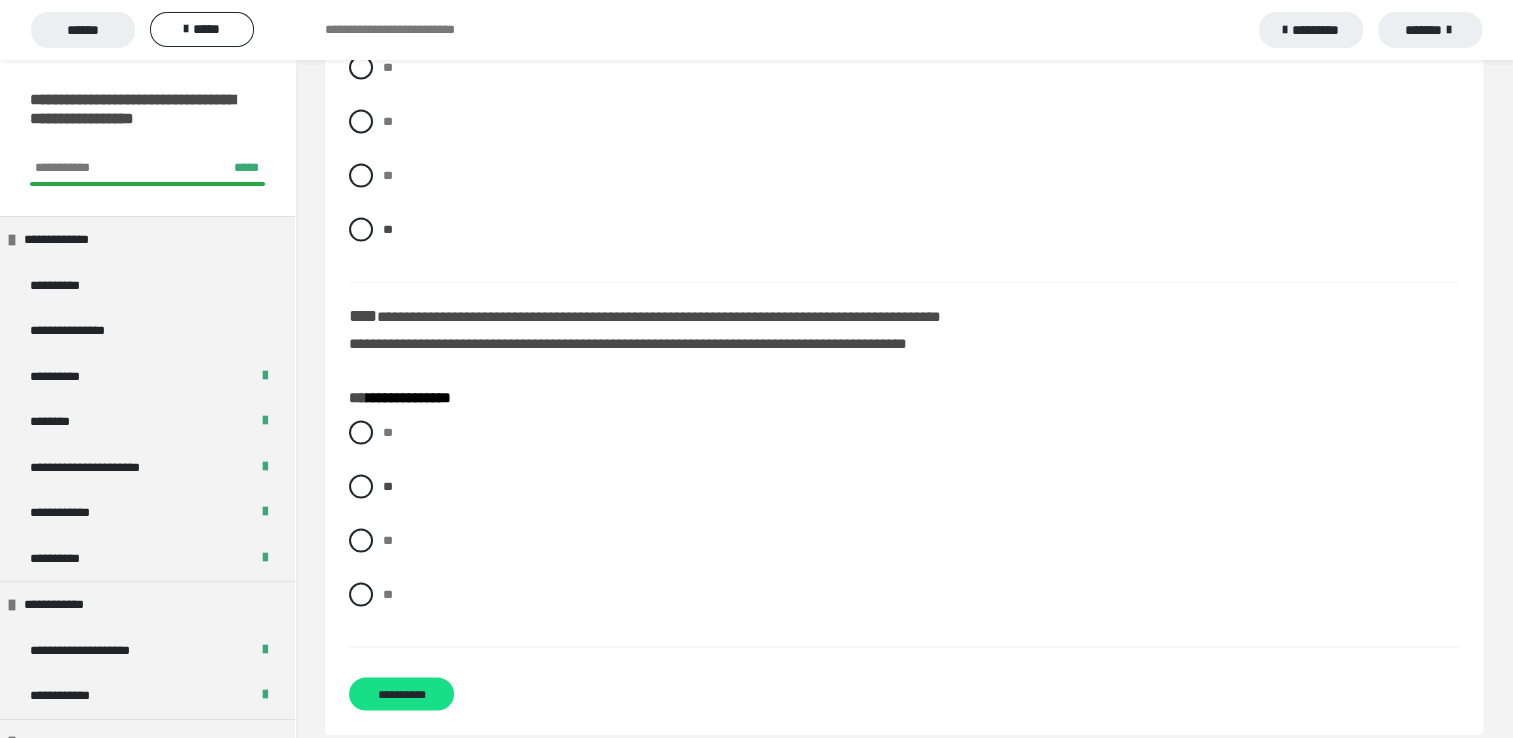 scroll, scrollTop: 4032, scrollLeft: 0, axis: vertical 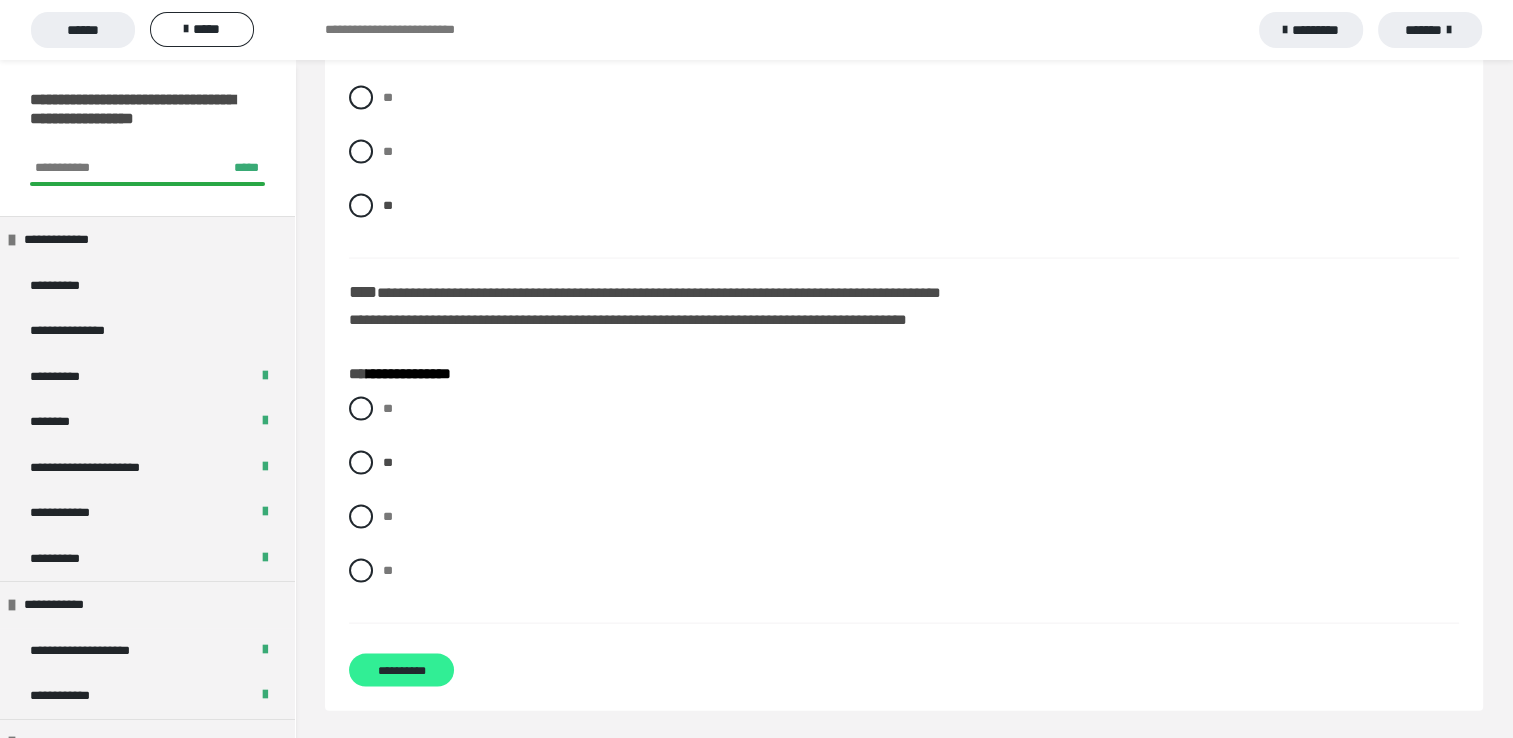 click on "**********" at bounding box center (401, 670) 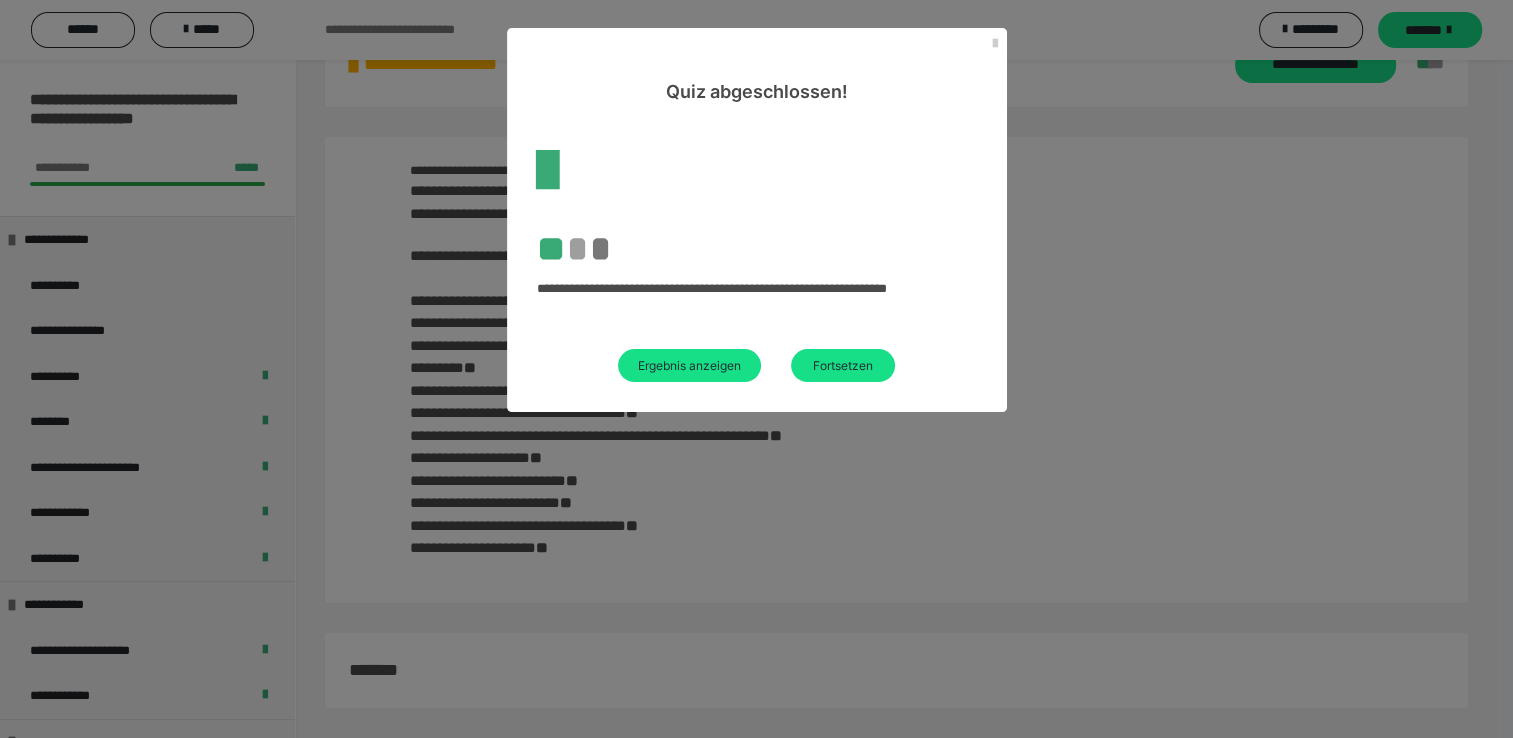 scroll, scrollTop: 66, scrollLeft: 0, axis: vertical 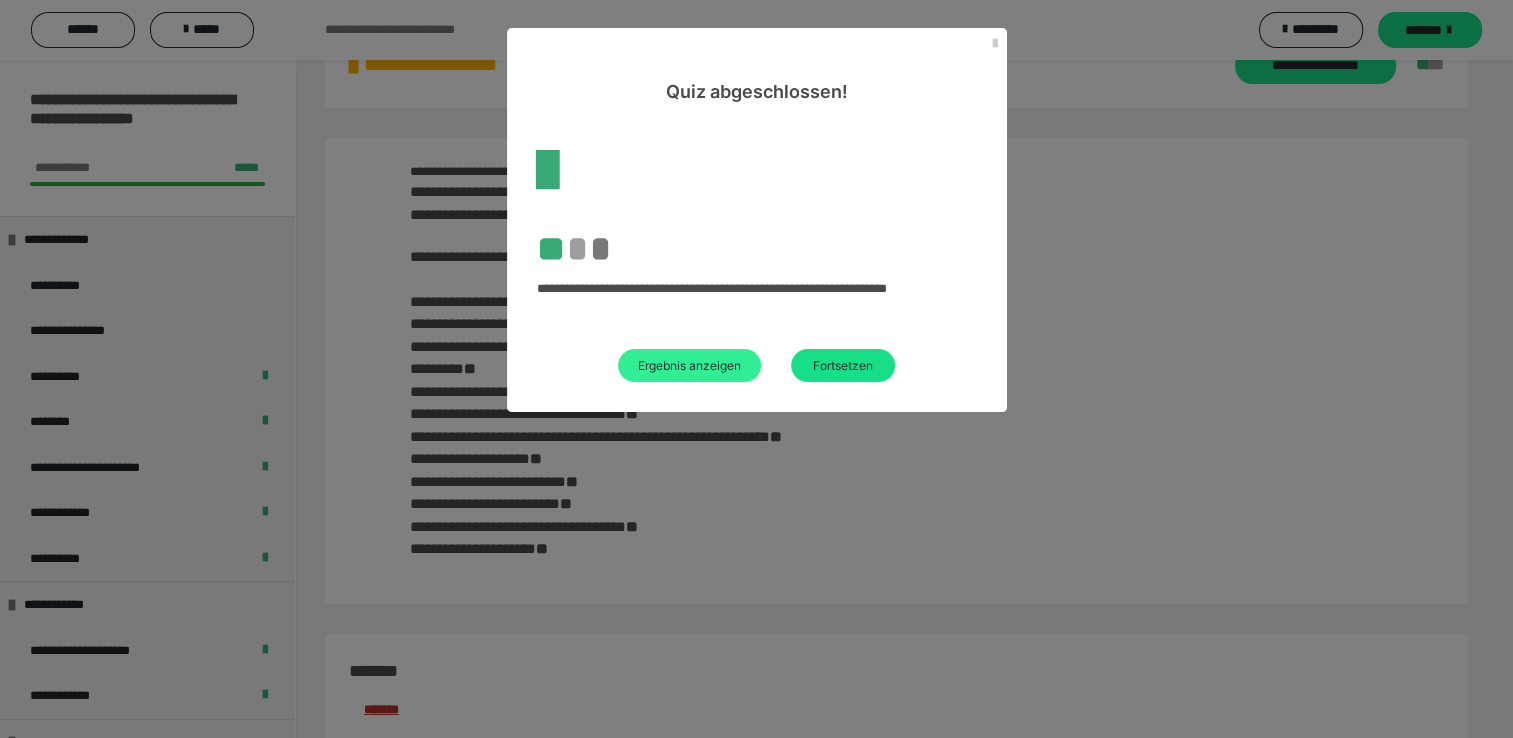 click on "Ergebnis anzeigen" at bounding box center (689, 365) 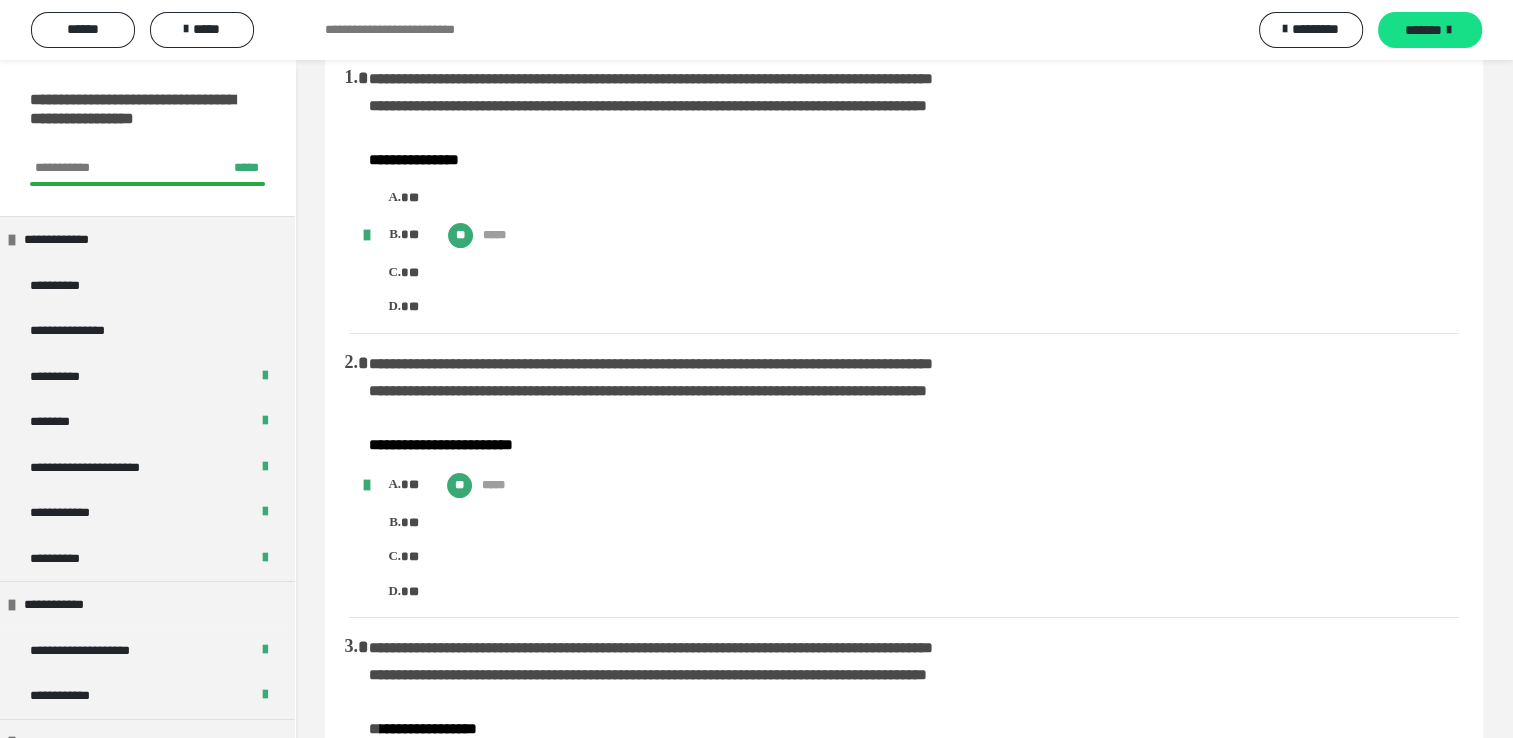 scroll, scrollTop: 0, scrollLeft: 0, axis: both 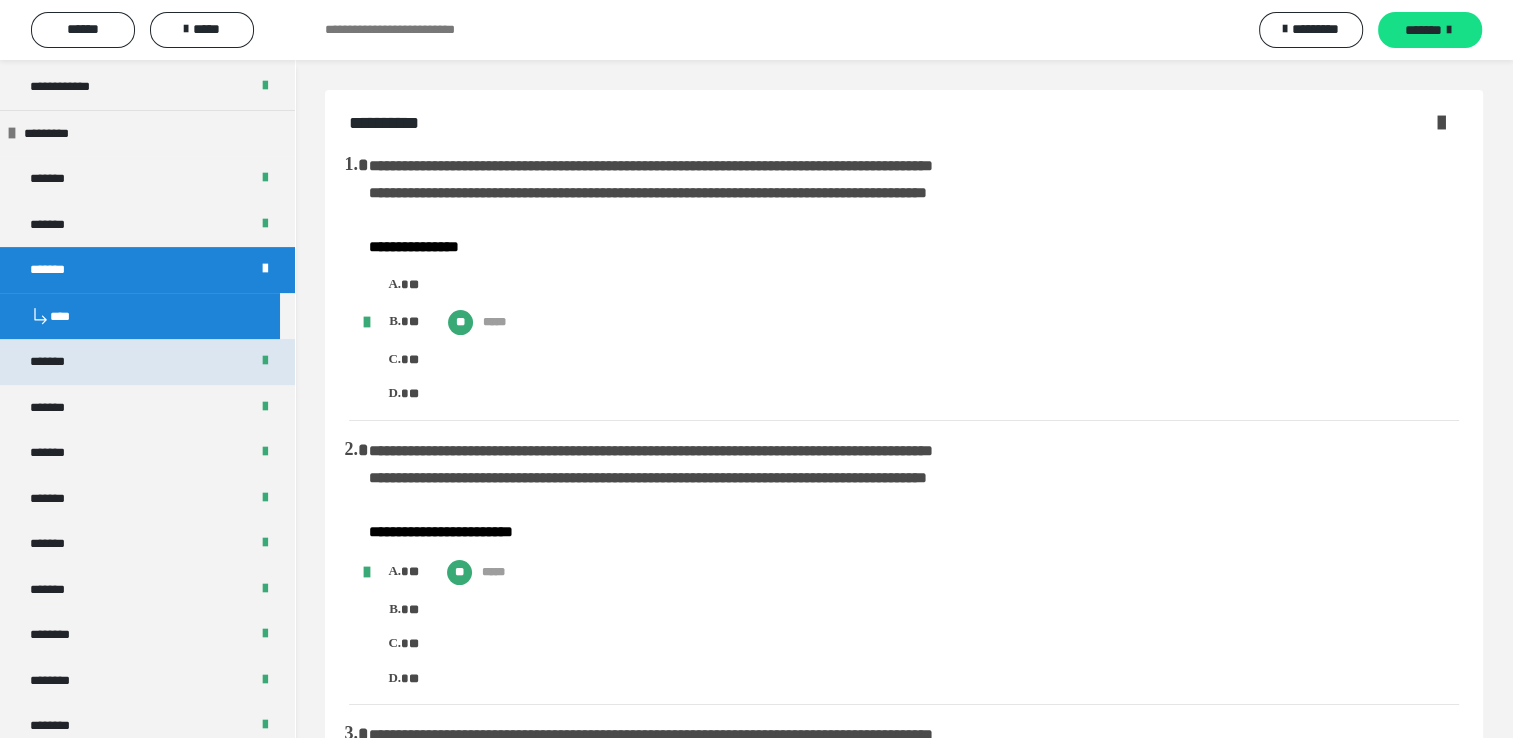click on "*******" at bounding box center [147, 362] 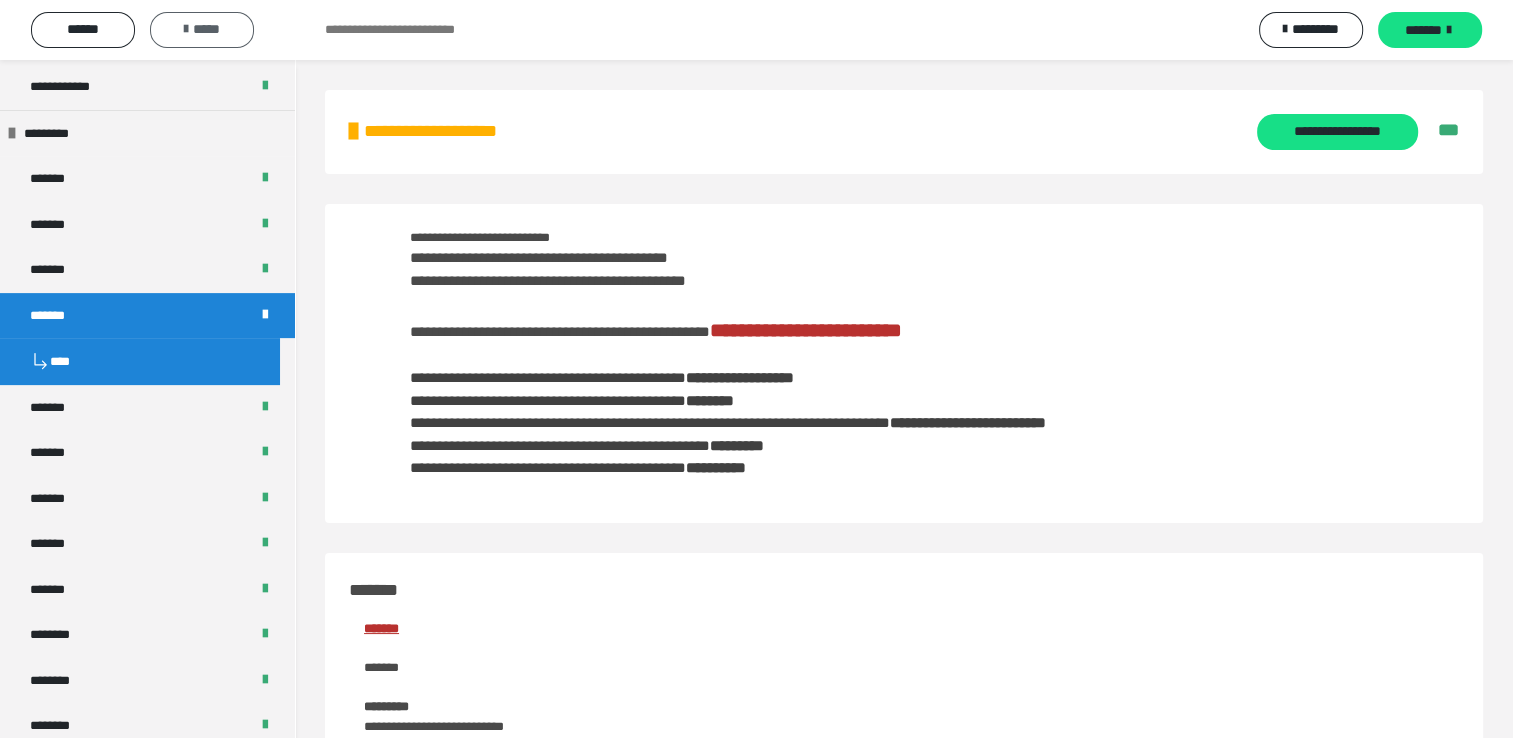 click on "*****" at bounding box center [202, 29] 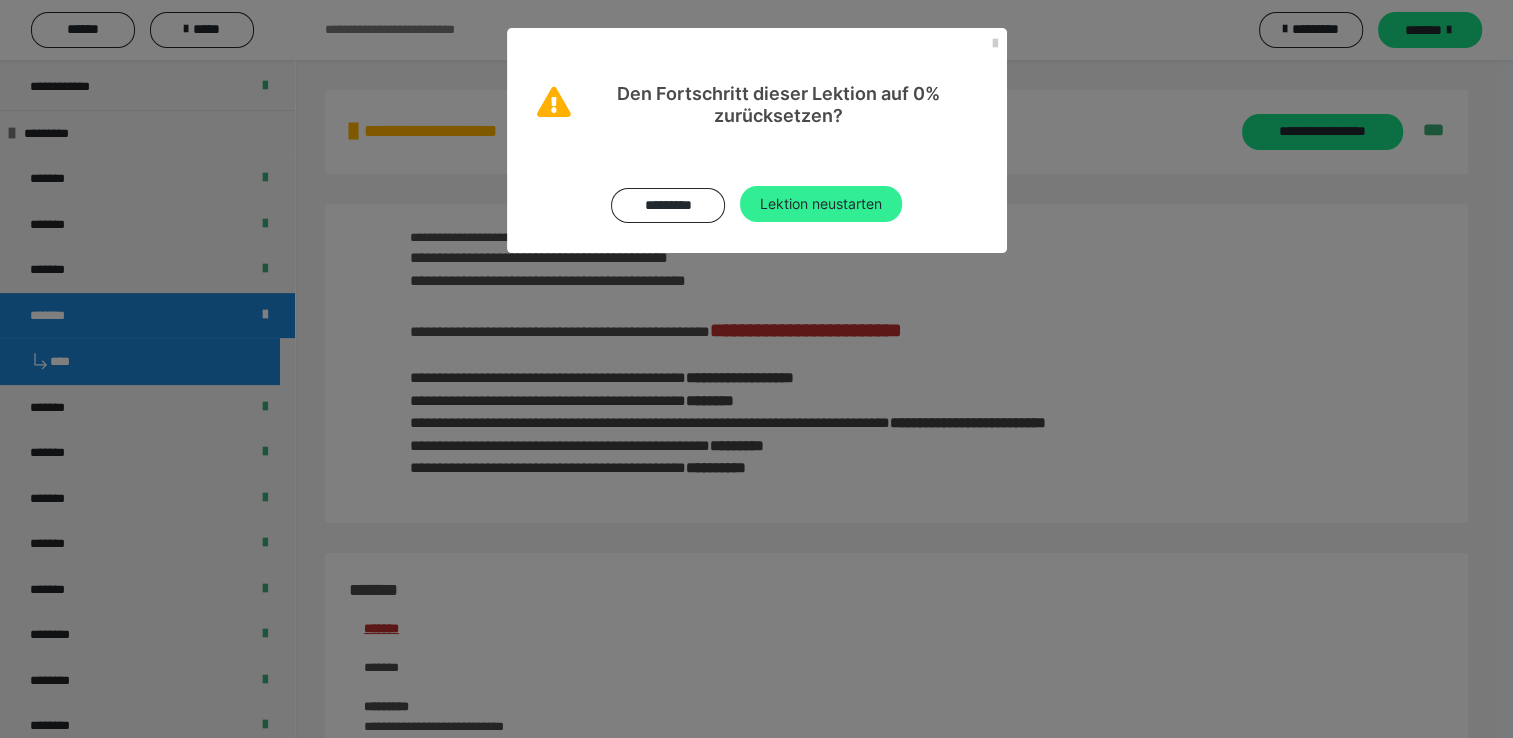 click on "Lektion neustarten" at bounding box center [821, 204] 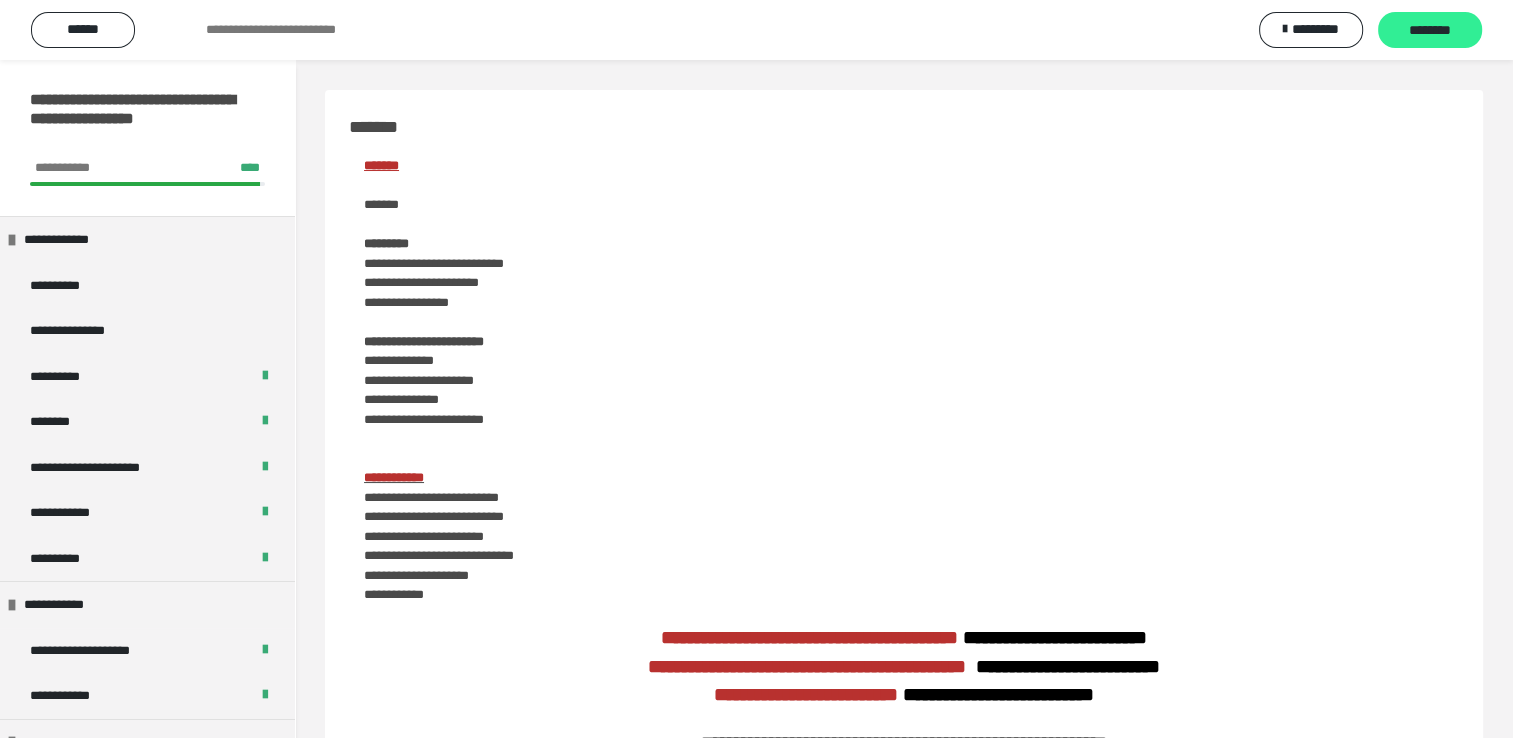 click on "********" at bounding box center (1430, 31) 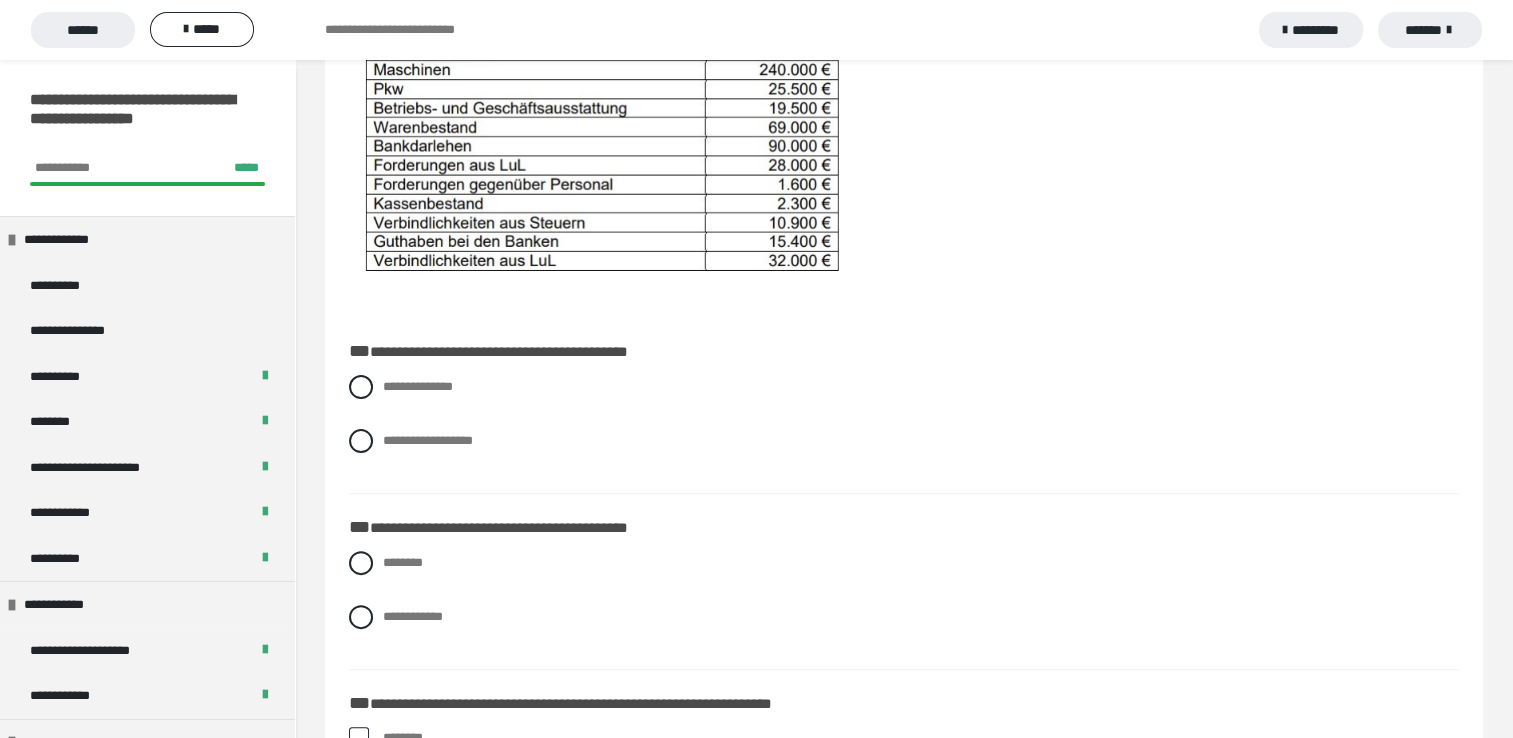 scroll, scrollTop: 413, scrollLeft: 0, axis: vertical 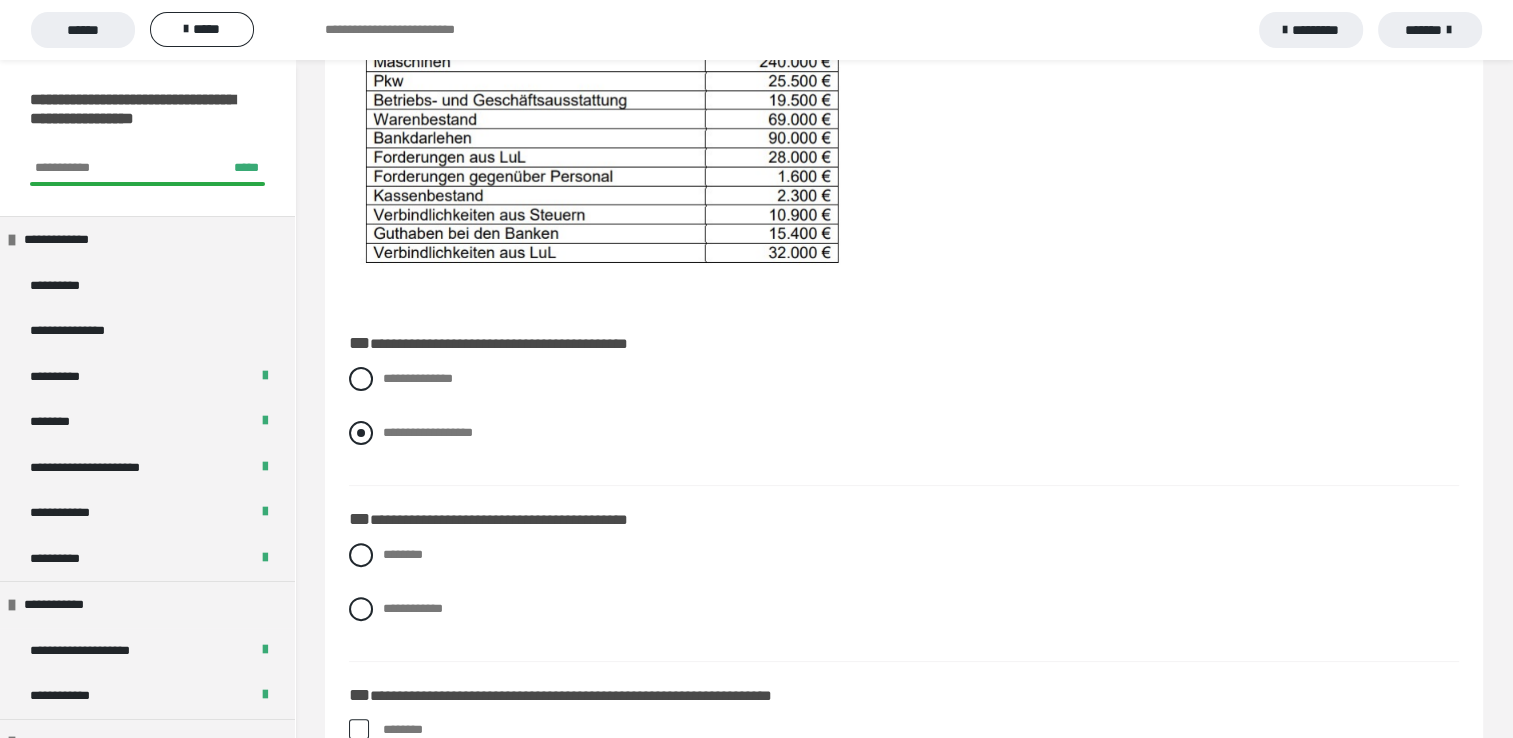 click at bounding box center [361, 433] 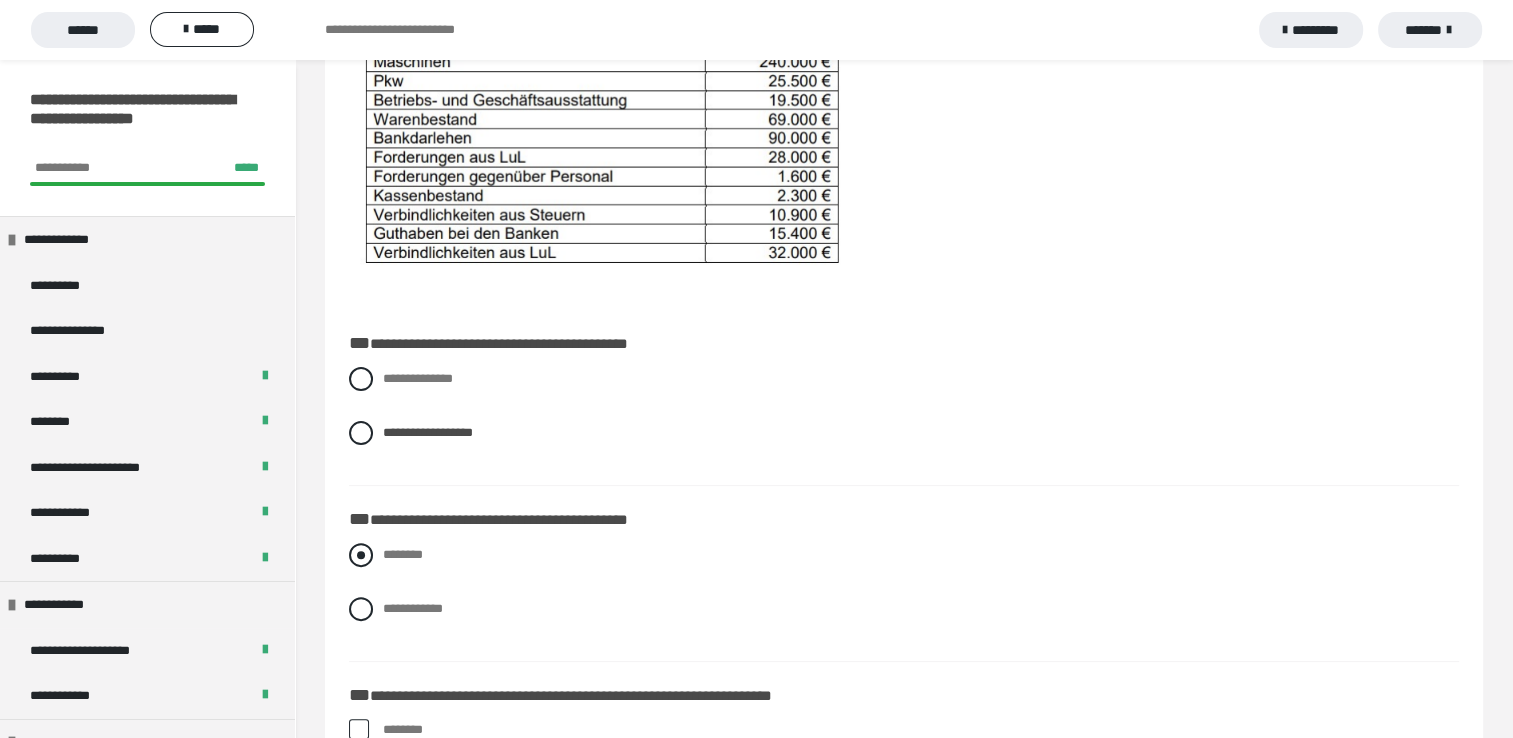 click at bounding box center (361, 555) 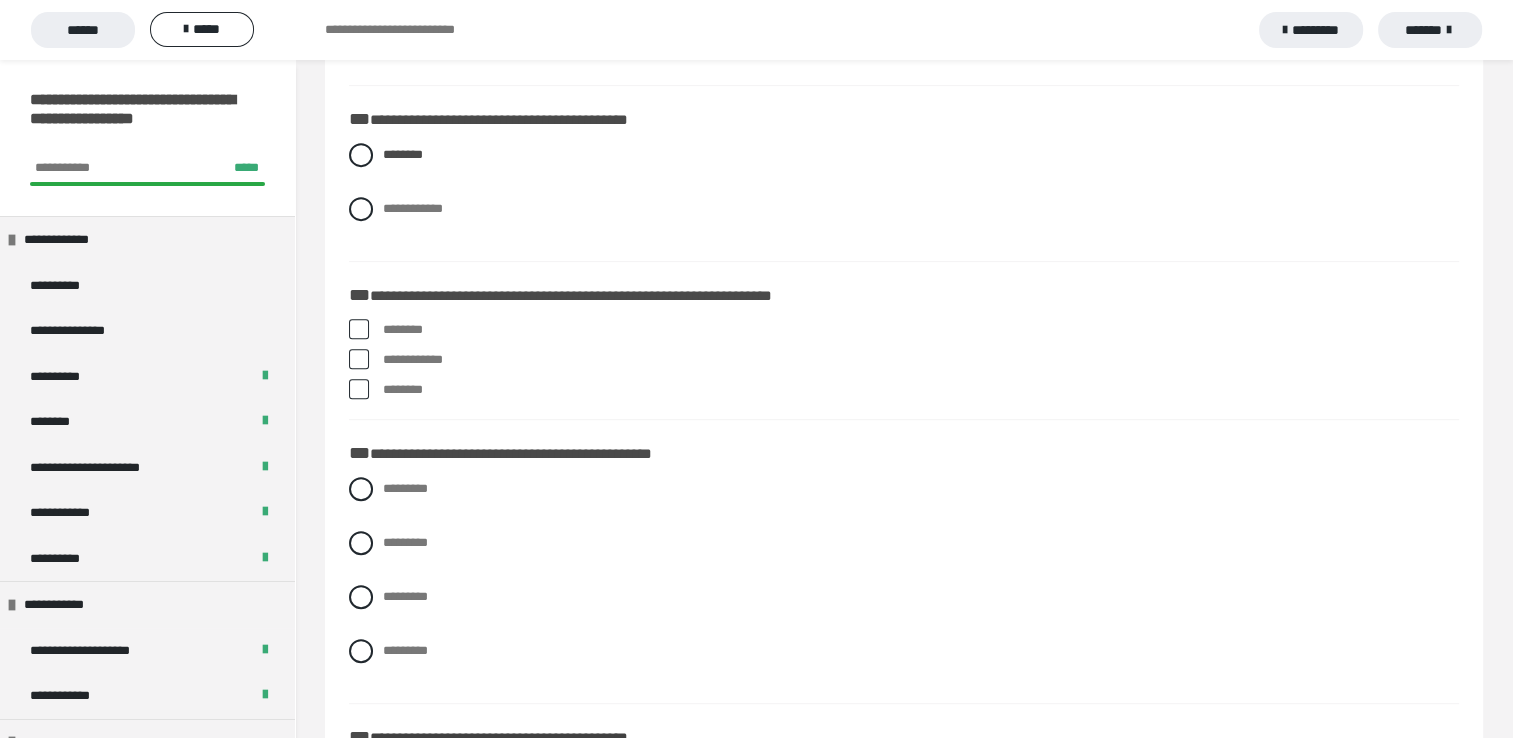 scroll, scrollTop: 852, scrollLeft: 0, axis: vertical 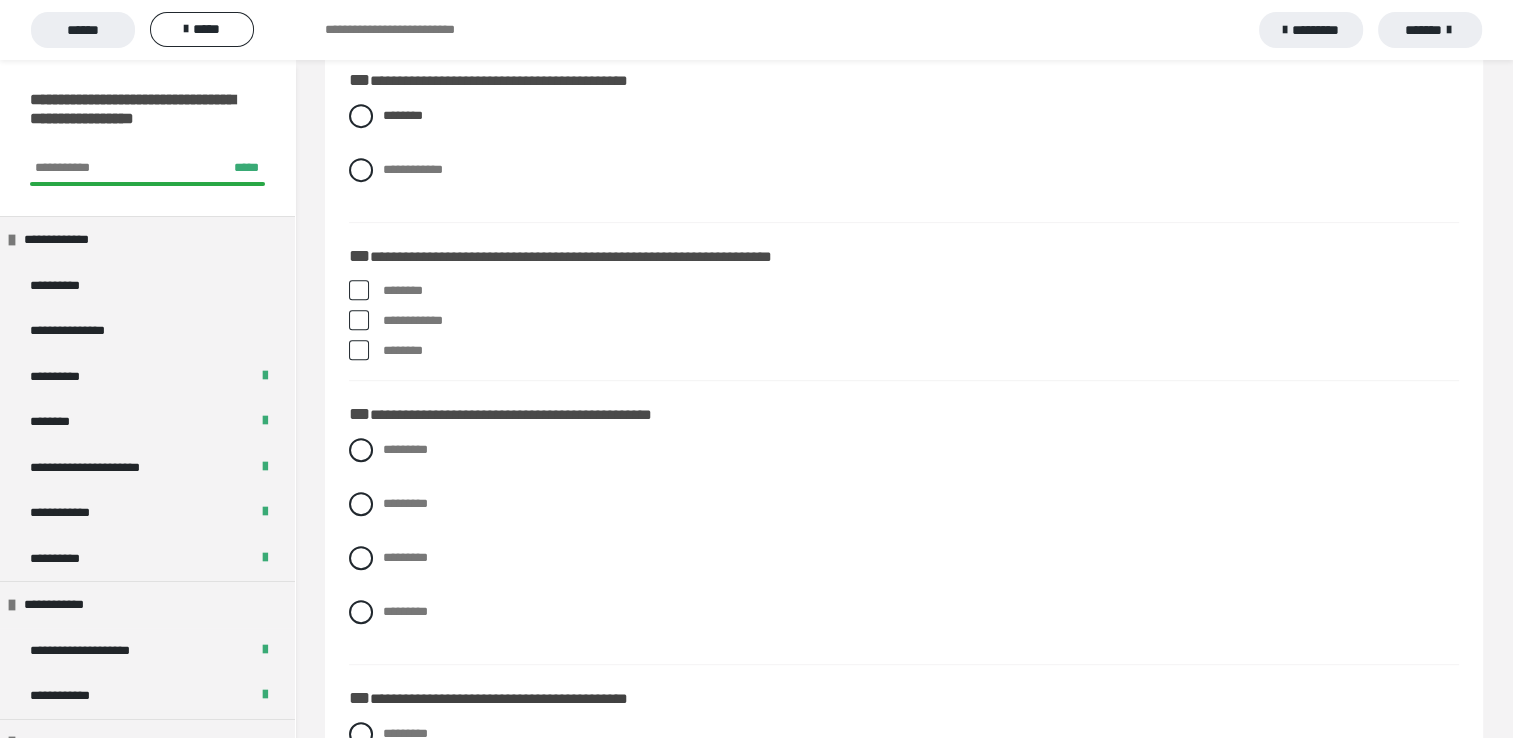 click at bounding box center [359, 320] 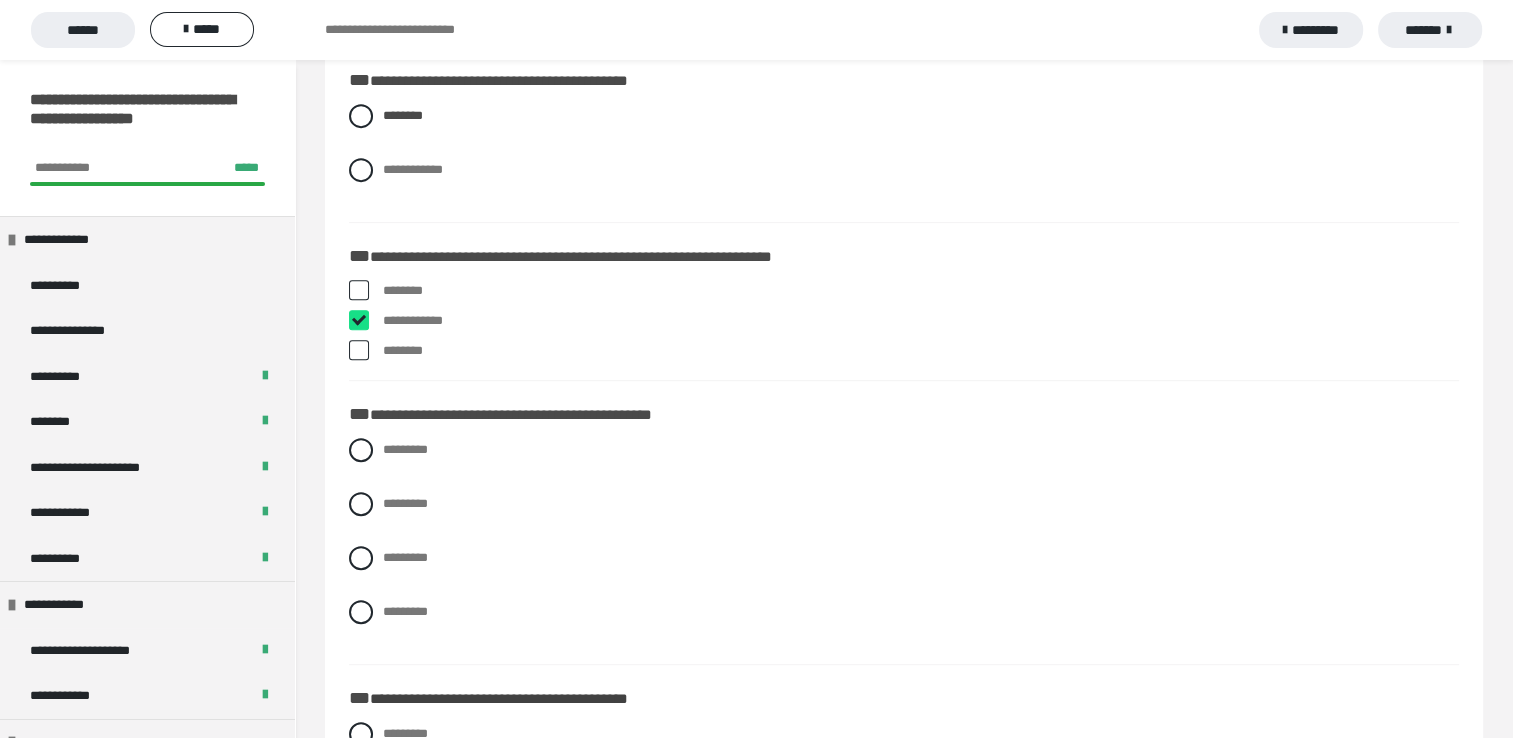 checkbox on "****" 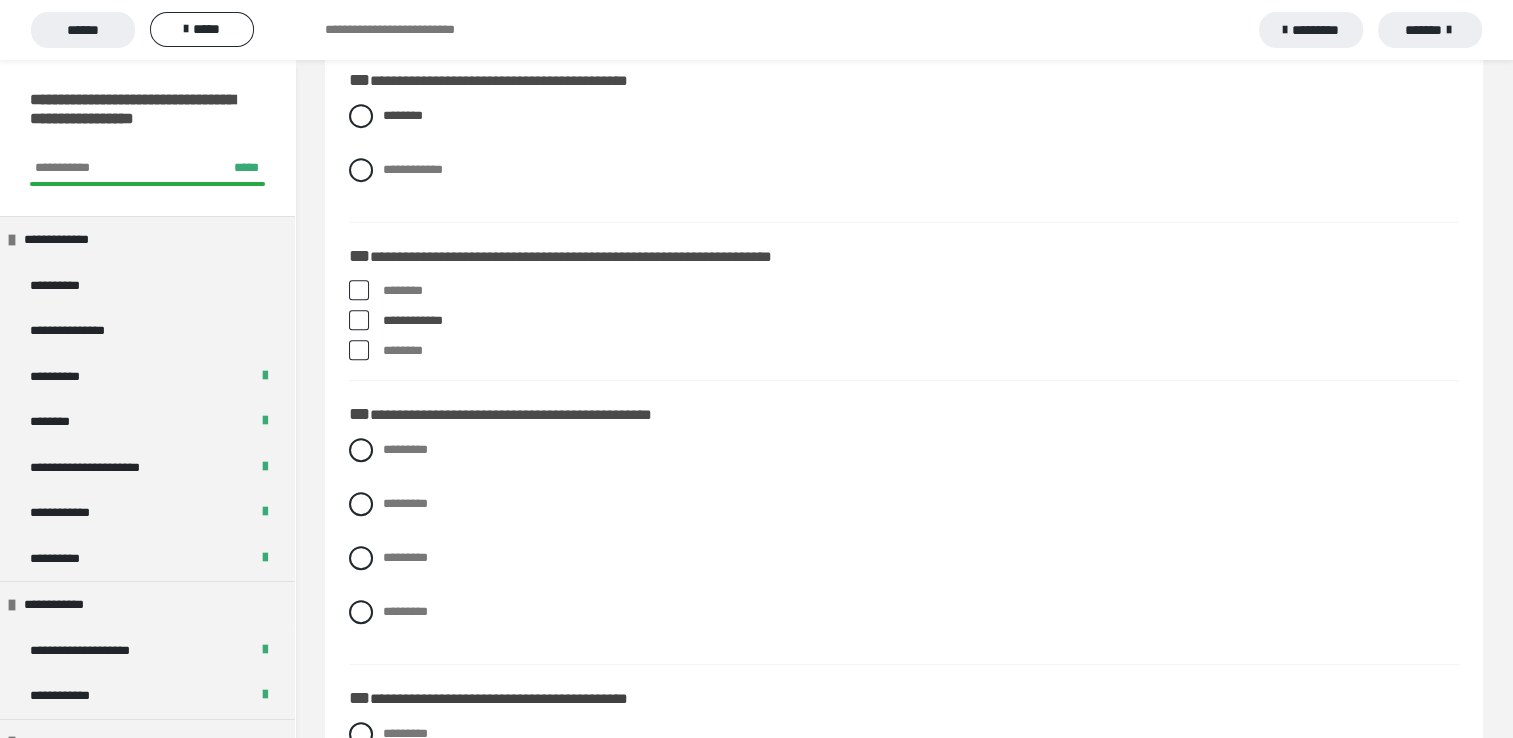 click at bounding box center [359, 350] 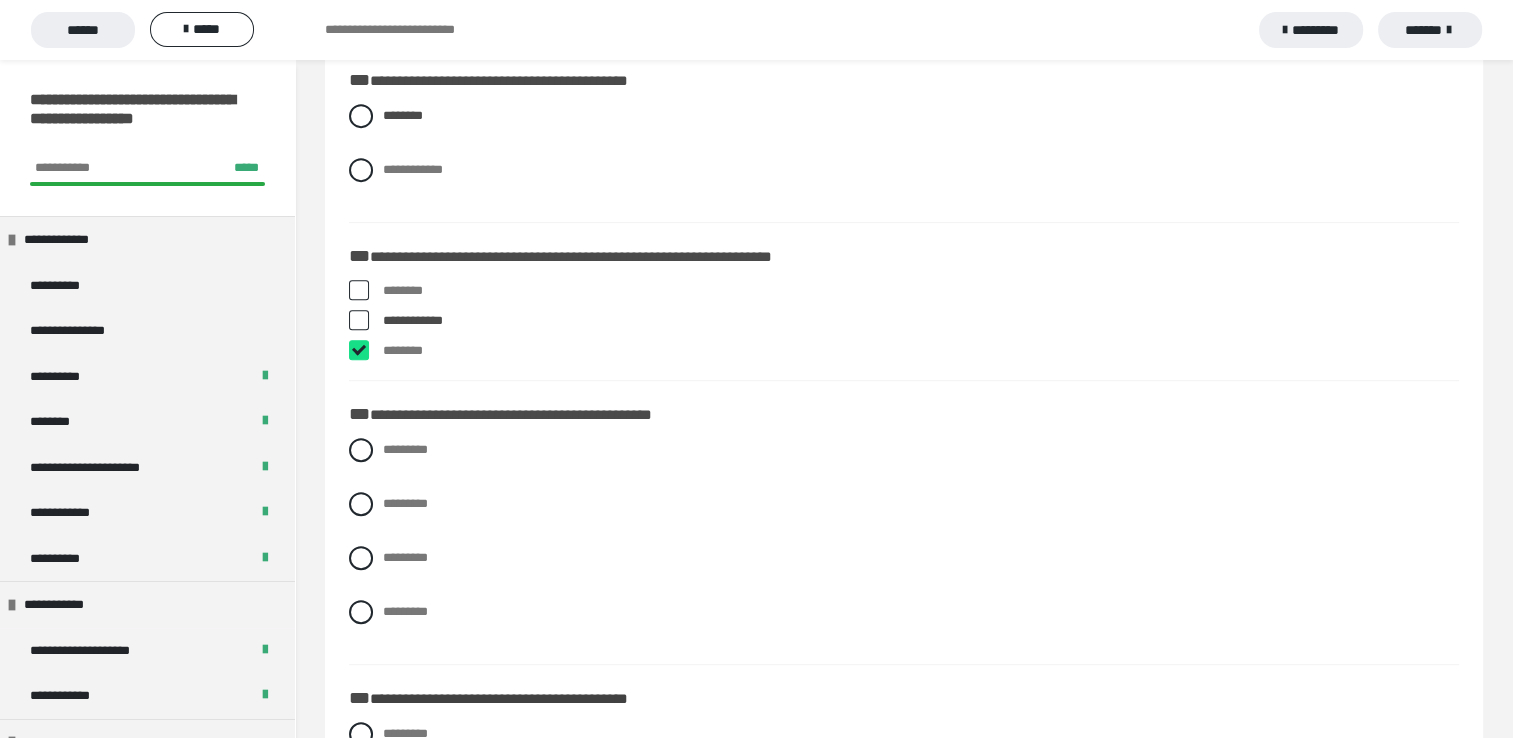 checkbox on "****" 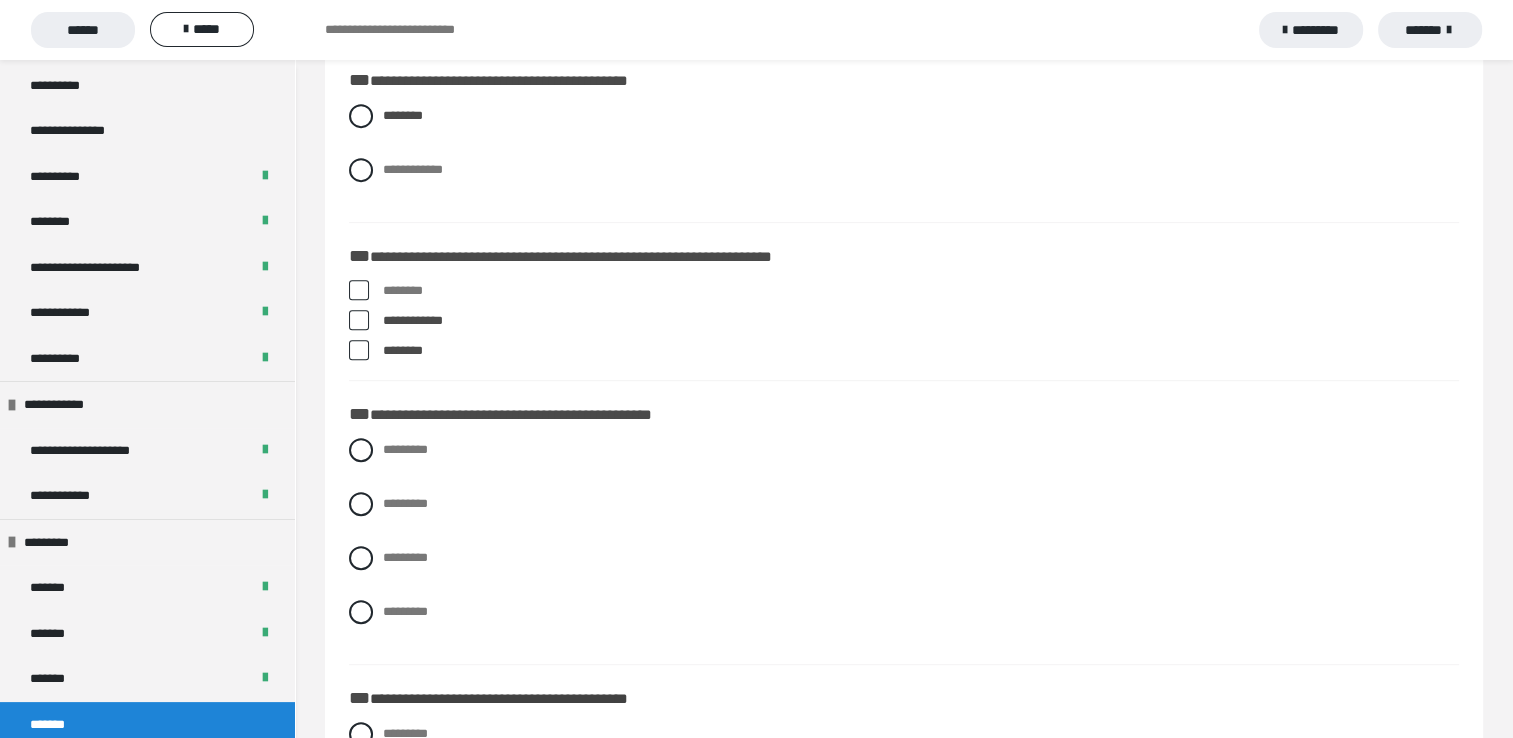 scroll, scrollTop: 0, scrollLeft: 0, axis: both 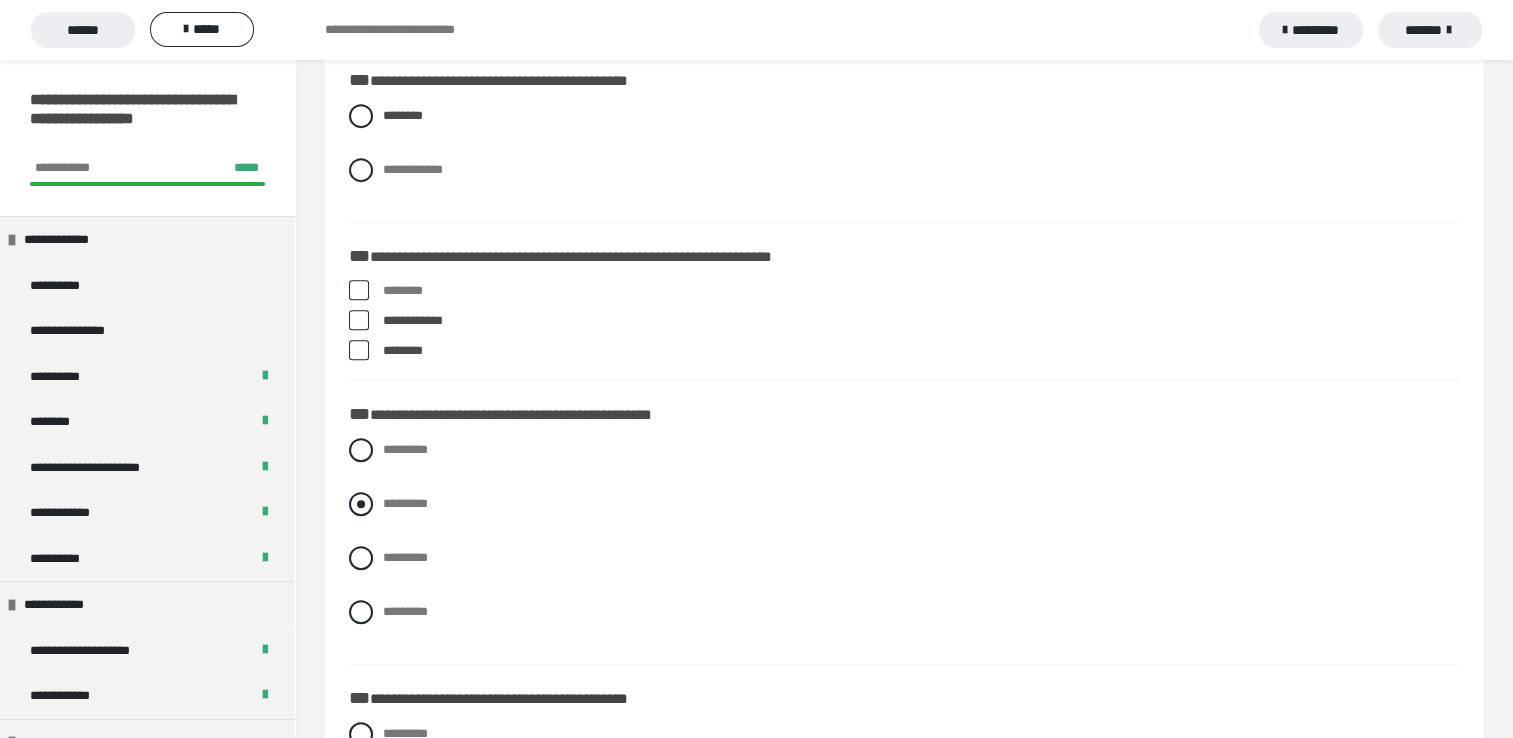click at bounding box center [361, 504] 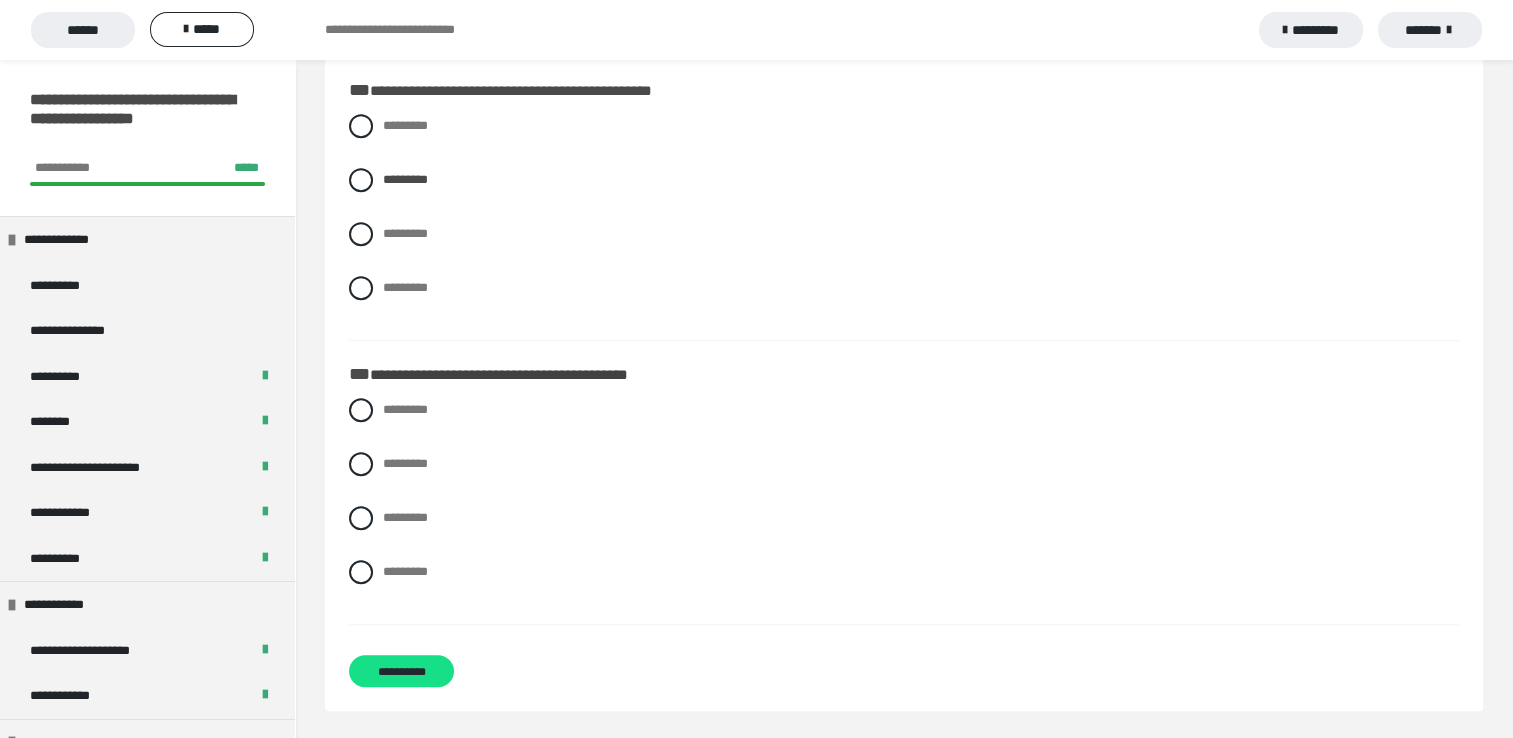 scroll, scrollTop: 1178, scrollLeft: 0, axis: vertical 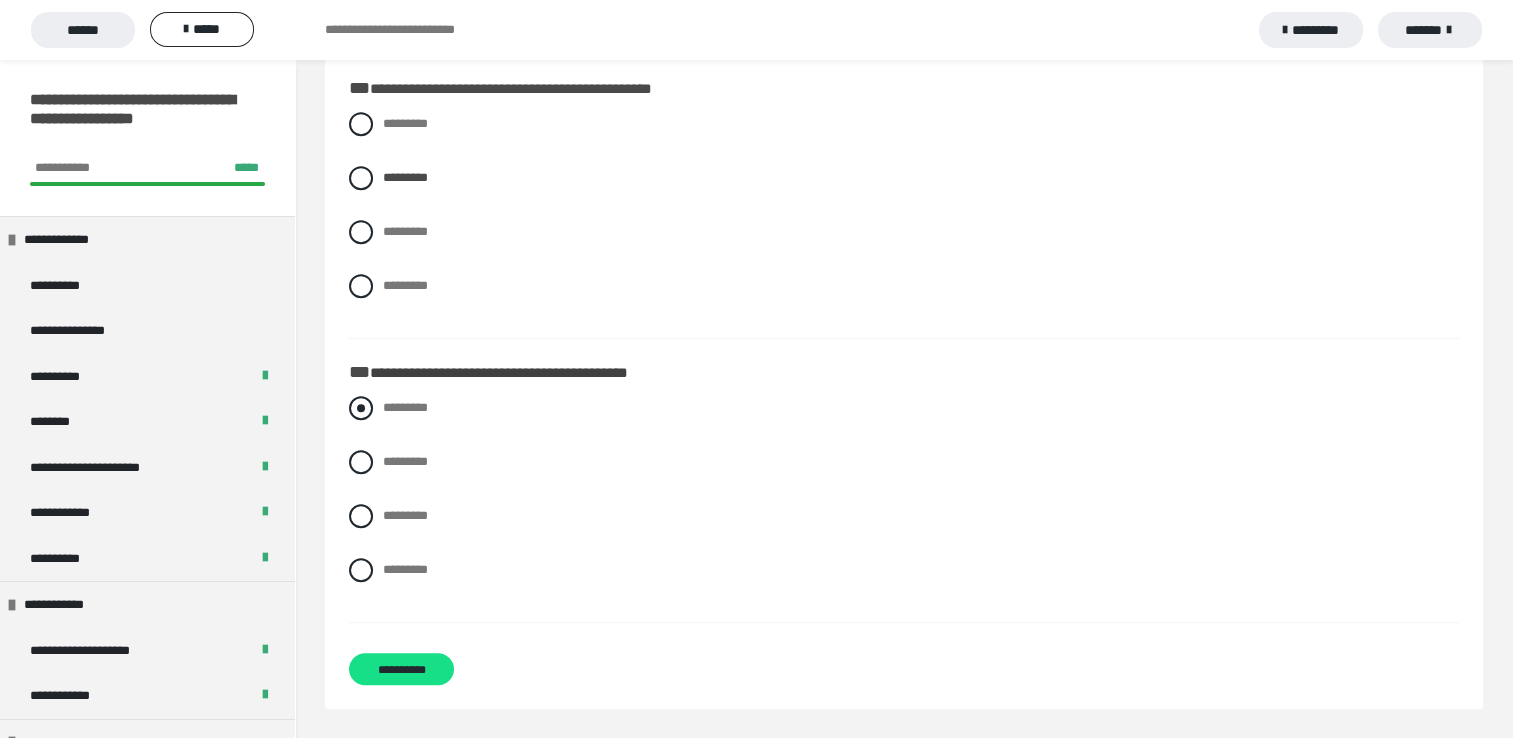 click at bounding box center (361, 408) 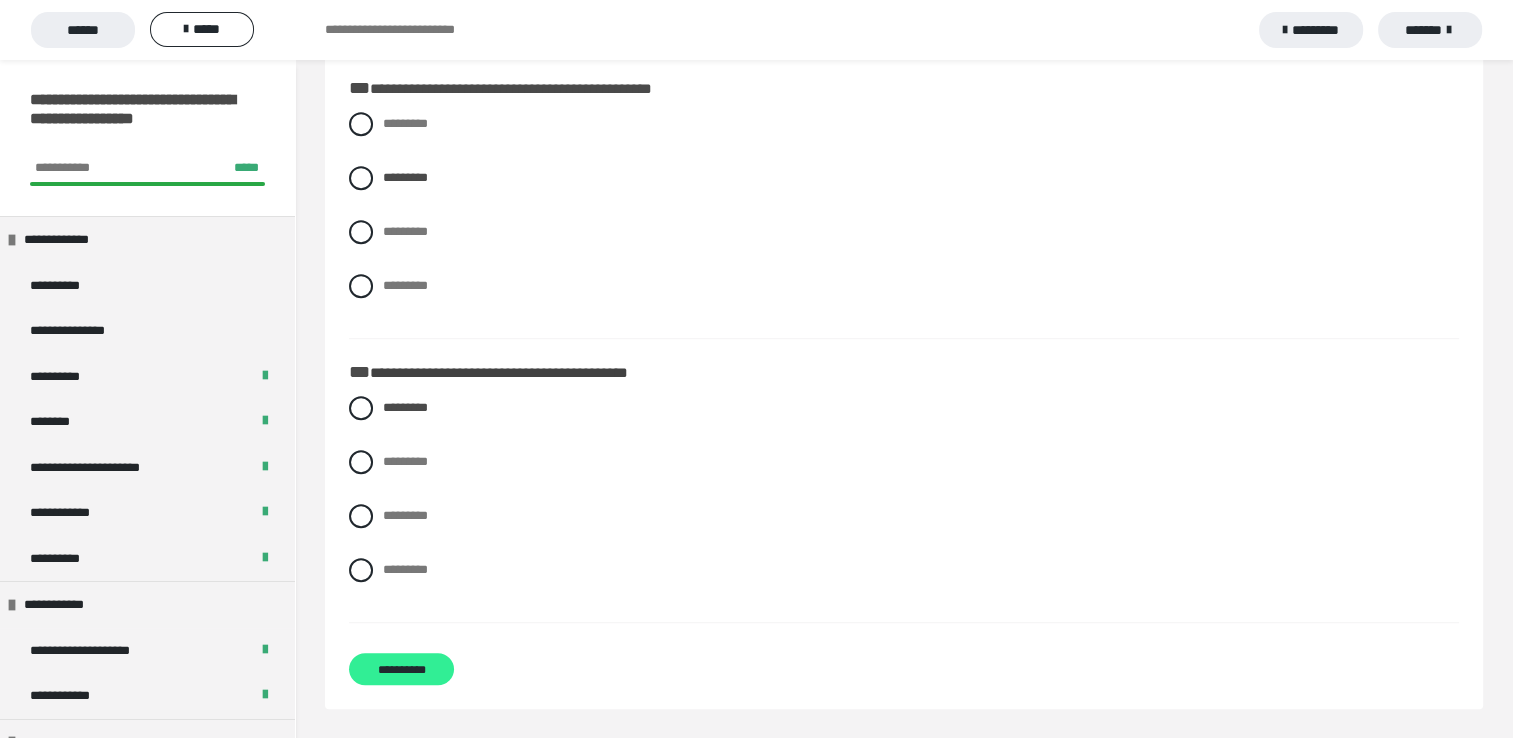 click on "**********" at bounding box center [401, 669] 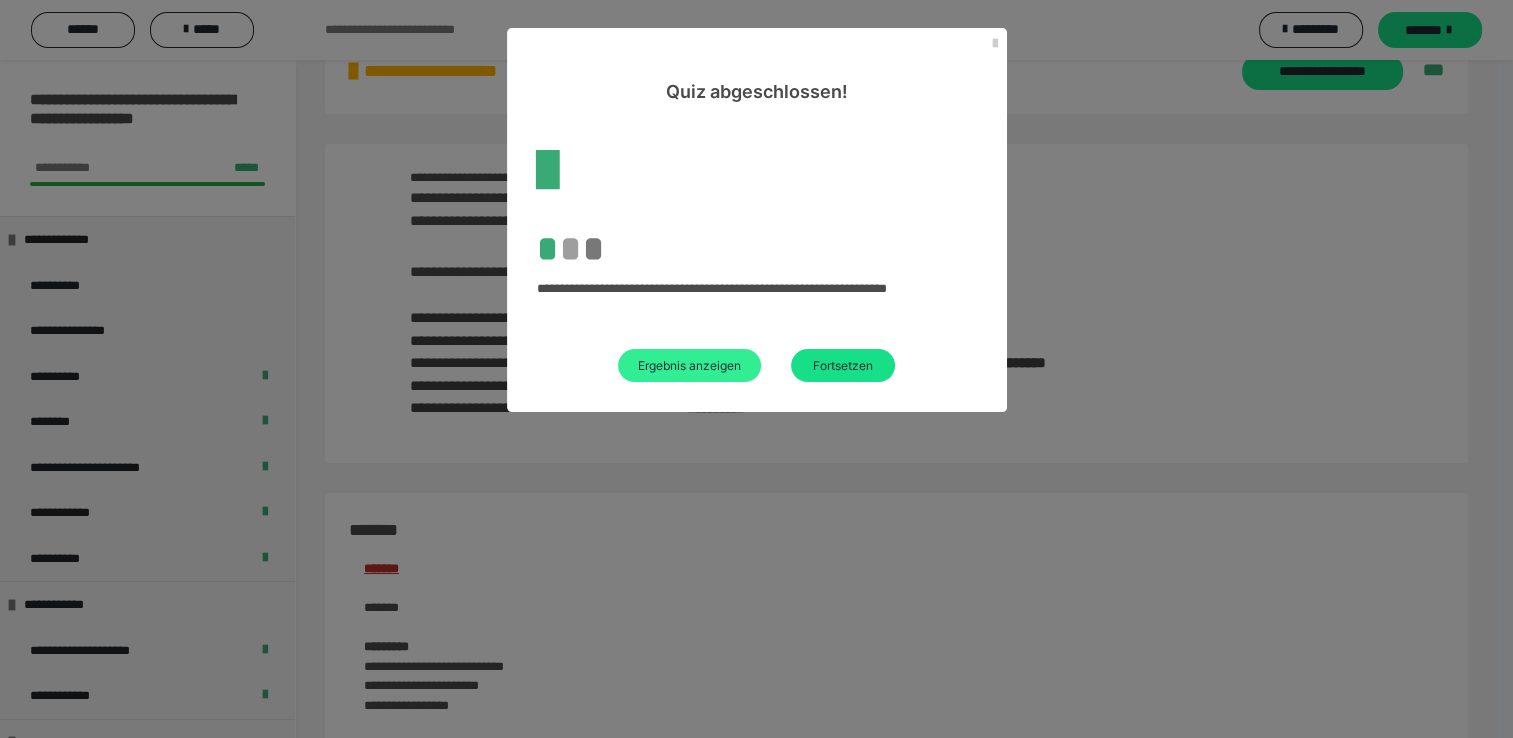scroll, scrollTop: 1178, scrollLeft: 0, axis: vertical 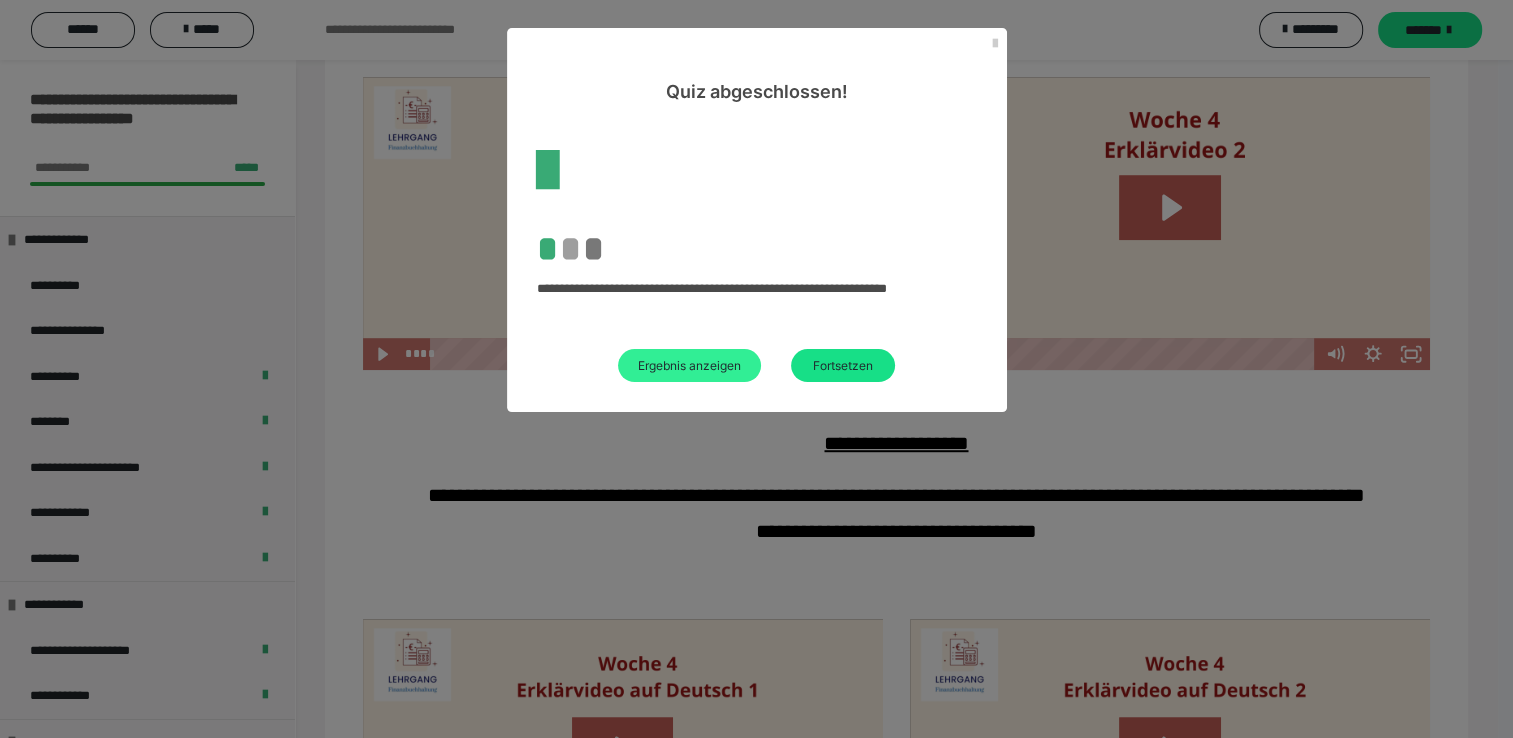 click on "Ergebnis anzeigen" at bounding box center (689, 365) 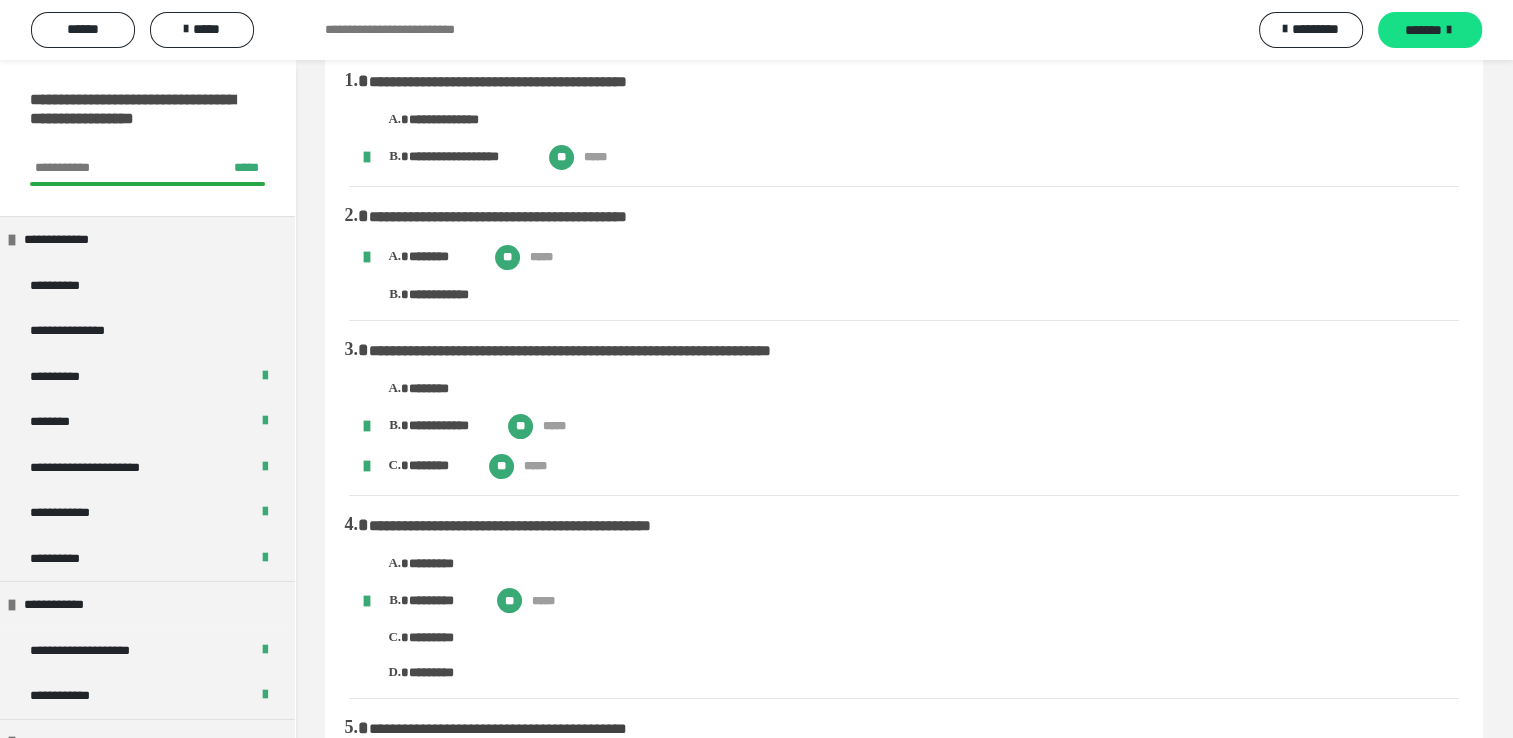 scroll, scrollTop: 0, scrollLeft: 0, axis: both 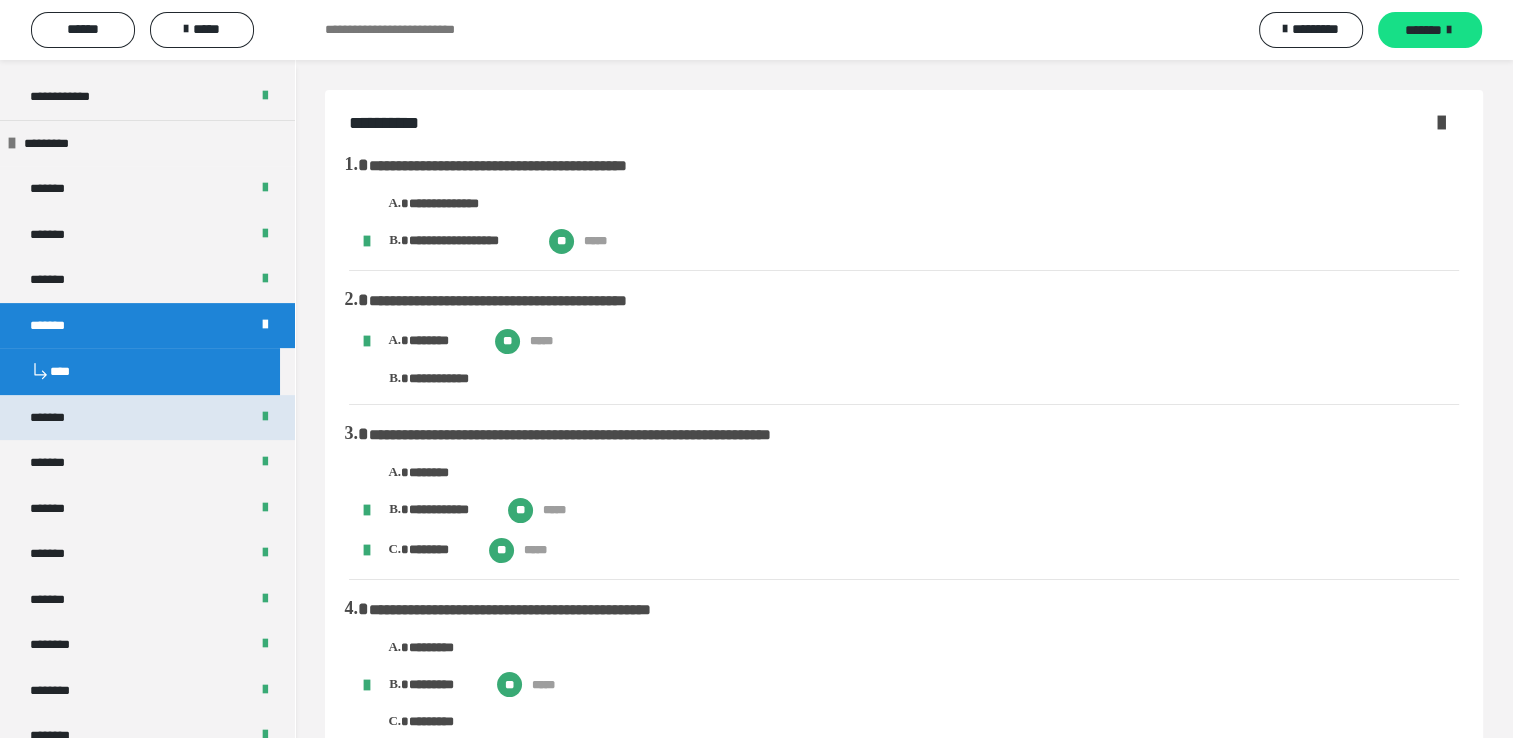 click on "*******" at bounding box center (147, 418) 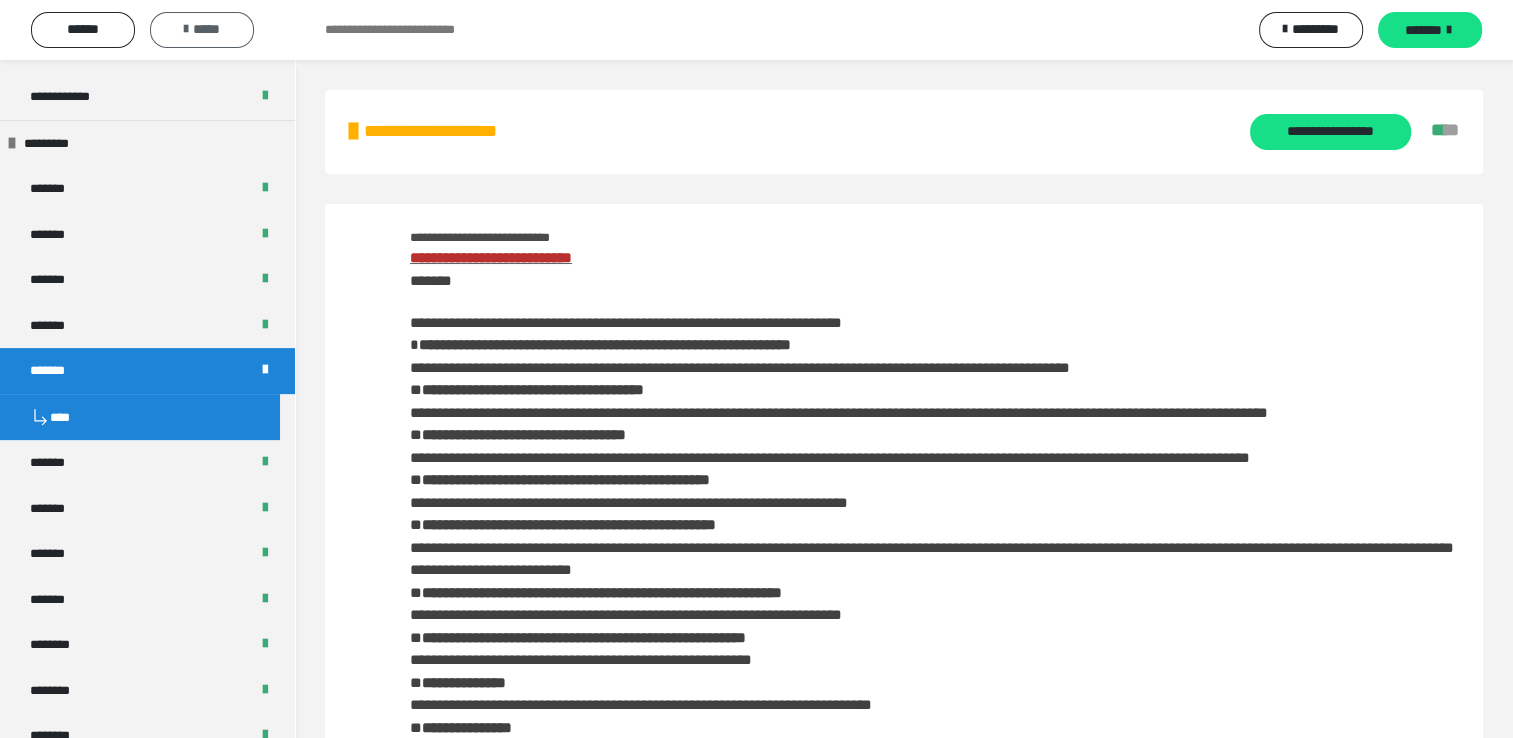 click on "*****" at bounding box center (202, 29) 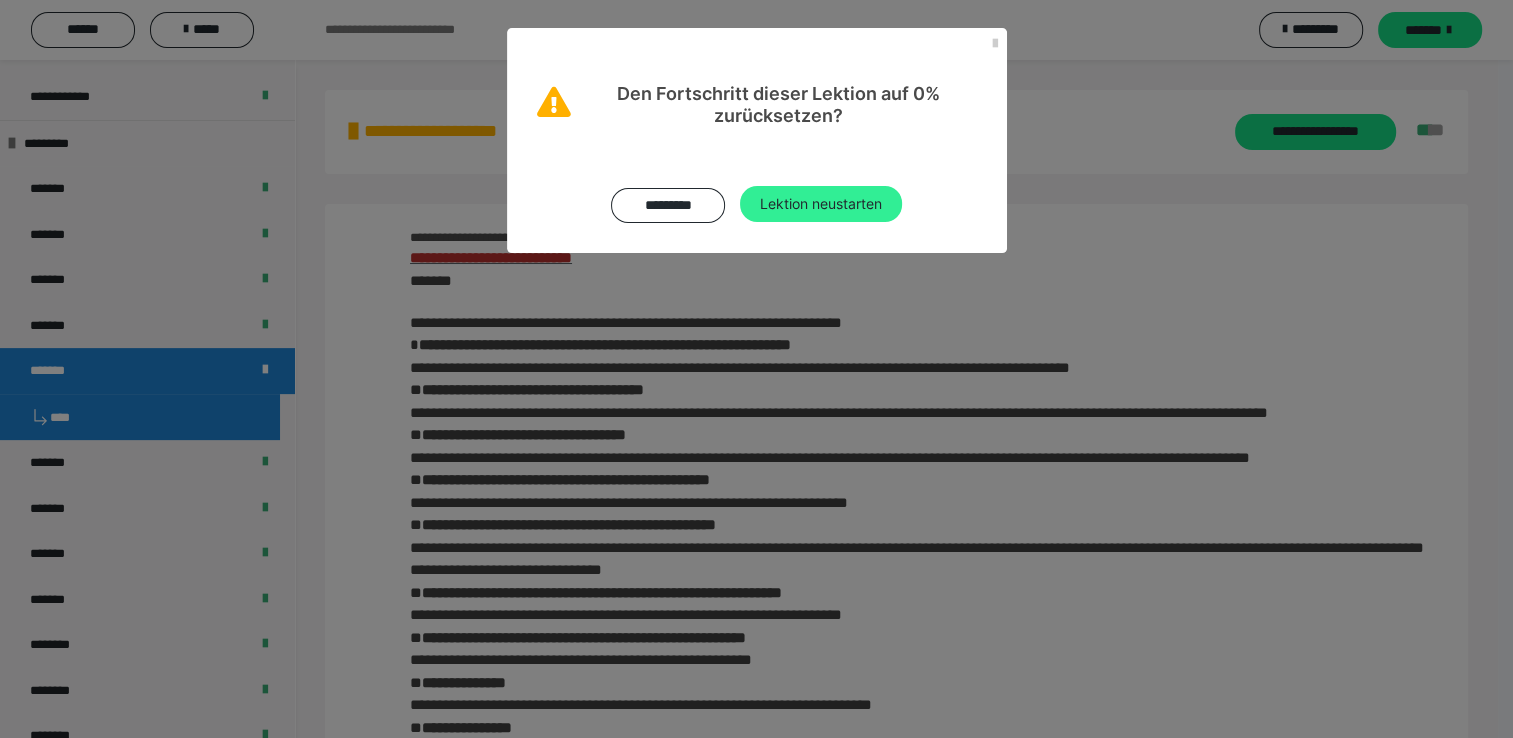 click on "Lektion neustarten" at bounding box center (821, 204) 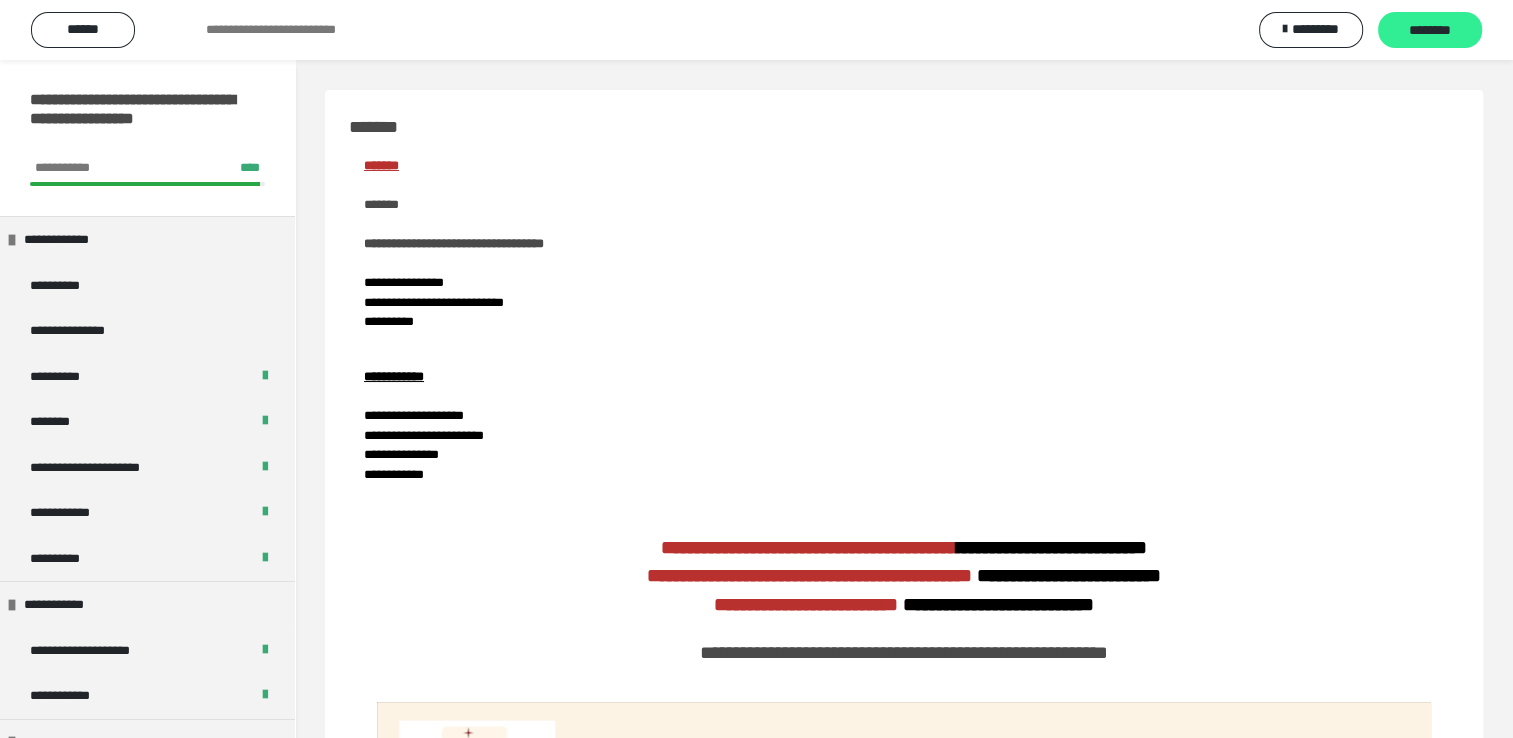 click on "********" at bounding box center (1430, 31) 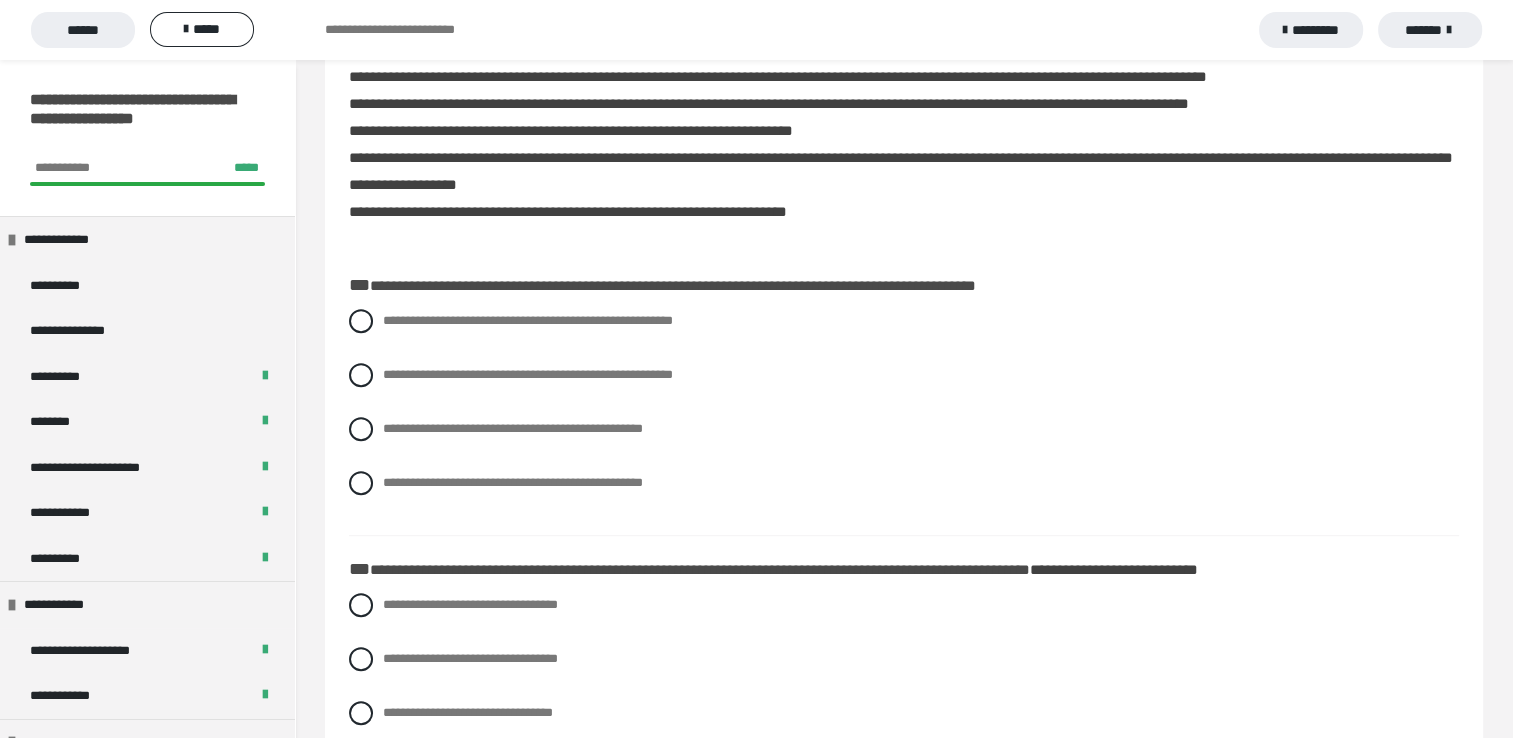 scroll, scrollTop: 840, scrollLeft: 0, axis: vertical 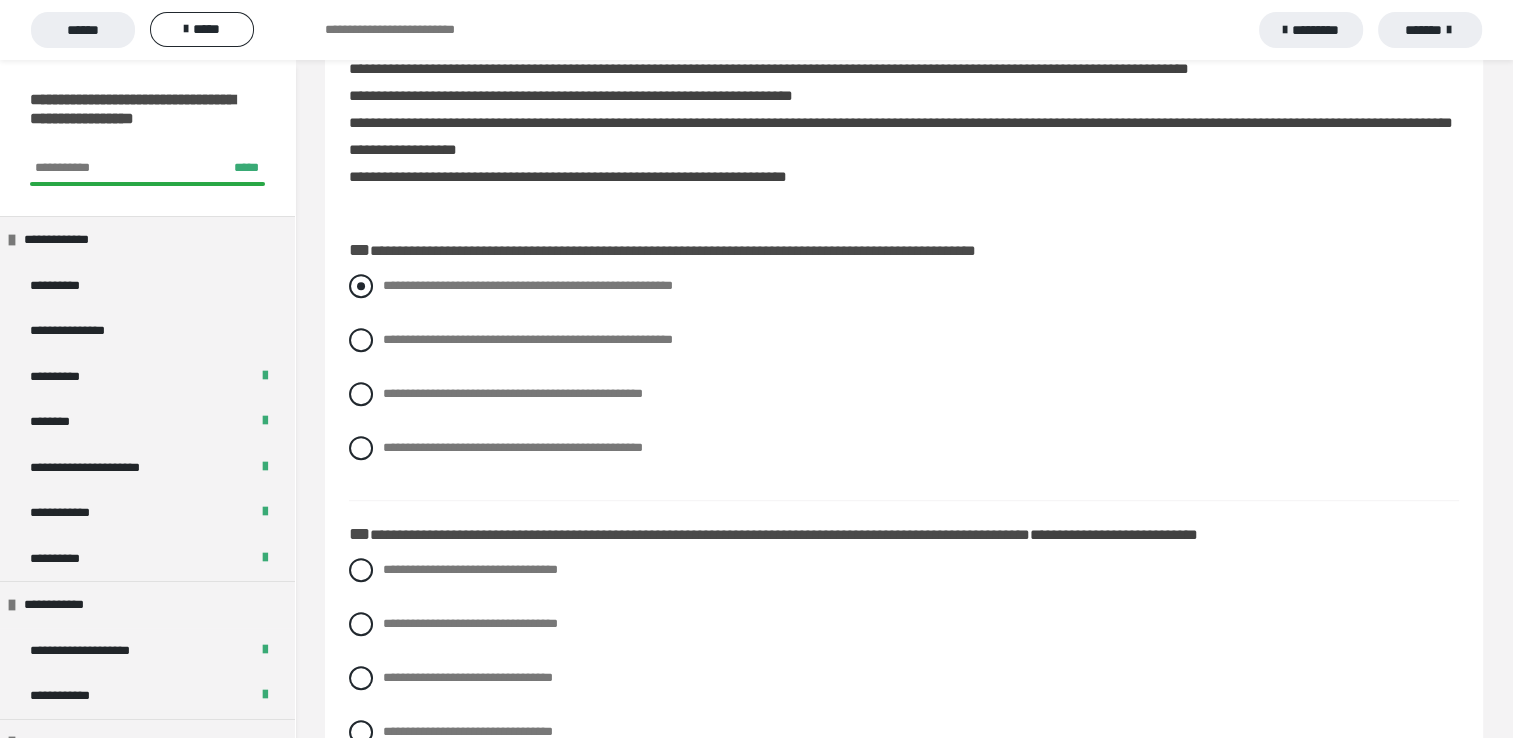 click at bounding box center (361, 286) 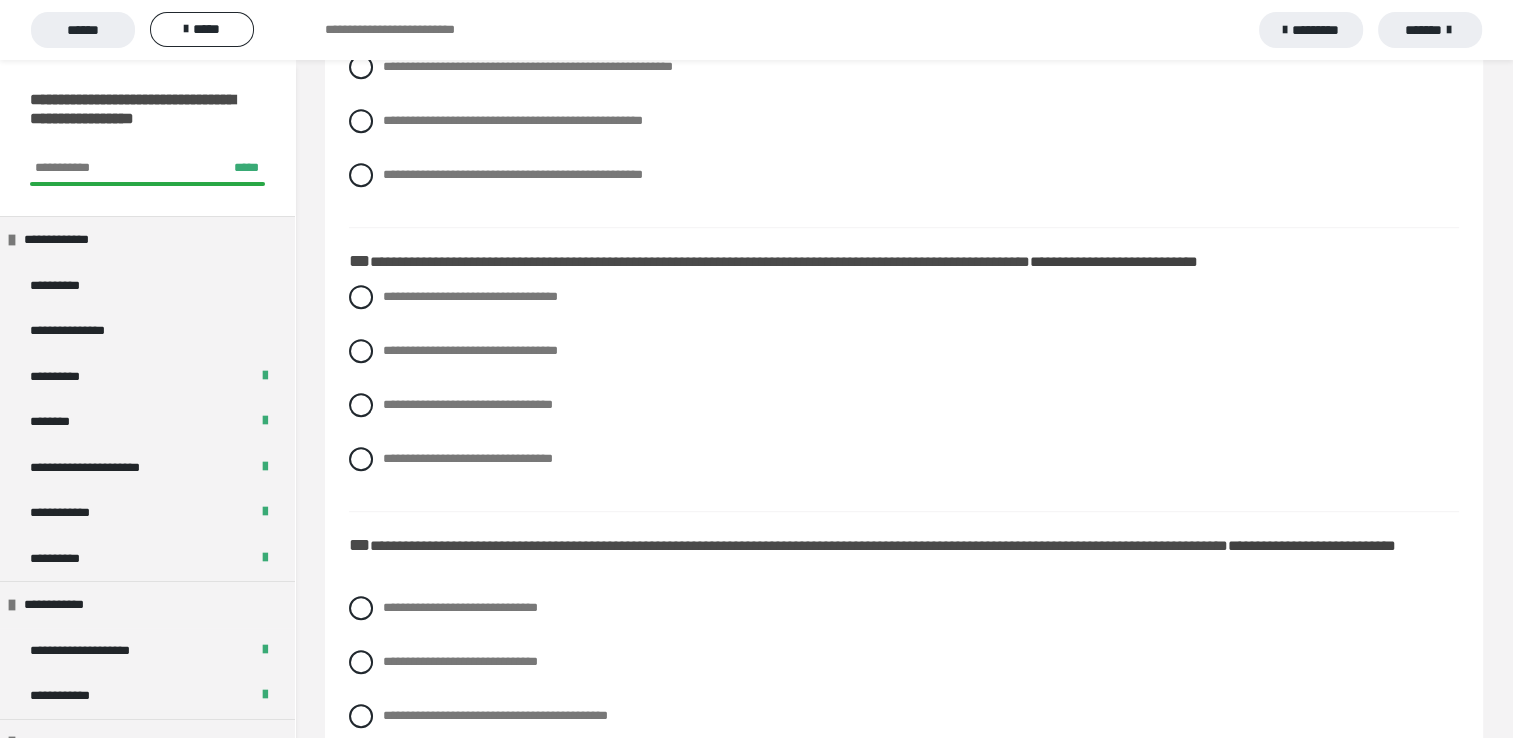 scroll, scrollTop: 1120, scrollLeft: 0, axis: vertical 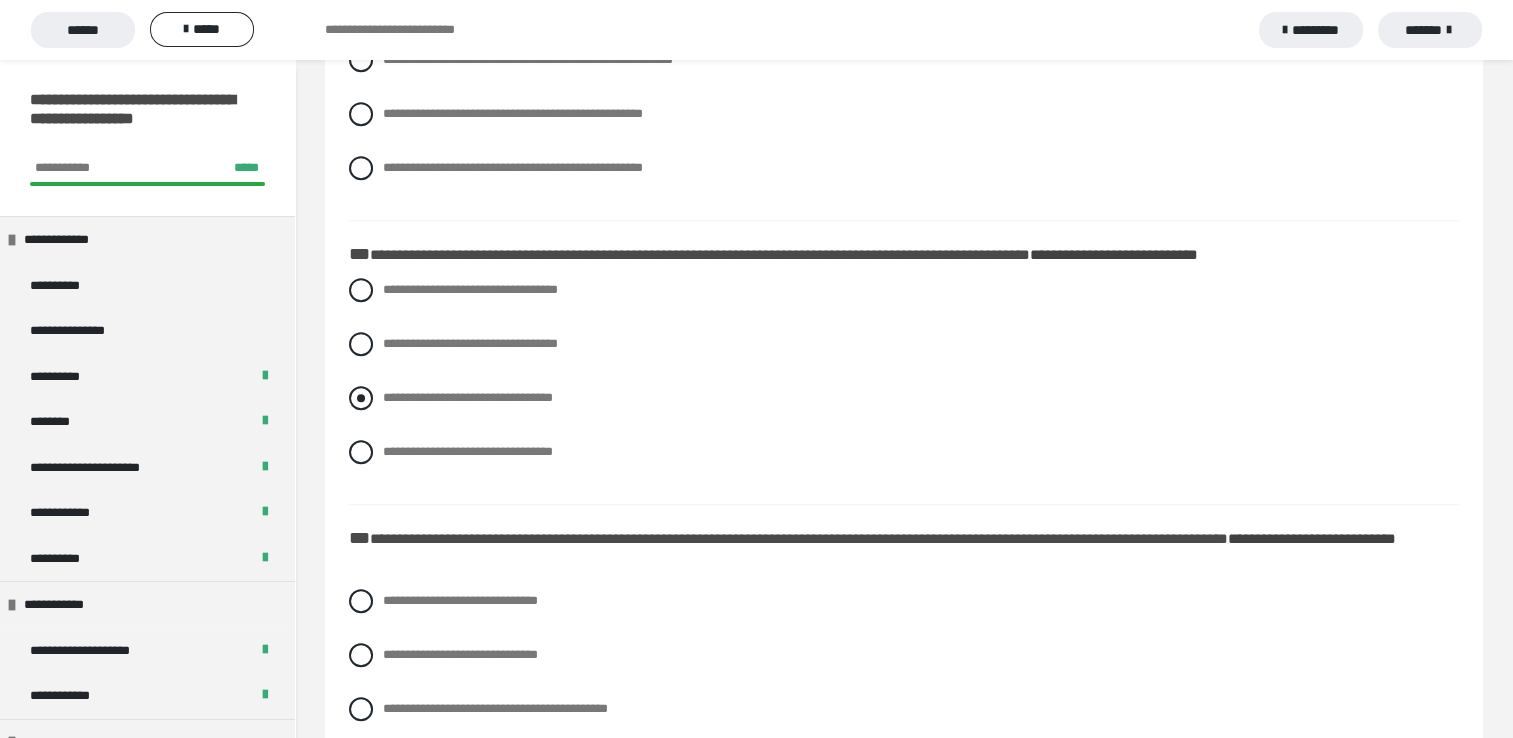 click at bounding box center [361, 398] 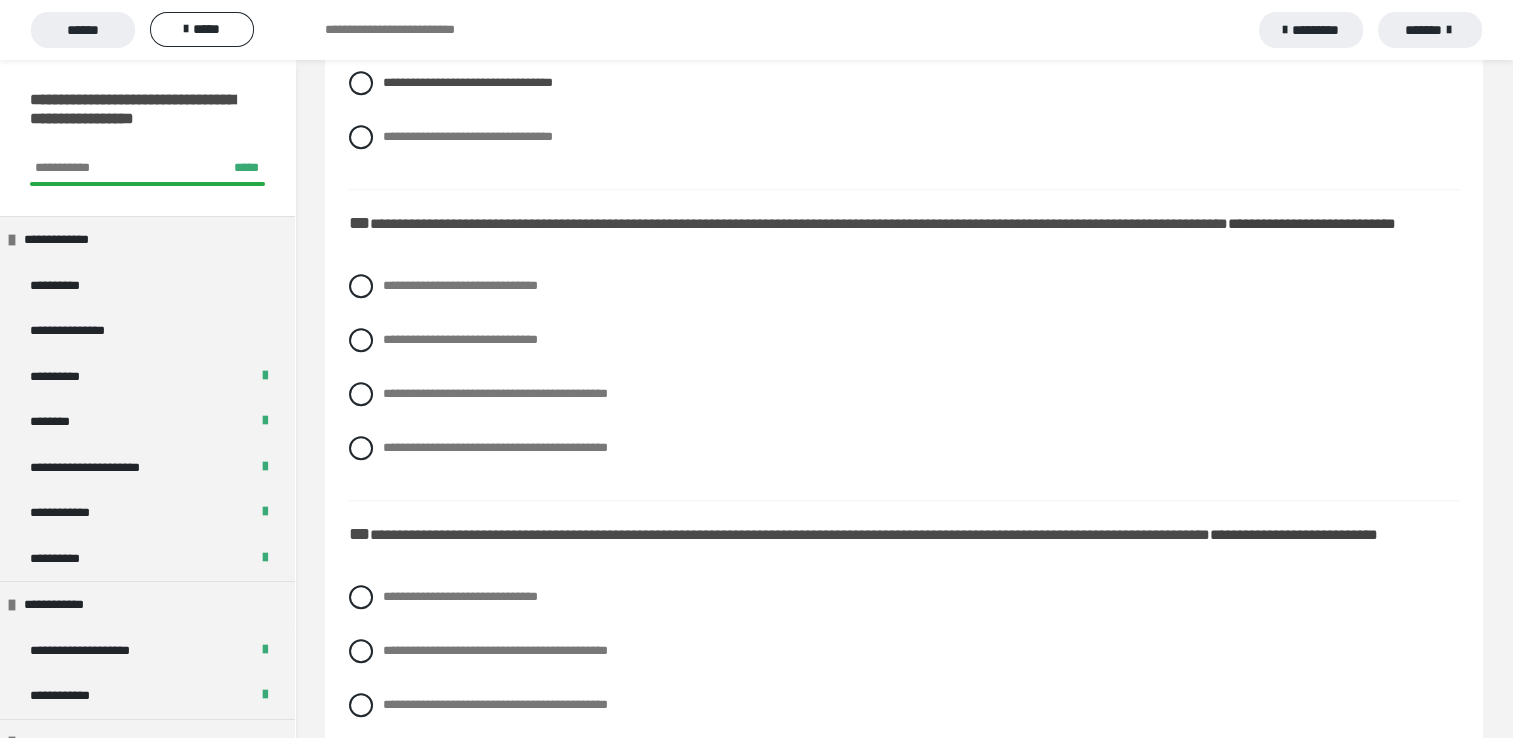 scroll, scrollTop: 1440, scrollLeft: 0, axis: vertical 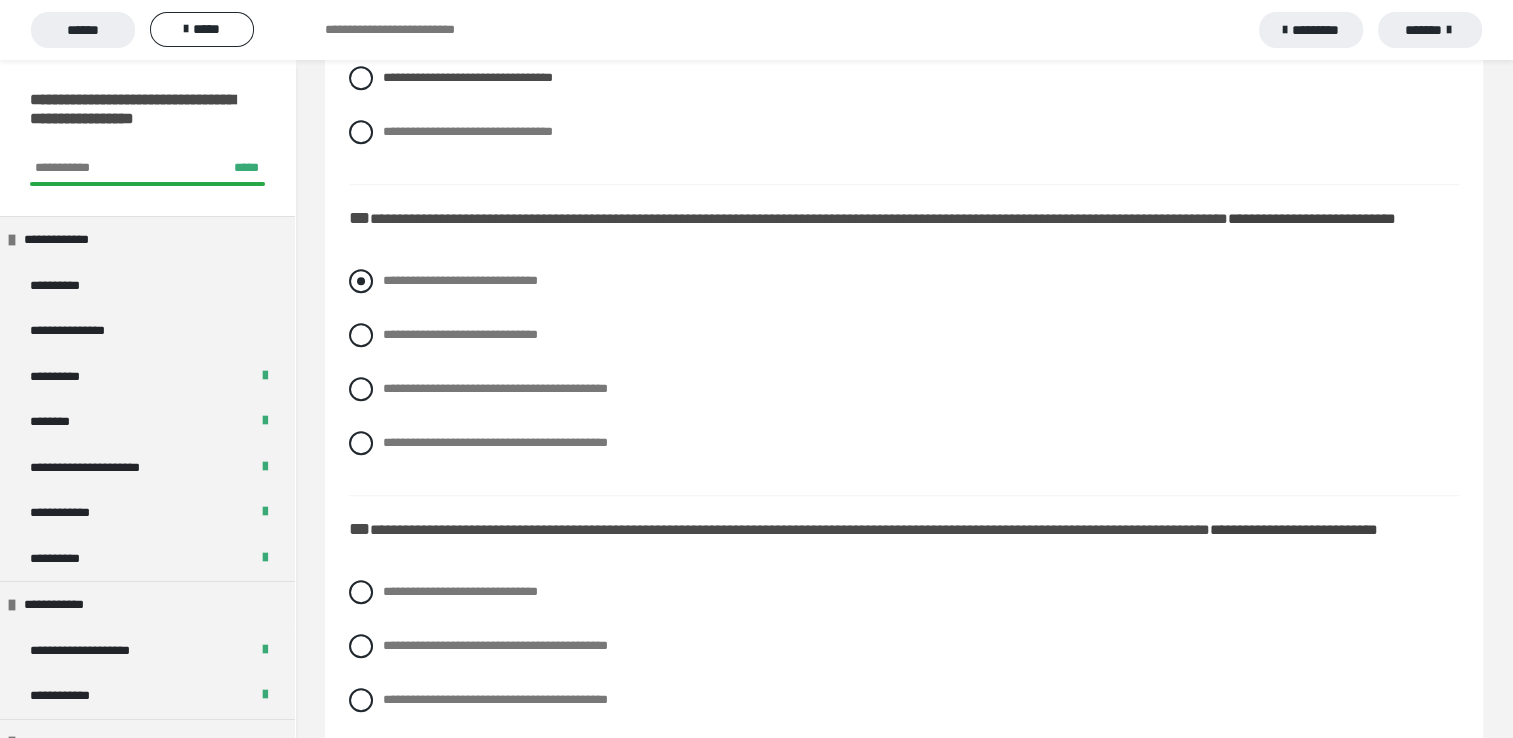 click at bounding box center [361, 281] 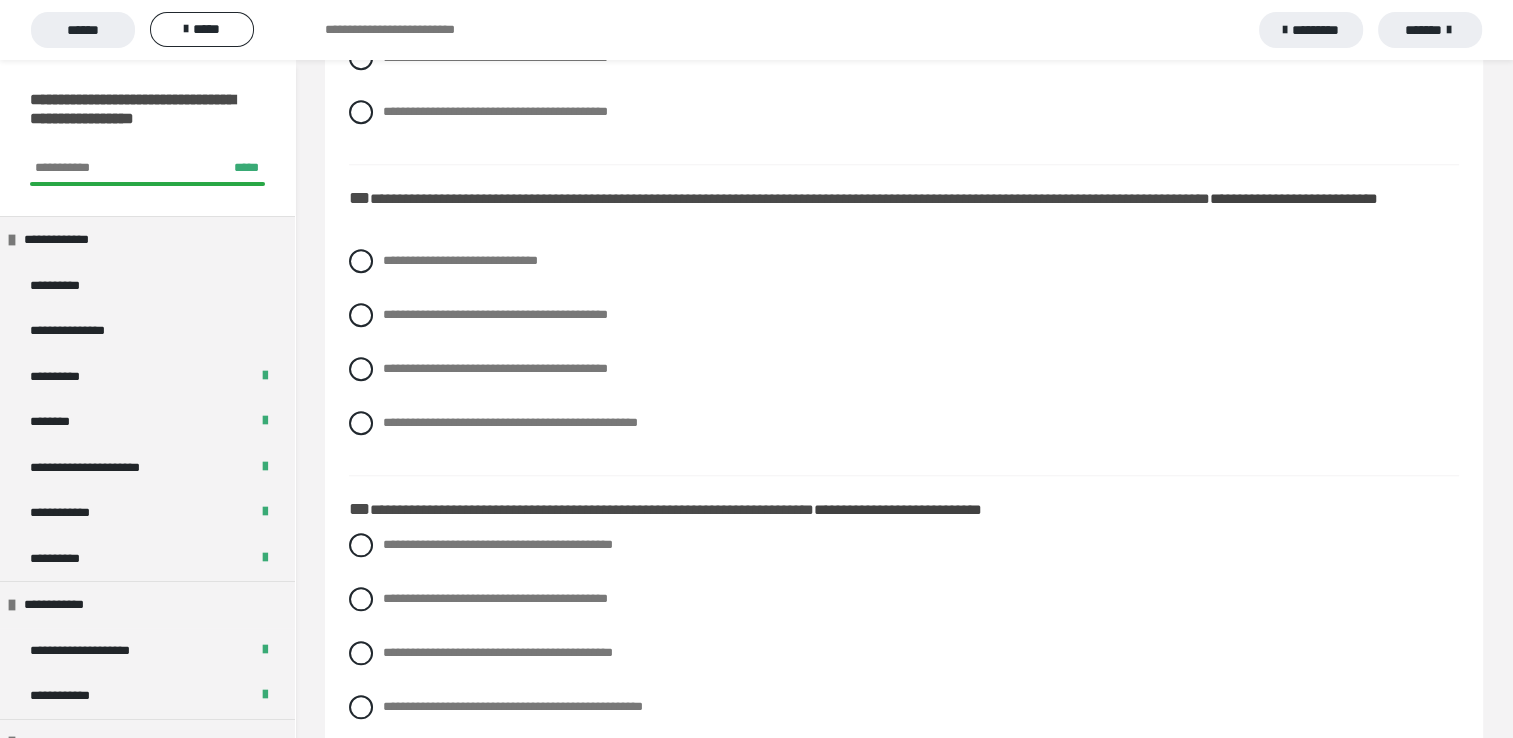 scroll, scrollTop: 1800, scrollLeft: 0, axis: vertical 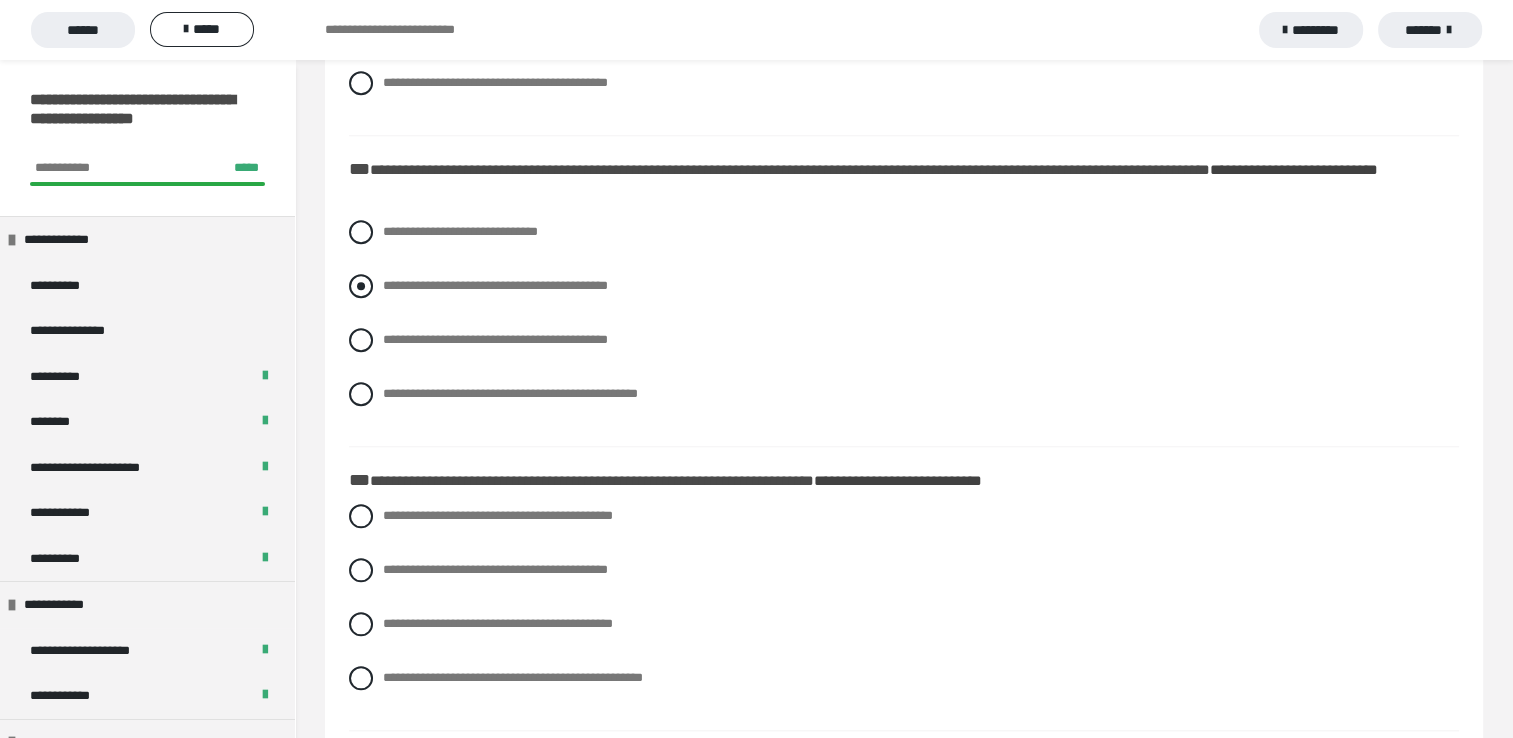 click at bounding box center [361, 286] 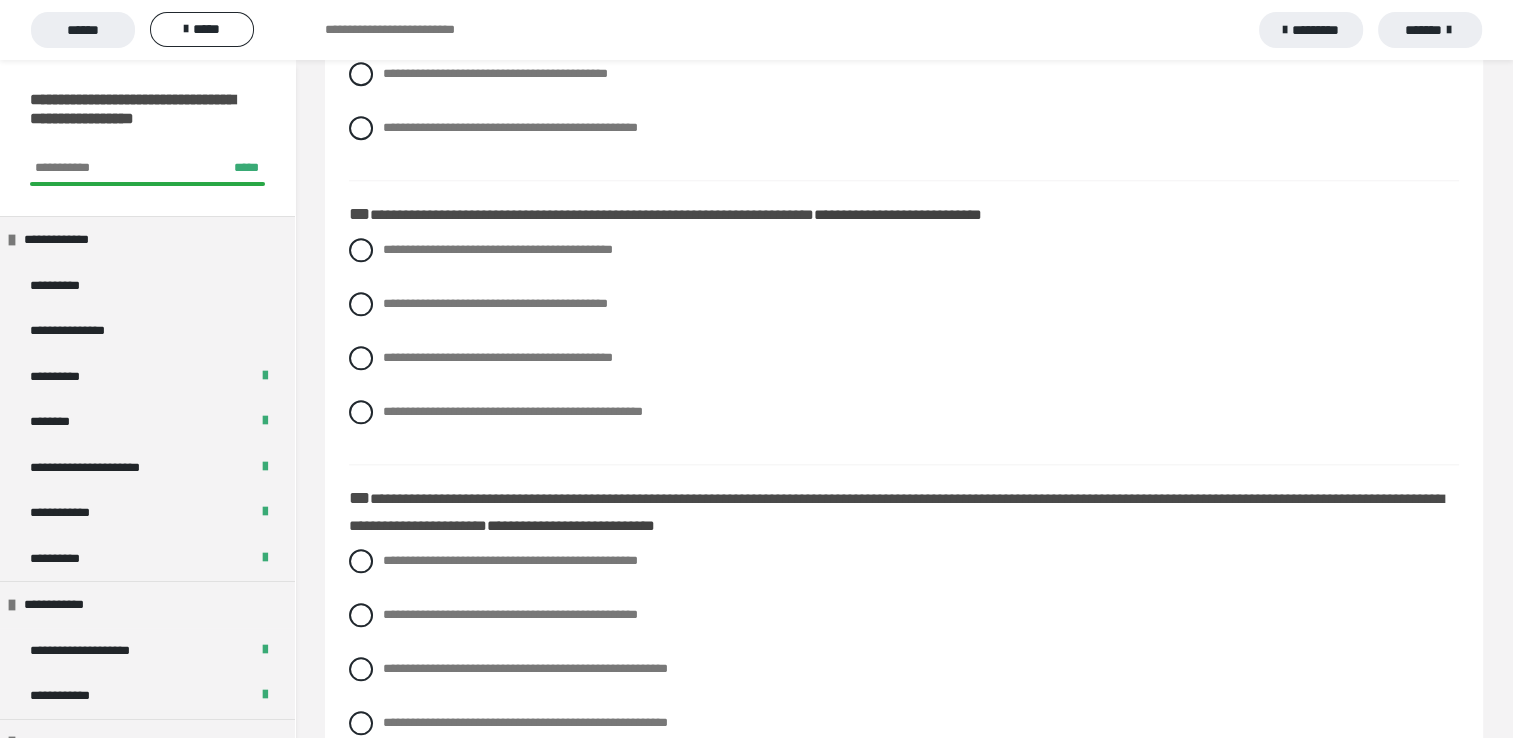 scroll, scrollTop: 2080, scrollLeft: 0, axis: vertical 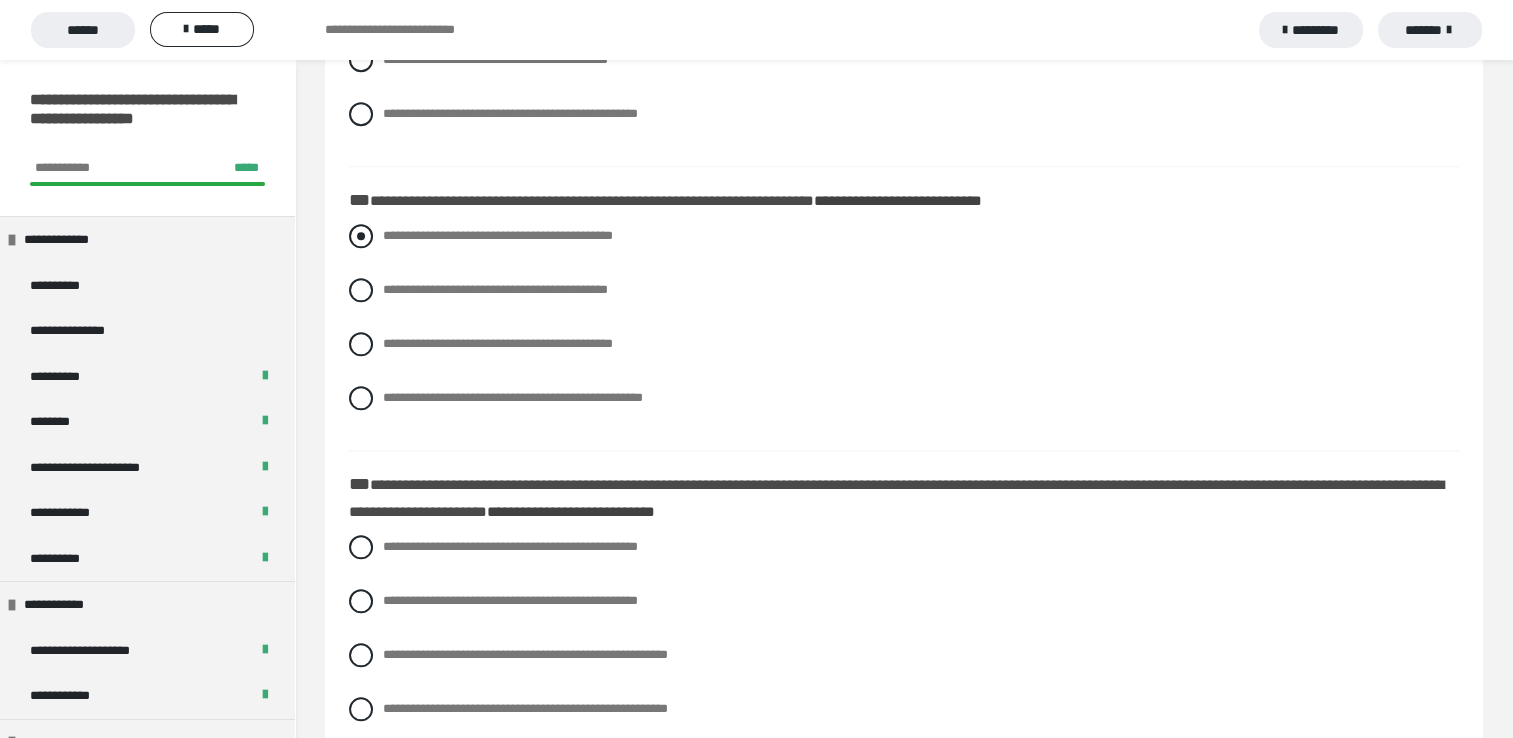click at bounding box center (361, 236) 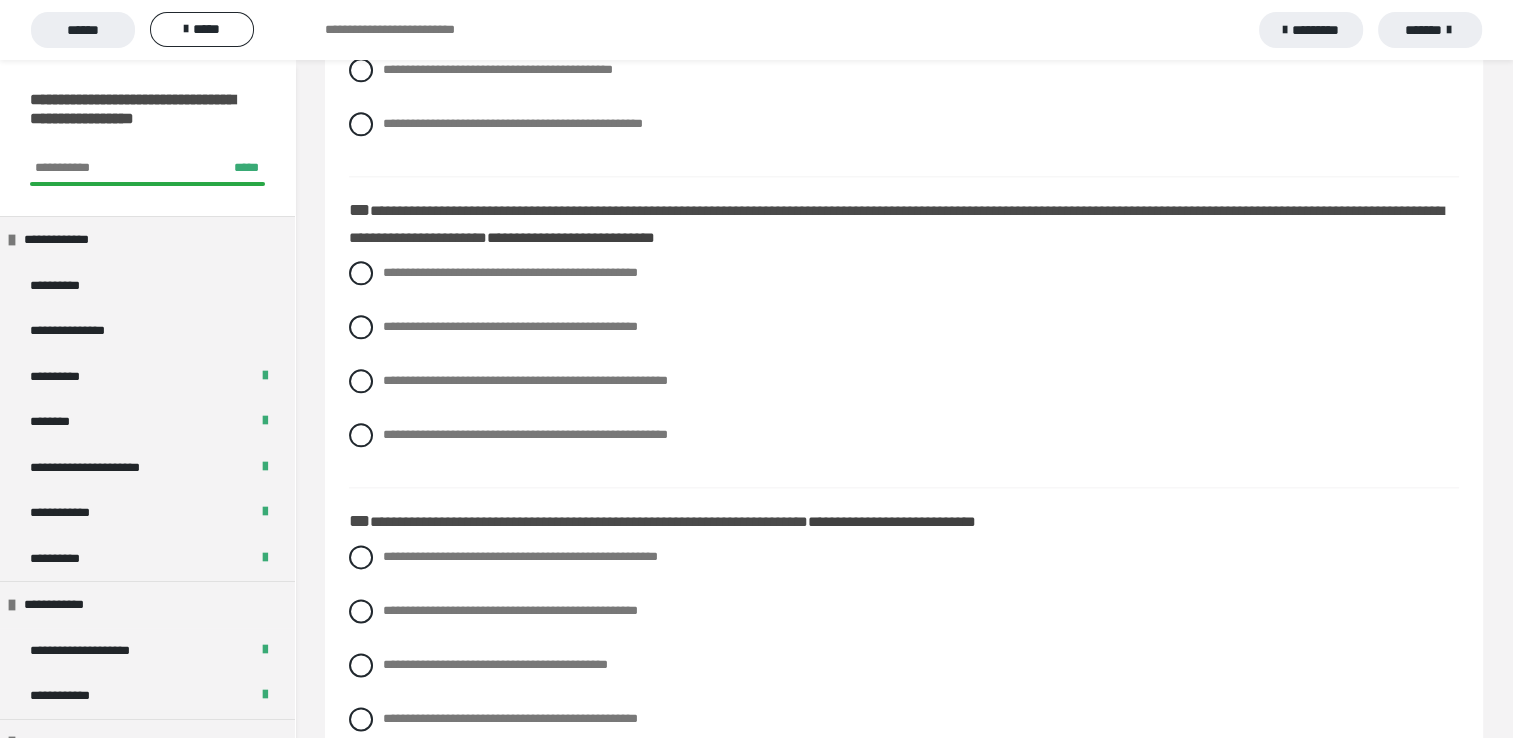 scroll, scrollTop: 2360, scrollLeft: 0, axis: vertical 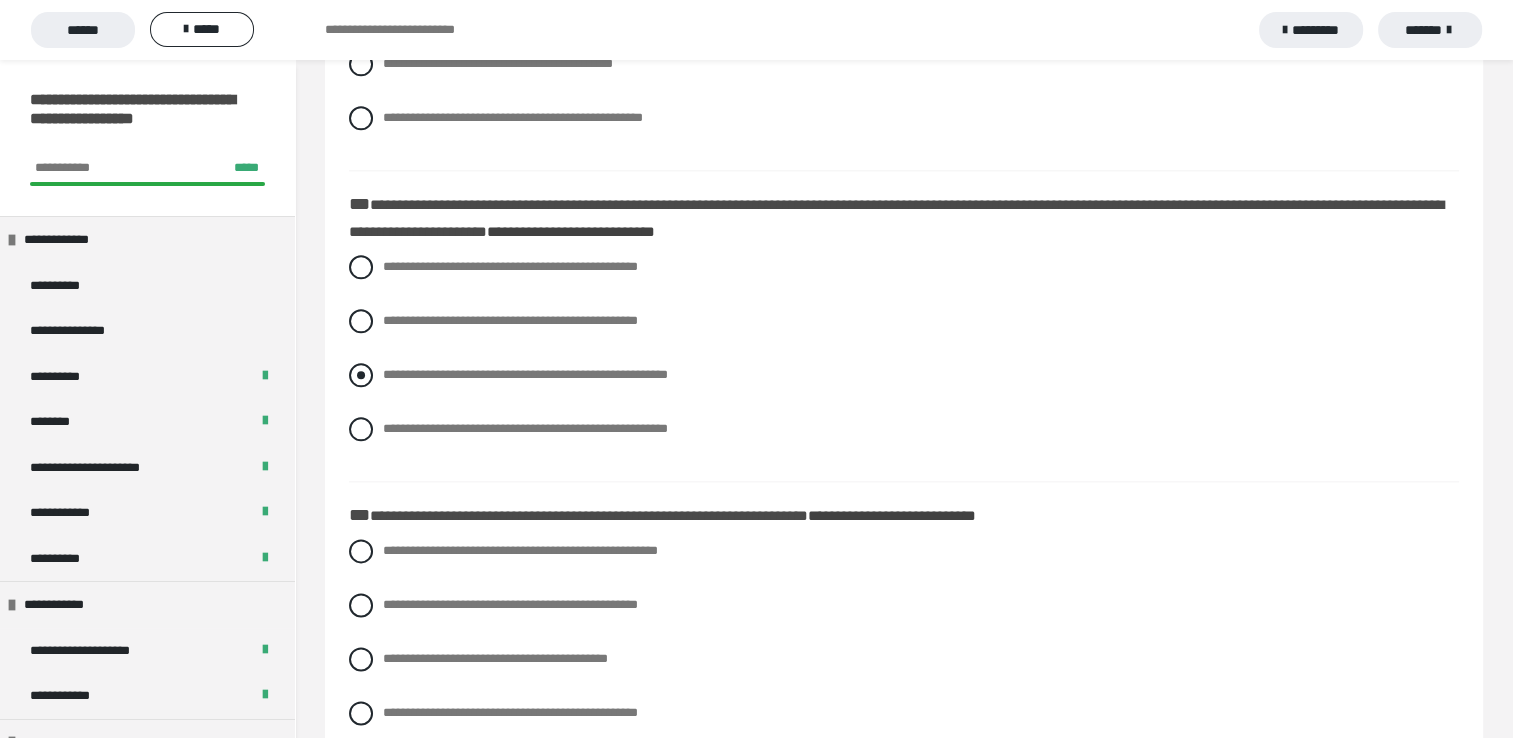 click at bounding box center (361, 375) 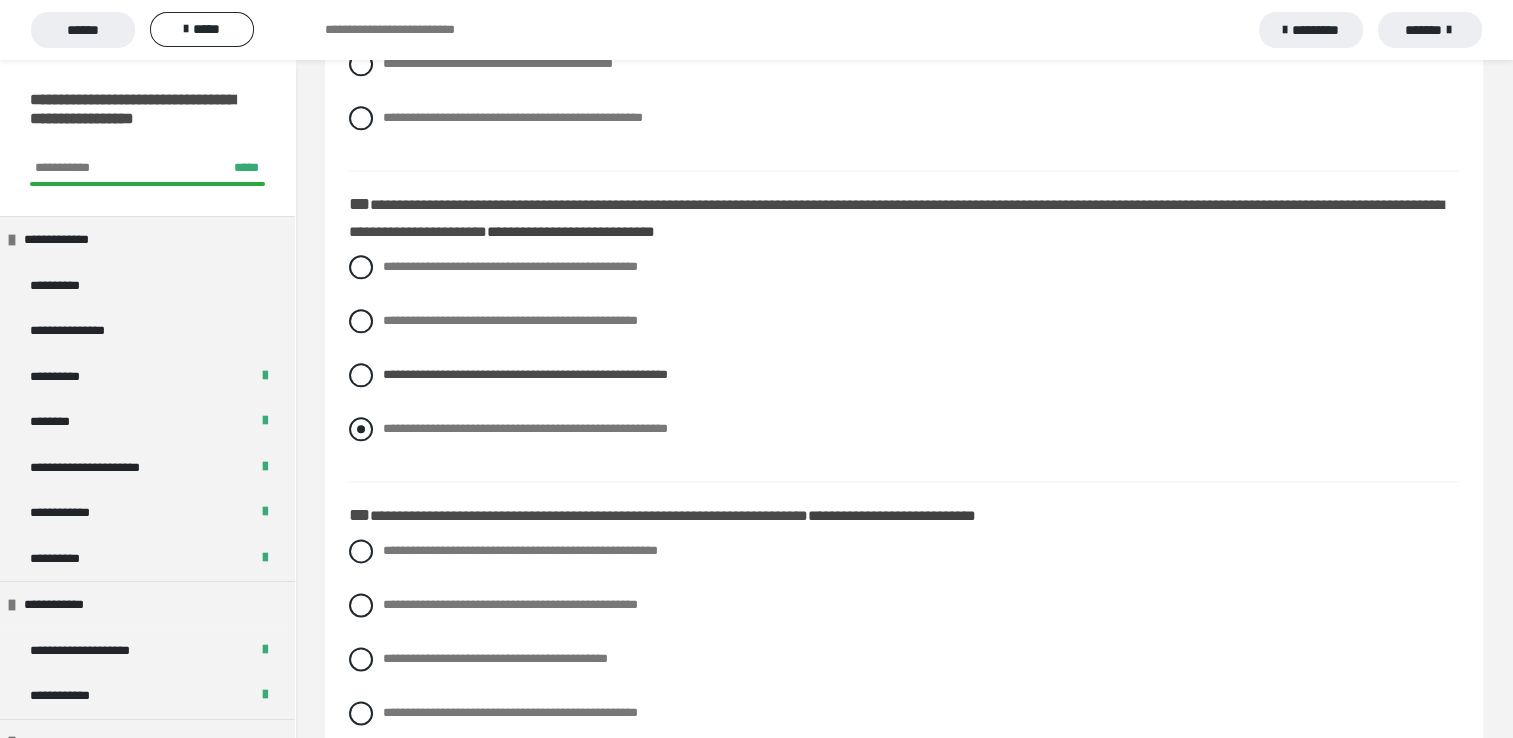 click at bounding box center [361, 429] 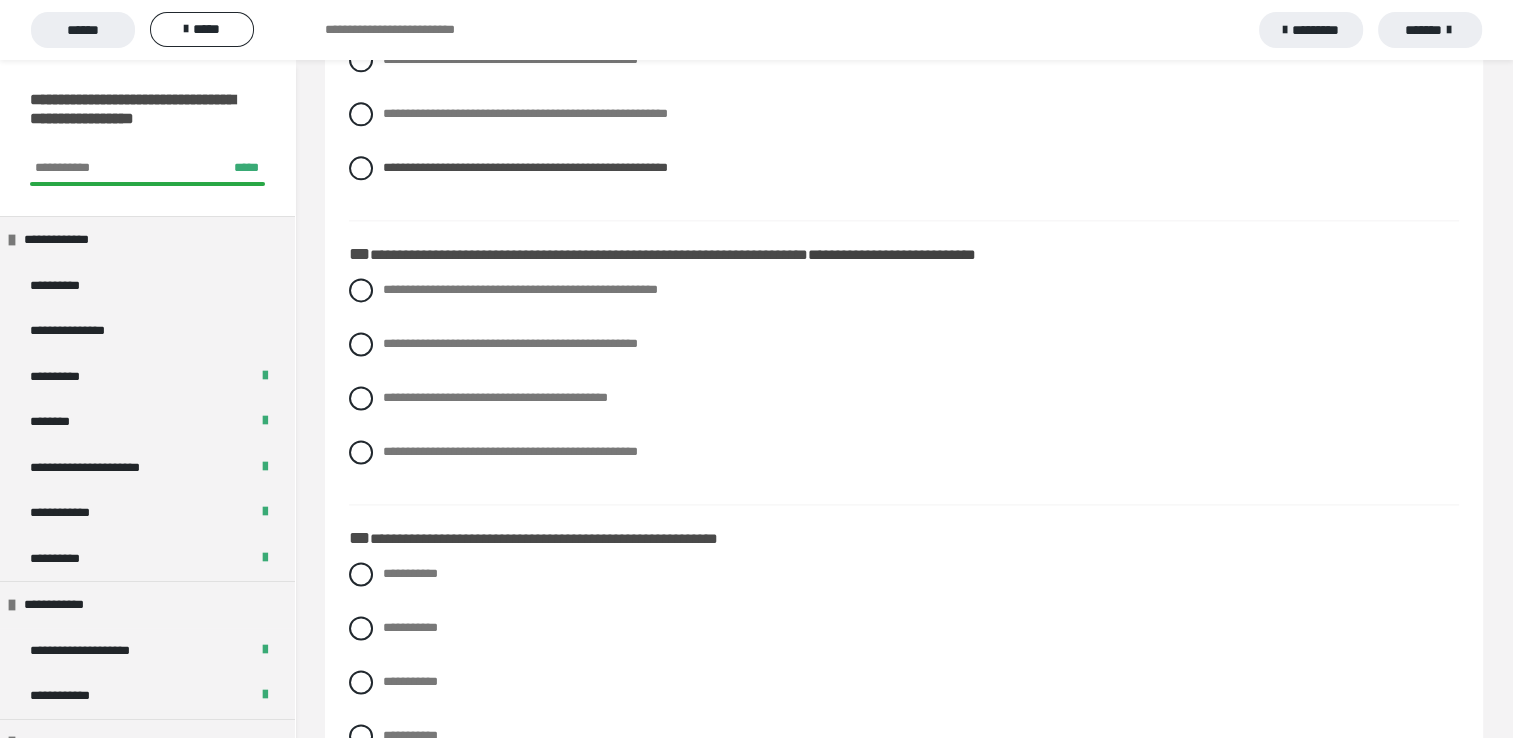 scroll, scrollTop: 2640, scrollLeft: 0, axis: vertical 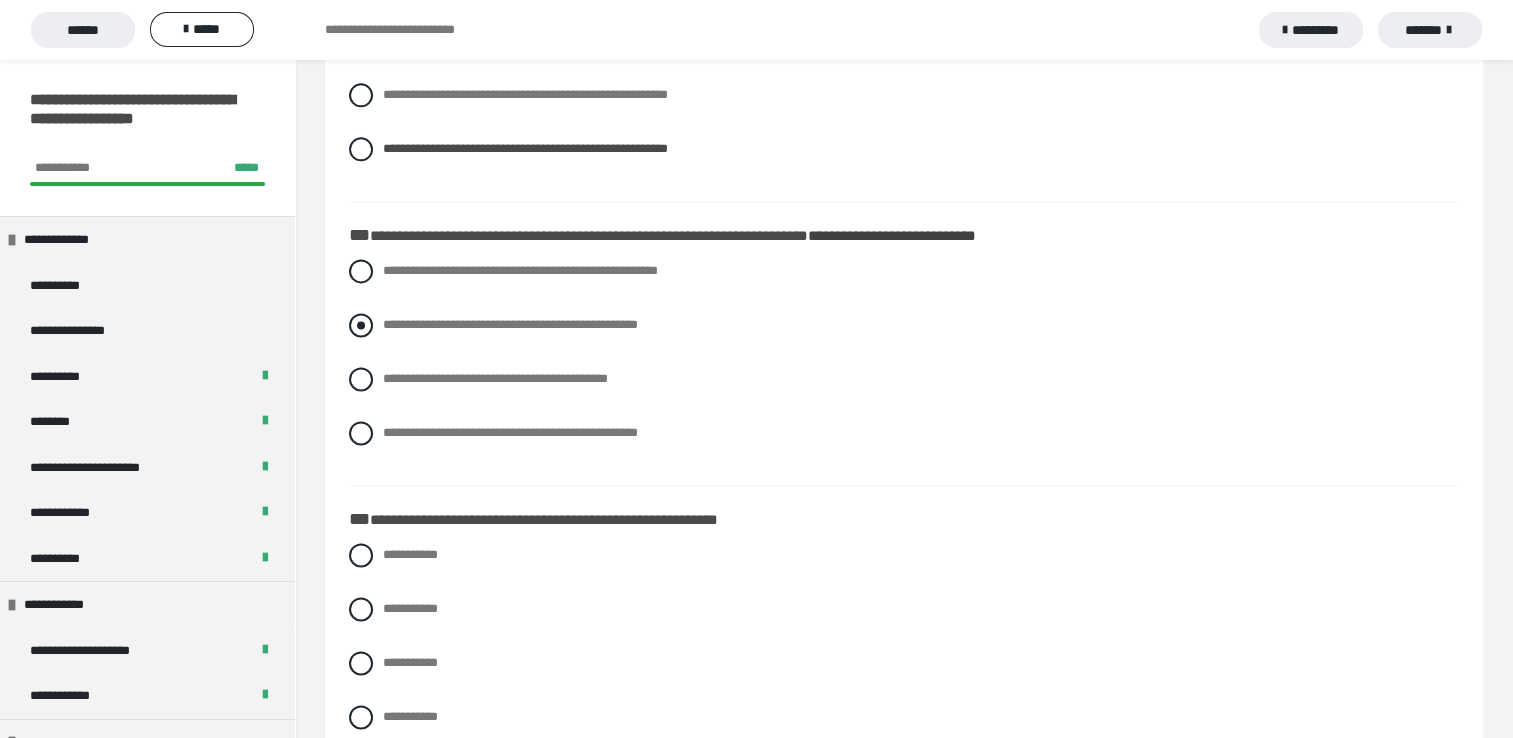 click at bounding box center (361, 325) 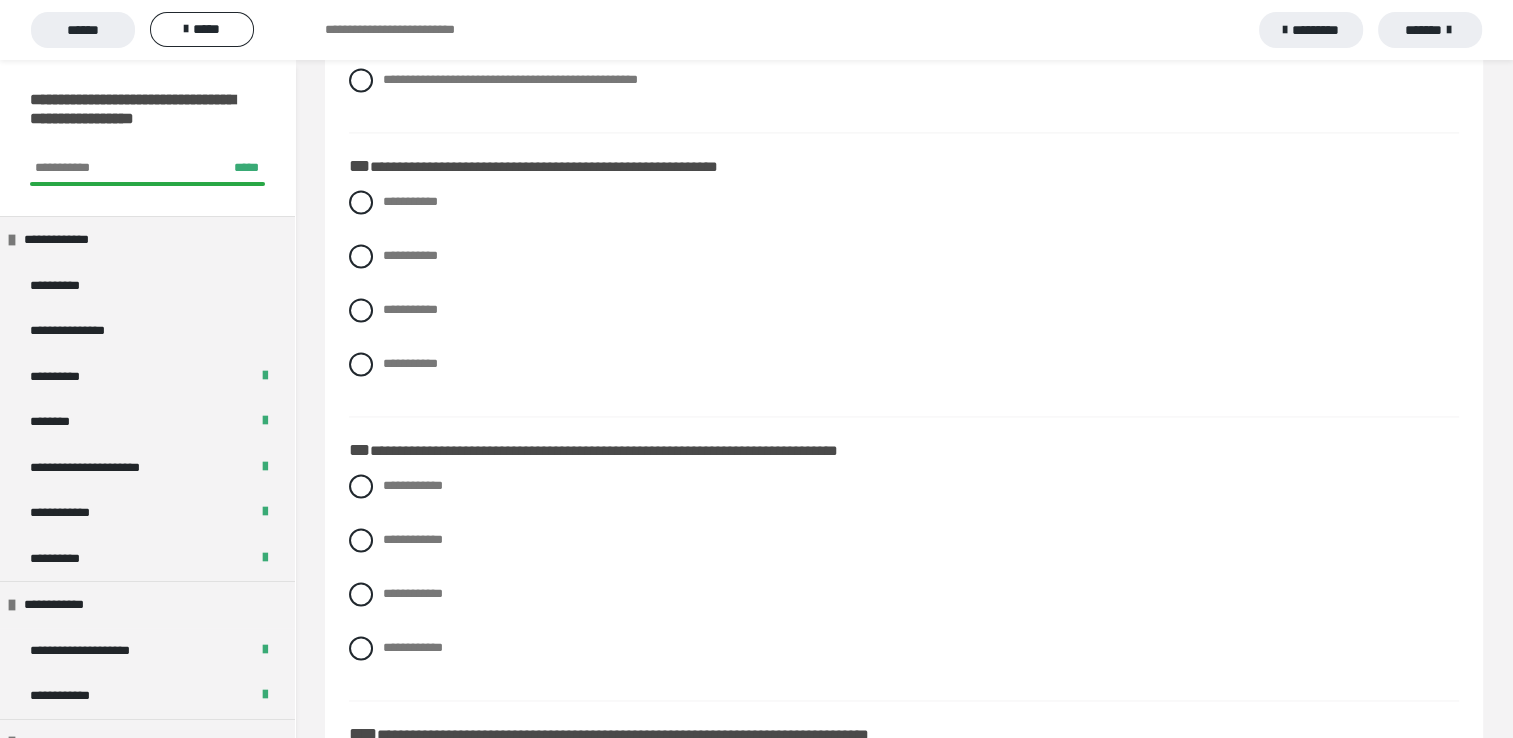 scroll, scrollTop: 3000, scrollLeft: 0, axis: vertical 